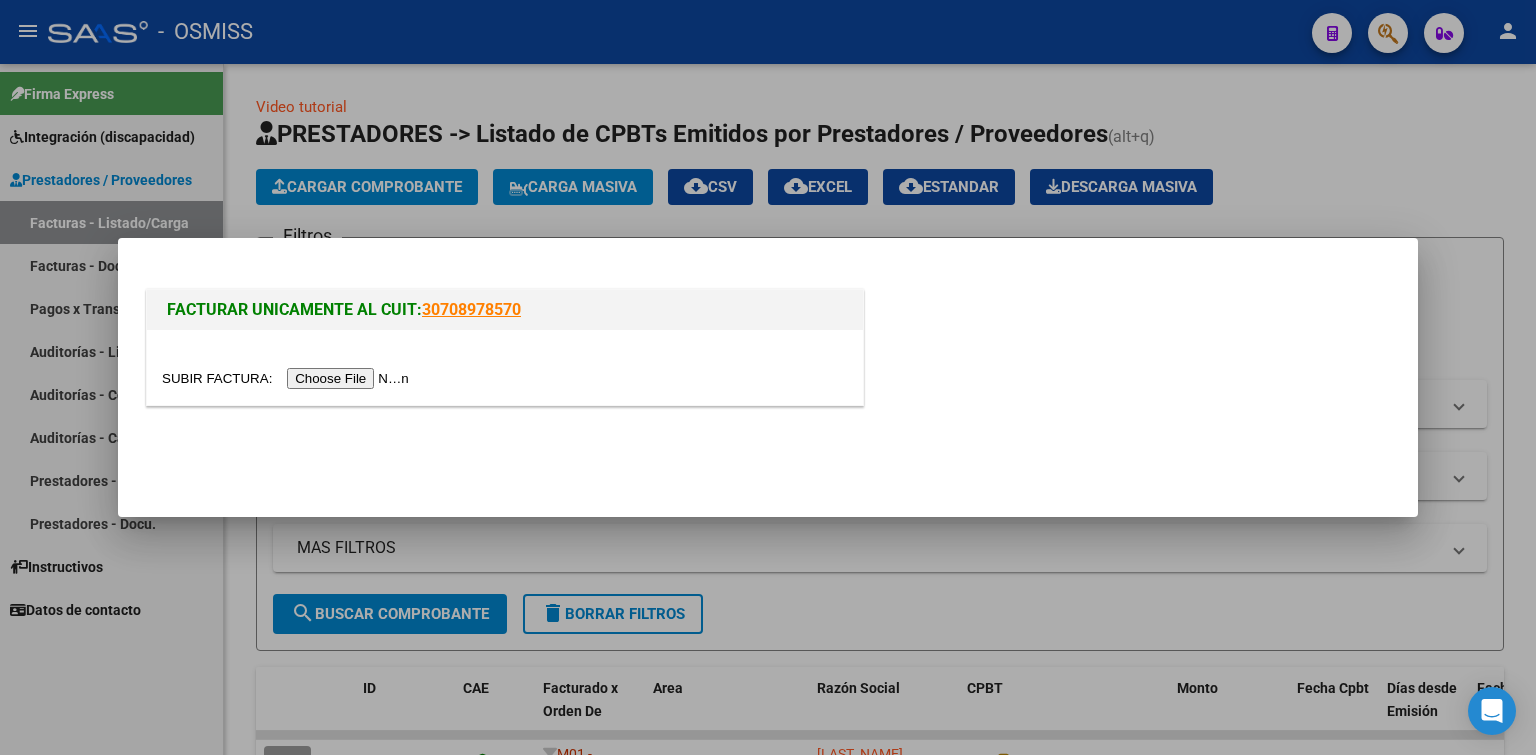 scroll, scrollTop: 0, scrollLeft: 0, axis: both 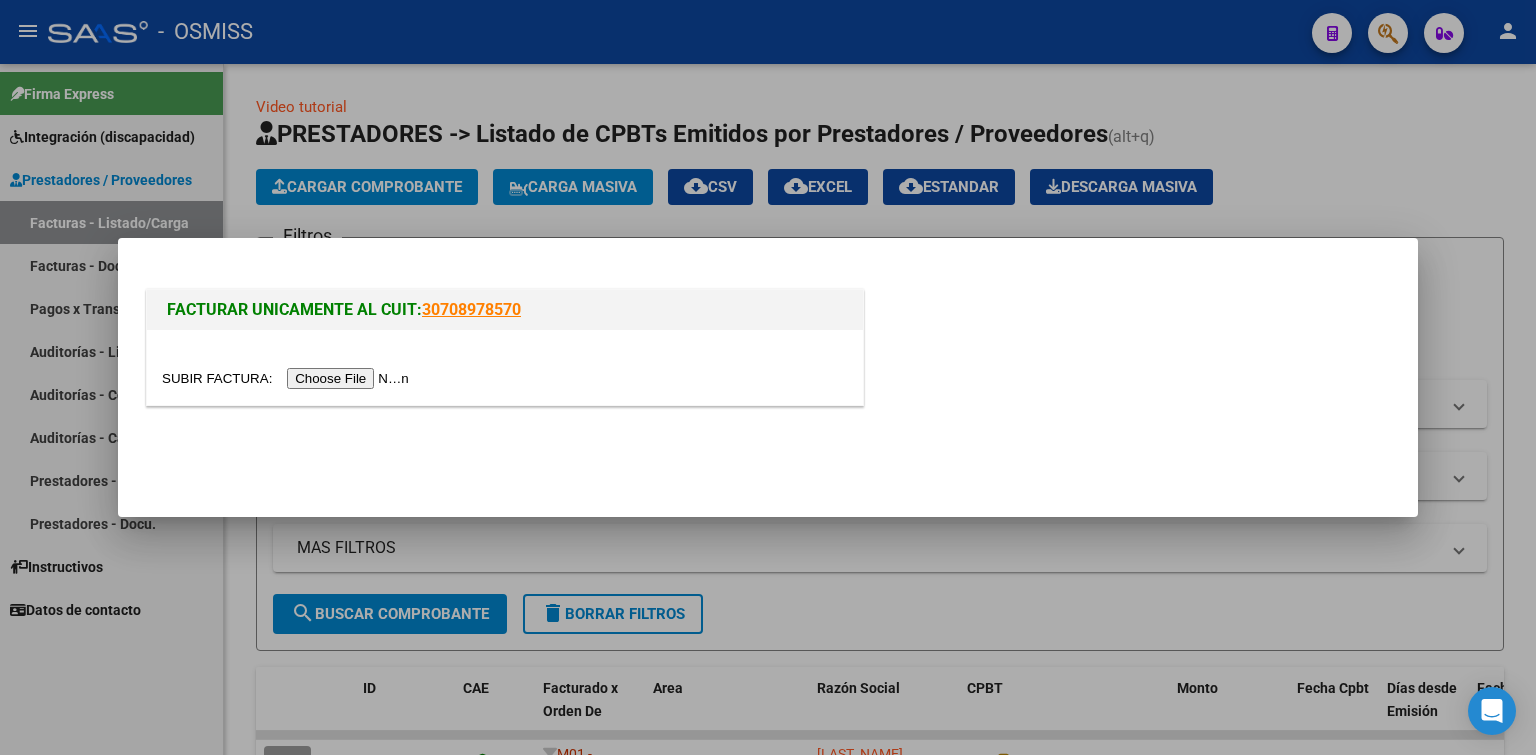 click at bounding box center [288, 378] 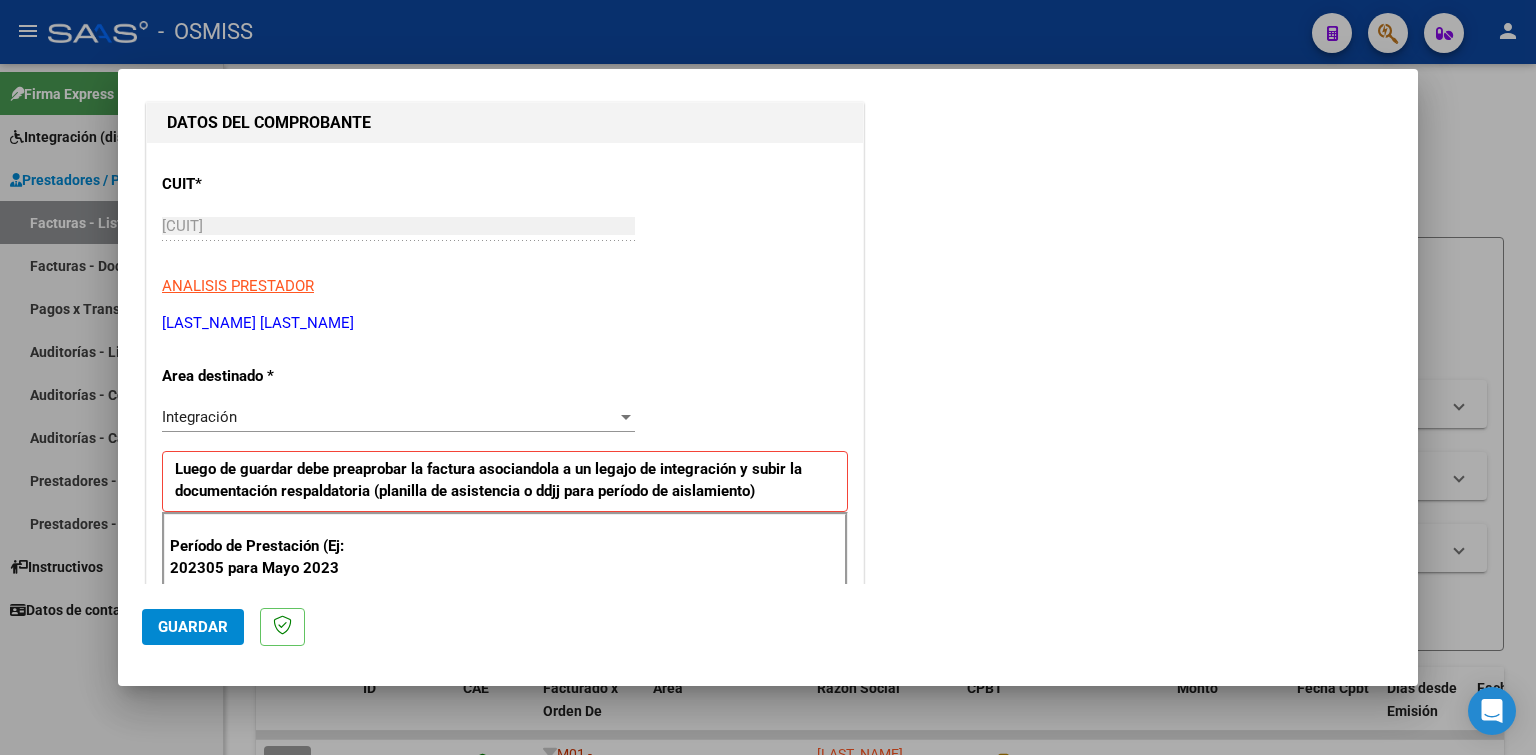 scroll, scrollTop: 300, scrollLeft: 0, axis: vertical 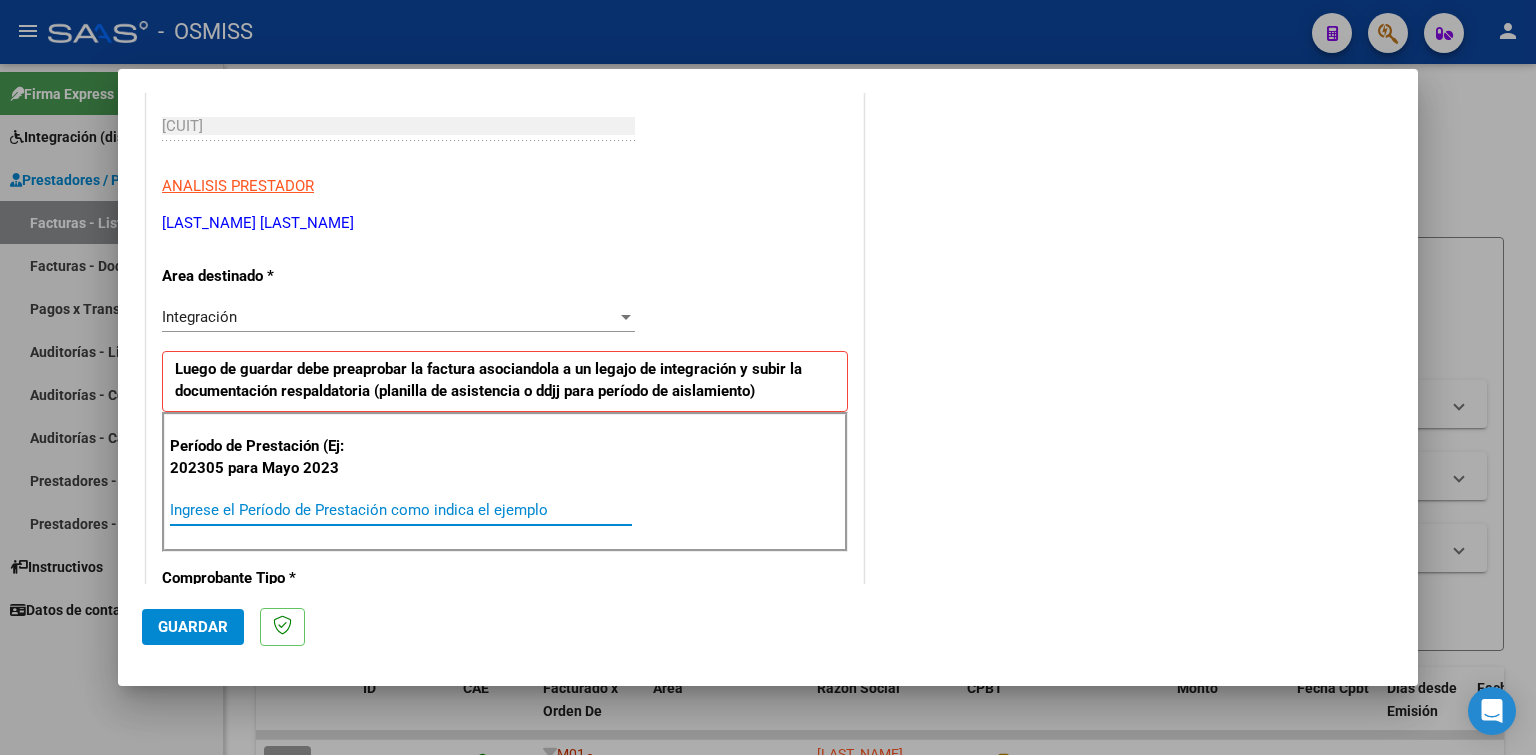 click on "Ingrese el Período de Prestación como indica el ejemplo" at bounding box center [401, 510] 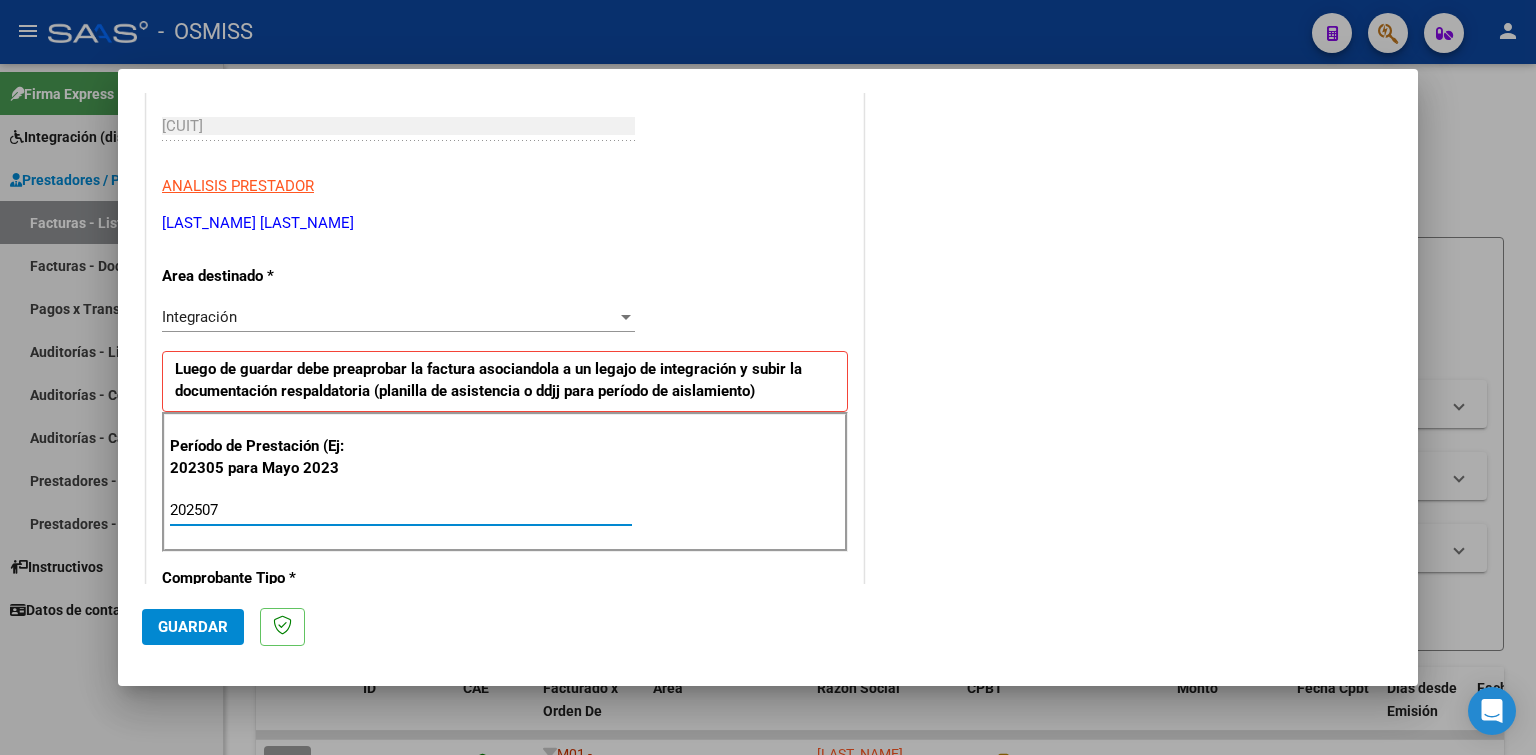 drag, startPoint x: 235, startPoint y: 505, endPoint x: 166, endPoint y: 510, distance: 69.18092 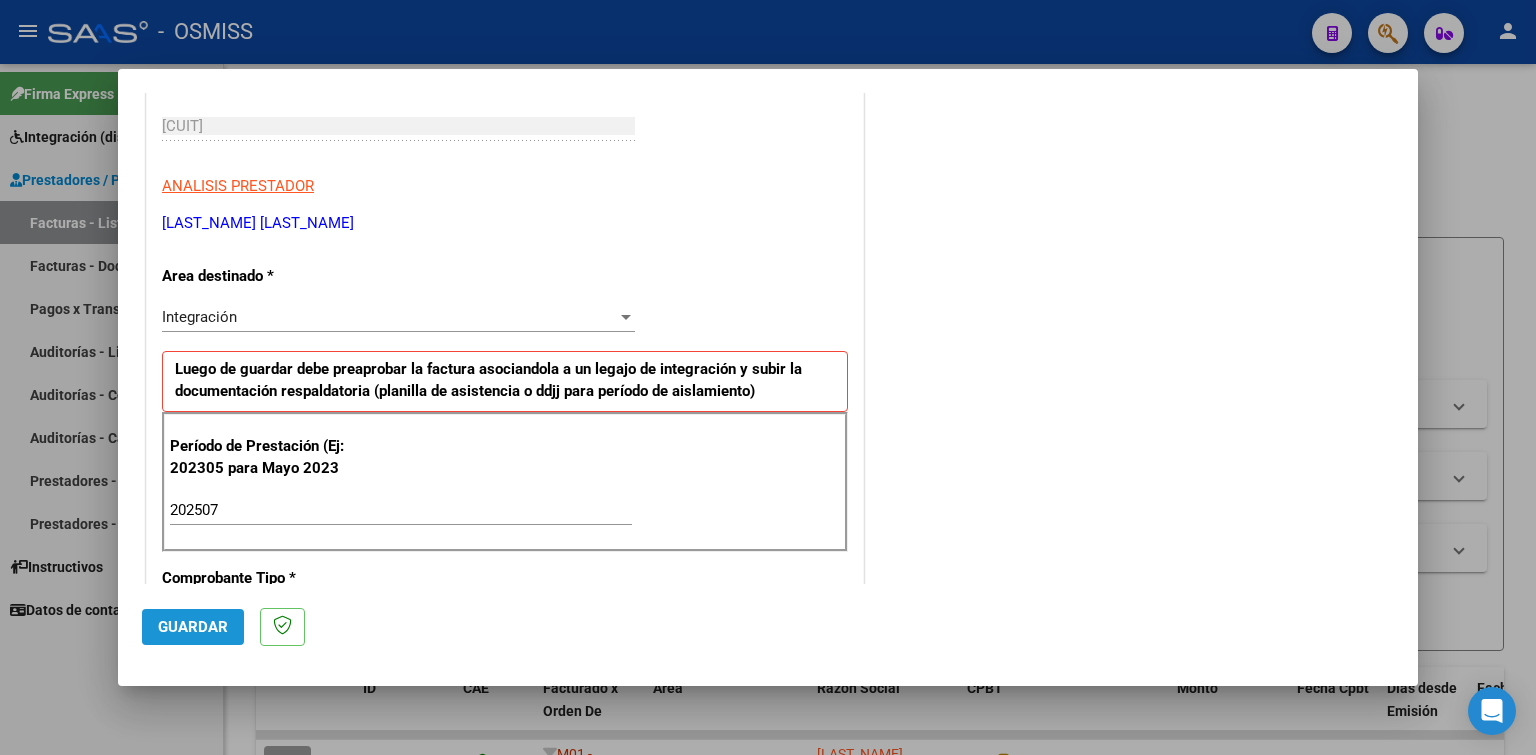 click on "Guardar" 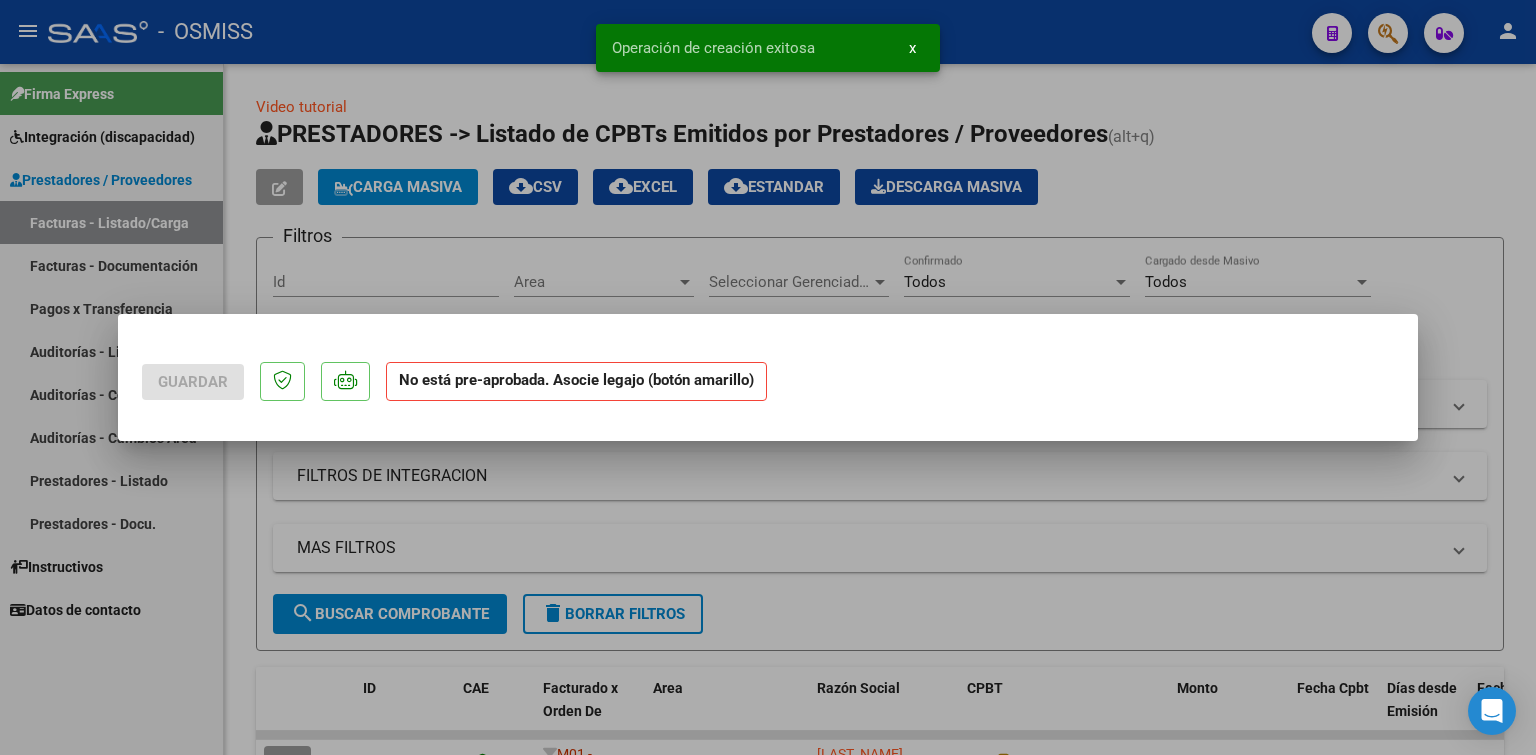 scroll, scrollTop: 0, scrollLeft: 0, axis: both 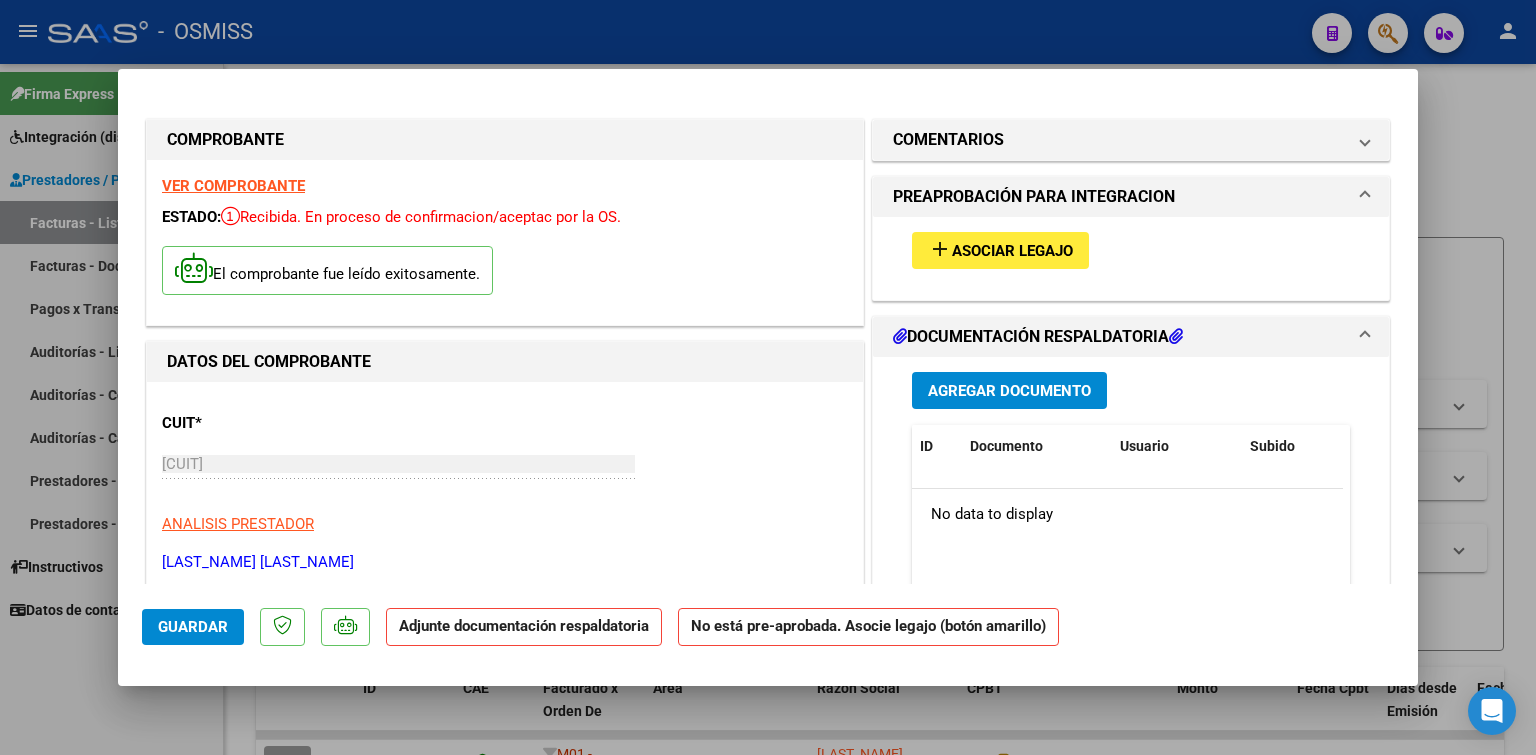 click on "Asociar Legajo" at bounding box center (1012, 251) 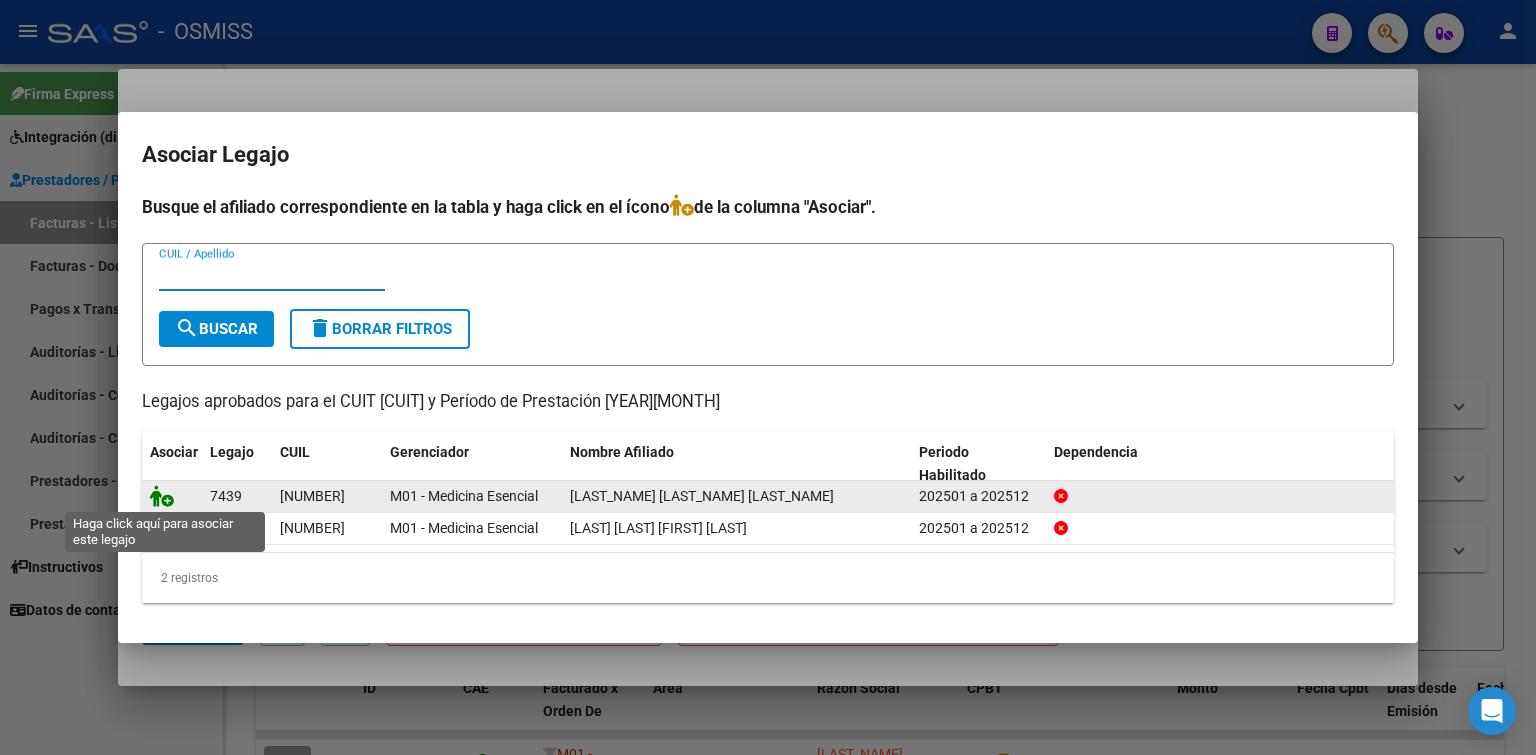 click 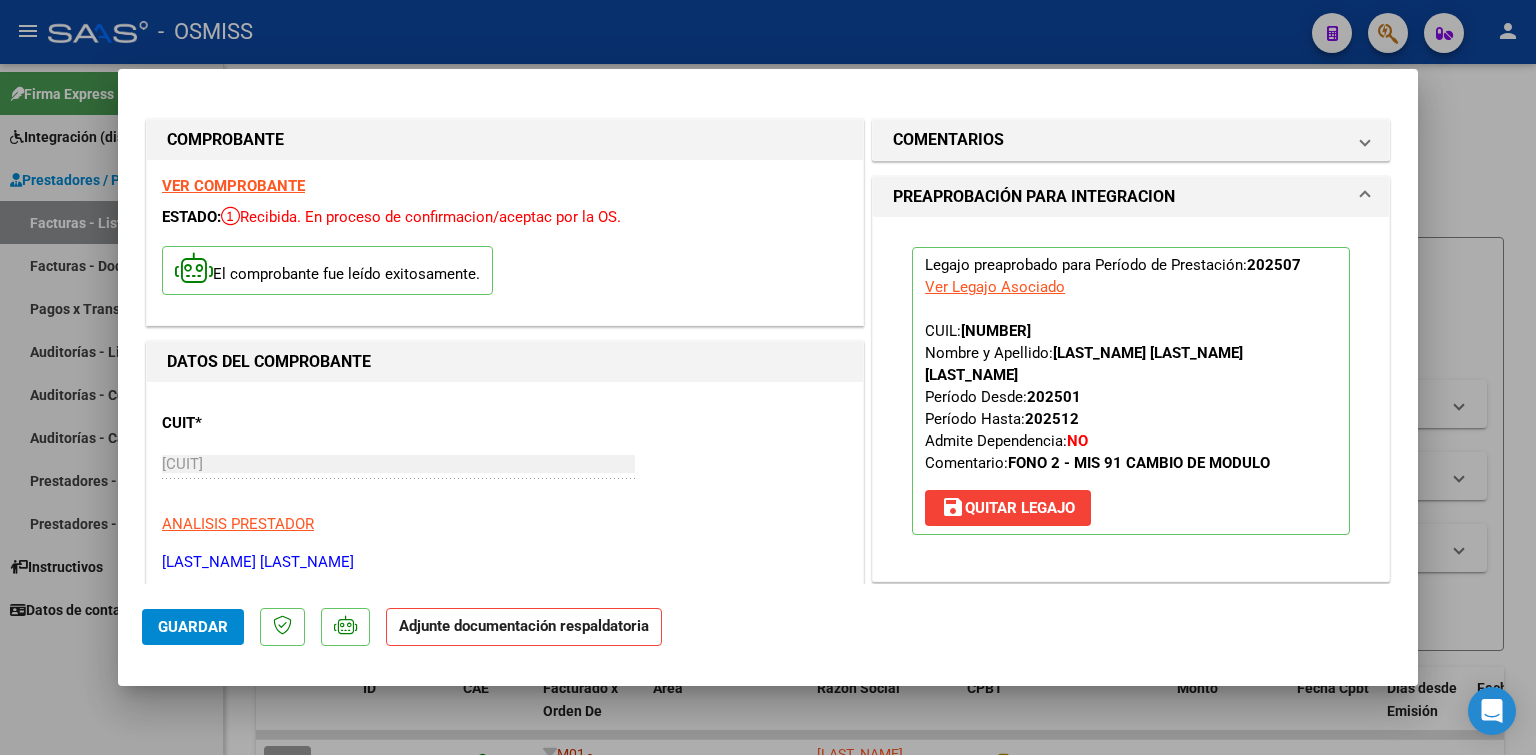 scroll, scrollTop: 200, scrollLeft: 0, axis: vertical 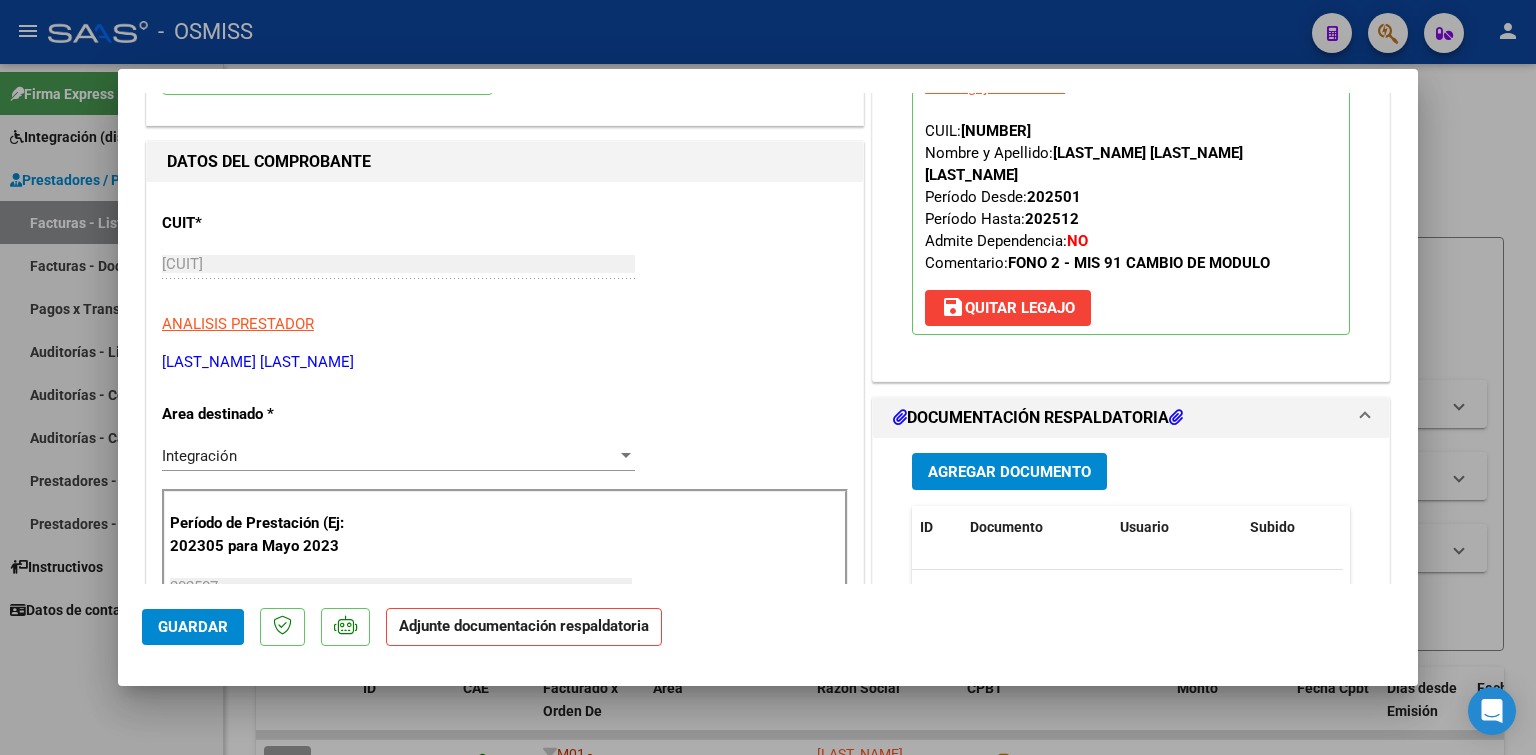 click on "Agregar Documento" at bounding box center (1009, 471) 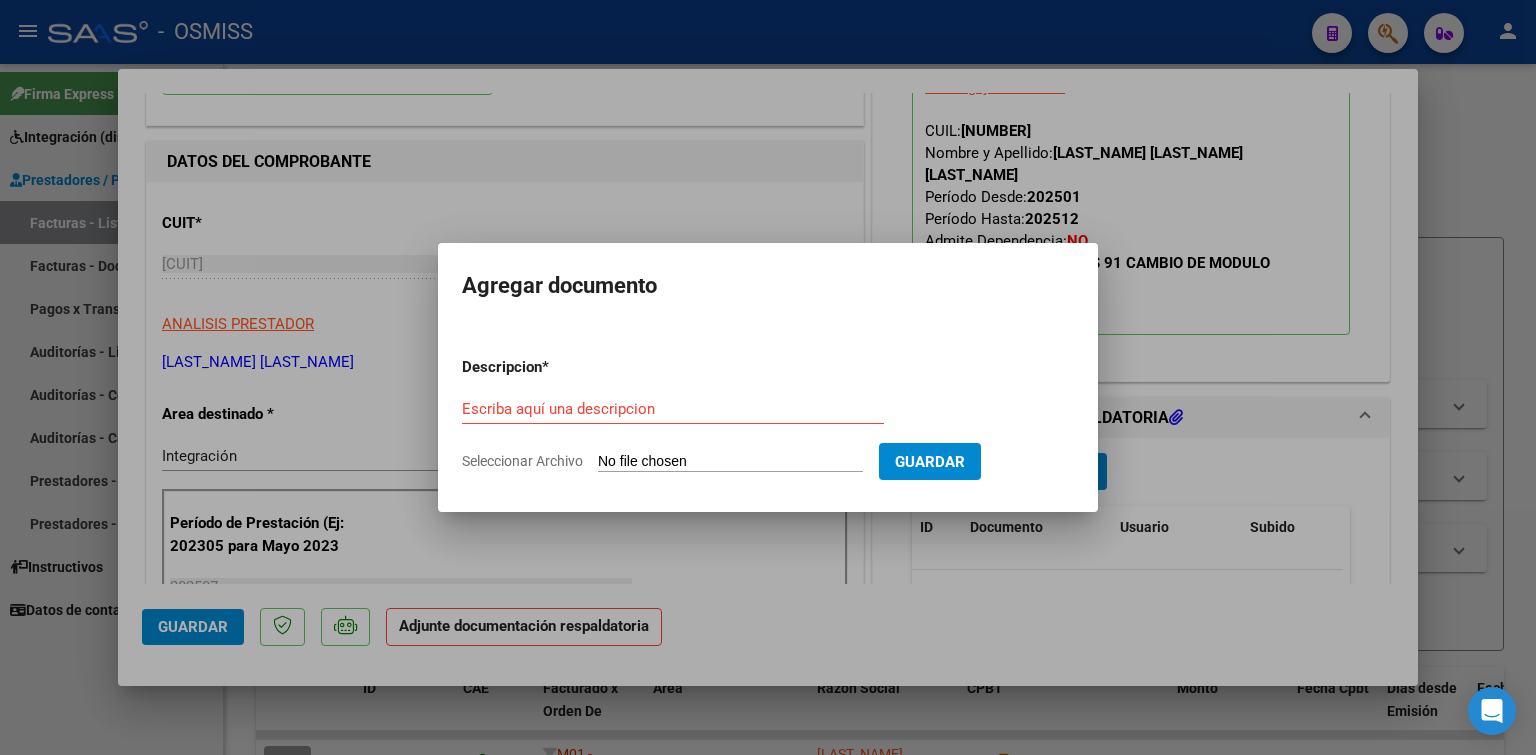 click on "Seleccionar Archivo" at bounding box center [730, 462] 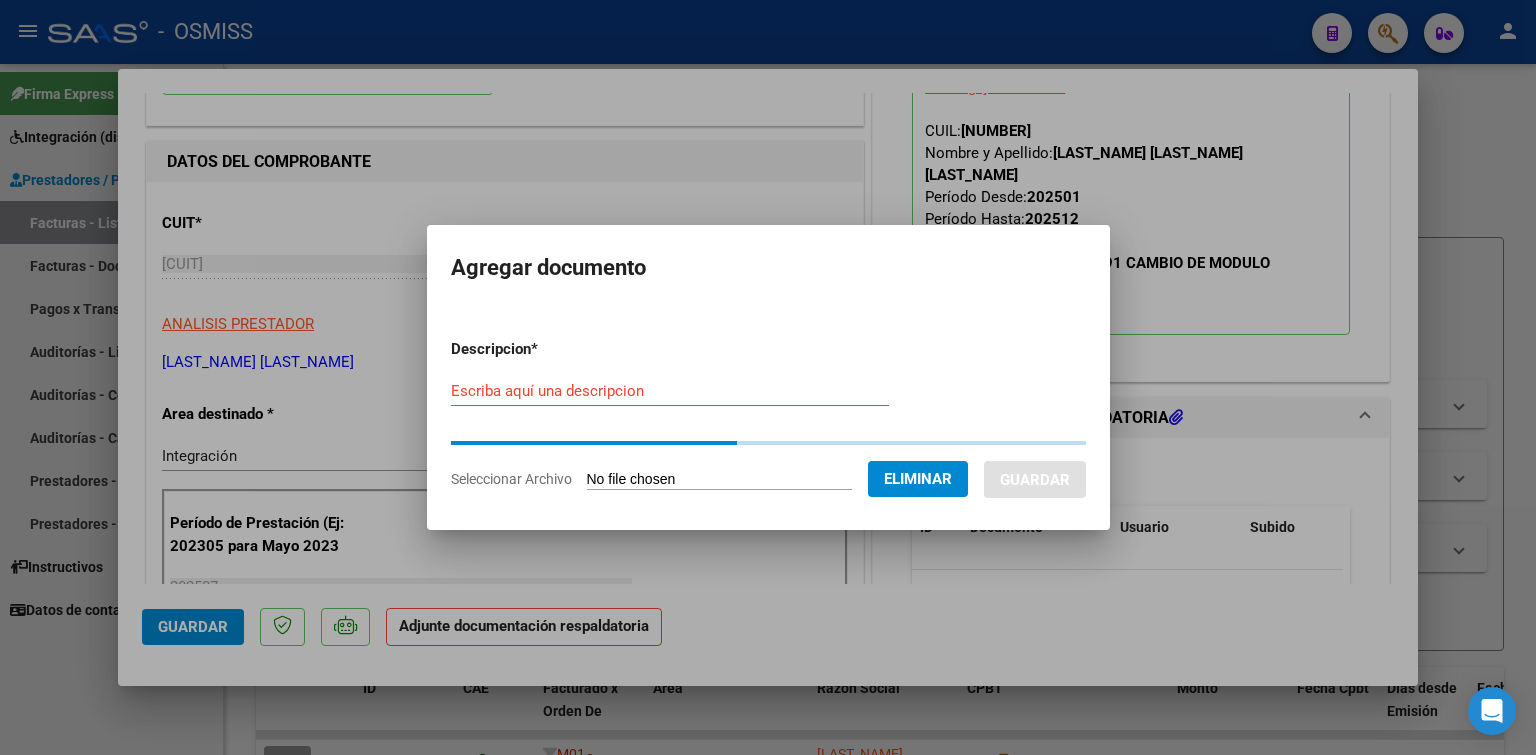 click on "Escriba aquí una descripcion" at bounding box center (670, 391) 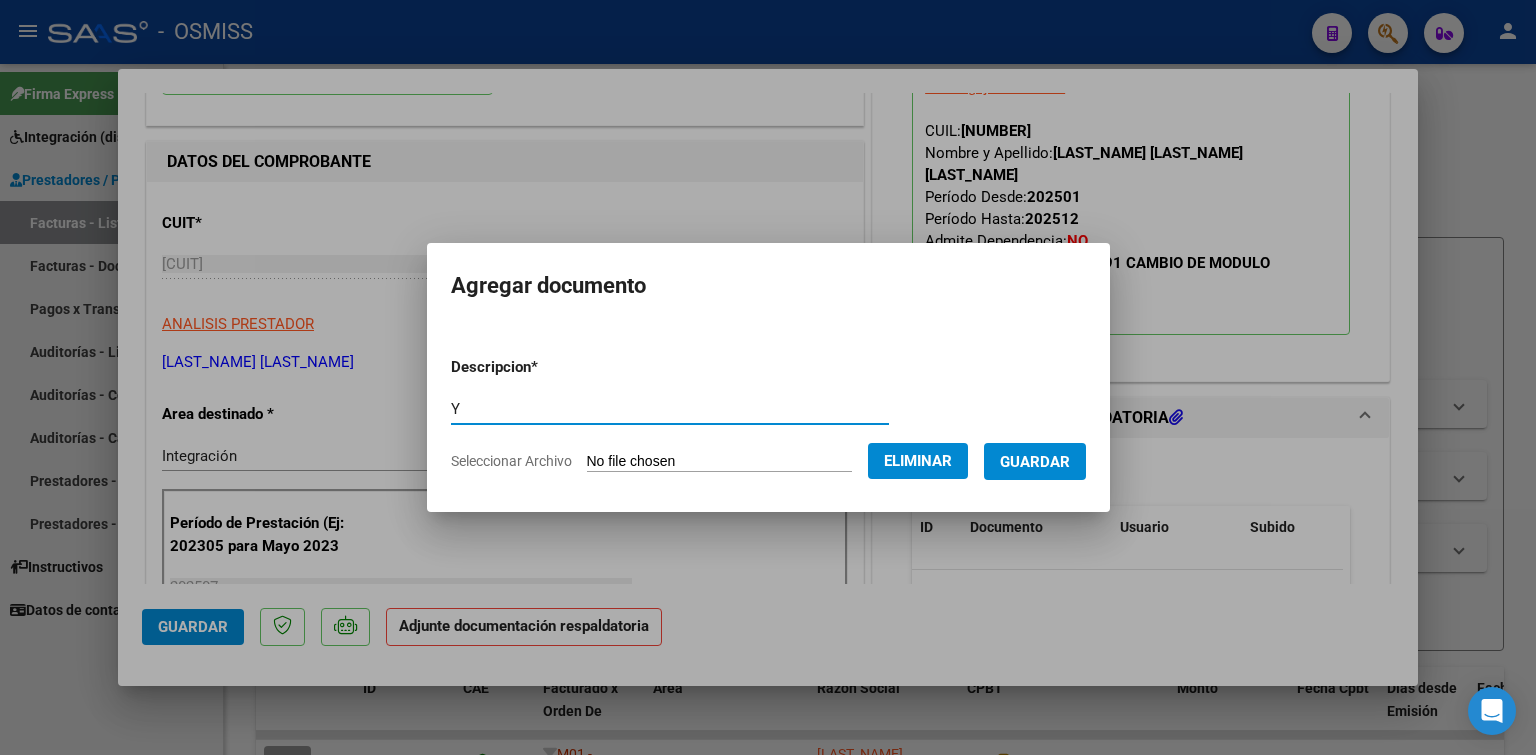 type on "Y" 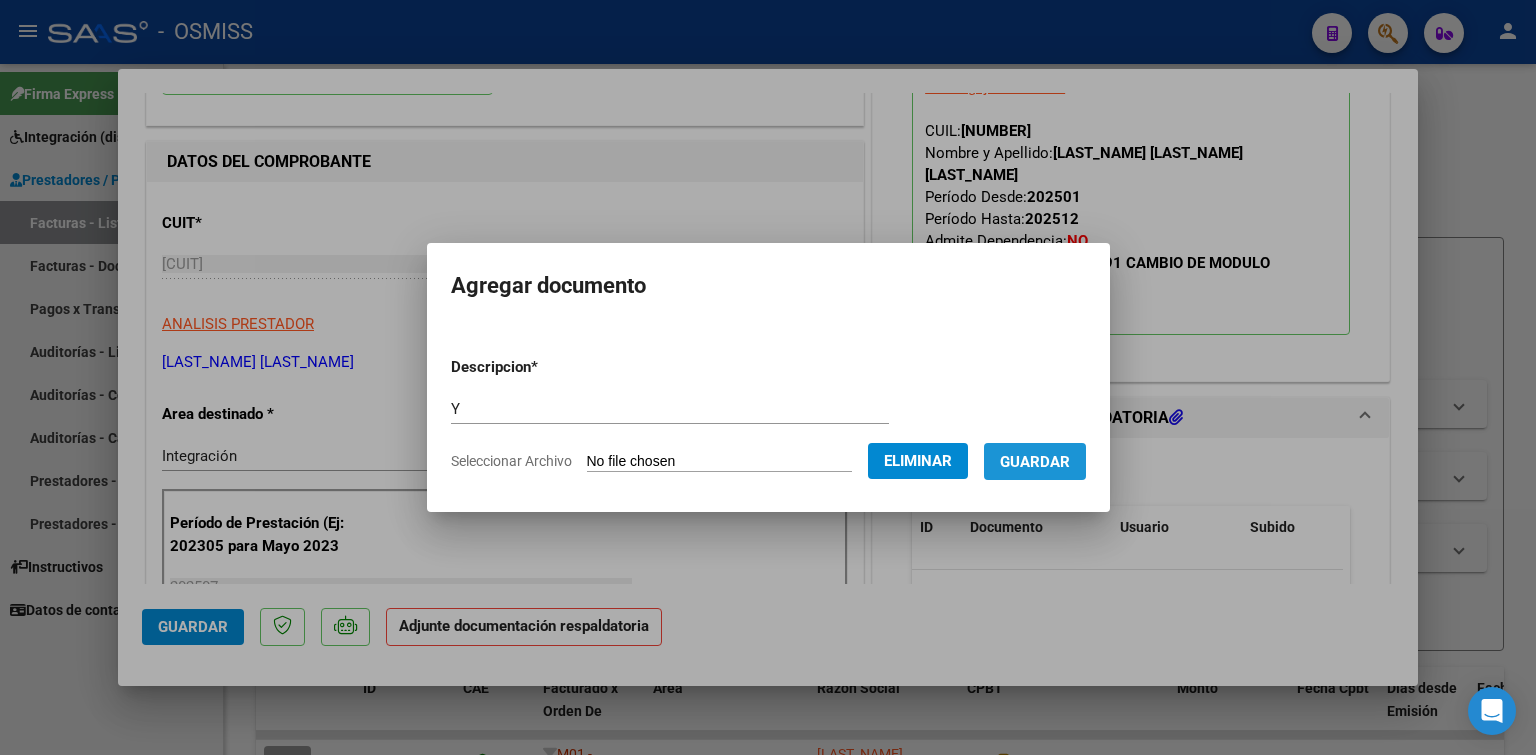 click on "Guardar" at bounding box center [1035, 462] 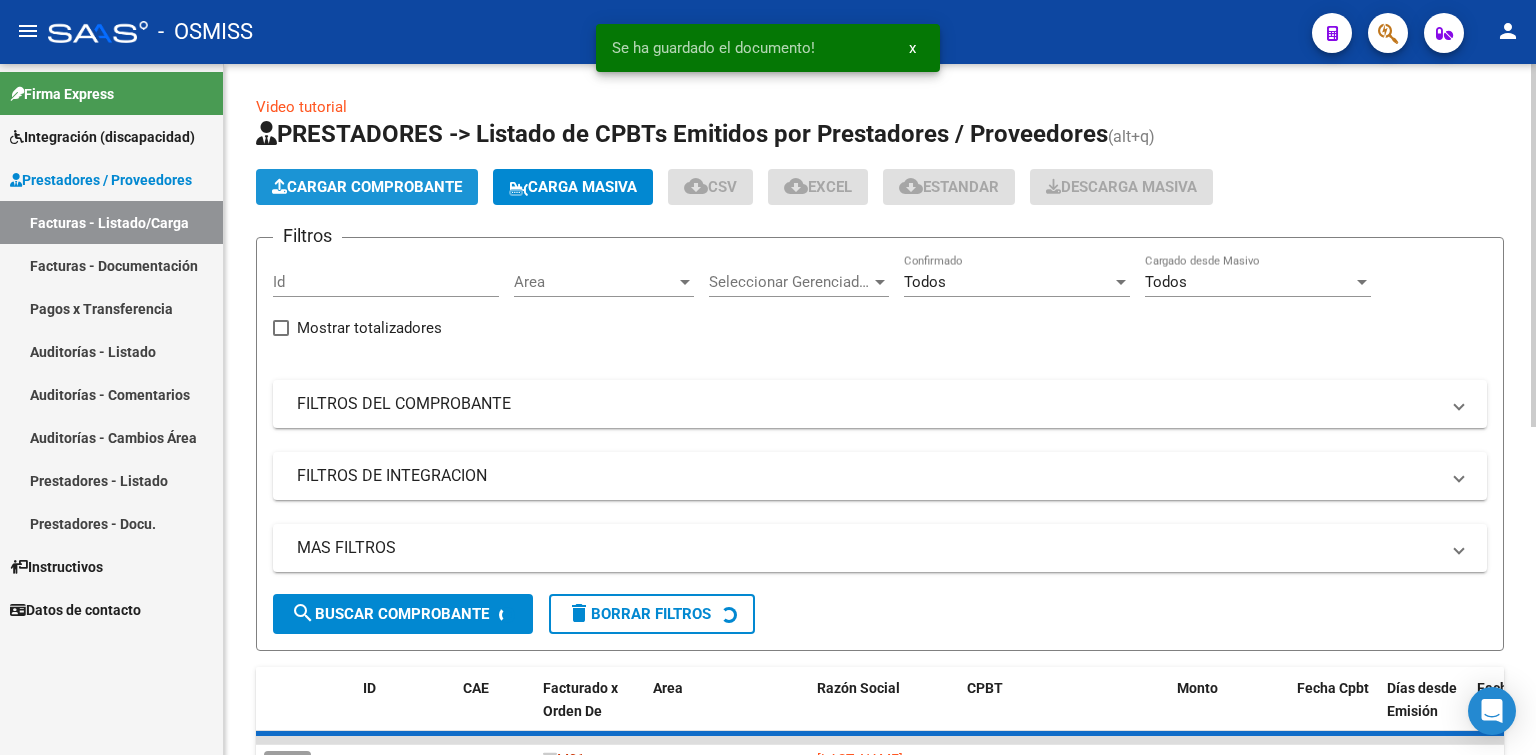click on "Cargar Comprobante" 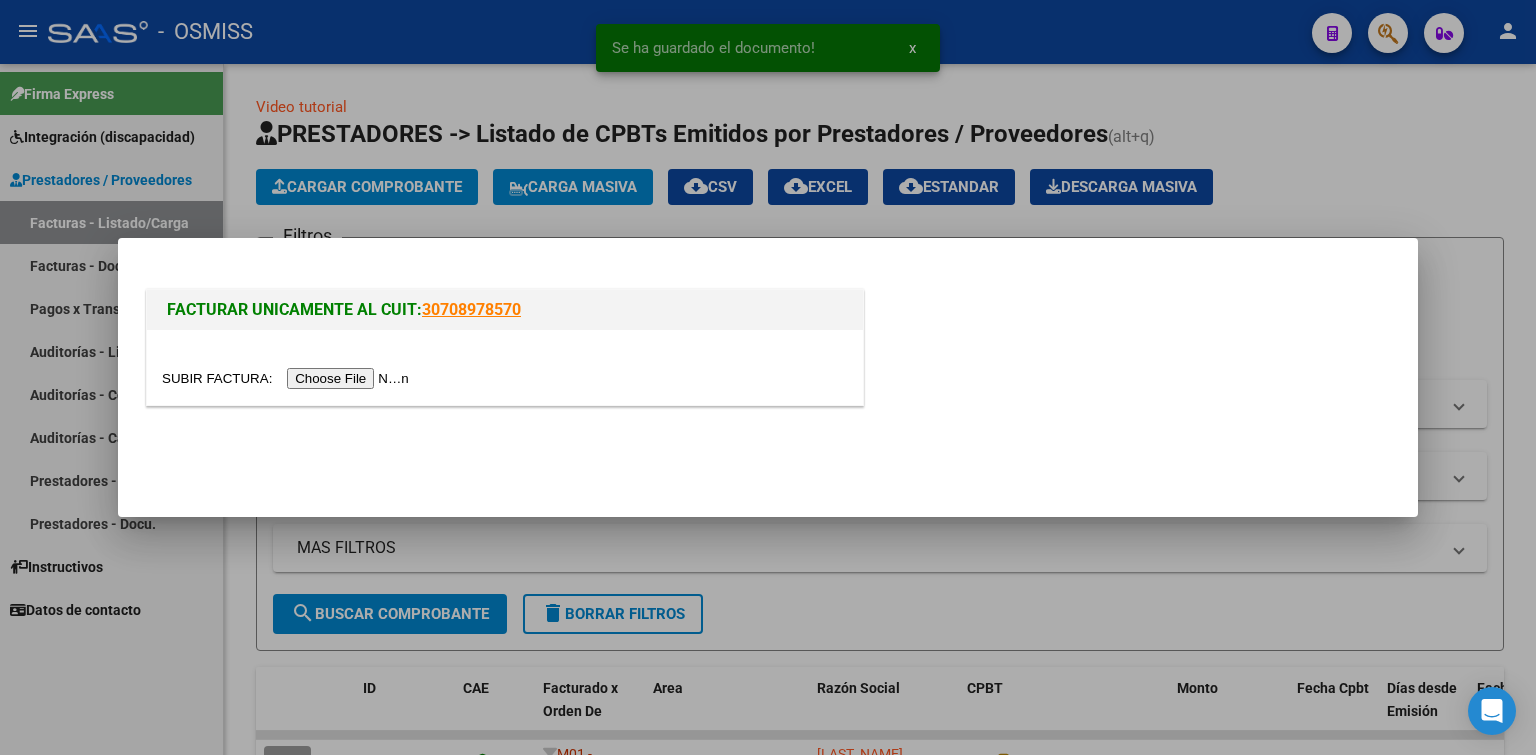 click at bounding box center (288, 378) 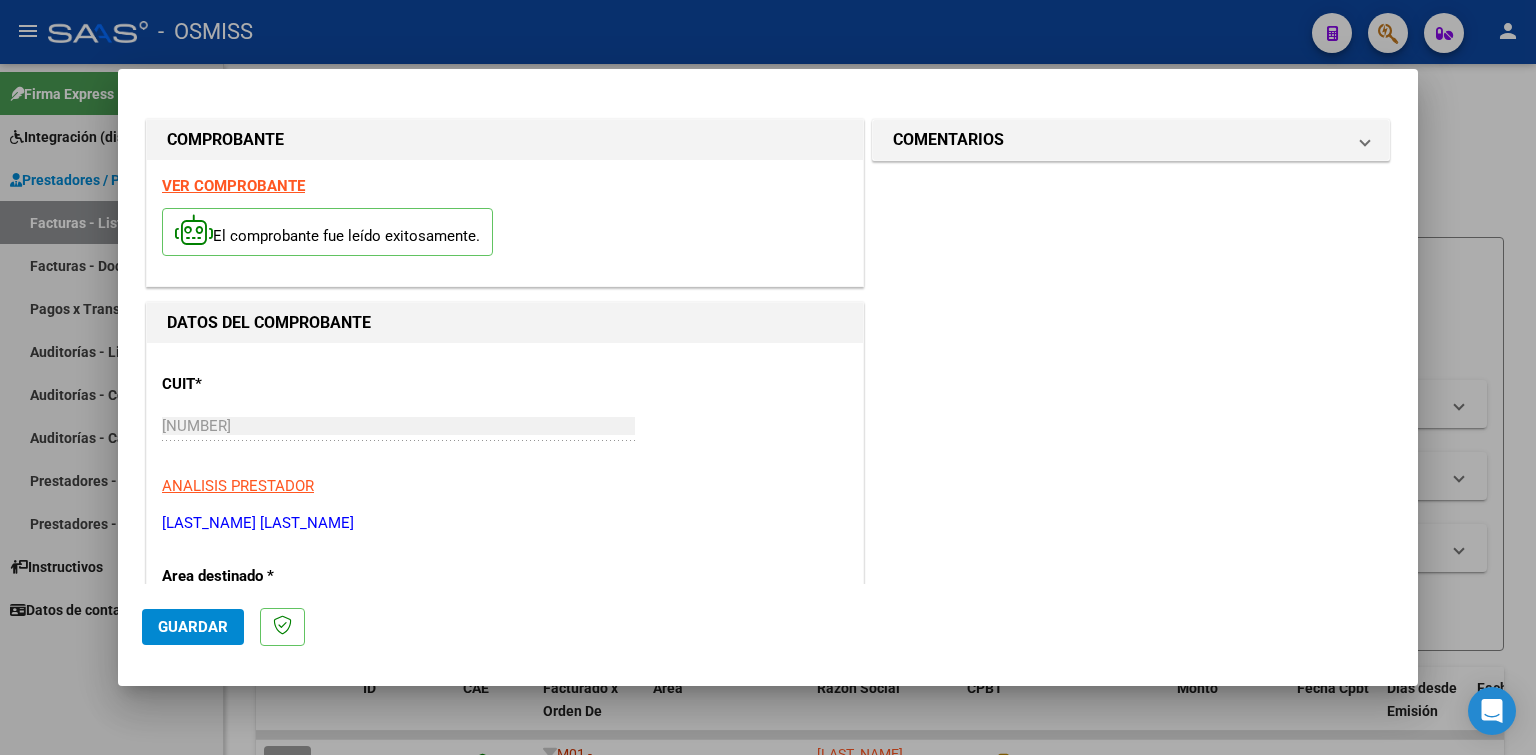 scroll, scrollTop: 400, scrollLeft: 0, axis: vertical 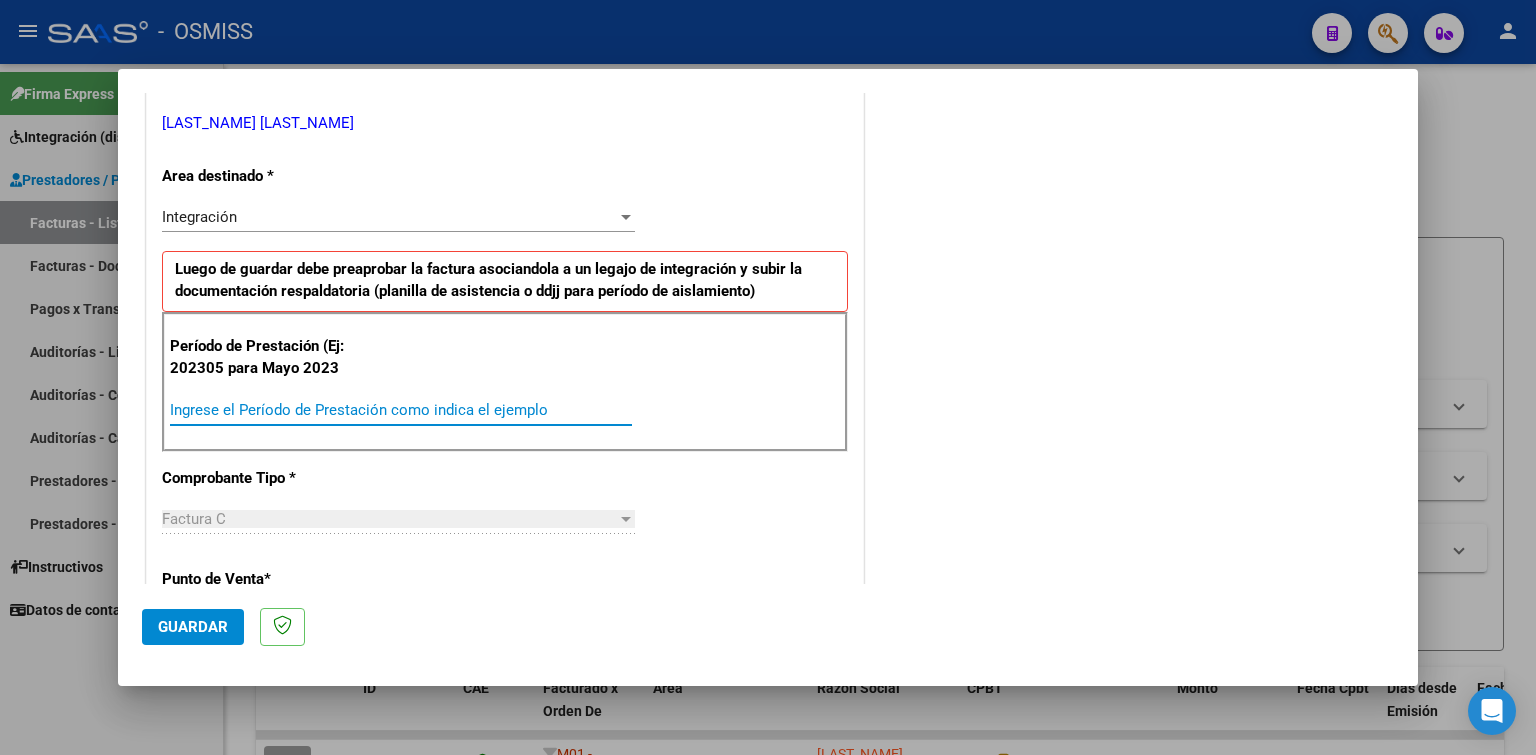 paste on "202507" 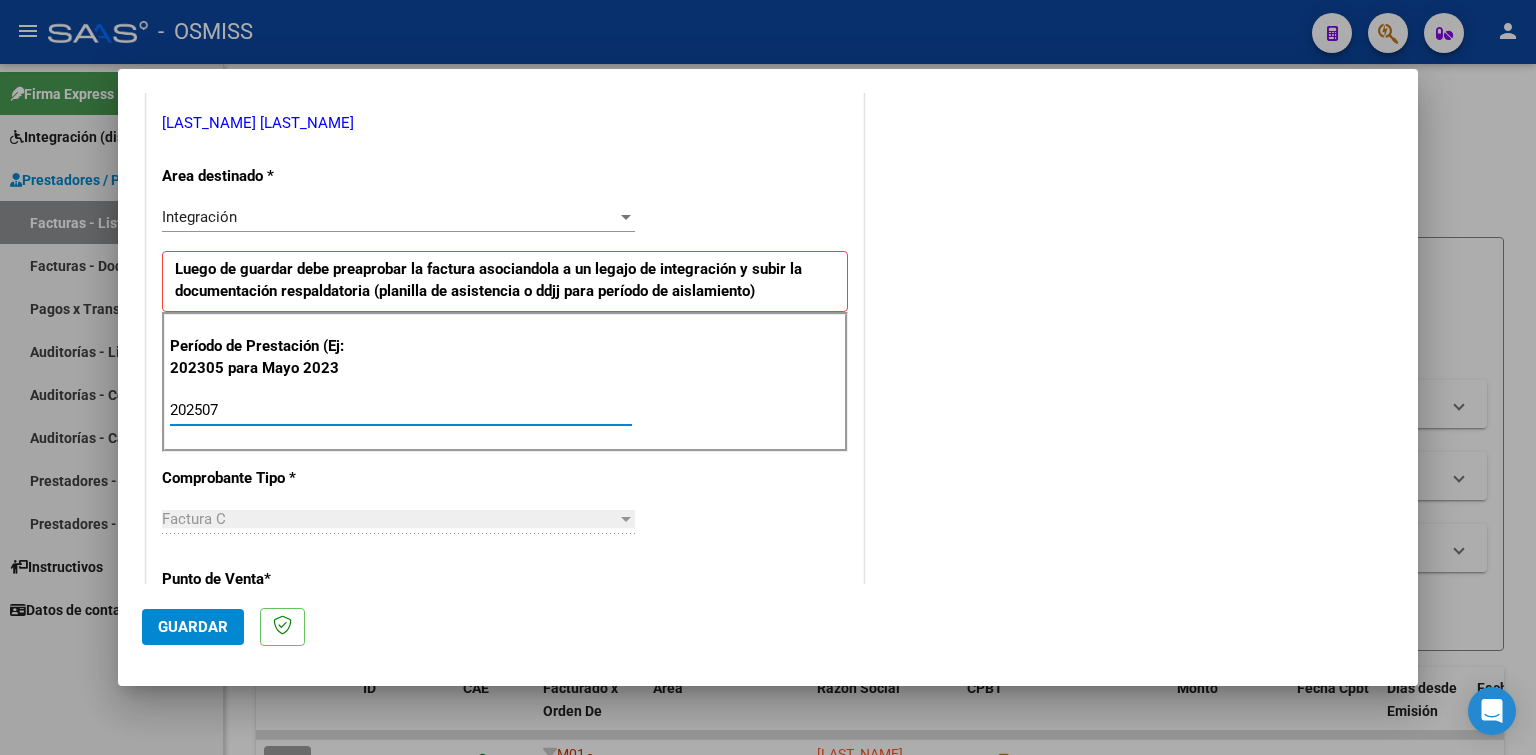 type on "202507" 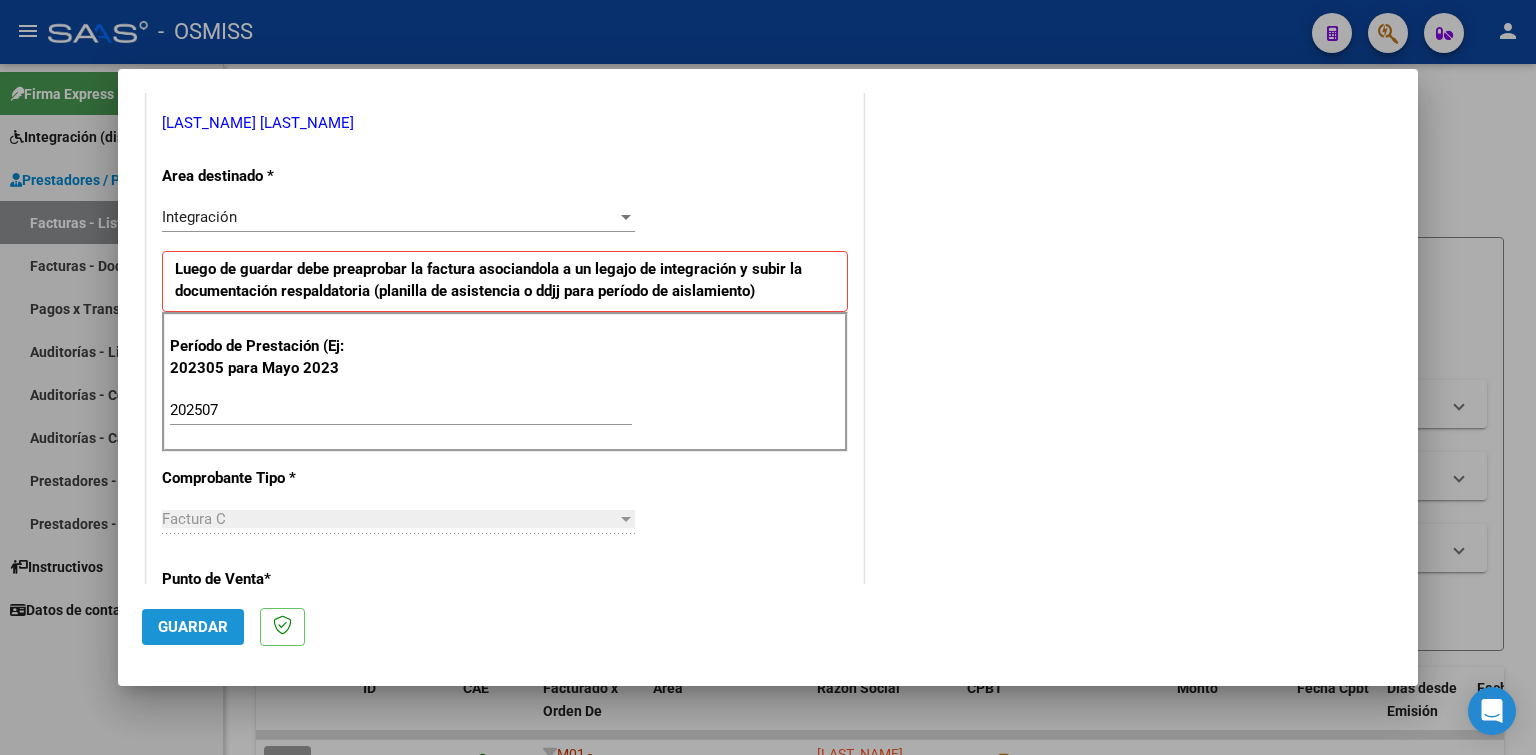 click on "Guardar" 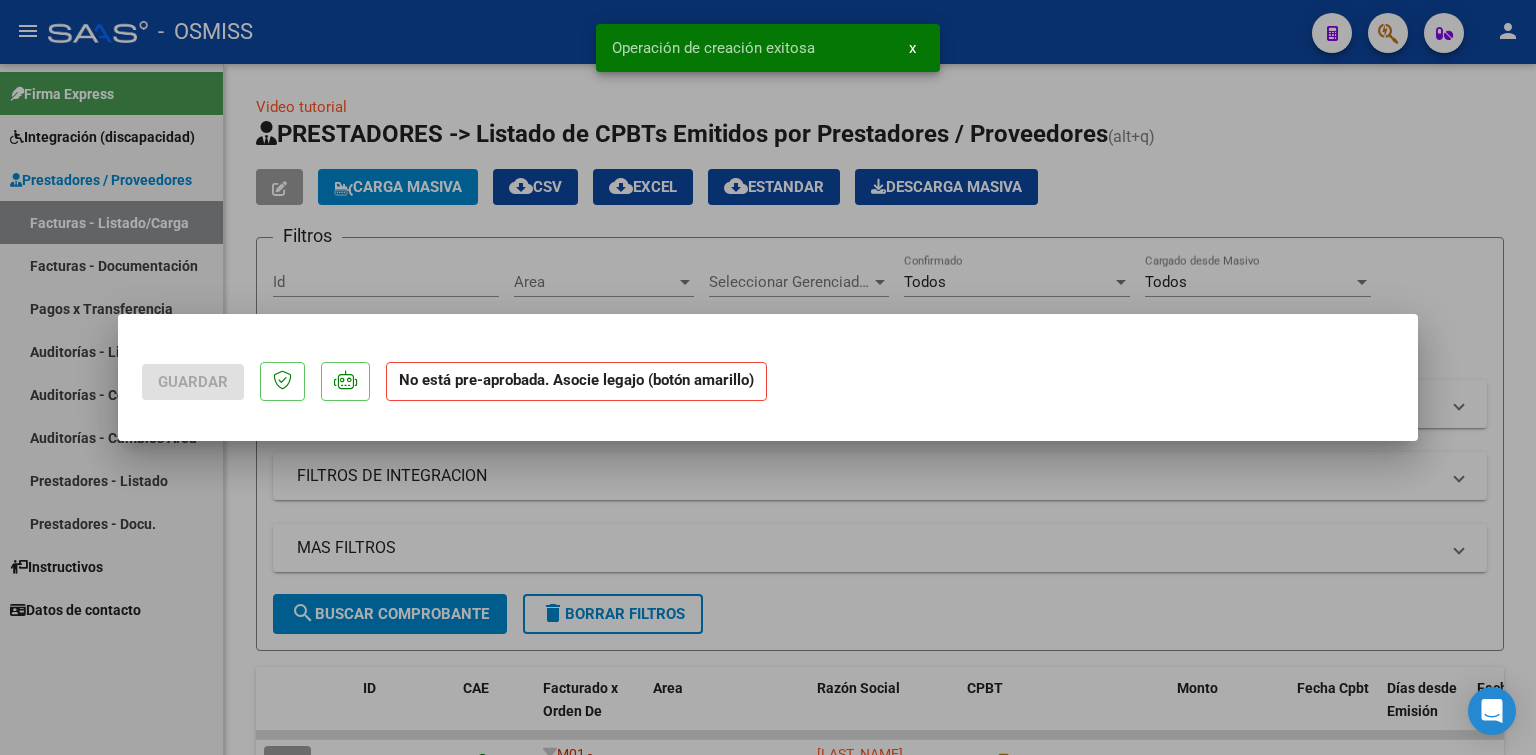 scroll, scrollTop: 0, scrollLeft: 0, axis: both 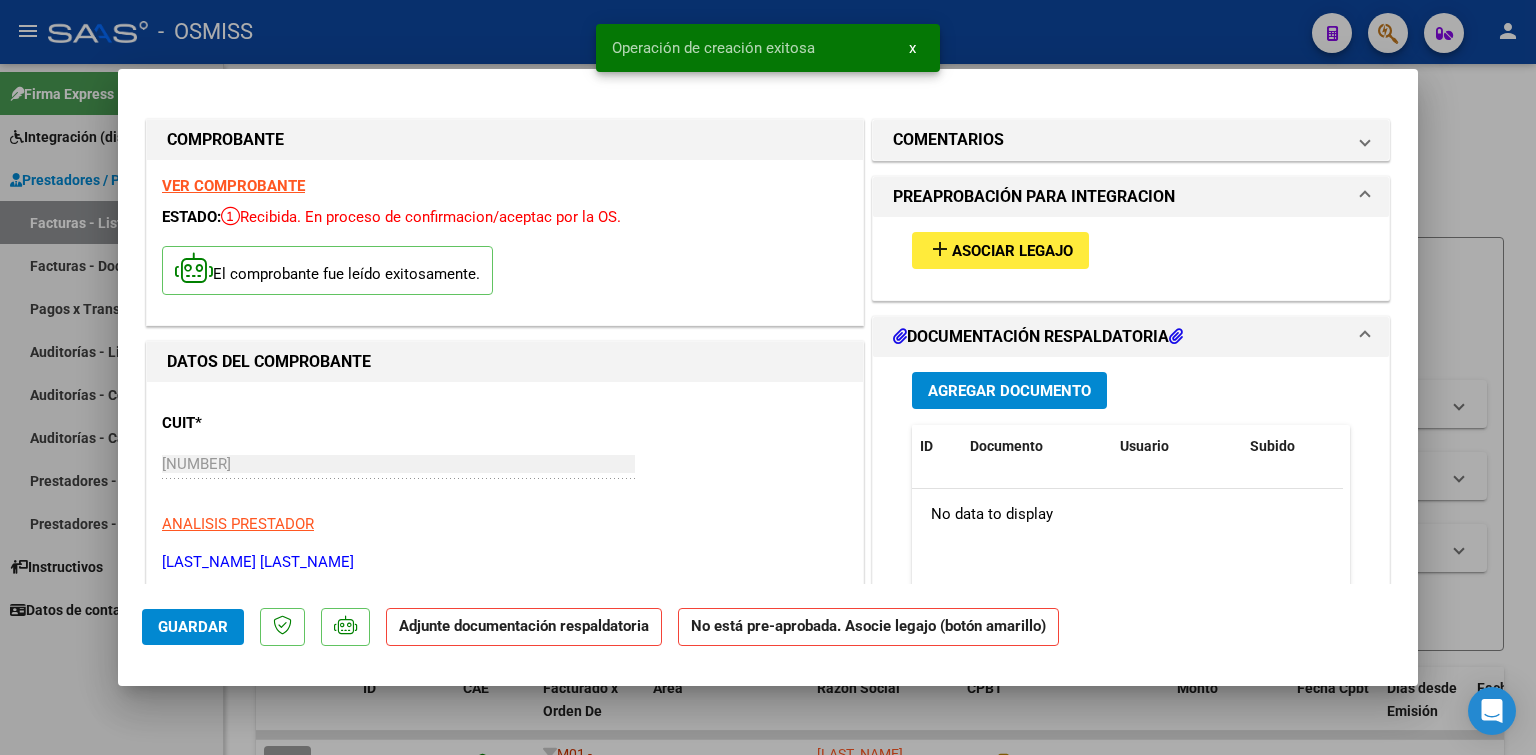 click on "Asociar Legajo" at bounding box center [1012, 251] 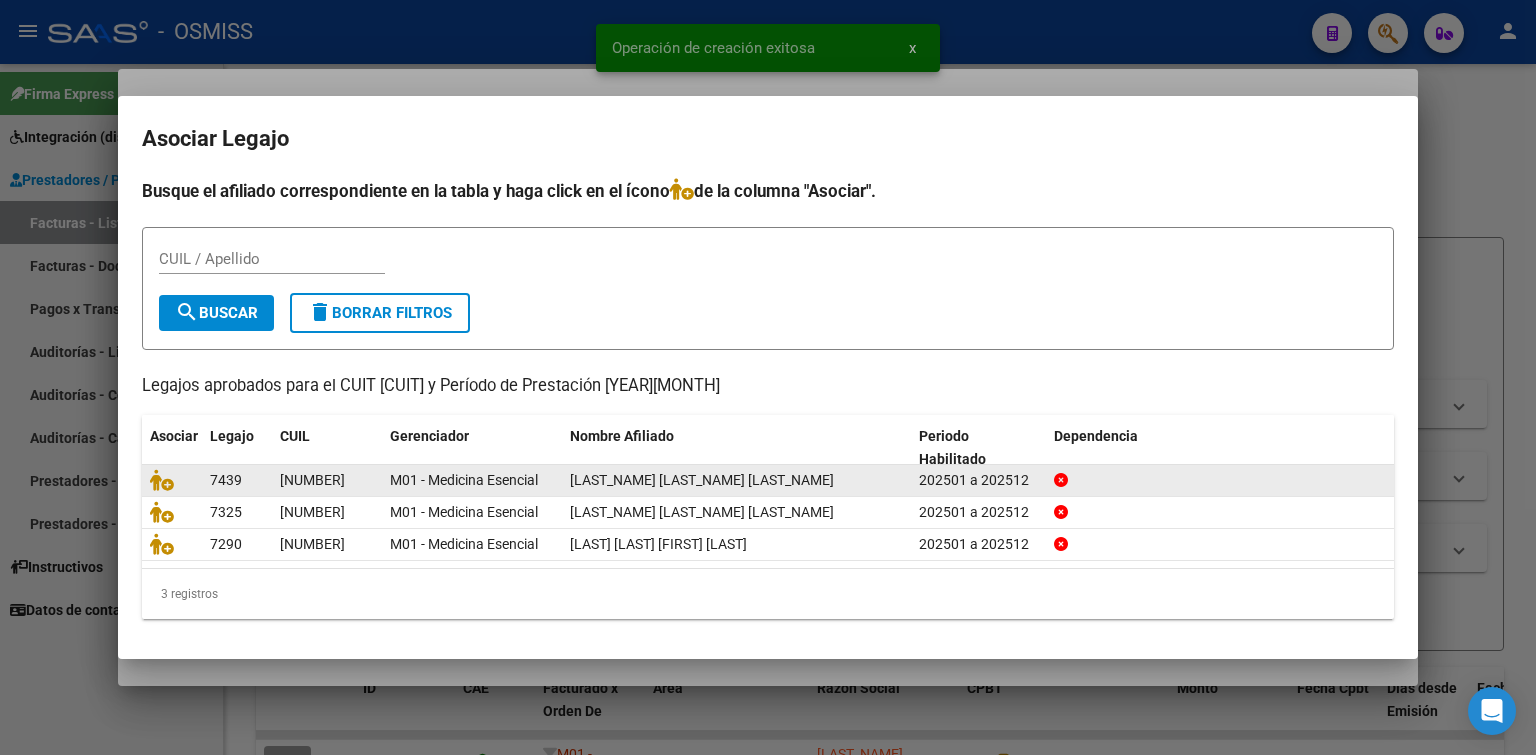 click 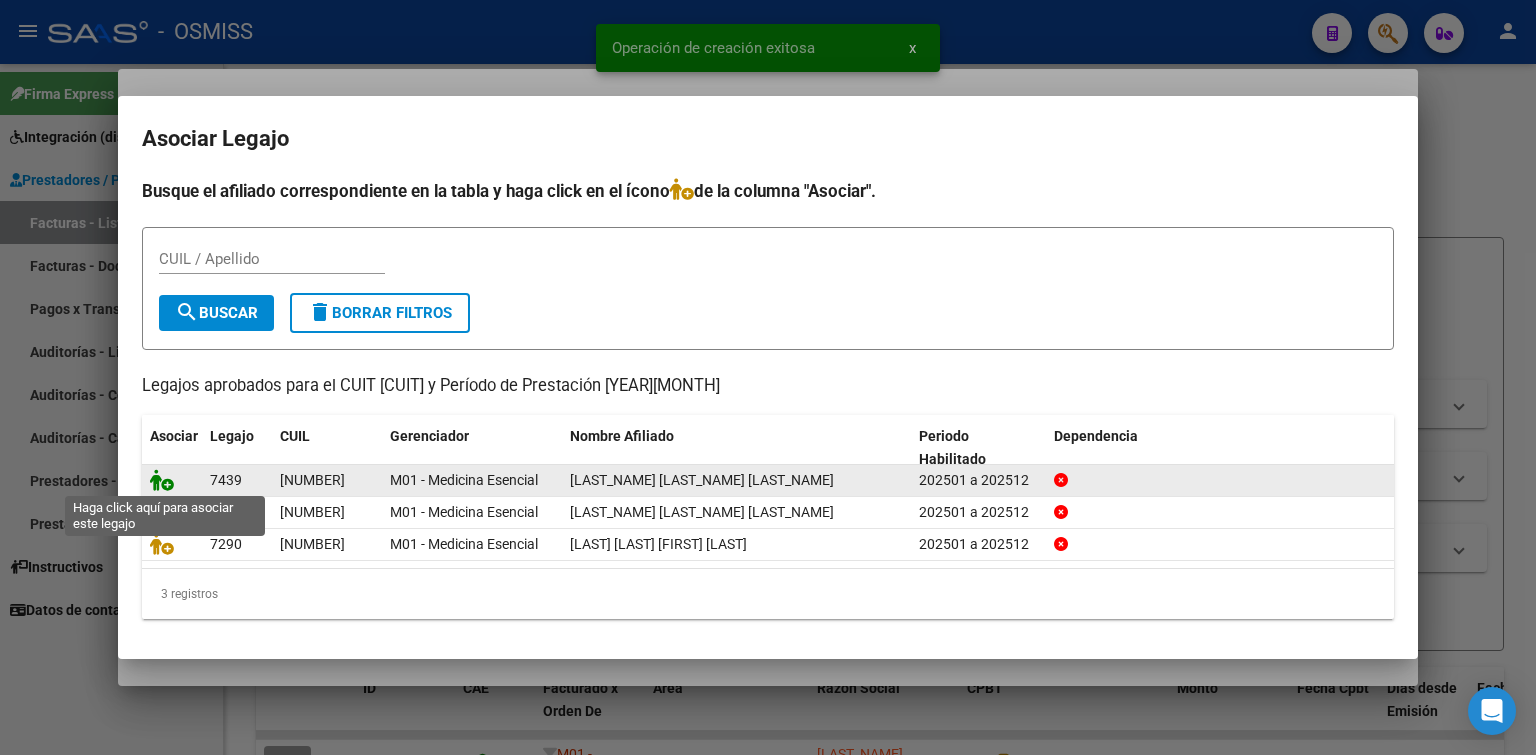 click 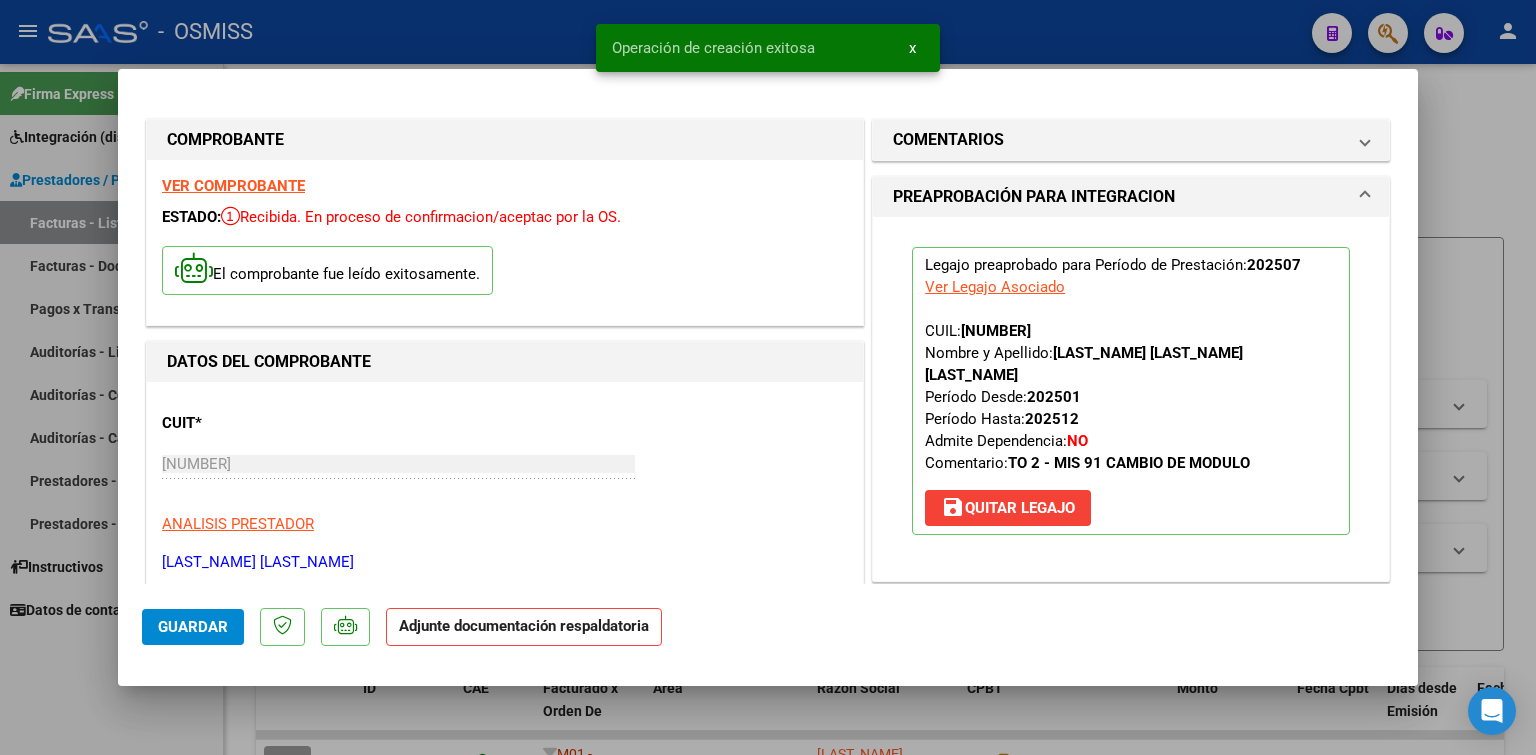 scroll, scrollTop: 400, scrollLeft: 0, axis: vertical 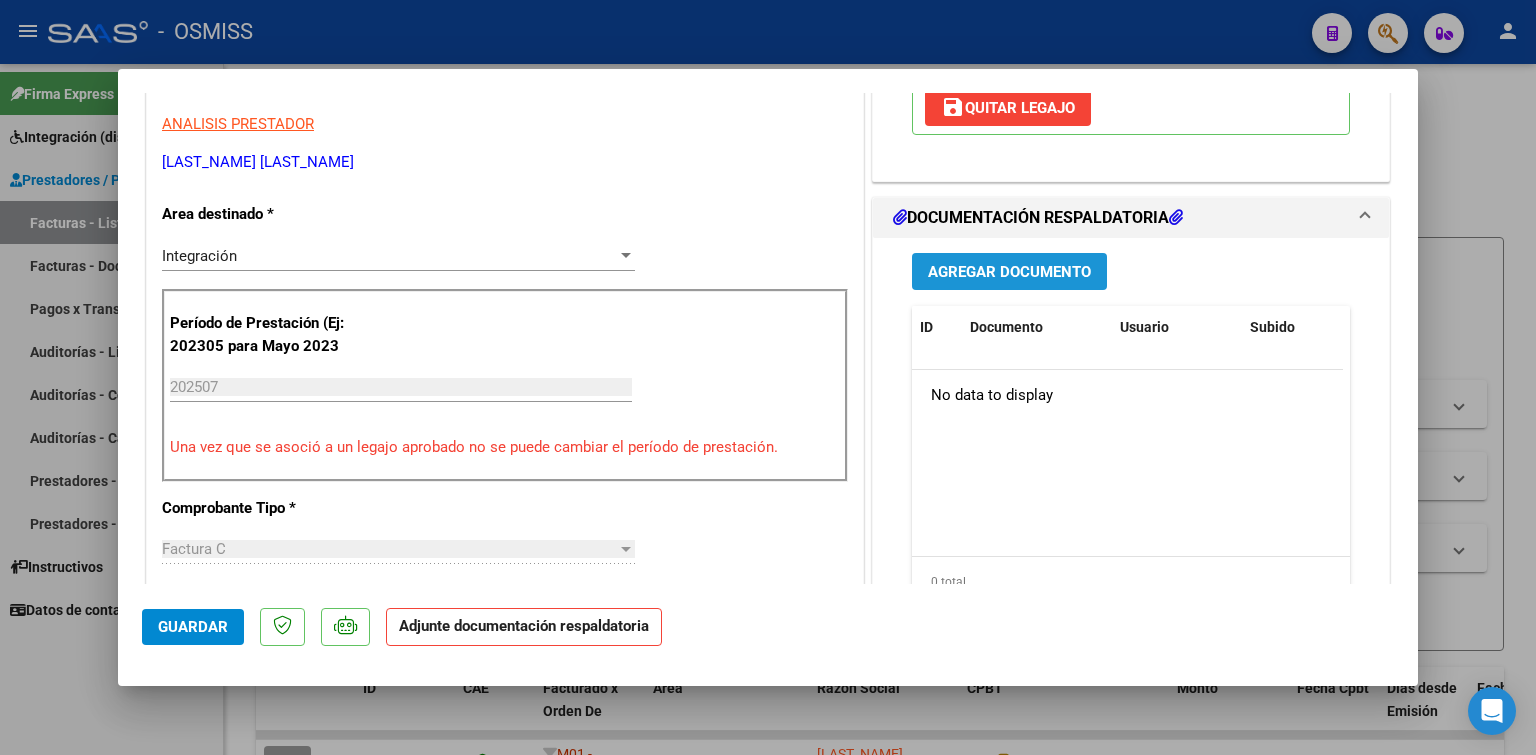 click on "Agregar Documento" at bounding box center [1009, 272] 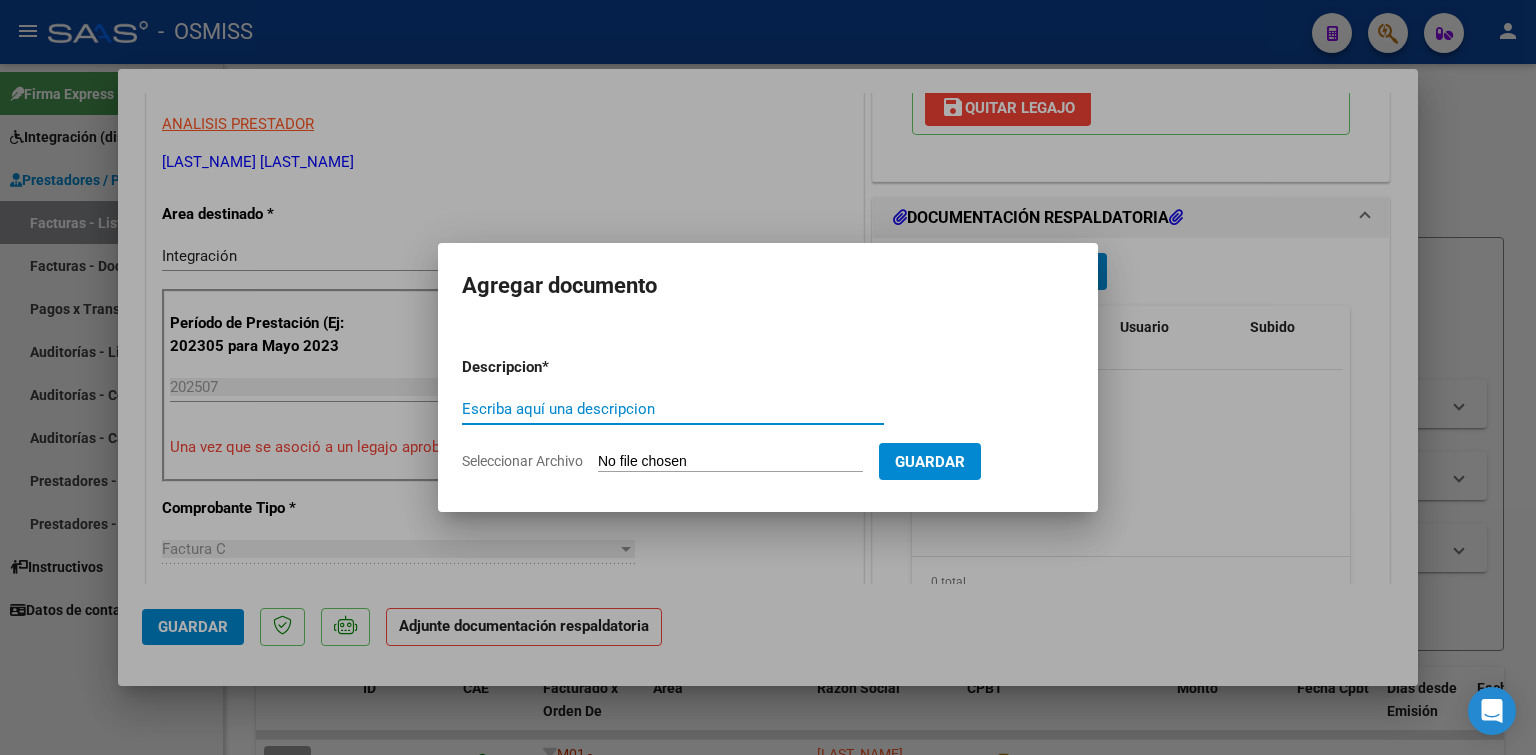 click on "Seleccionar Archivo" at bounding box center (730, 462) 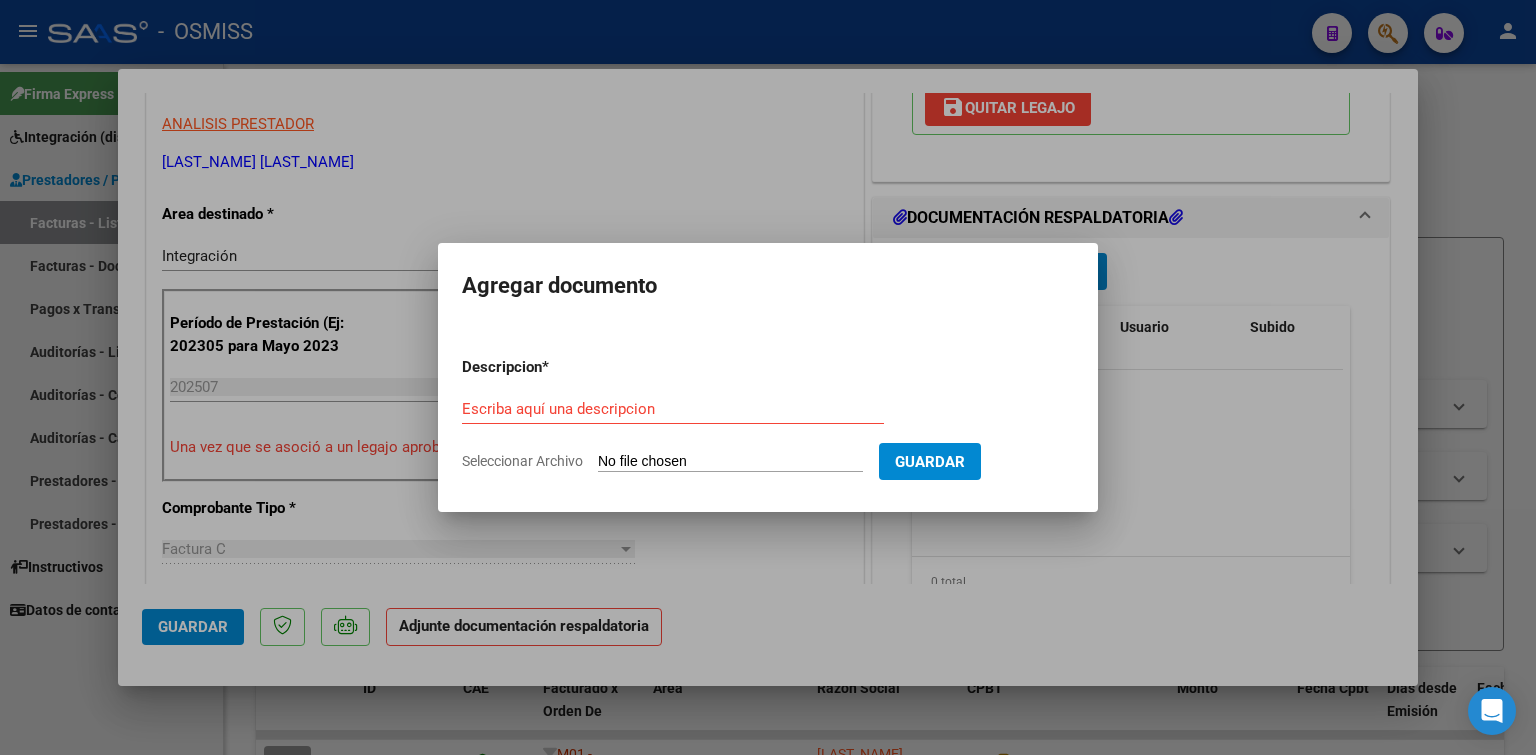 type on "C:\fakepath\[NAME] [FIRST].pdf" 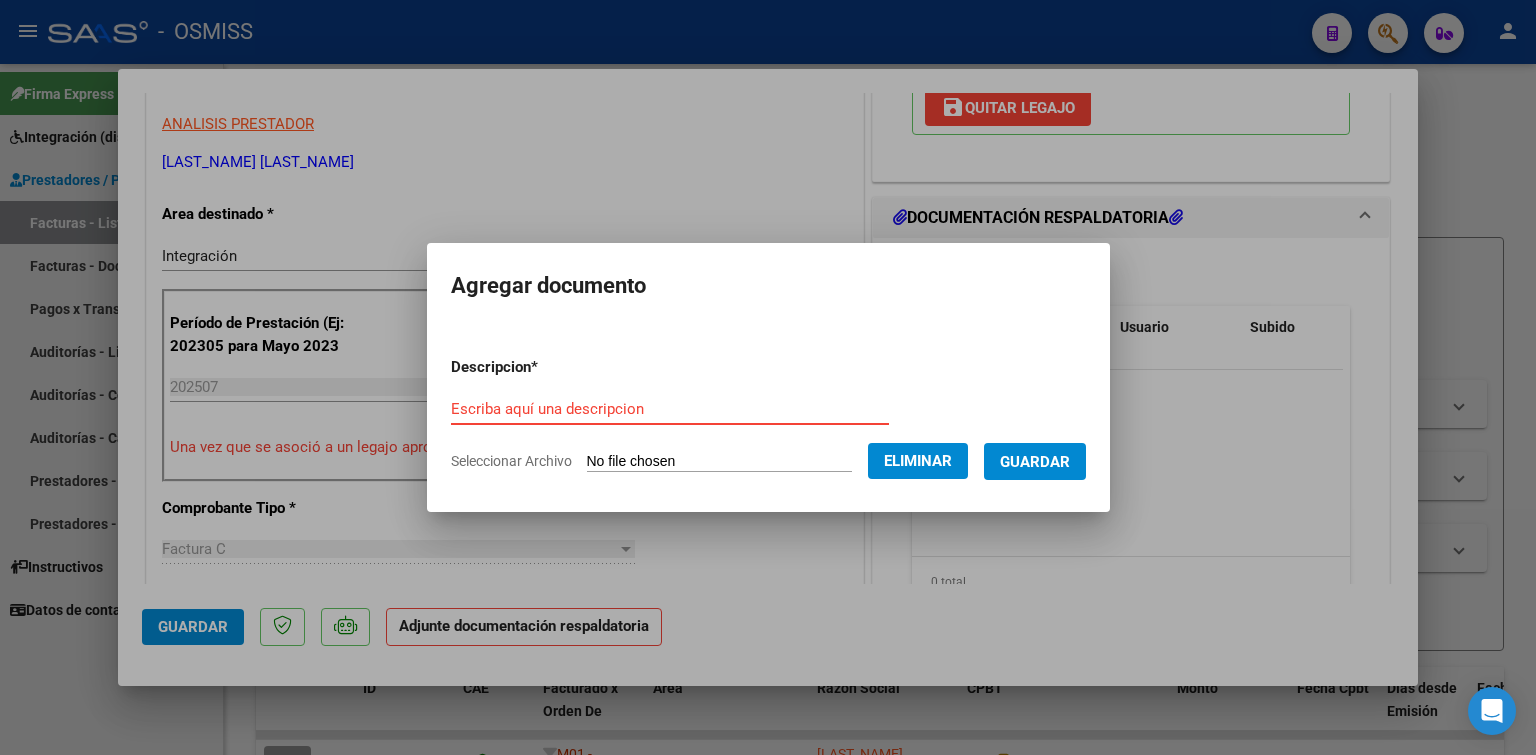 click on "Escriba aquí una descripcion" at bounding box center [670, 409] 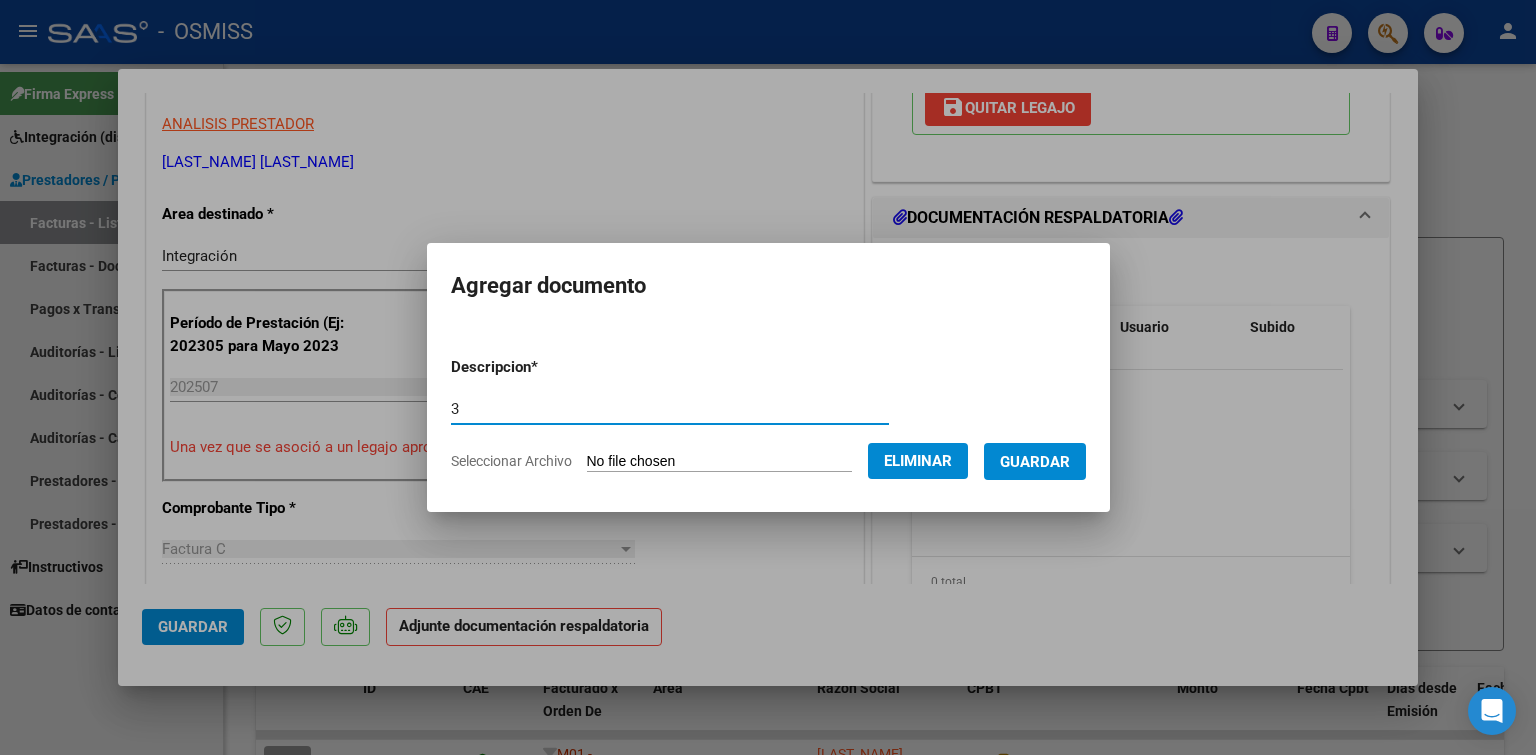 type on "3" 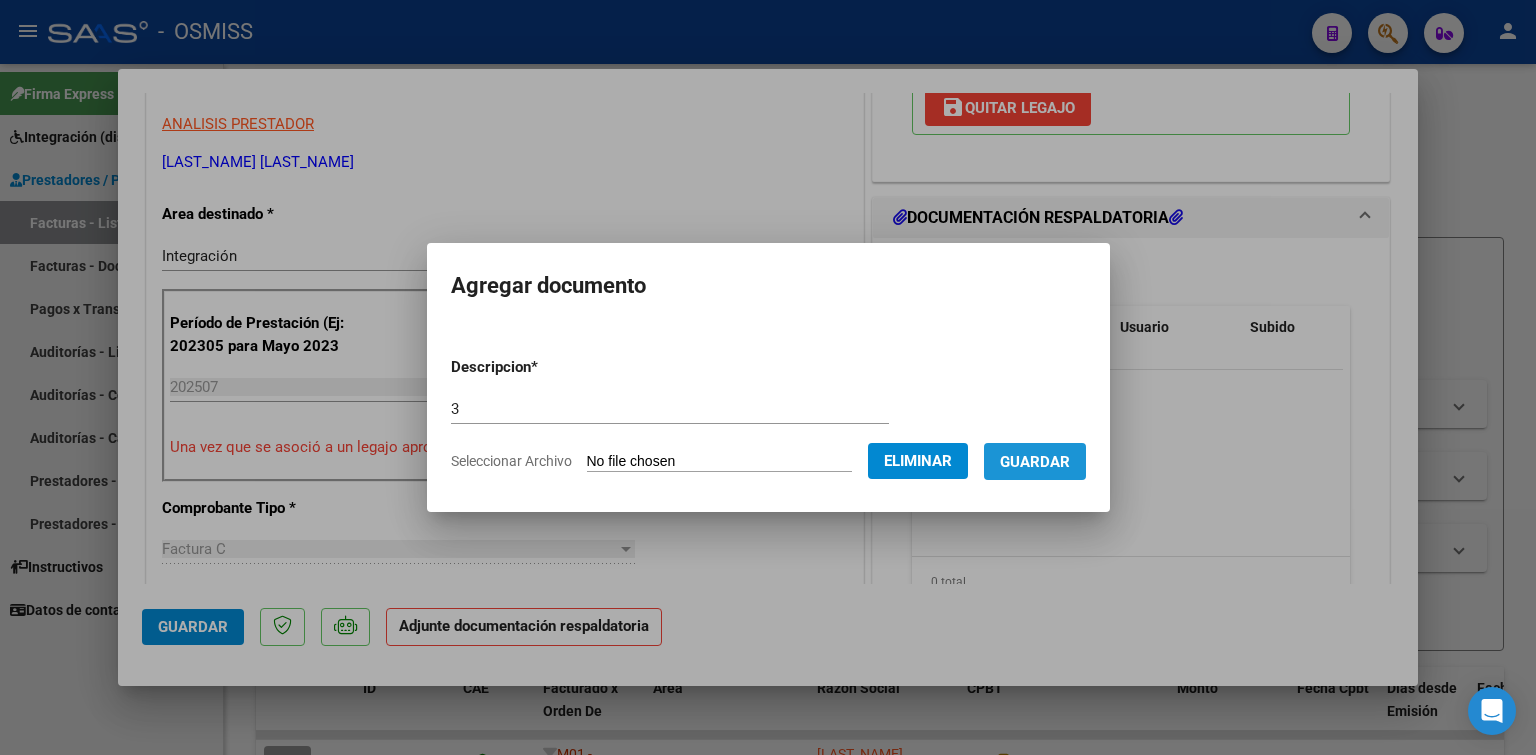 click on "Guardar" at bounding box center (1035, 462) 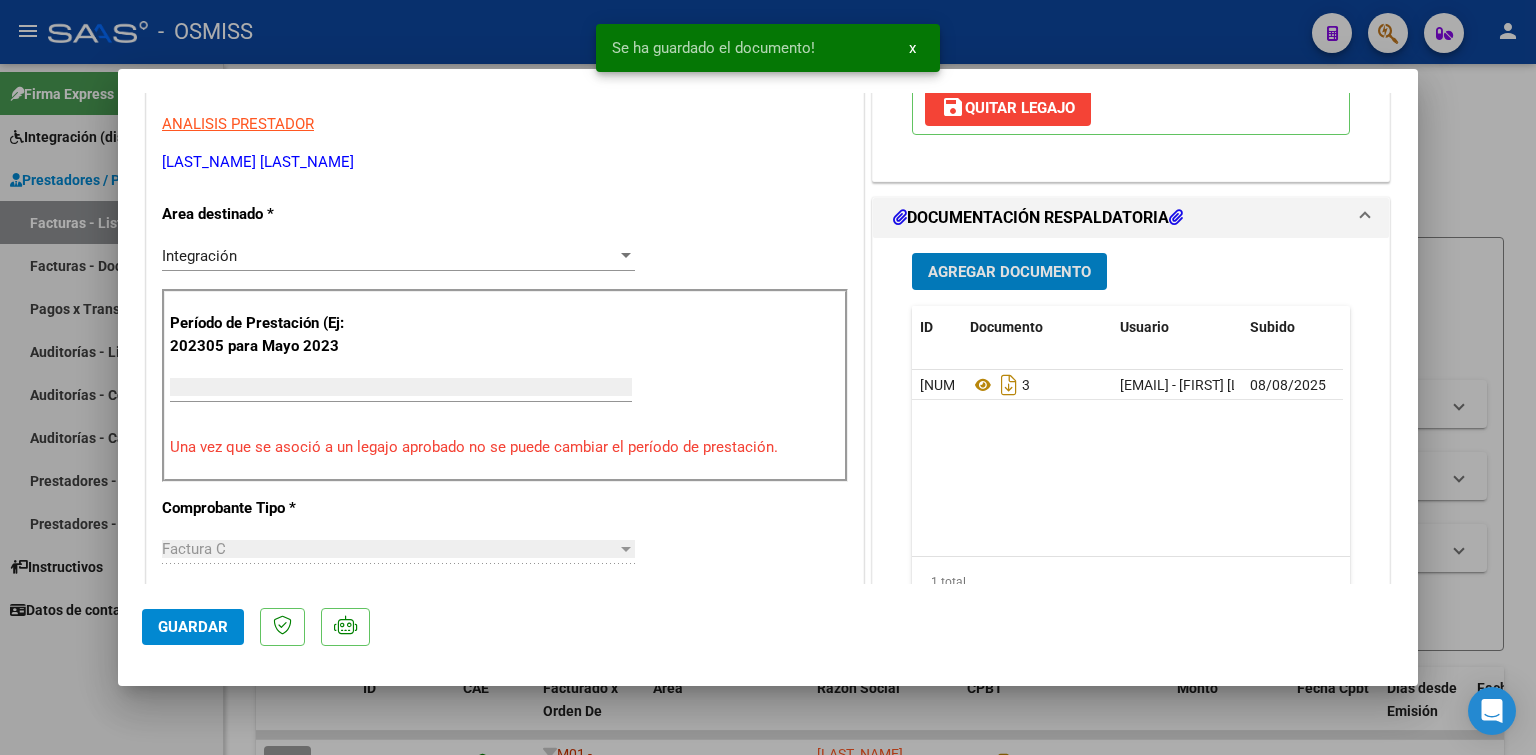 scroll, scrollTop: 0, scrollLeft: 0, axis: both 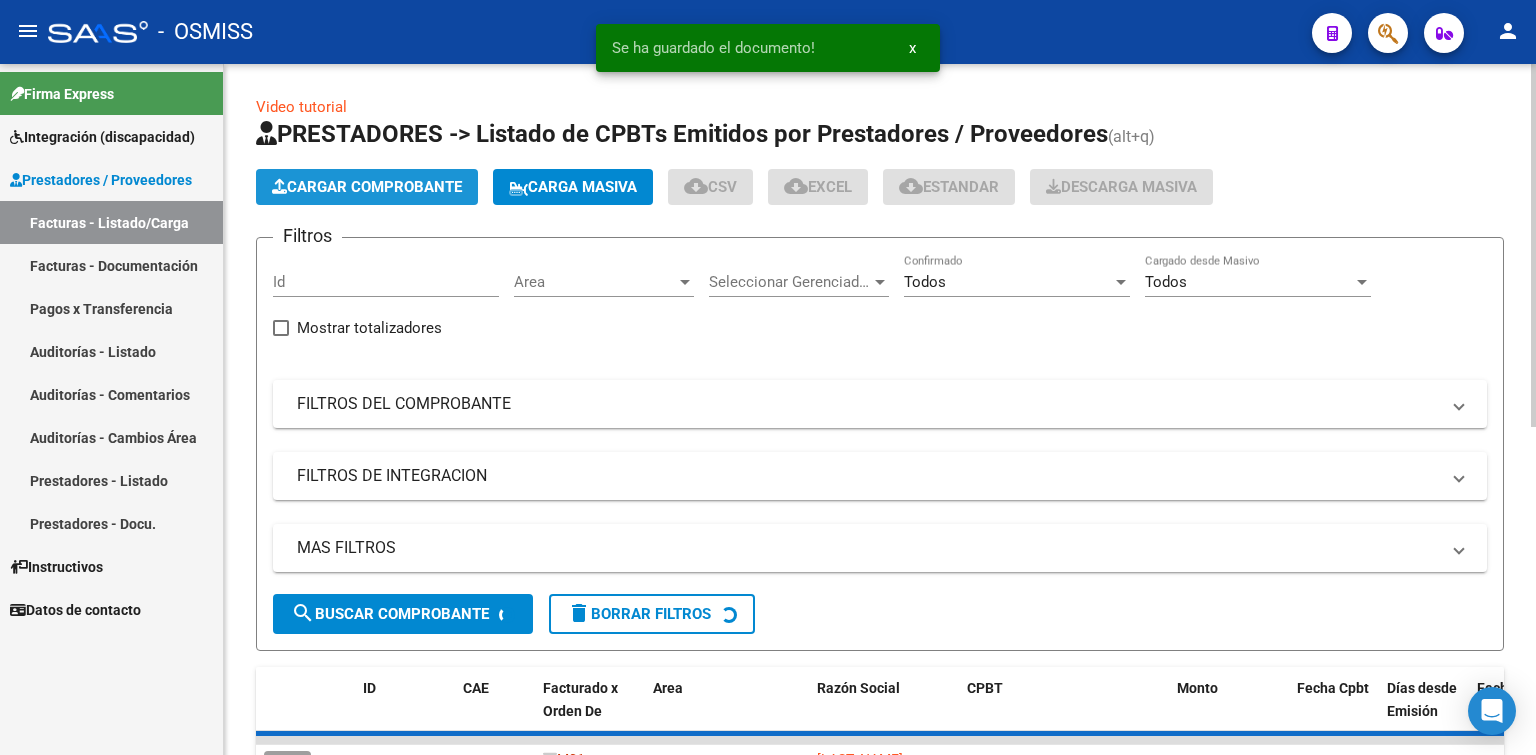 click on "Cargar Comprobante" 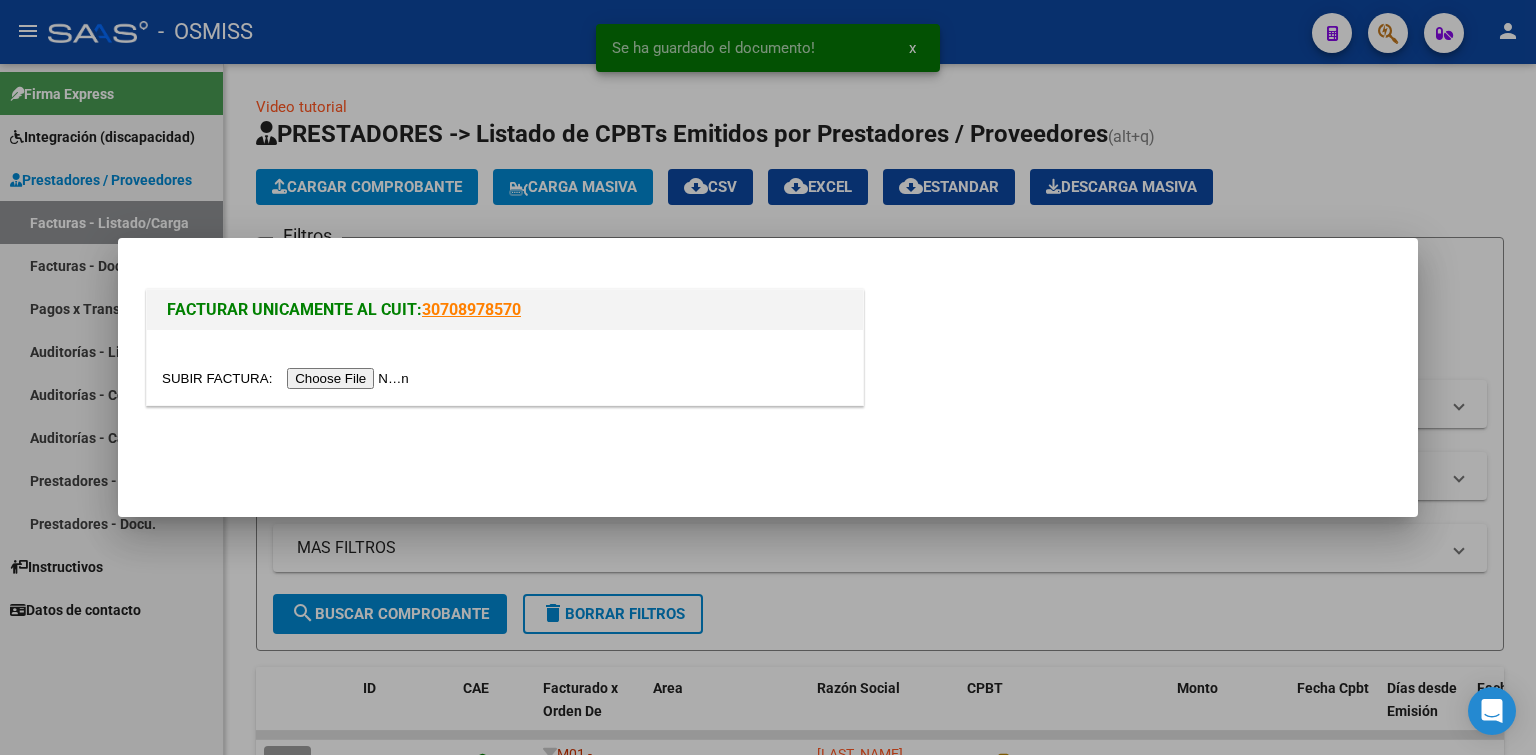 click at bounding box center (288, 378) 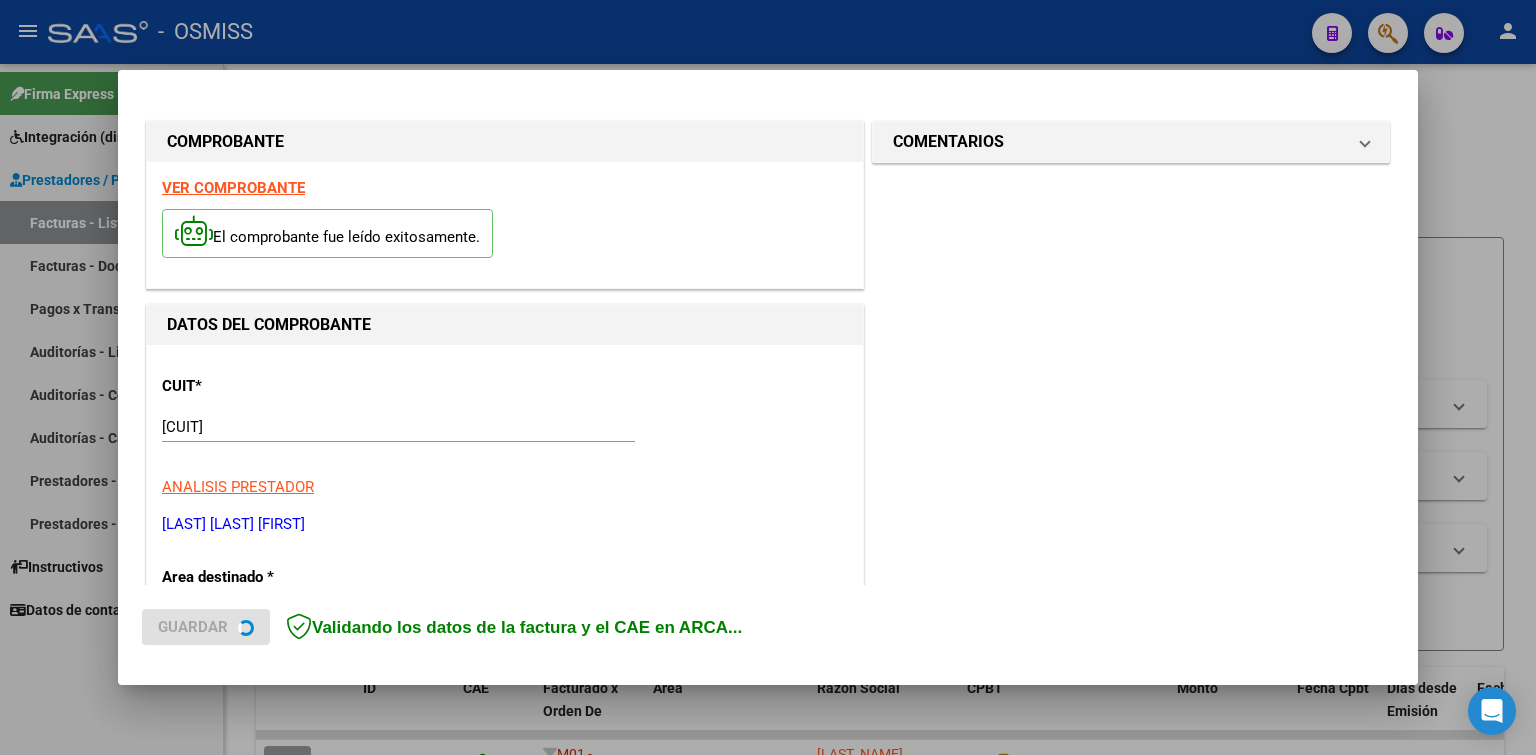 scroll, scrollTop: 300, scrollLeft: 0, axis: vertical 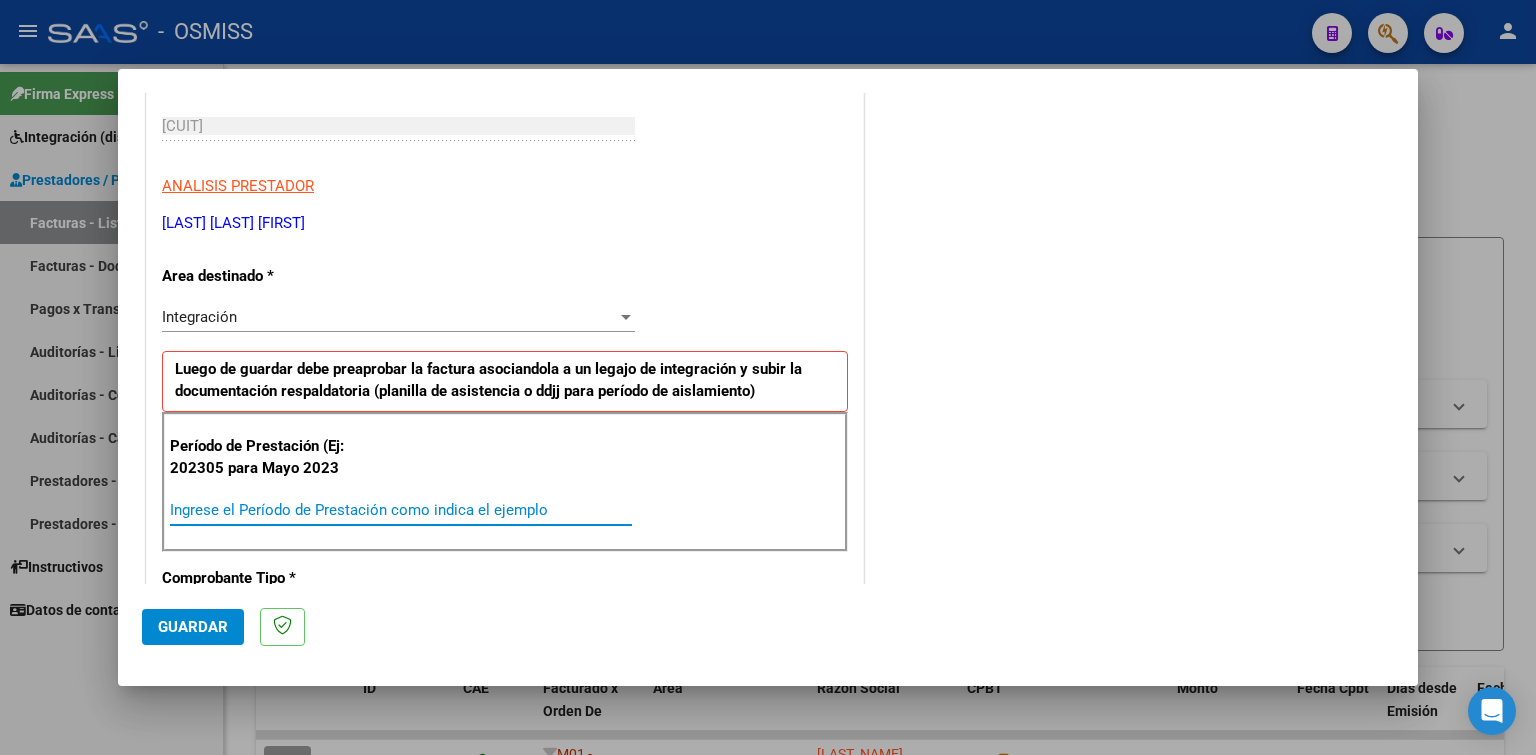 paste on "202507" 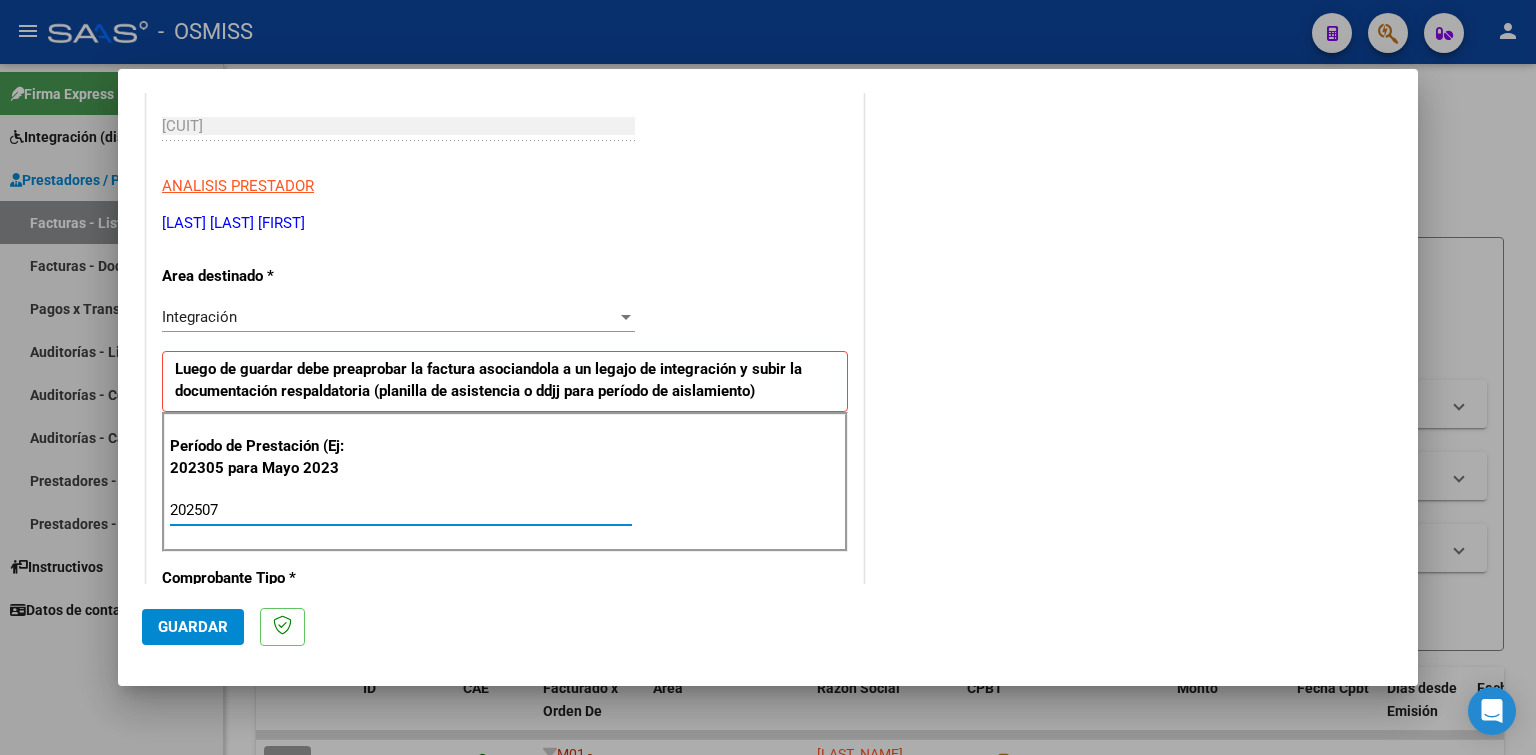 type on "202507" 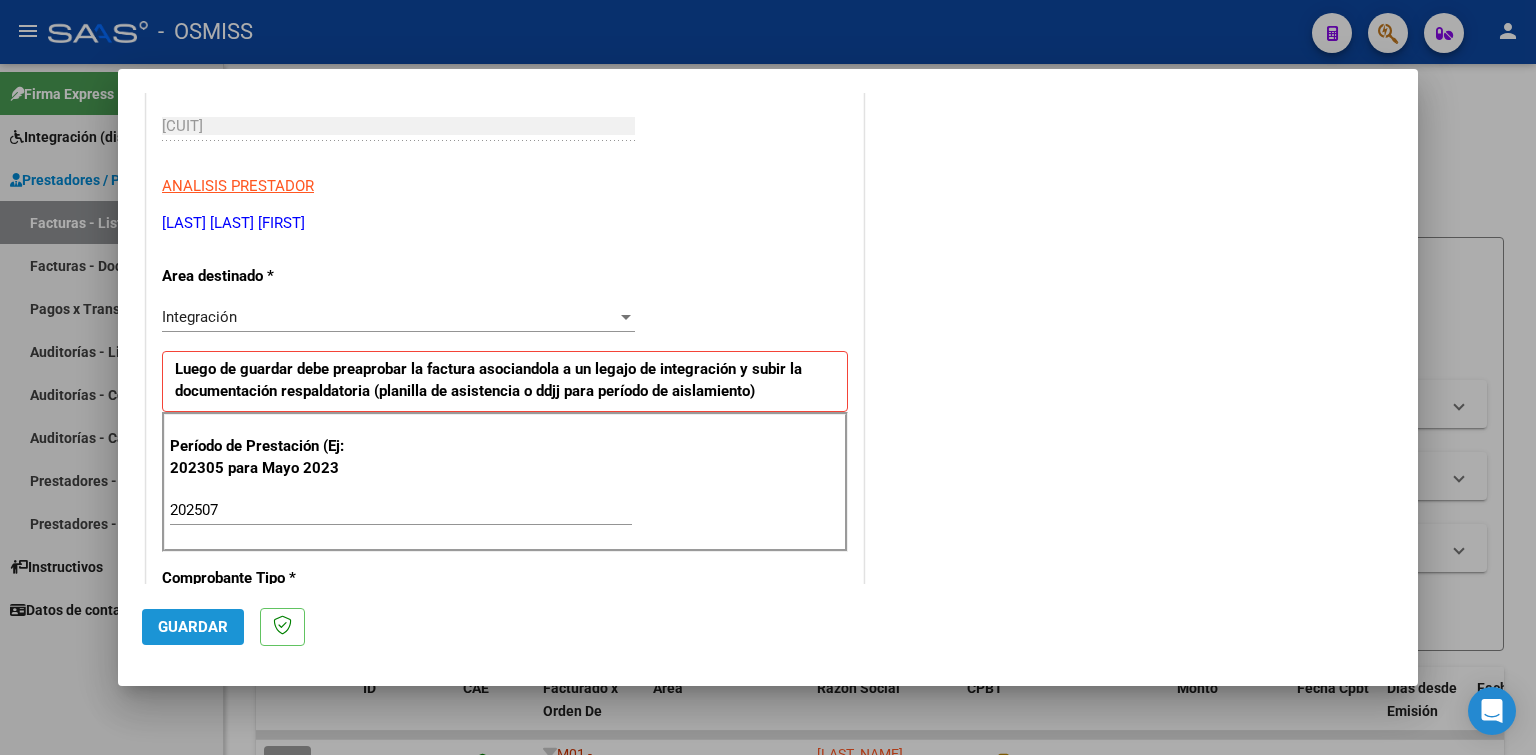 click on "Guardar" 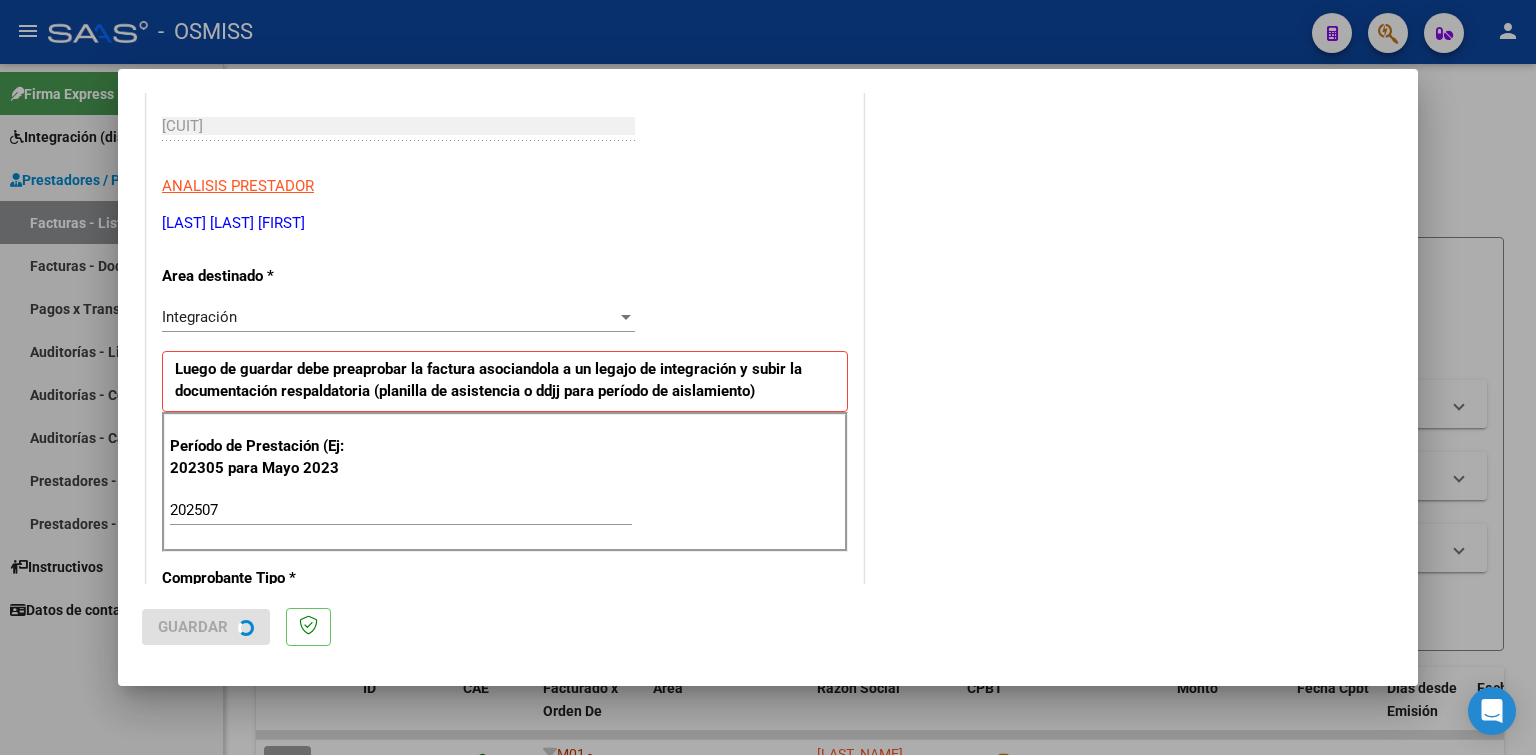 scroll, scrollTop: 0, scrollLeft: 0, axis: both 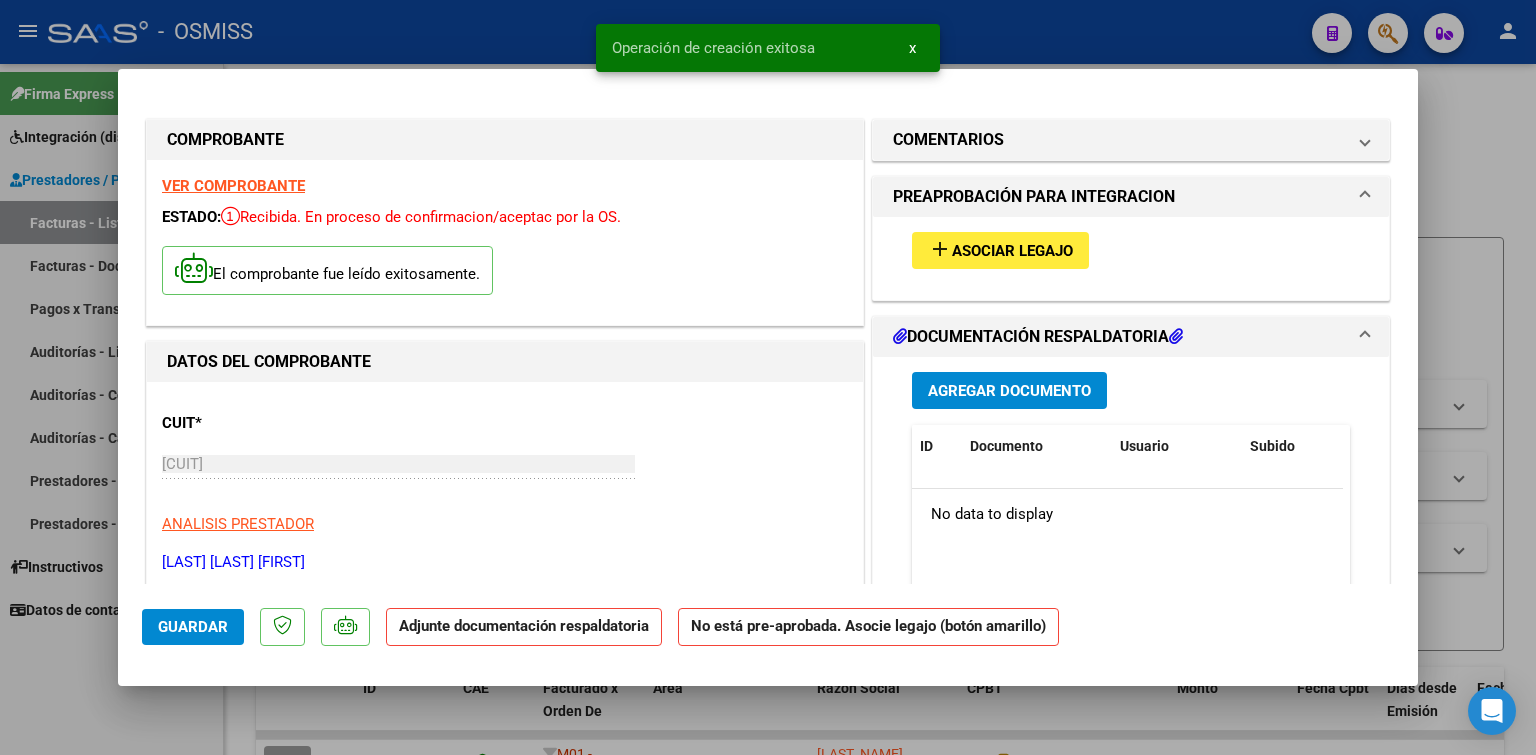 click on "Asociar Legajo" at bounding box center [1012, 251] 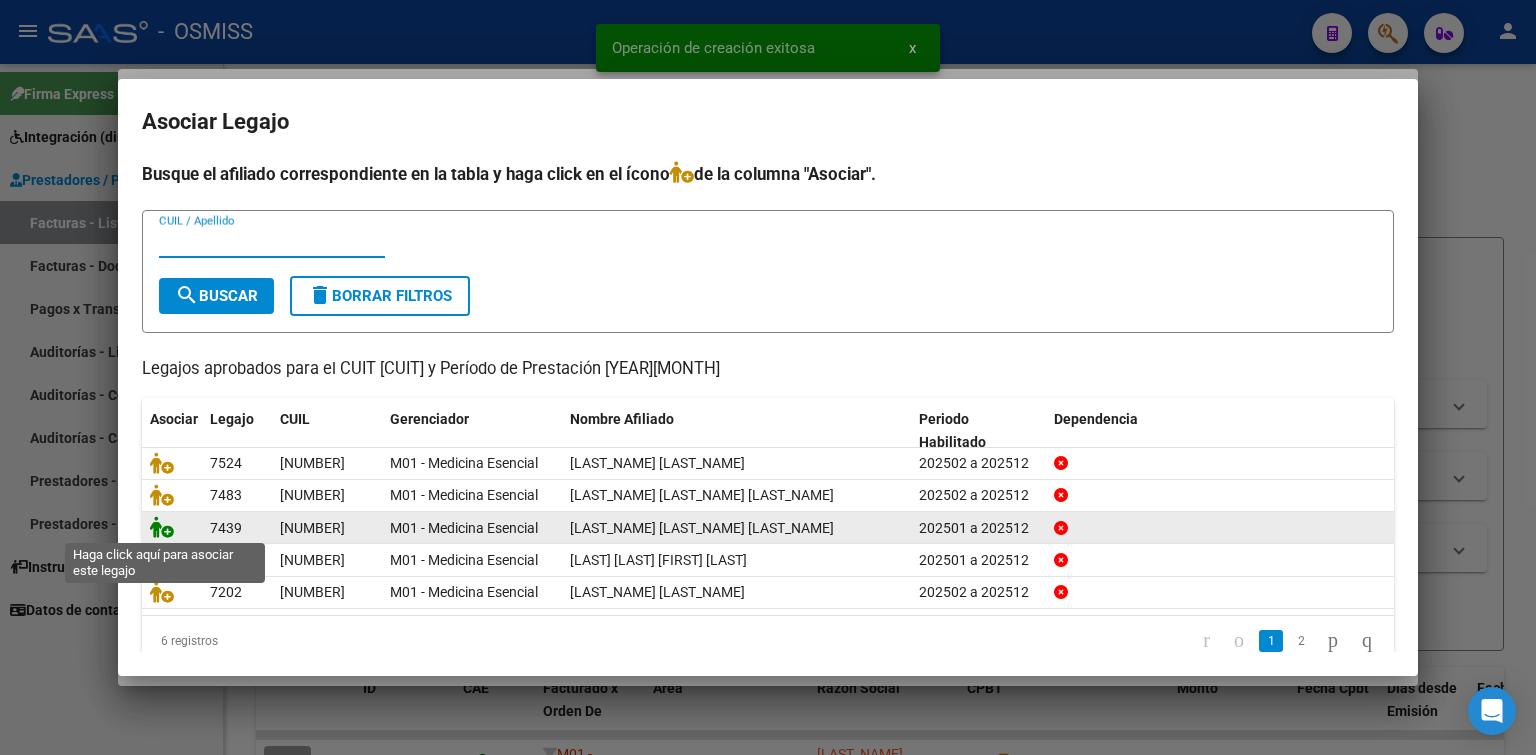 click 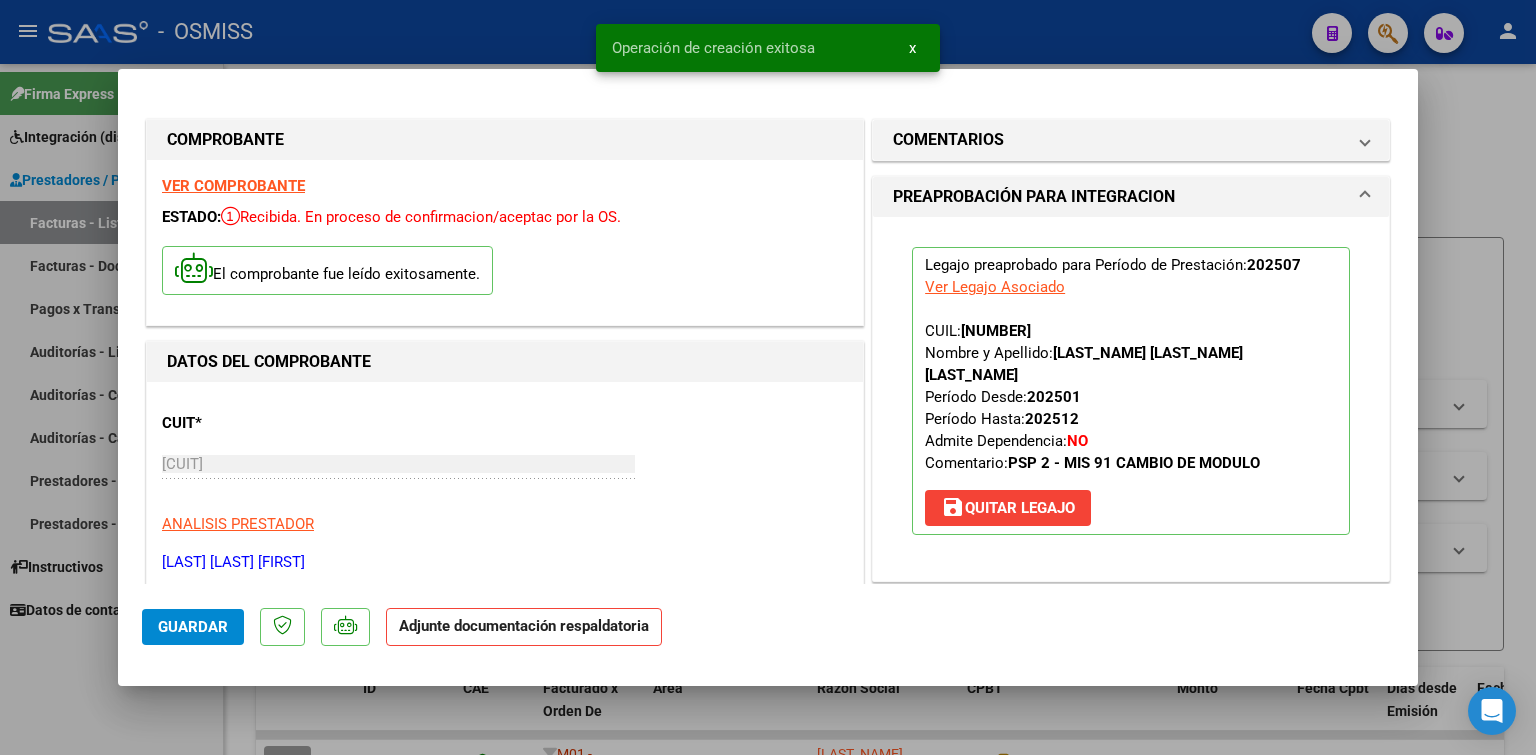 scroll, scrollTop: 300, scrollLeft: 0, axis: vertical 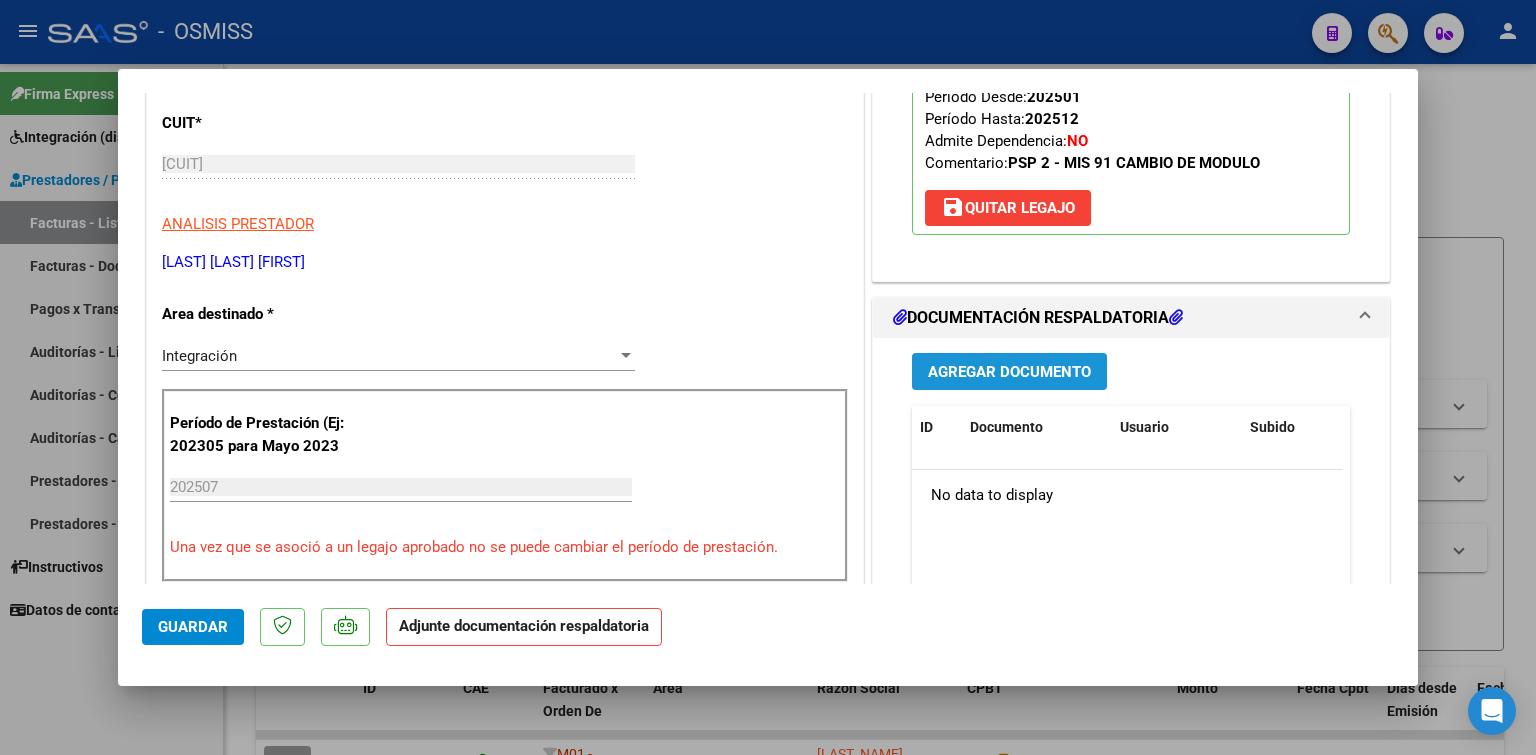click on "Agregar Documento" at bounding box center [1009, 372] 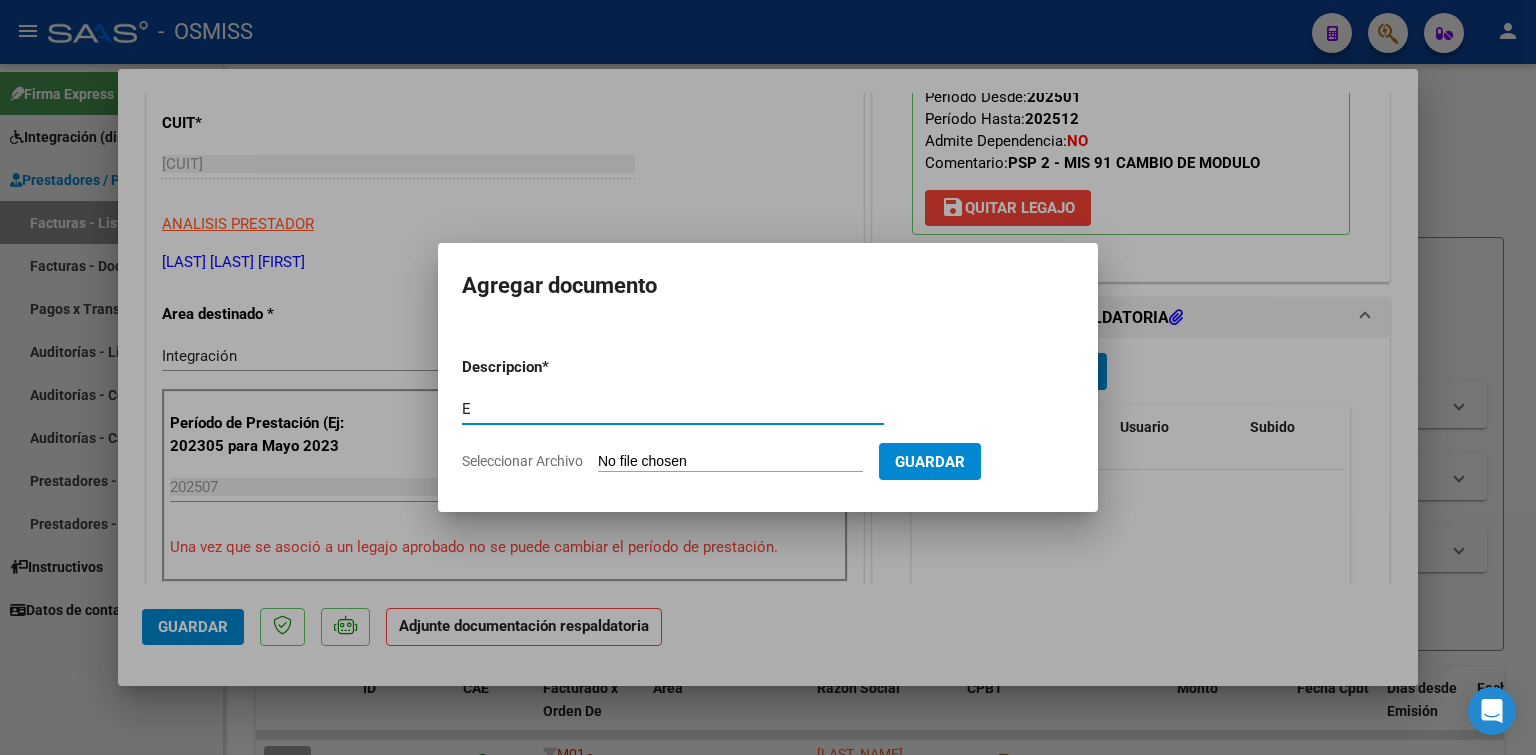 type on "E" 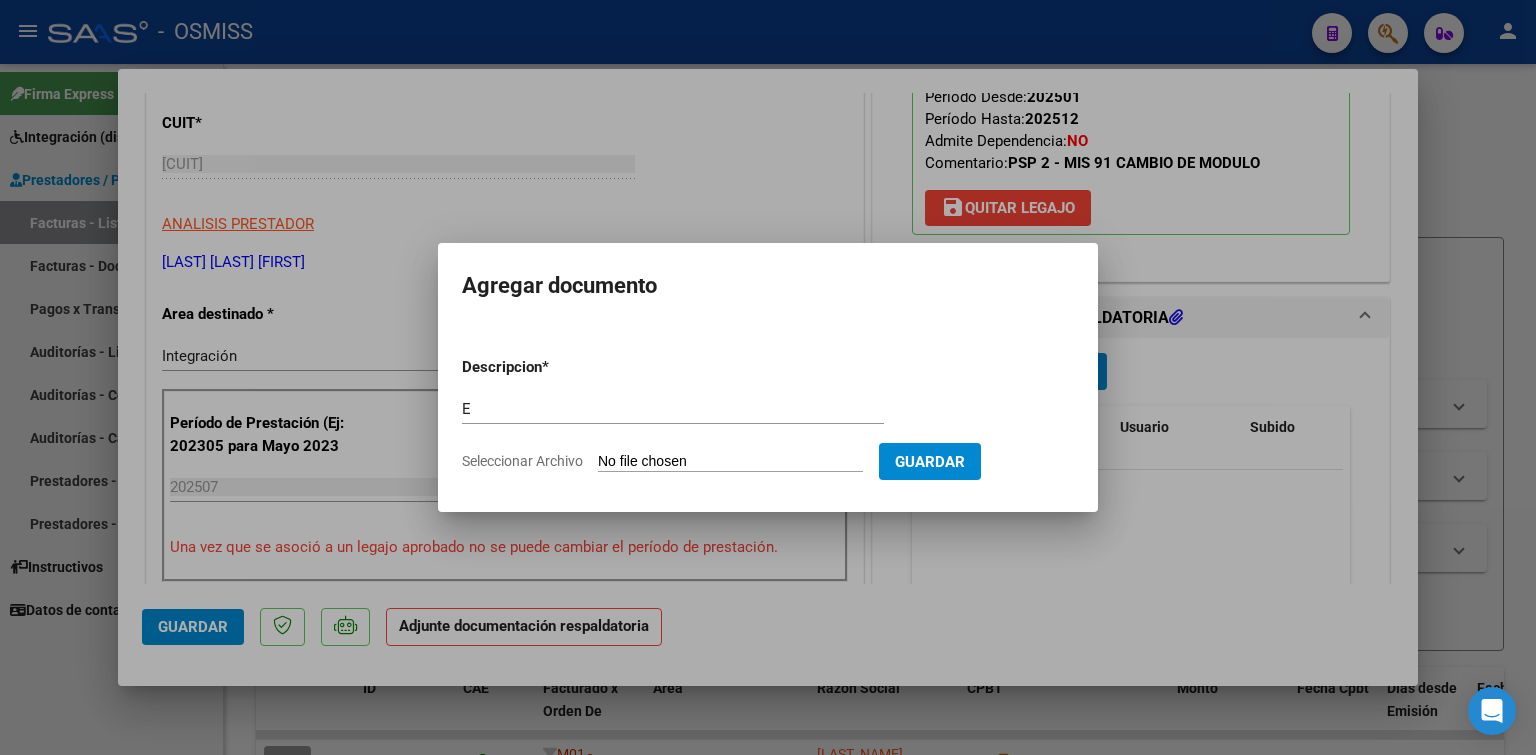 type on "C:\fakepath\[LAST] - [FIRST].pdf" 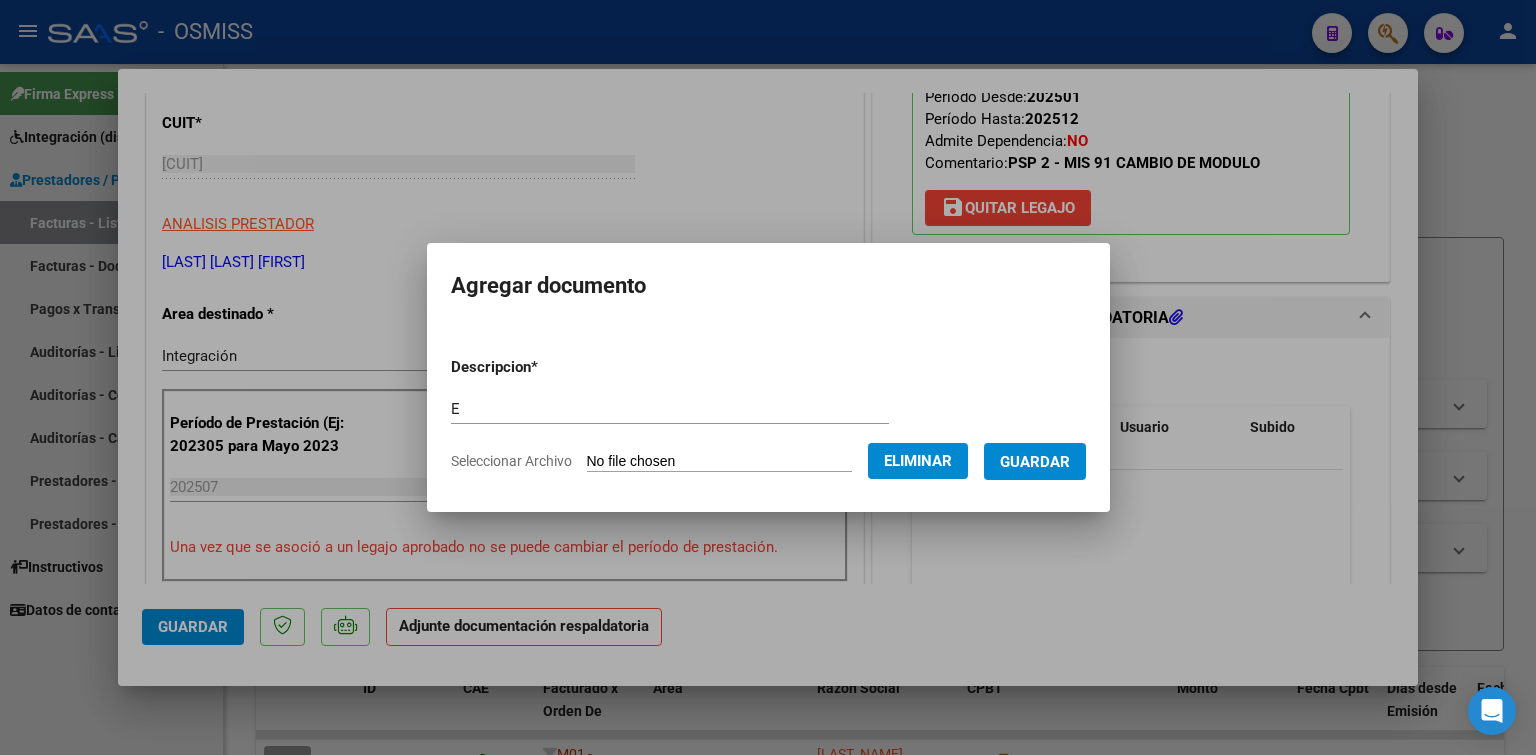 click on "Guardar" at bounding box center [1035, 462] 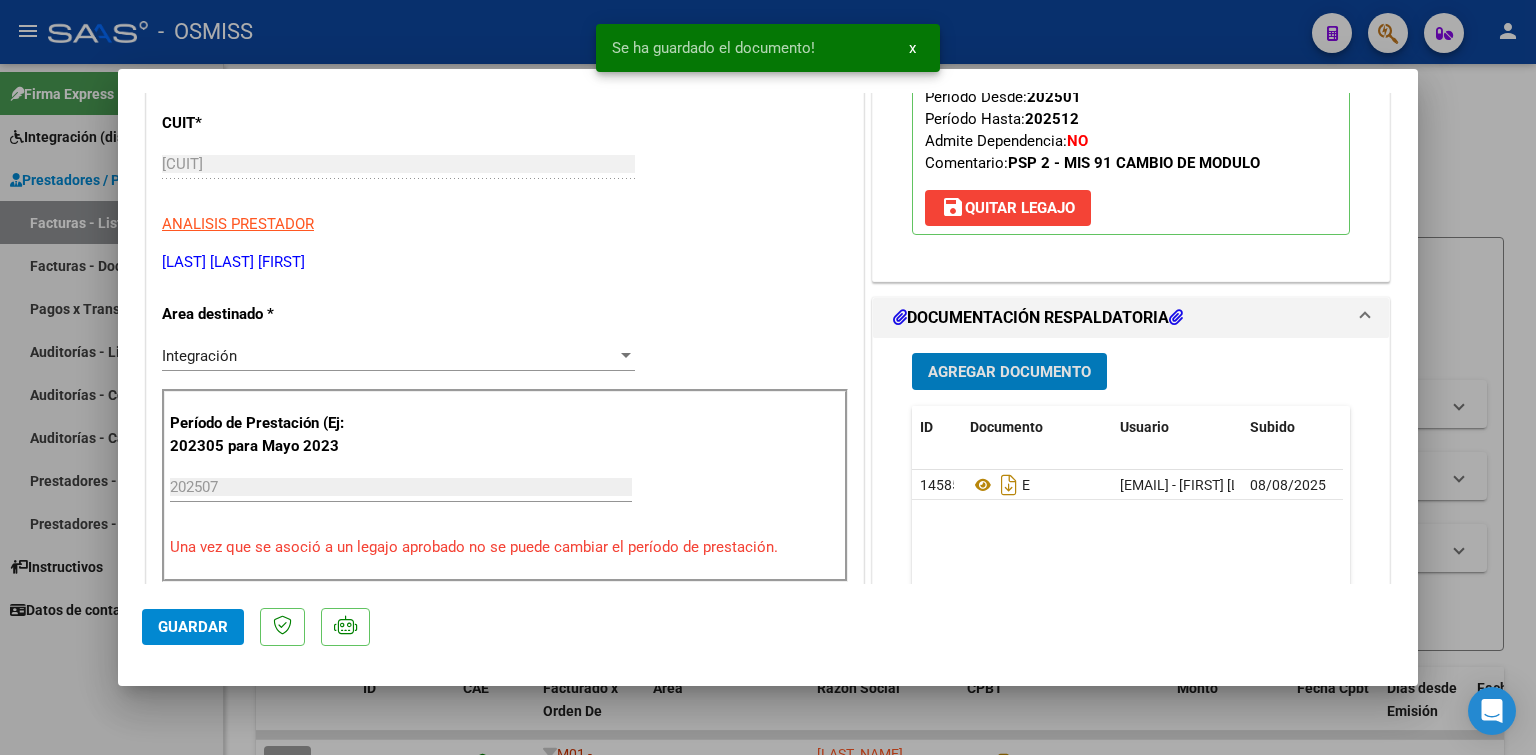 type 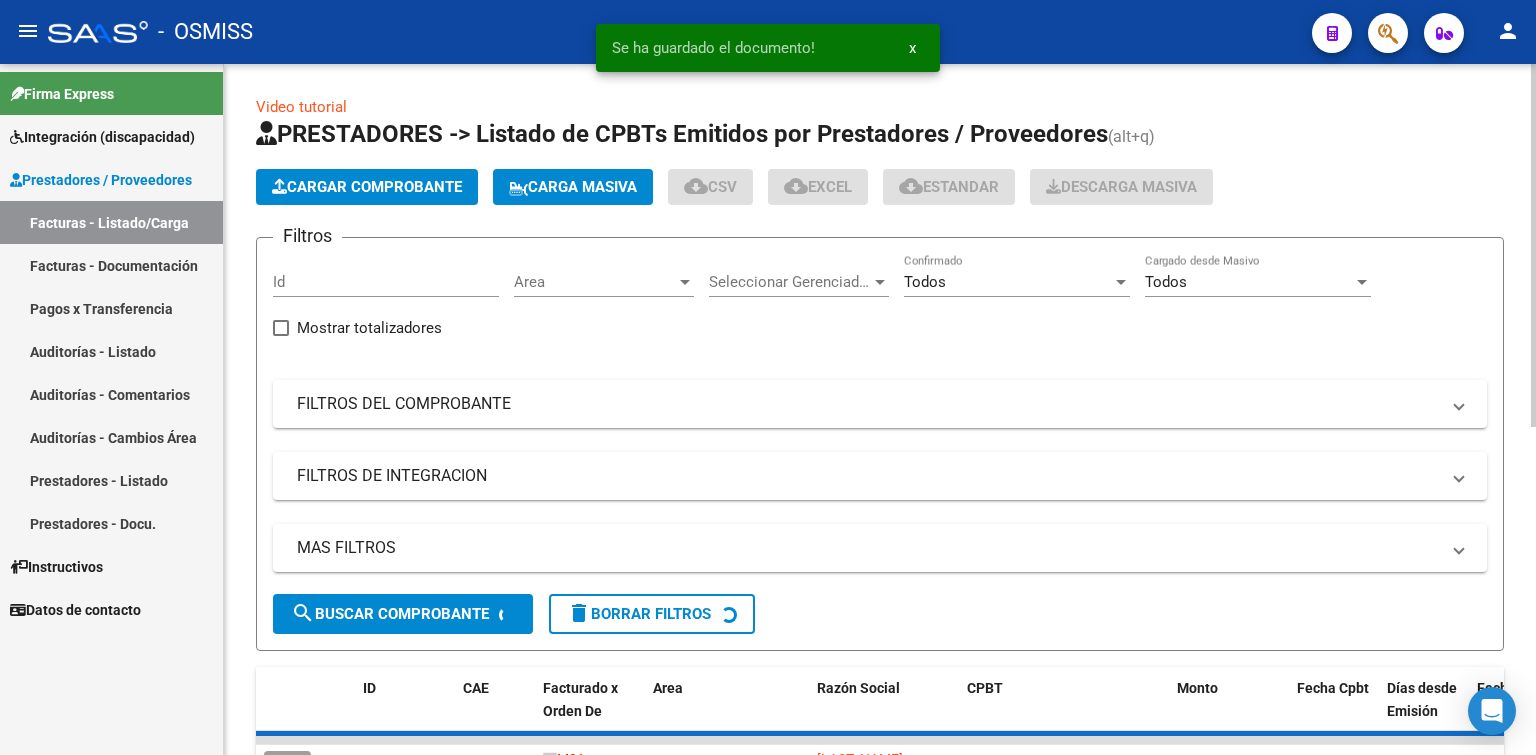 click on "Cargar Comprobante" 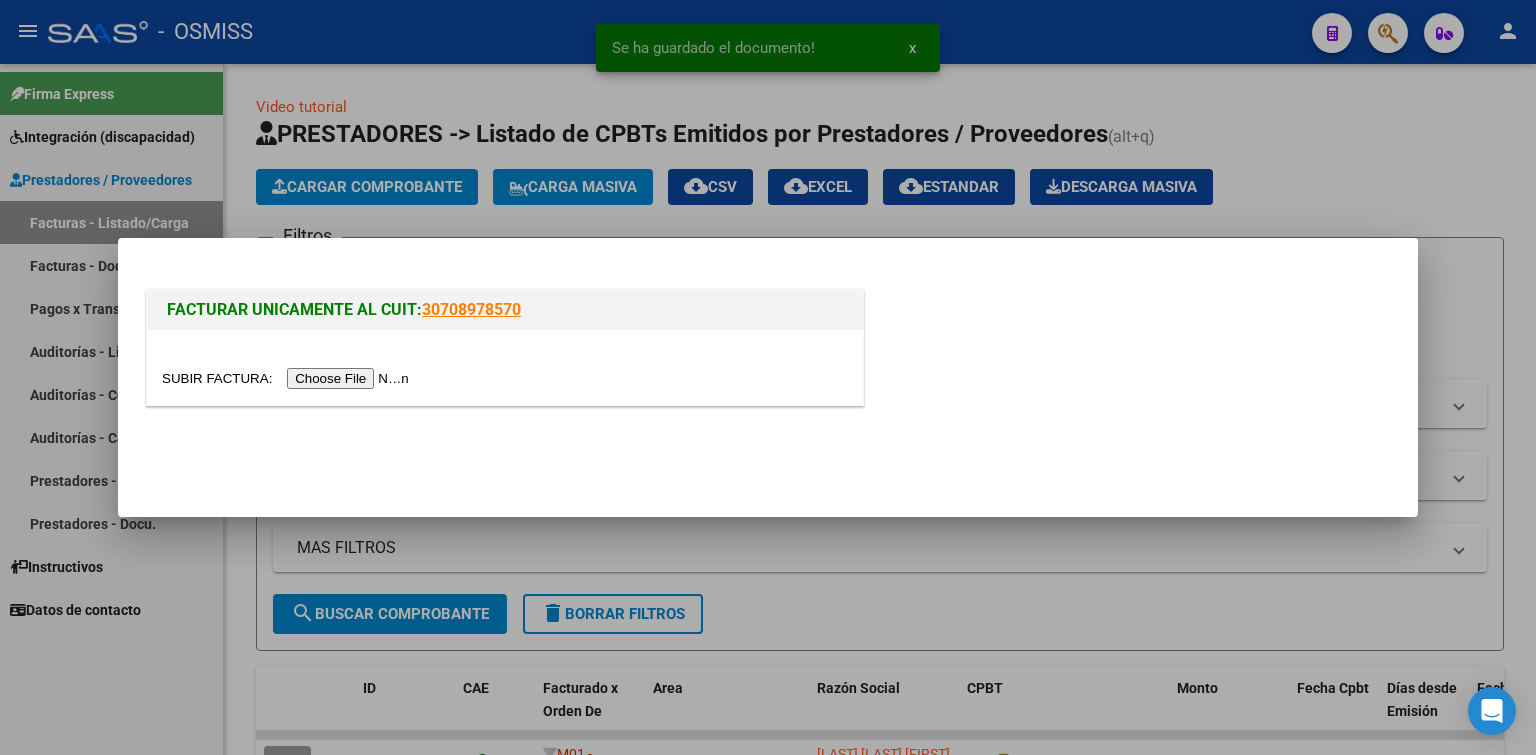 click at bounding box center [288, 378] 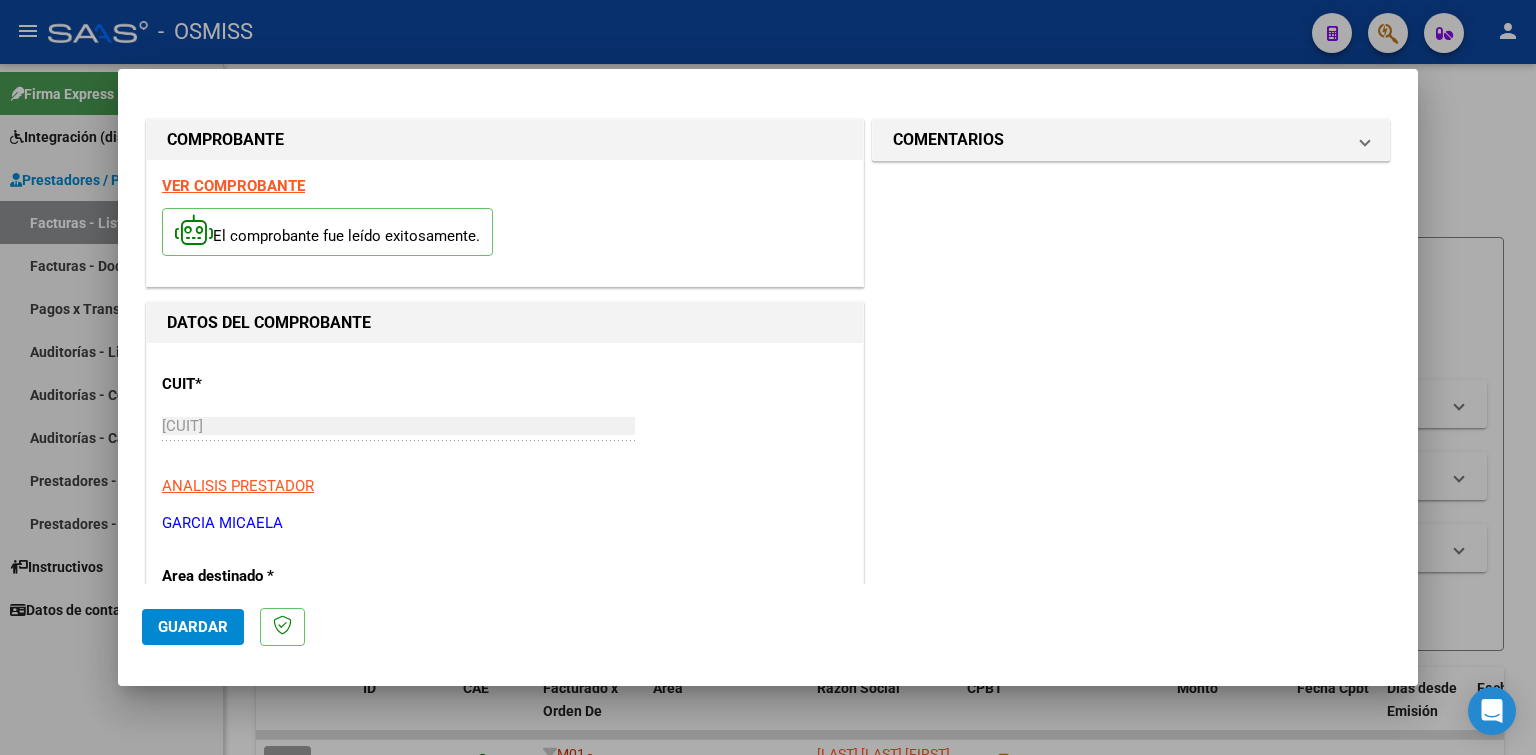 scroll, scrollTop: 500, scrollLeft: 0, axis: vertical 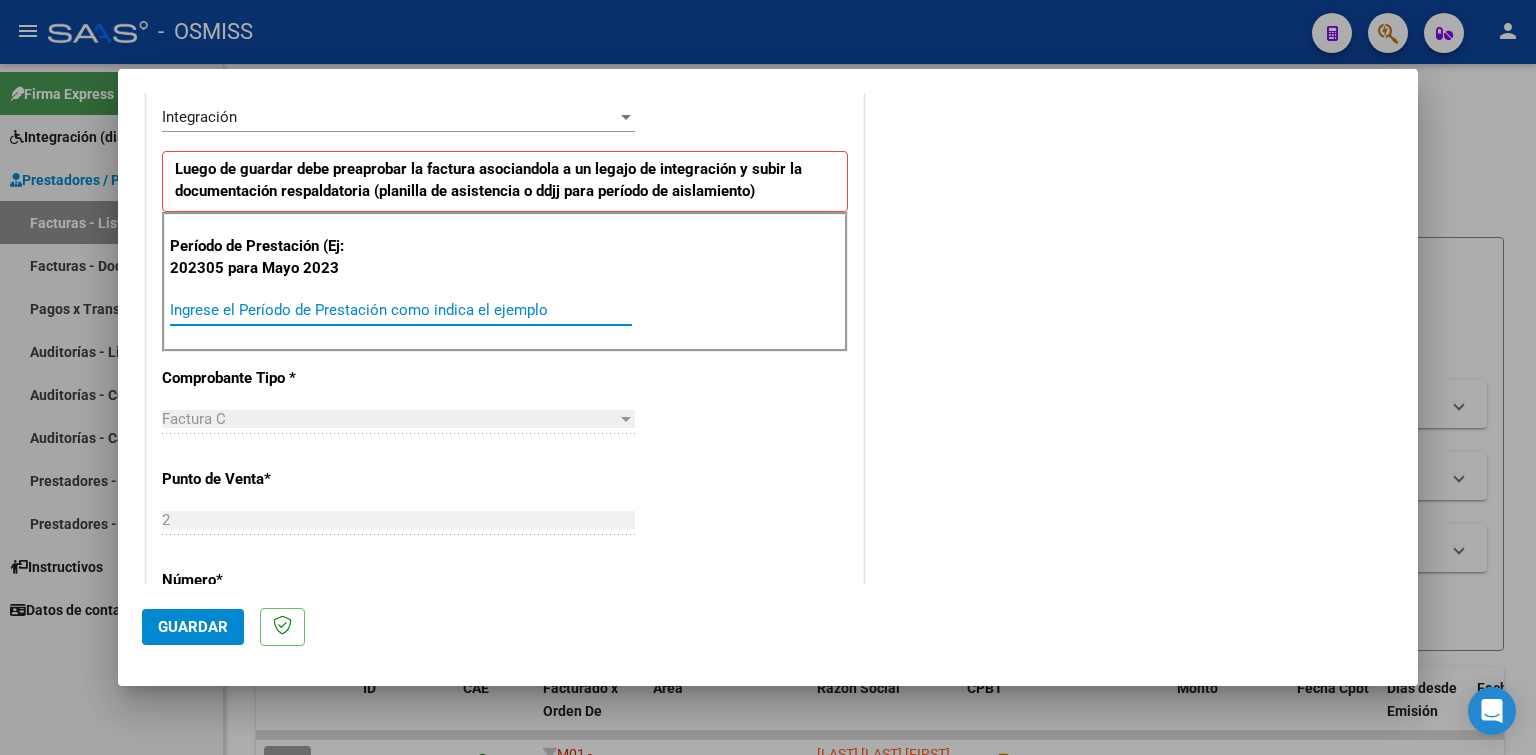 paste on "202507" 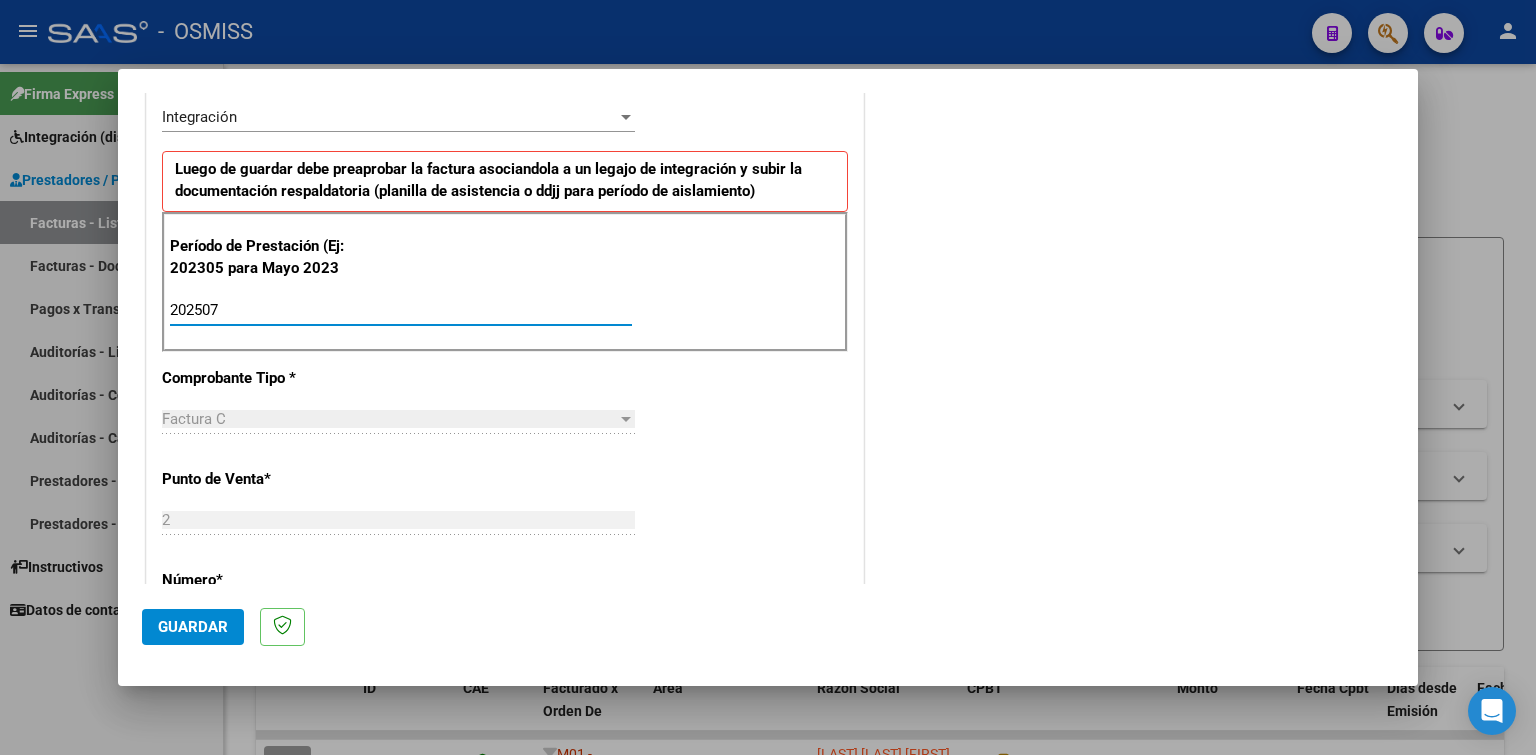 type on "202507" 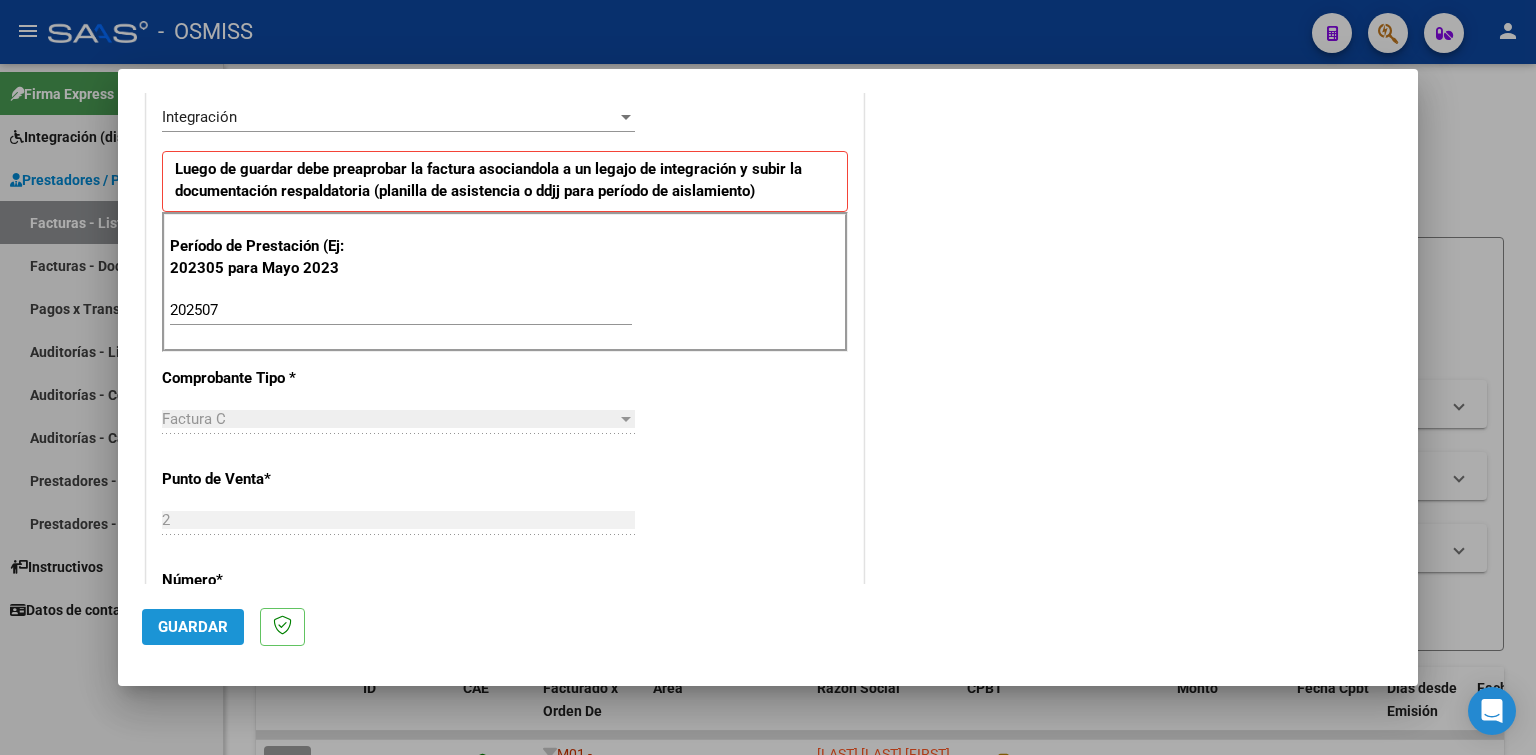 click on "Guardar" 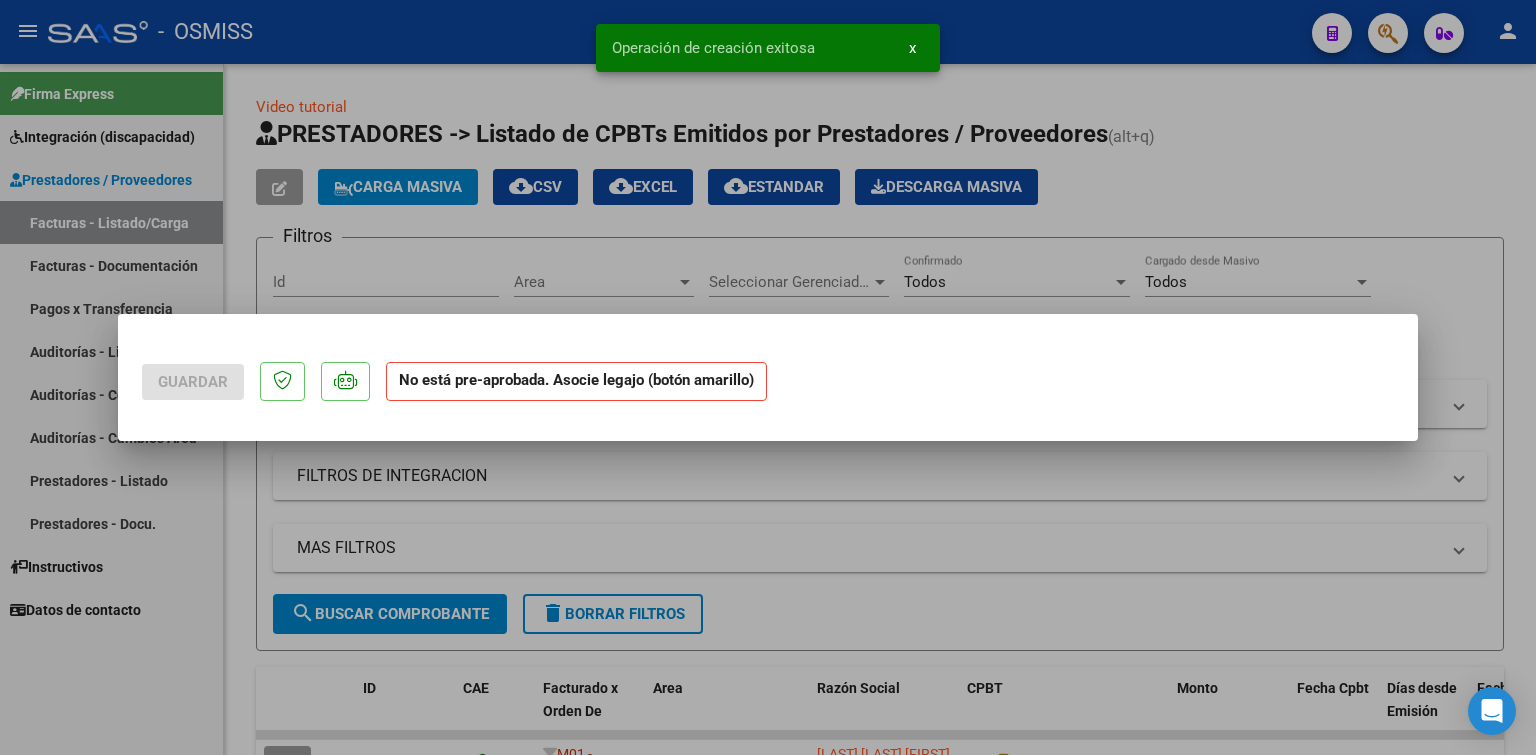 scroll, scrollTop: 0, scrollLeft: 0, axis: both 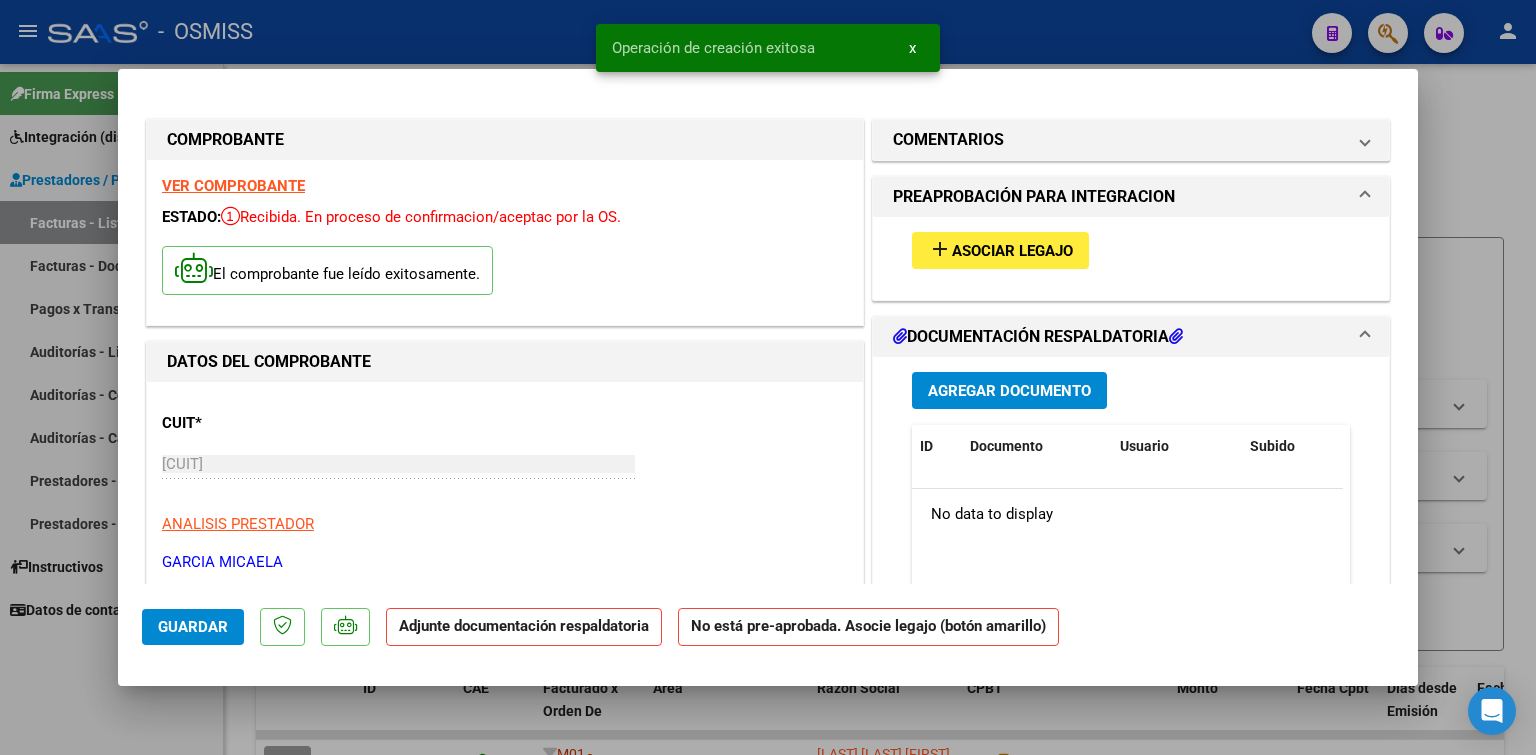 click on "Asociar Legajo" at bounding box center [1012, 251] 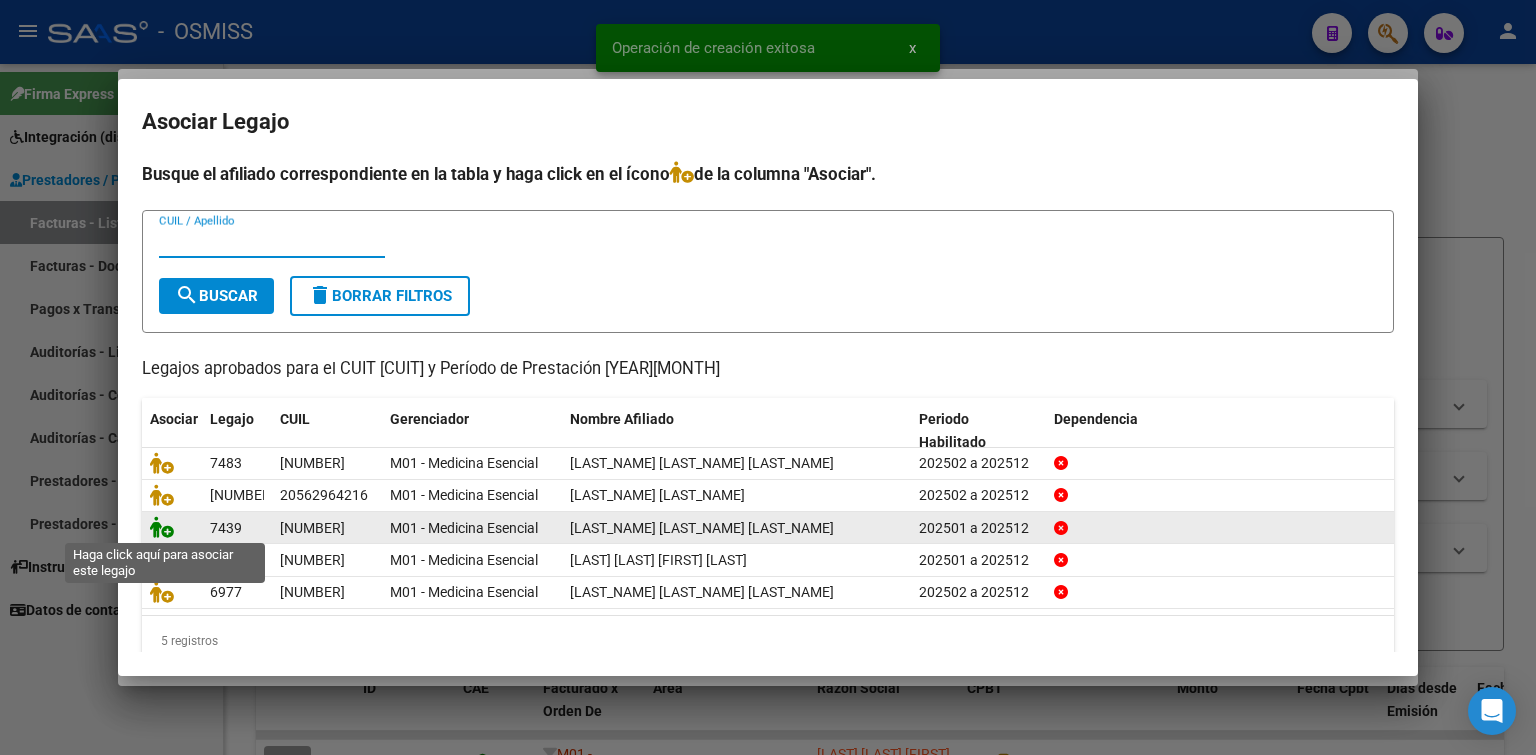 click 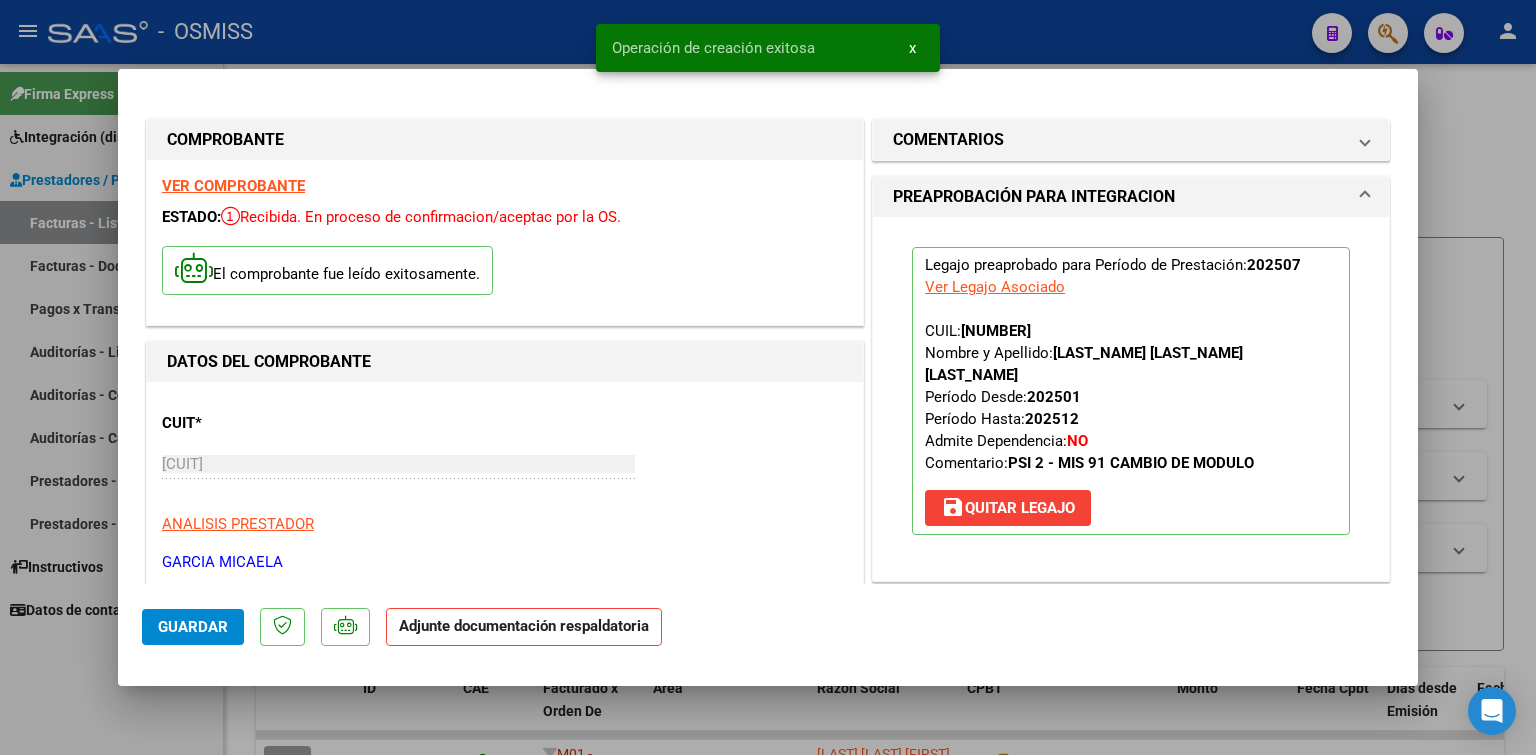 scroll, scrollTop: 300, scrollLeft: 0, axis: vertical 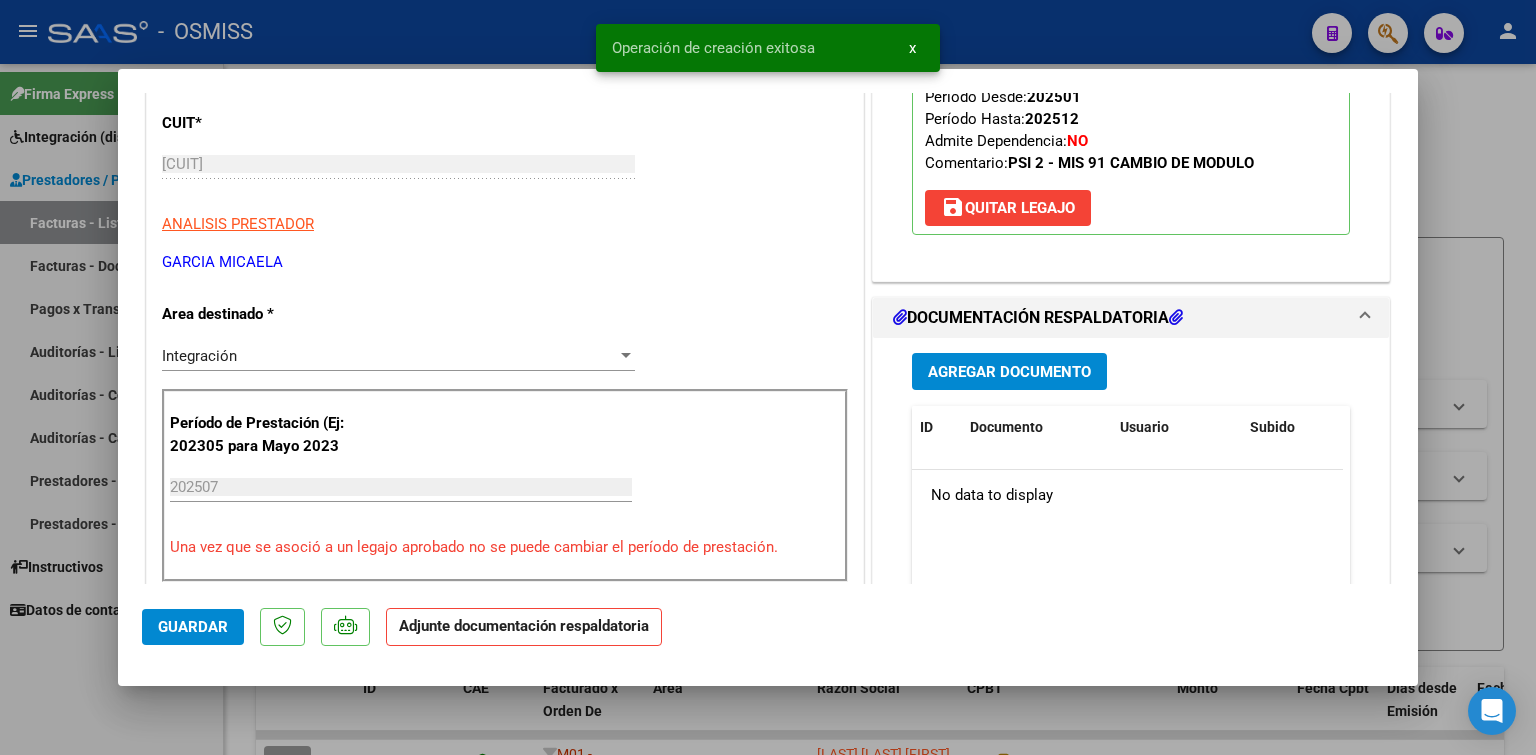 click on "Agregar Documento" at bounding box center (1009, 372) 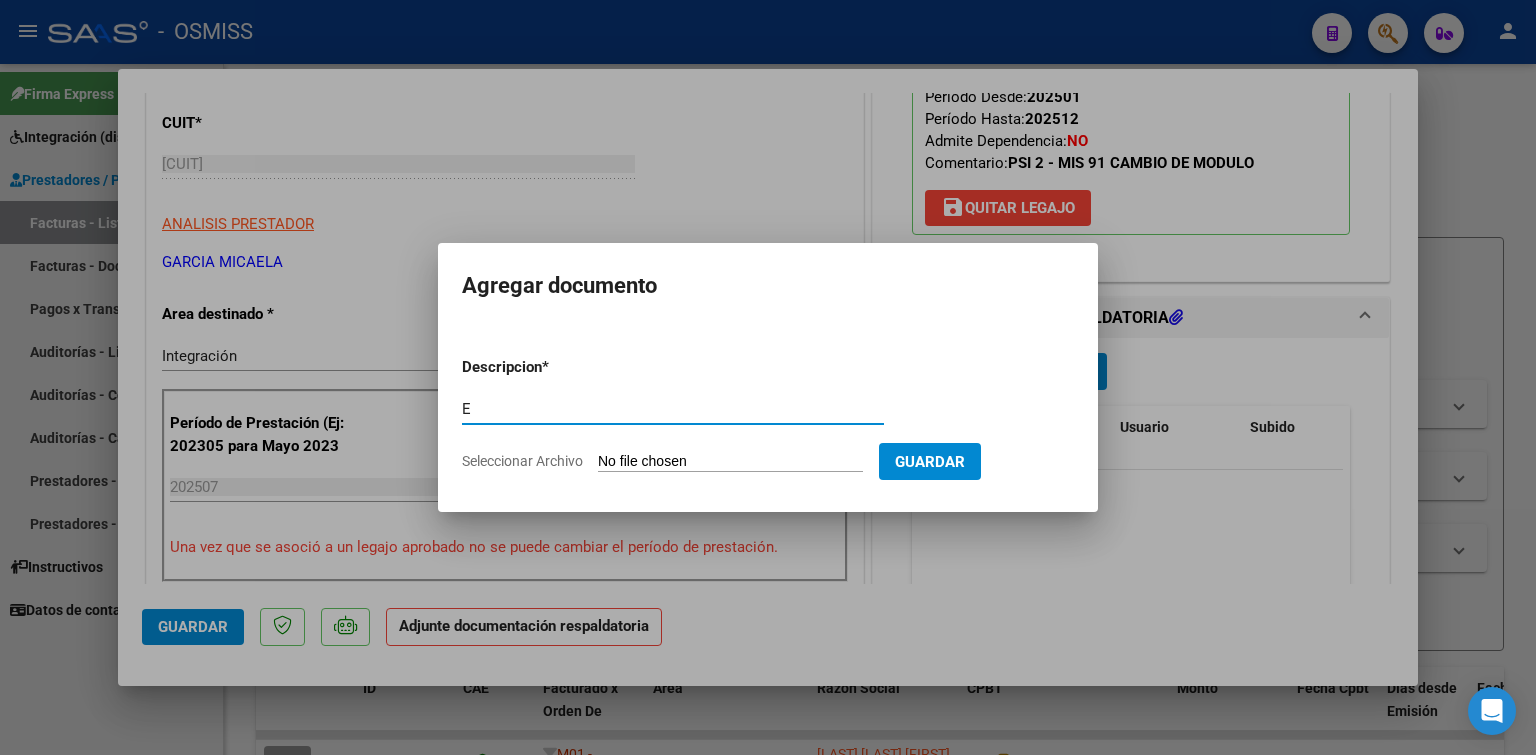 type on "E" 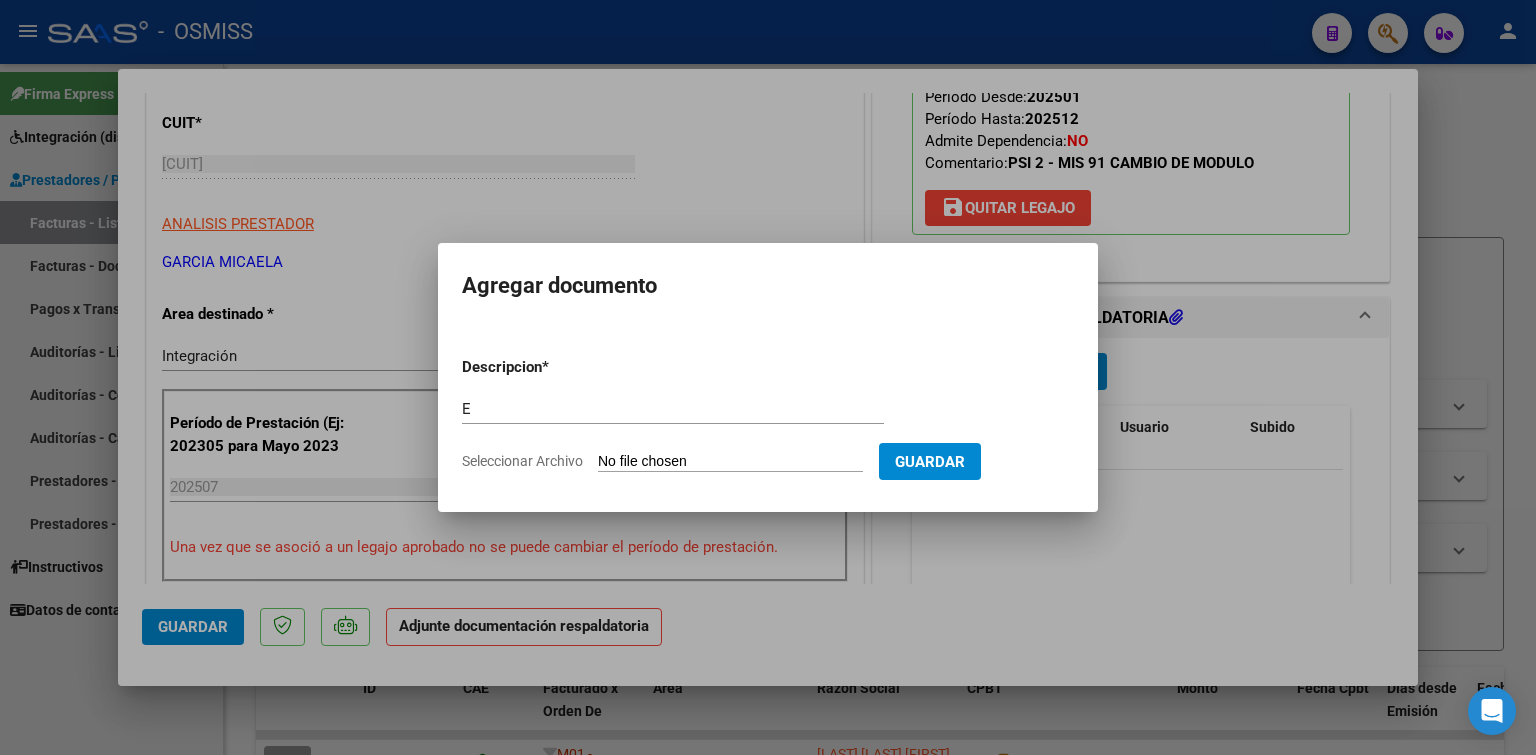 click on "Seleccionar Archivo" at bounding box center [730, 462] 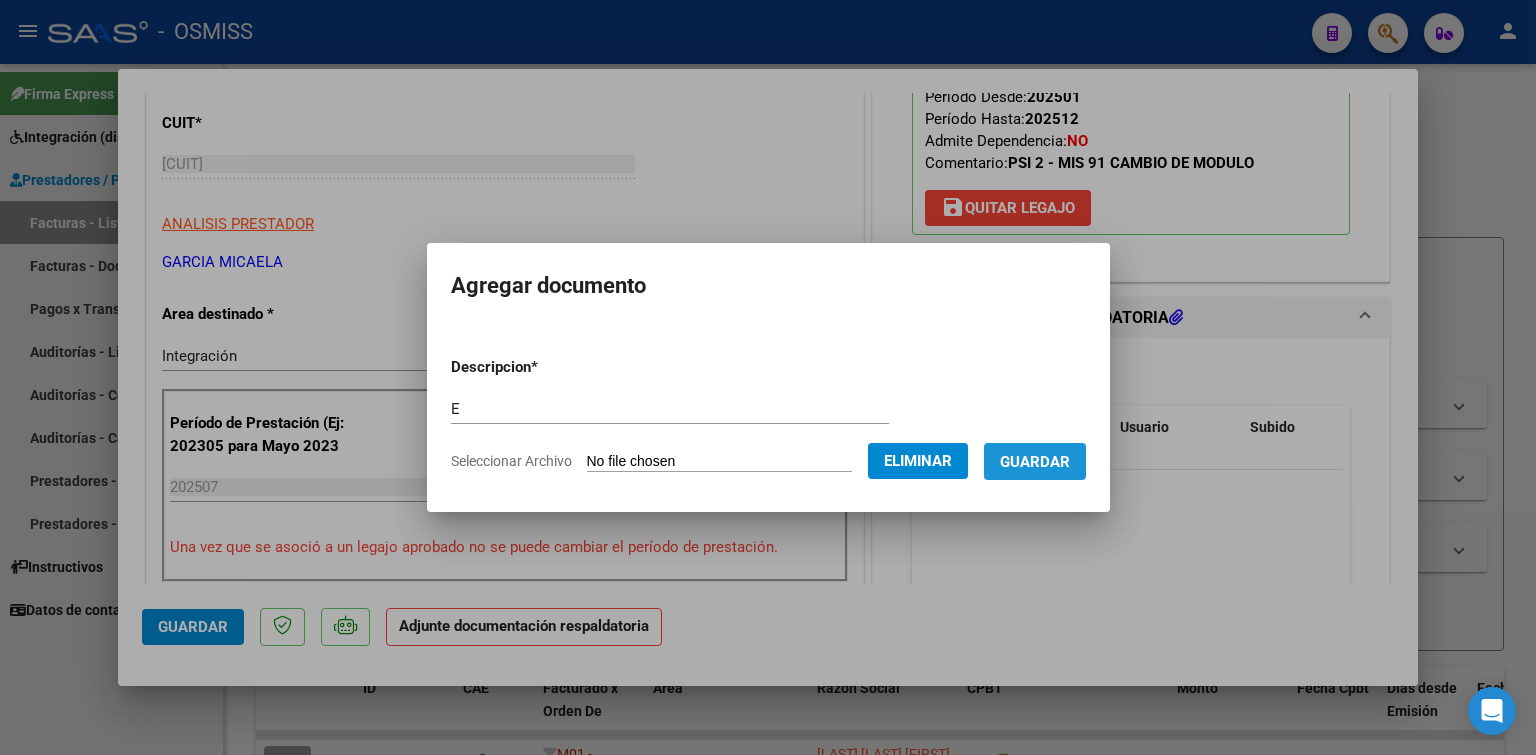 click on "Guardar" at bounding box center (1035, 462) 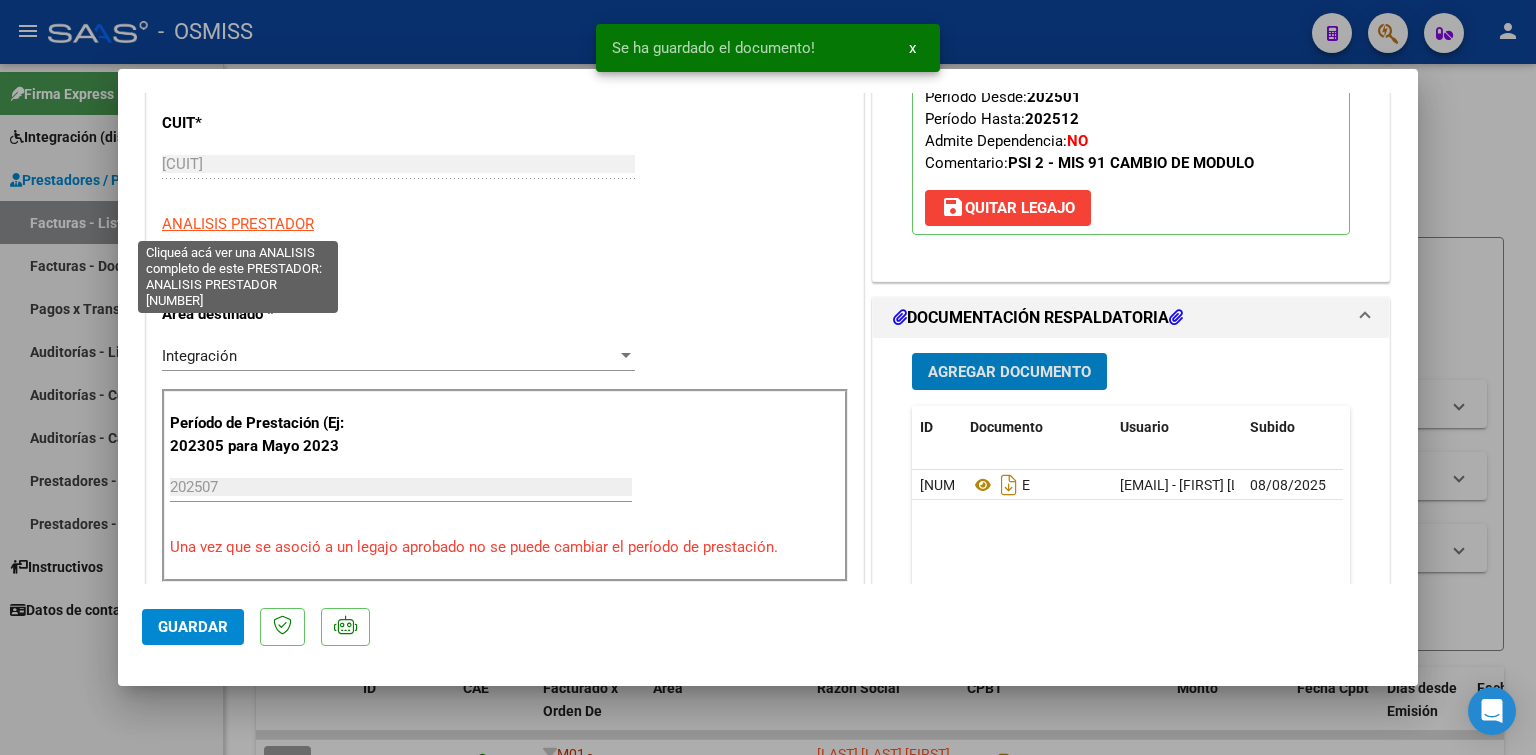 type 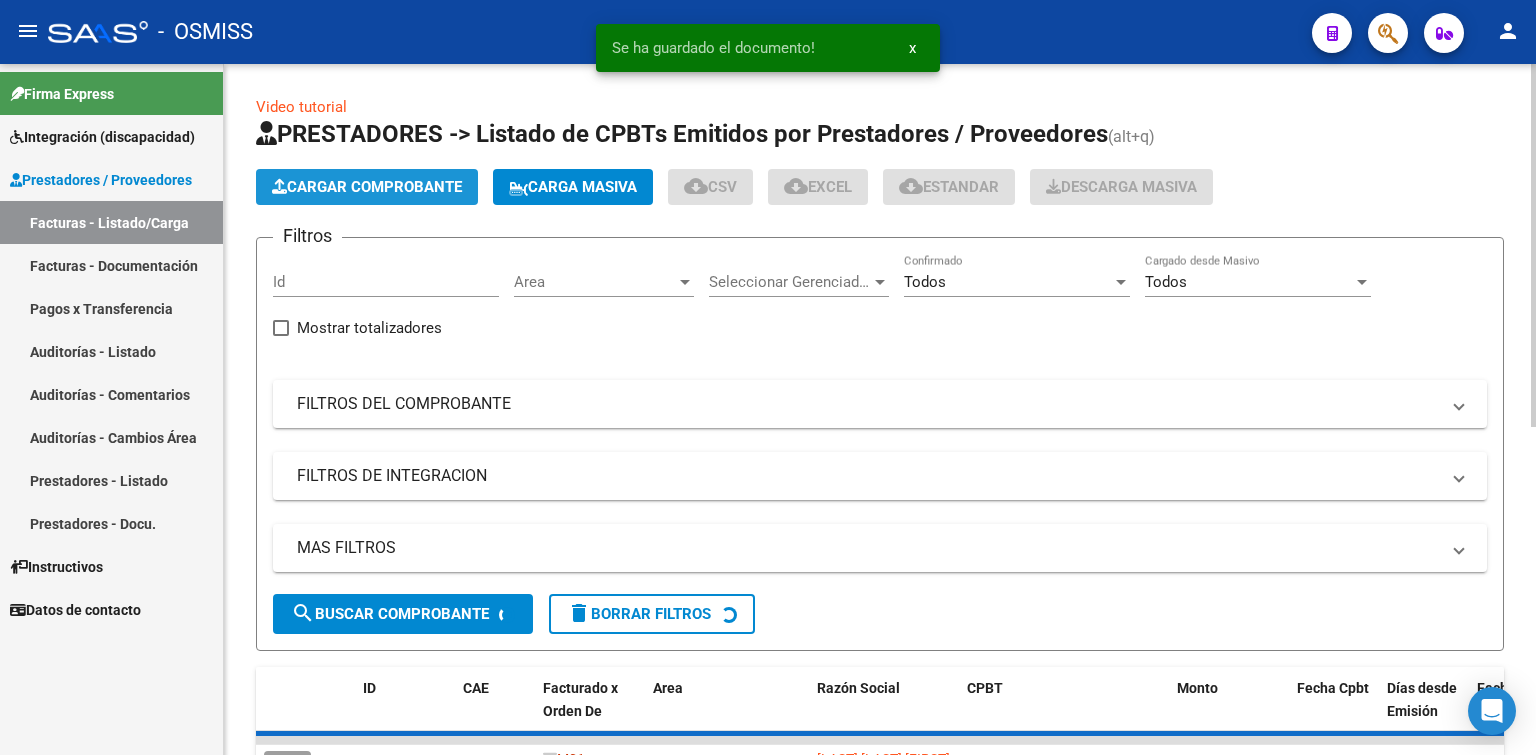 click on "Cargar Comprobante" 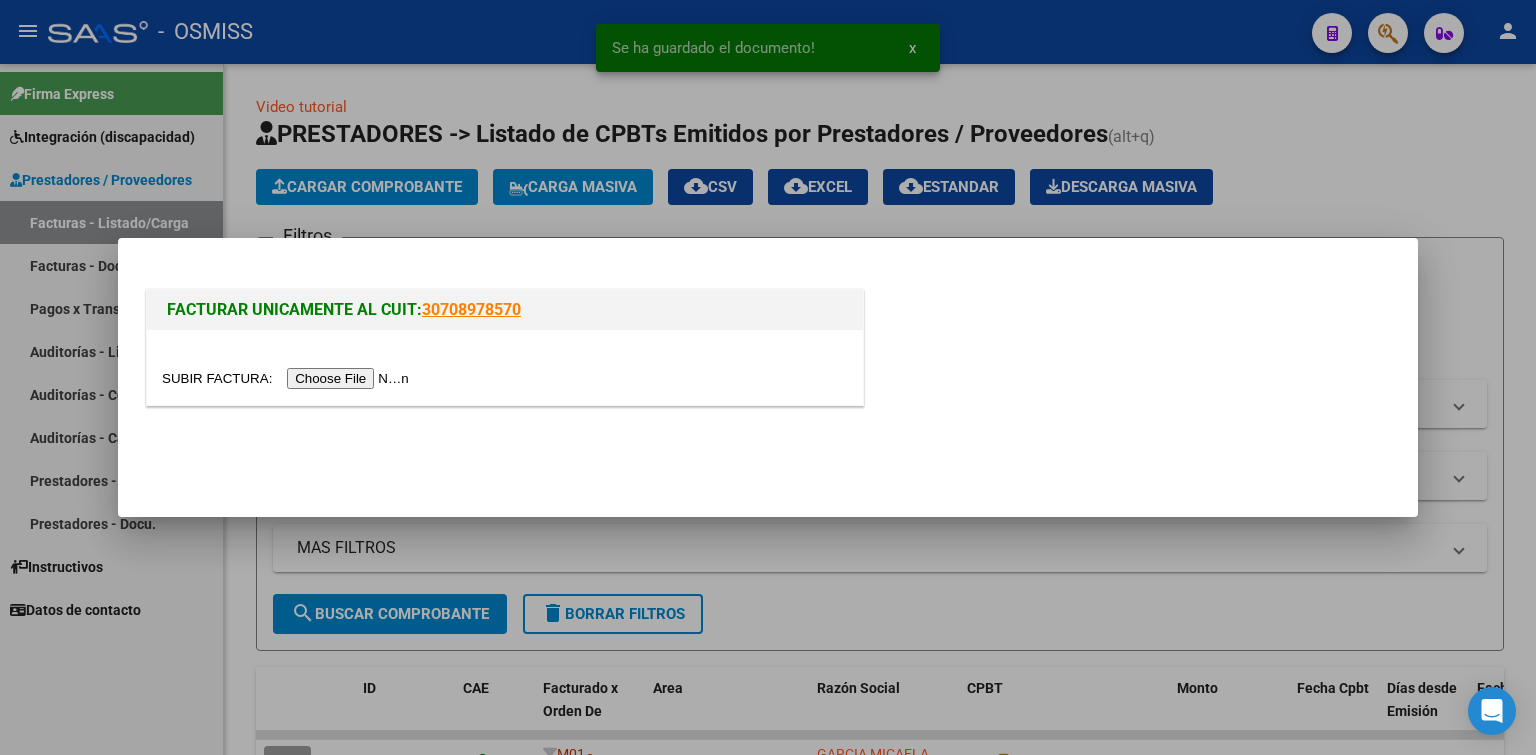 click at bounding box center [288, 378] 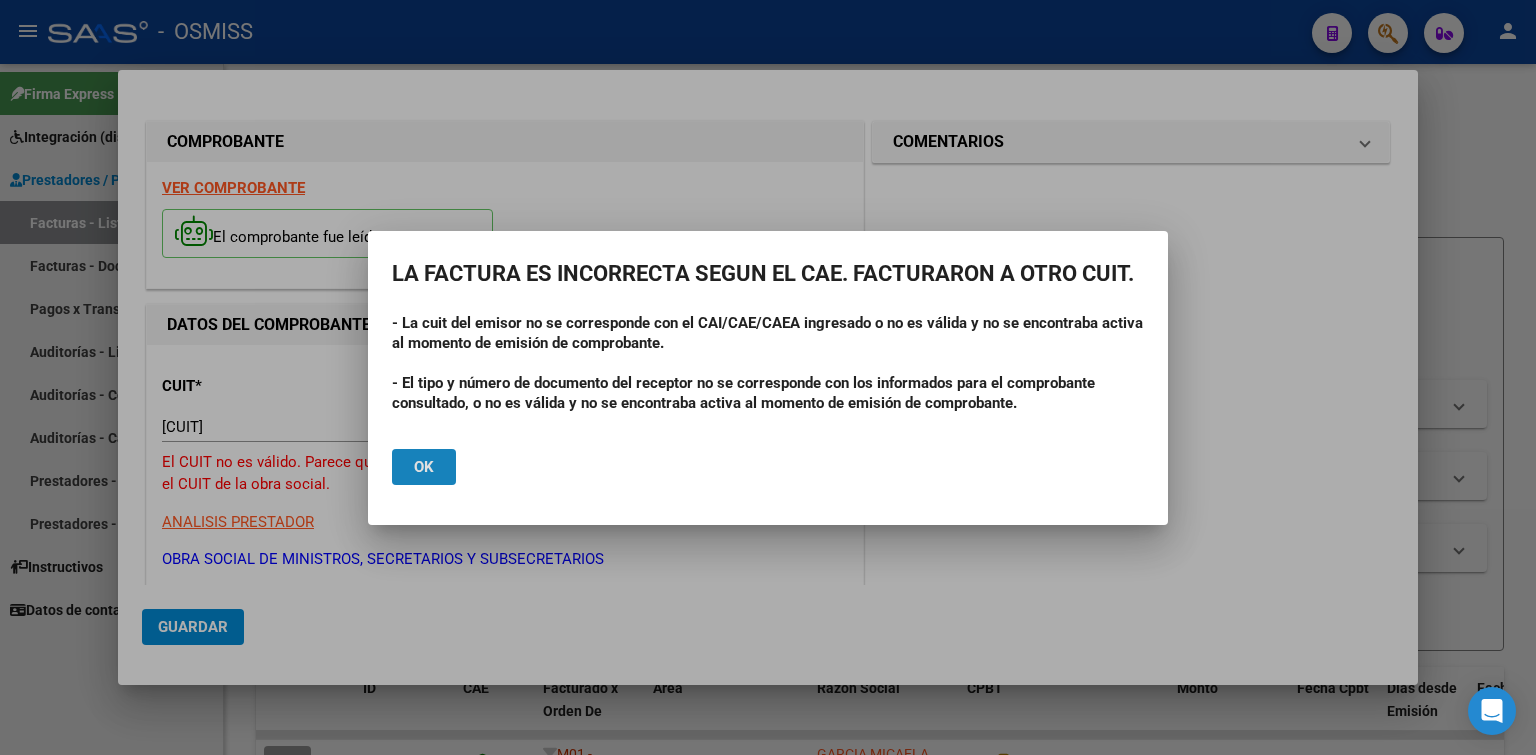 click on "Ok" 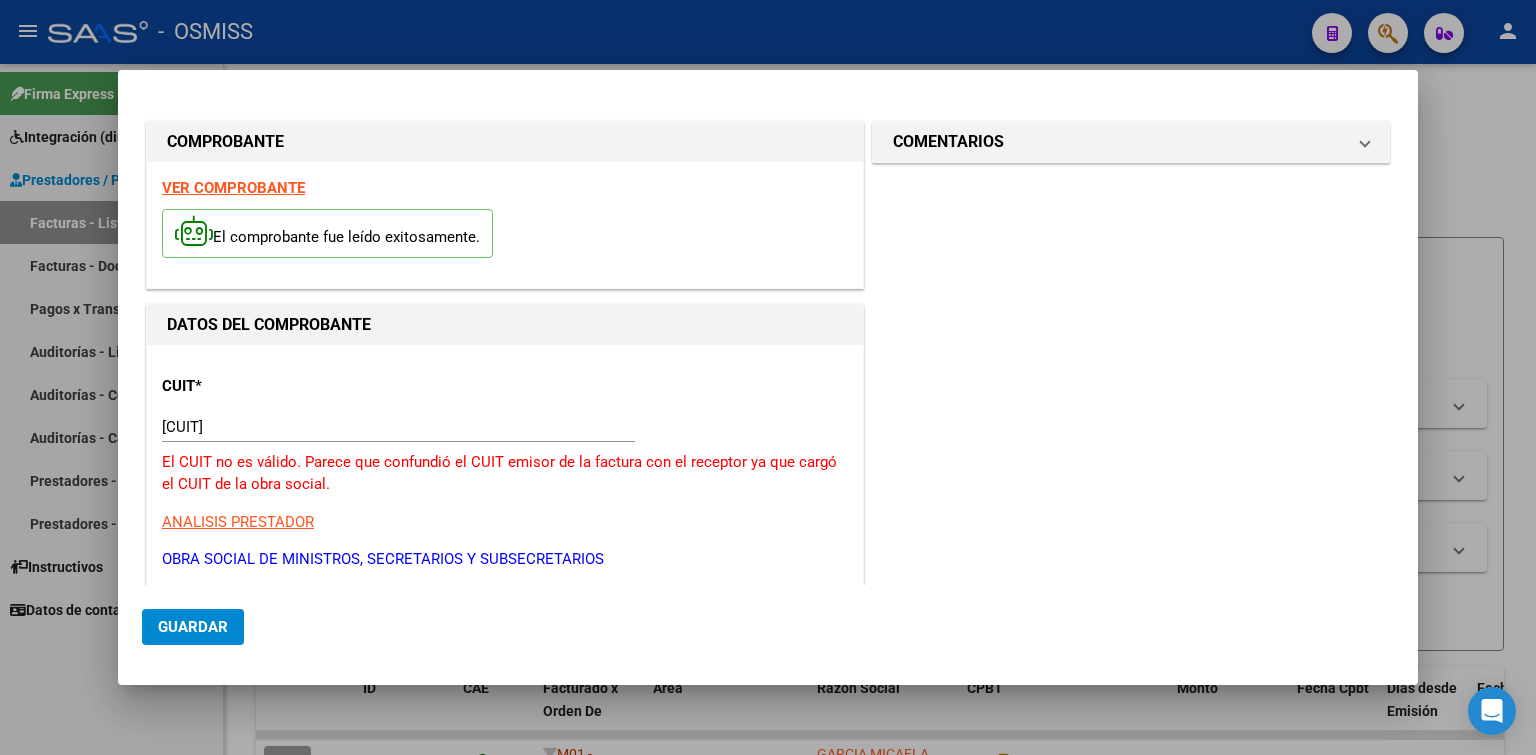 click on "VER COMPROBANTE" at bounding box center (233, 188) 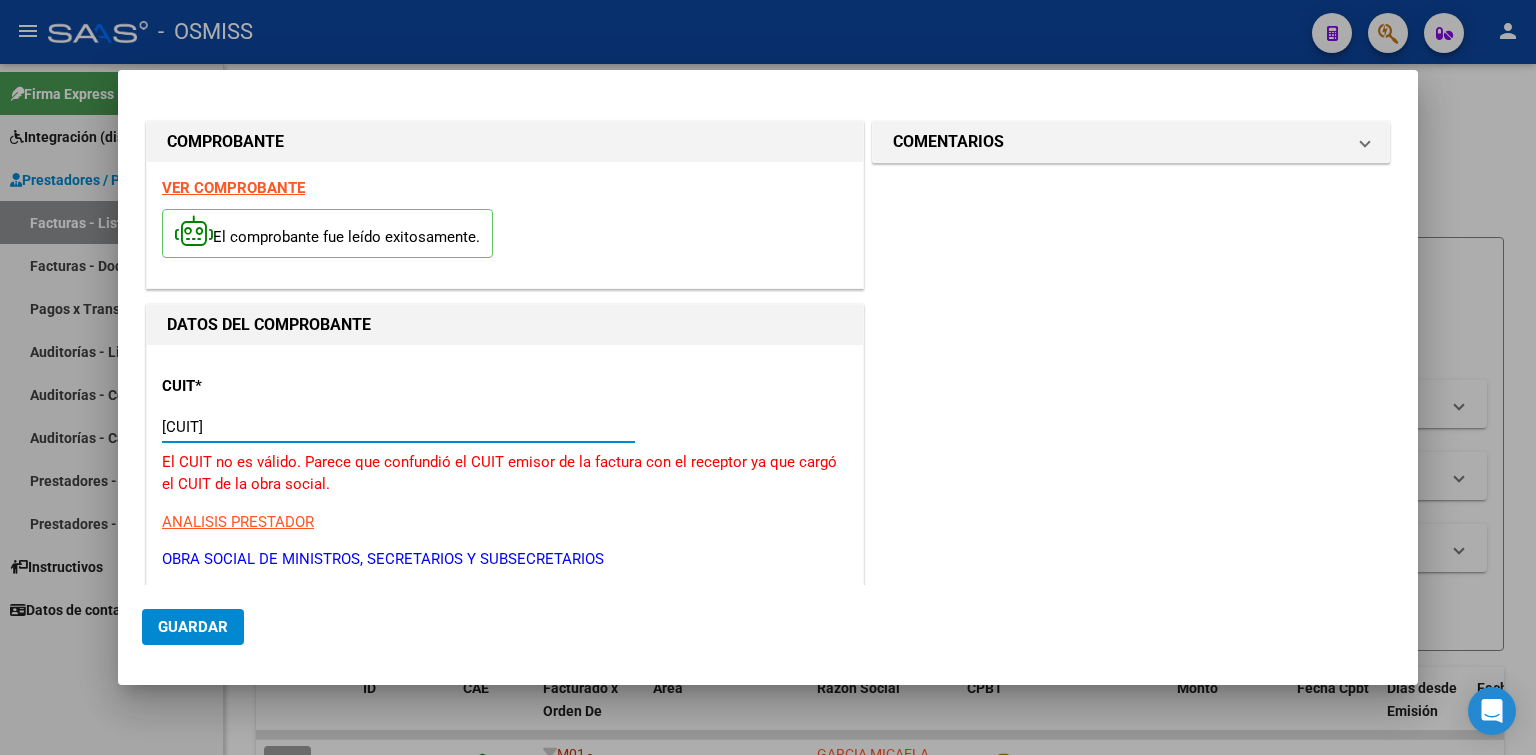 drag, startPoint x: 280, startPoint y: 426, endPoint x: 81, endPoint y: 402, distance: 200.44202 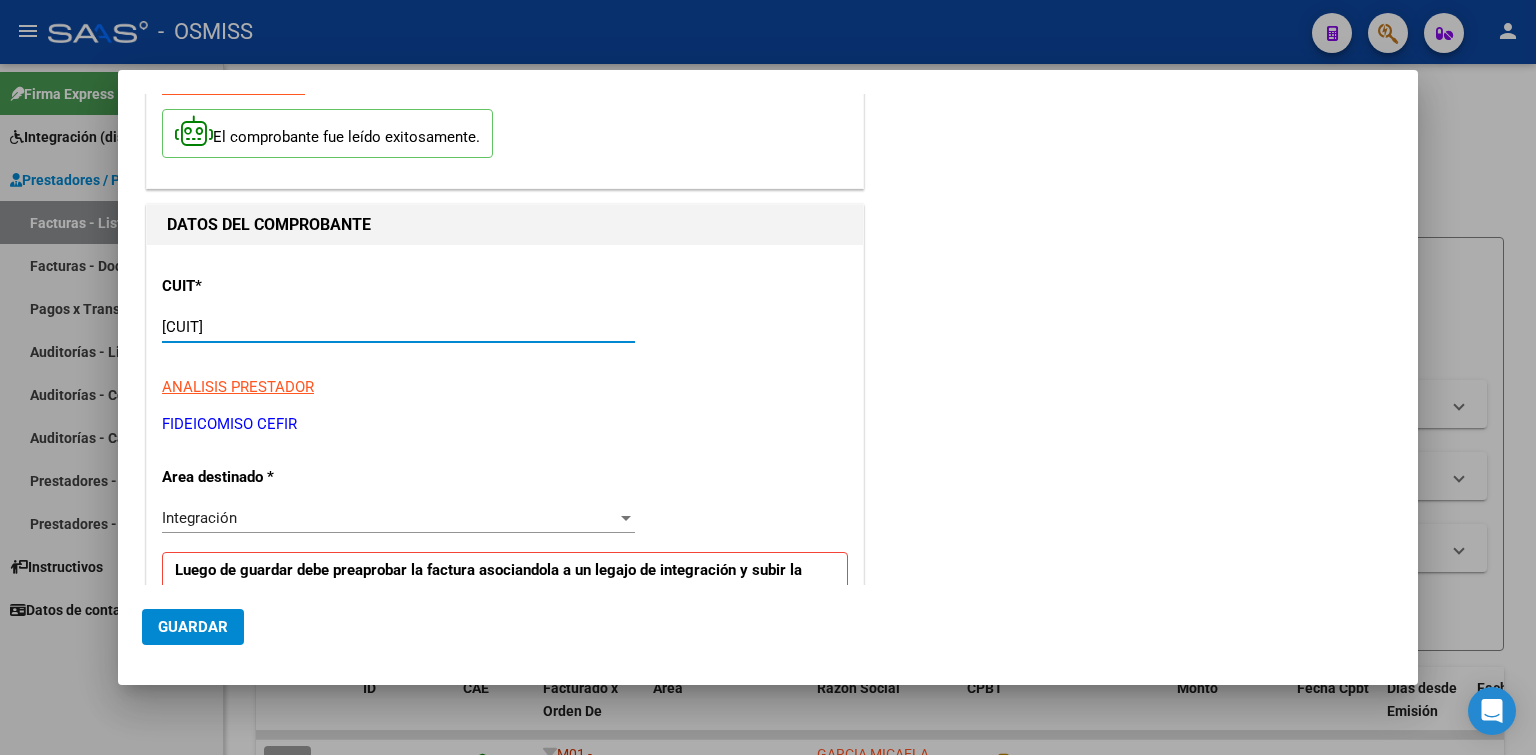 scroll, scrollTop: 300, scrollLeft: 0, axis: vertical 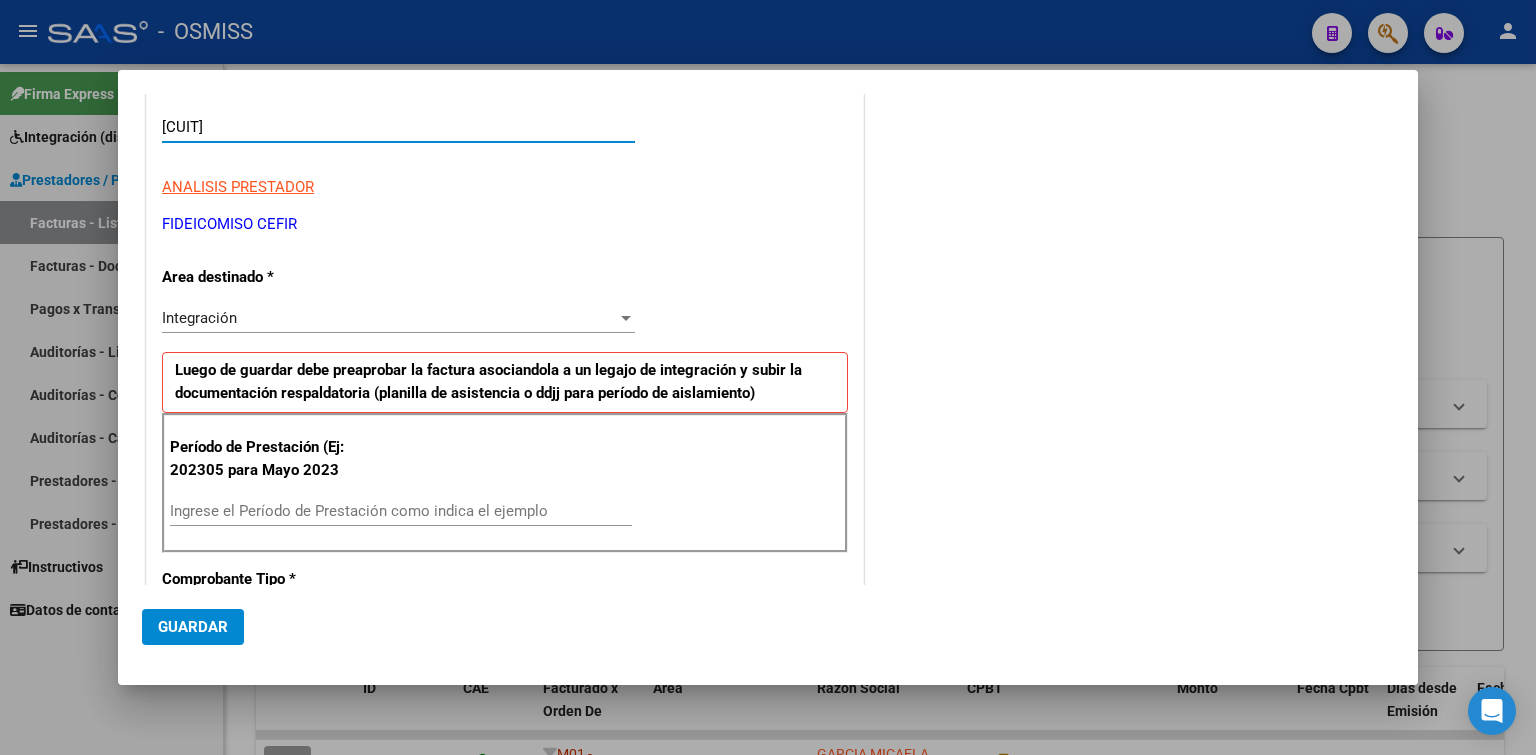 type on "[CUIT]" 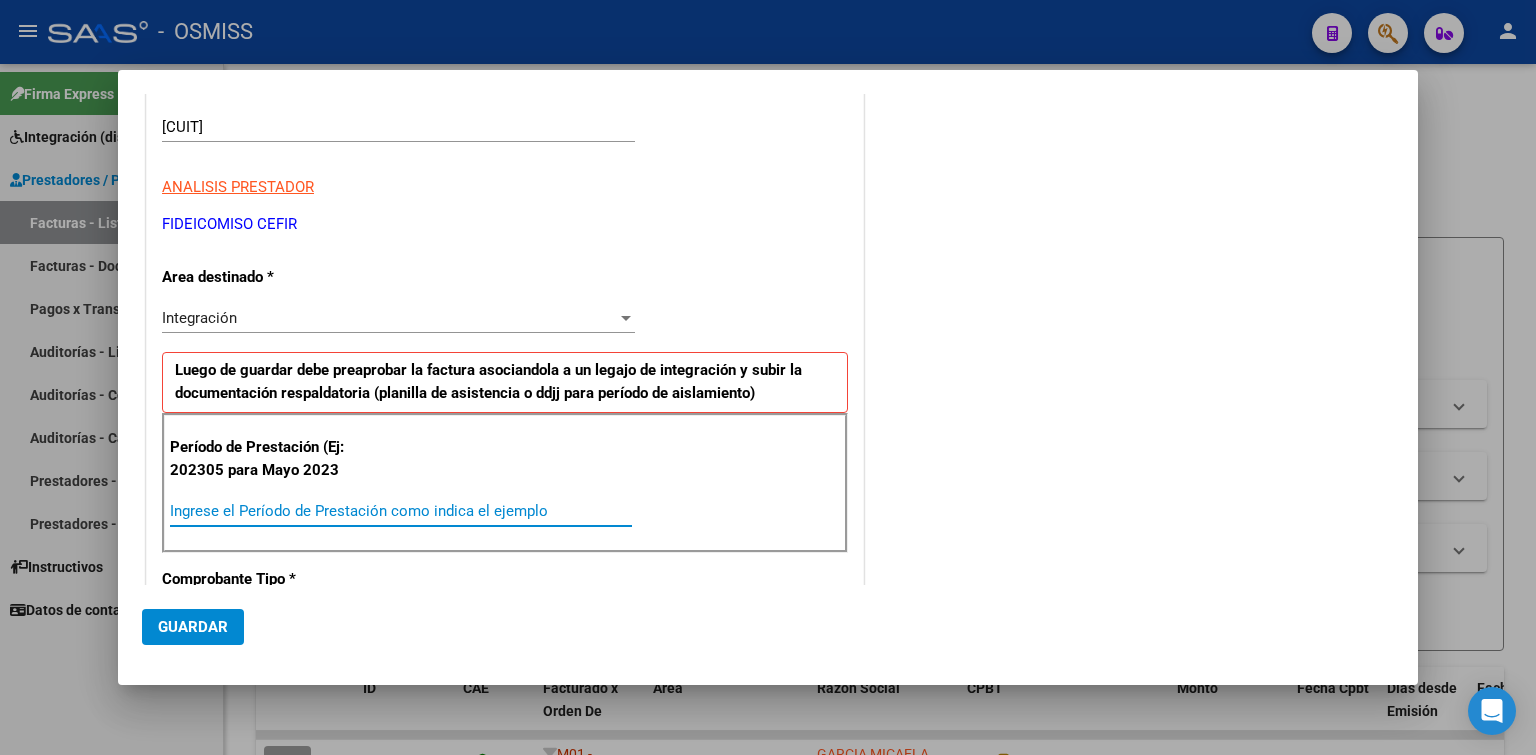 click on "Ingrese el Período de Prestación como indica el ejemplo" at bounding box center [401, 511] 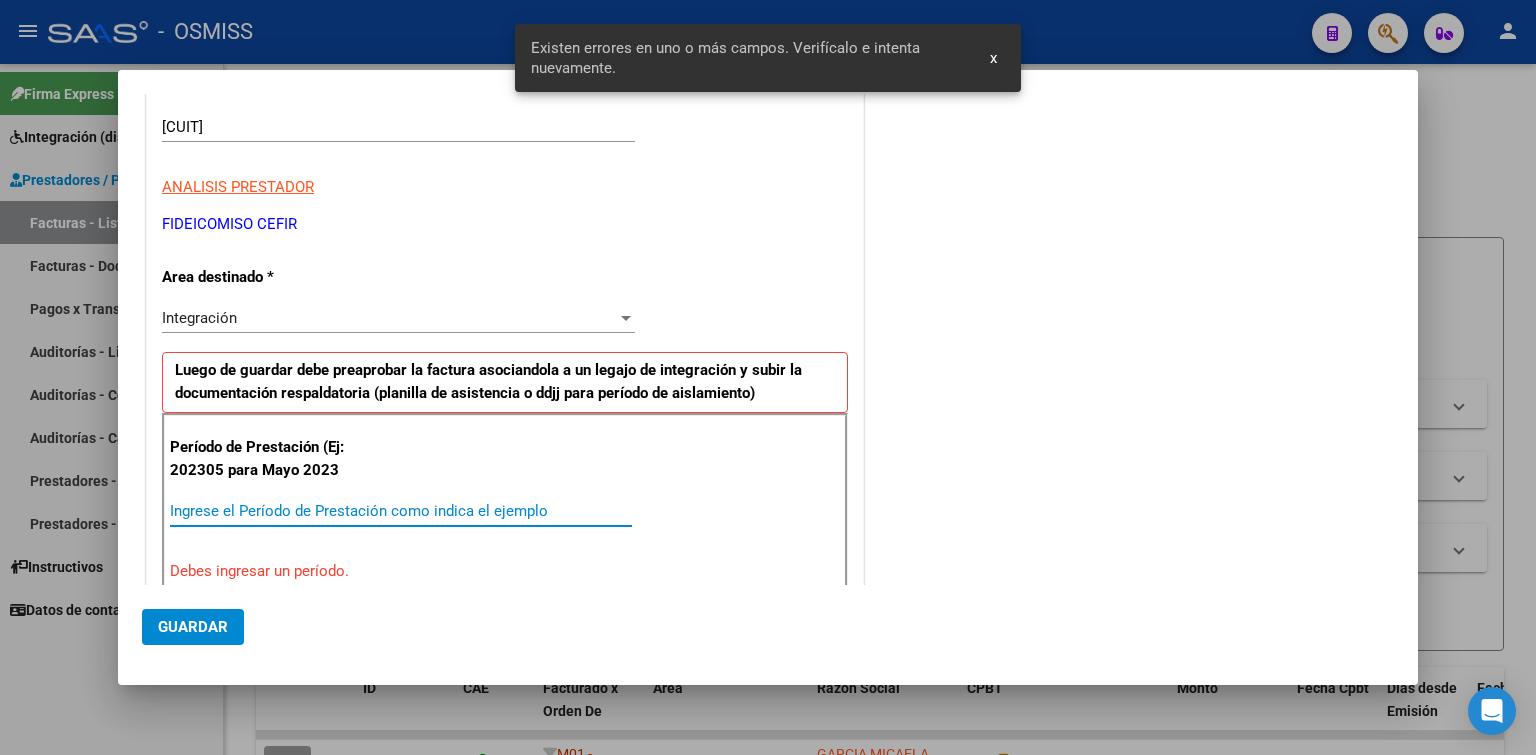 scroll, scrollTop: 449, scrollLeft: 0, axis: vertical 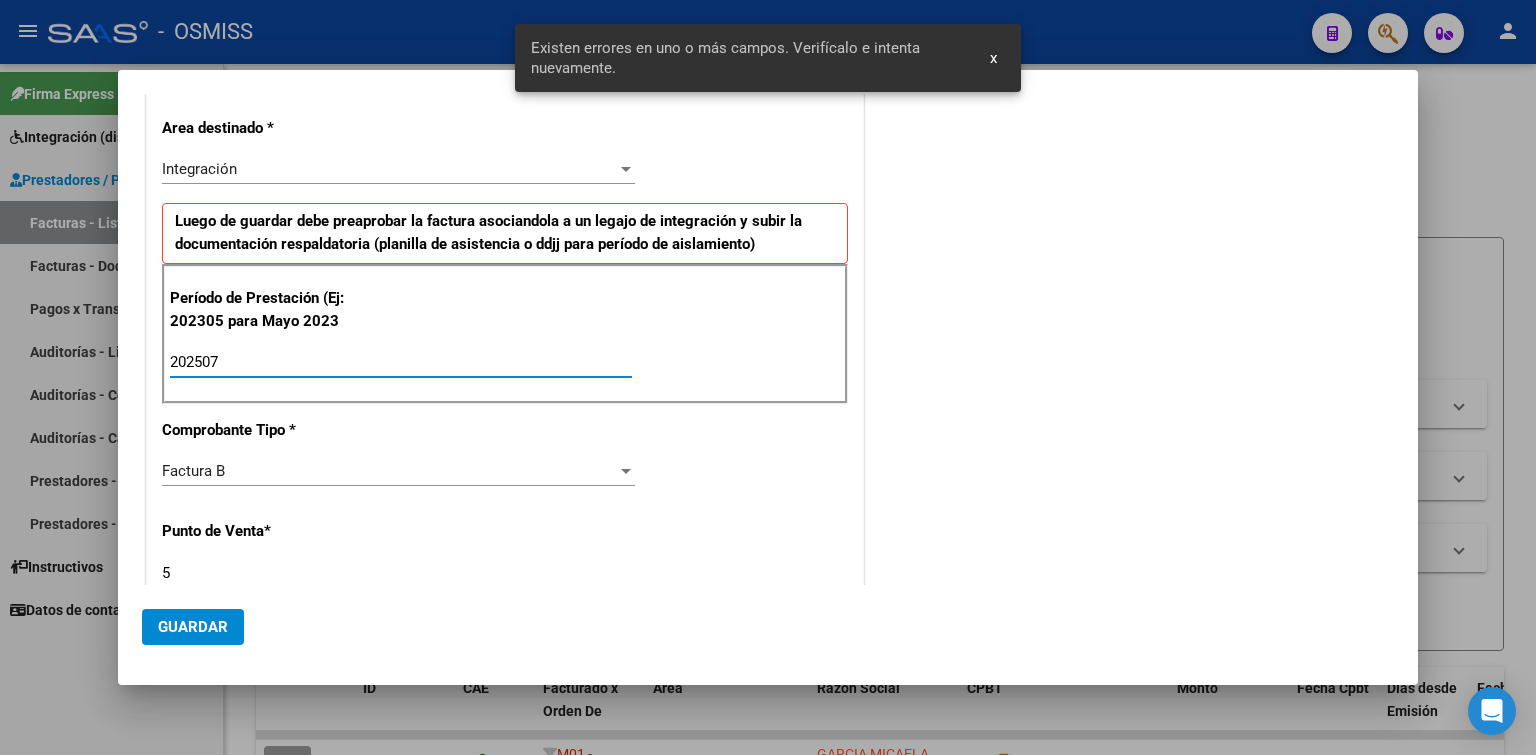 drag, startPoint x: 225, startPoint y: 352, endPoint x: 147, endPoint y: 359, distance: 78.31347 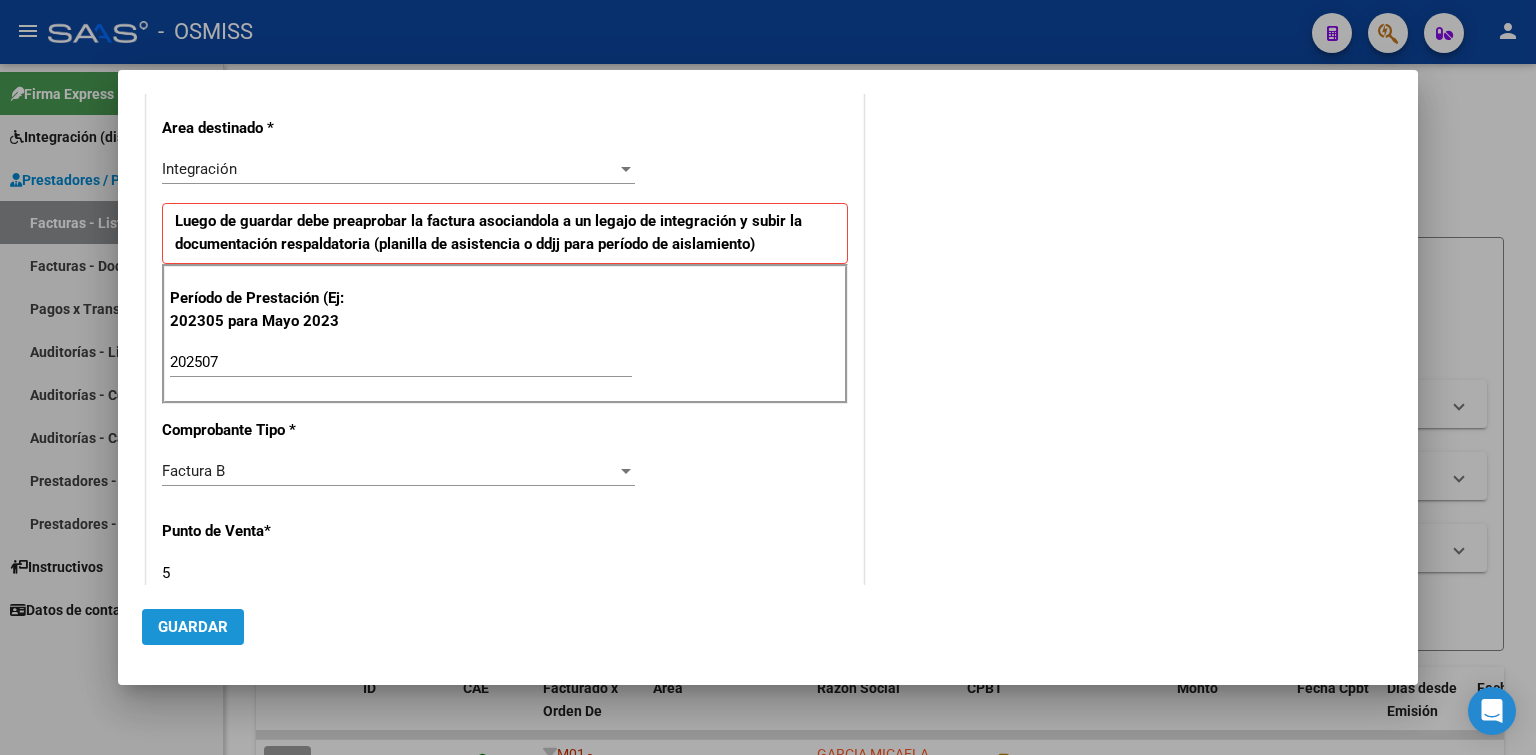 click on "Guardar" 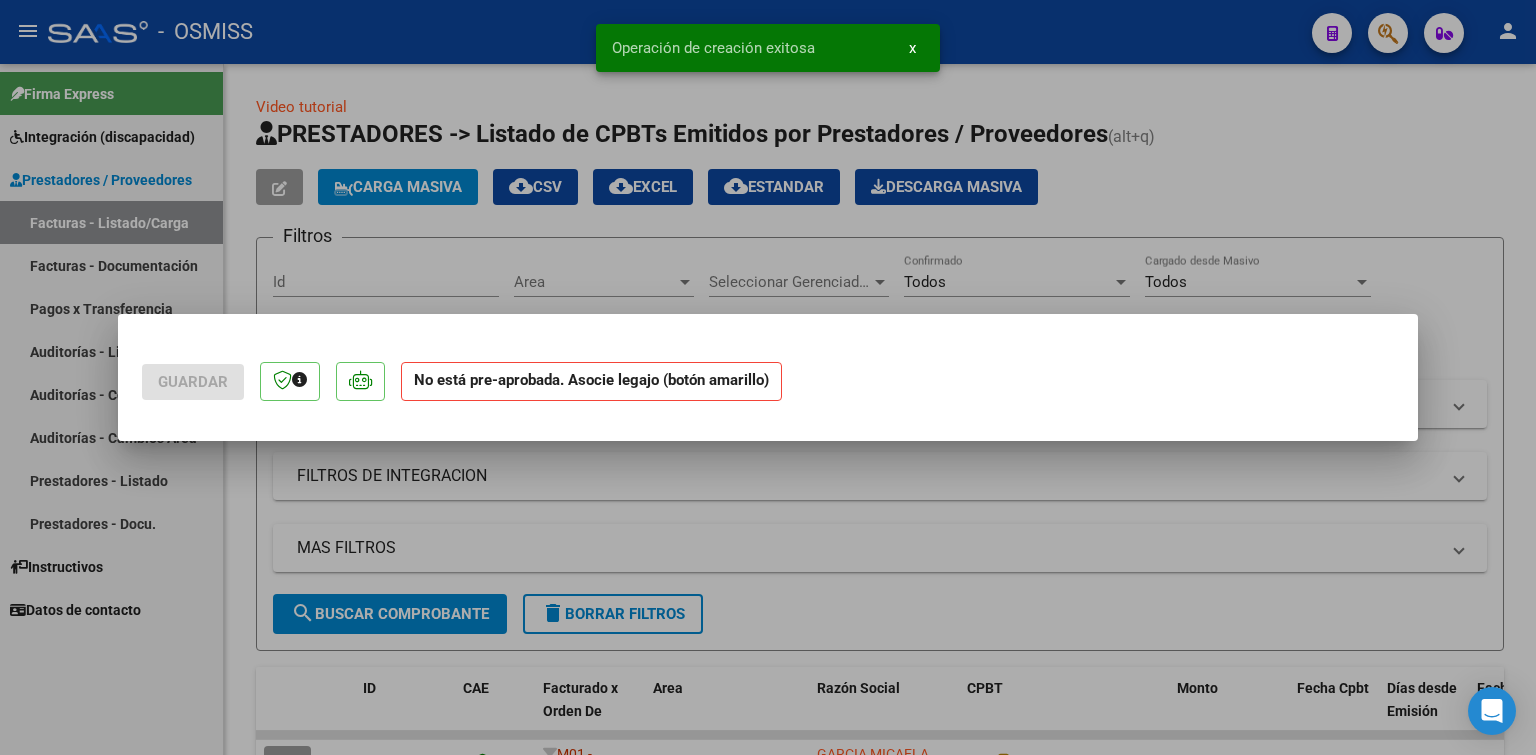 scroll, scrollTop: 0, scrollLeft: 0, axis: both 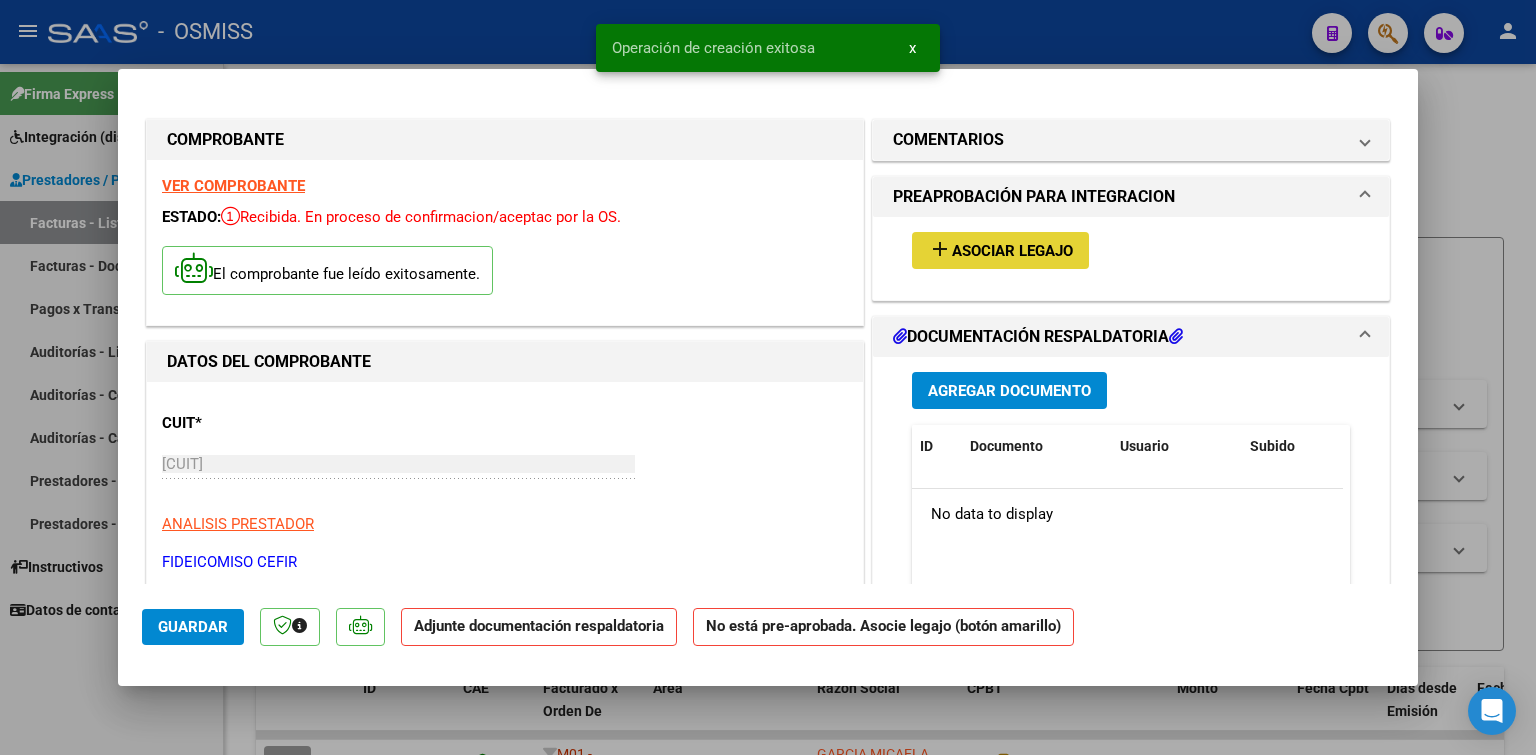 click on "add Asociar Legajo" at bounding box center [1000, 250] 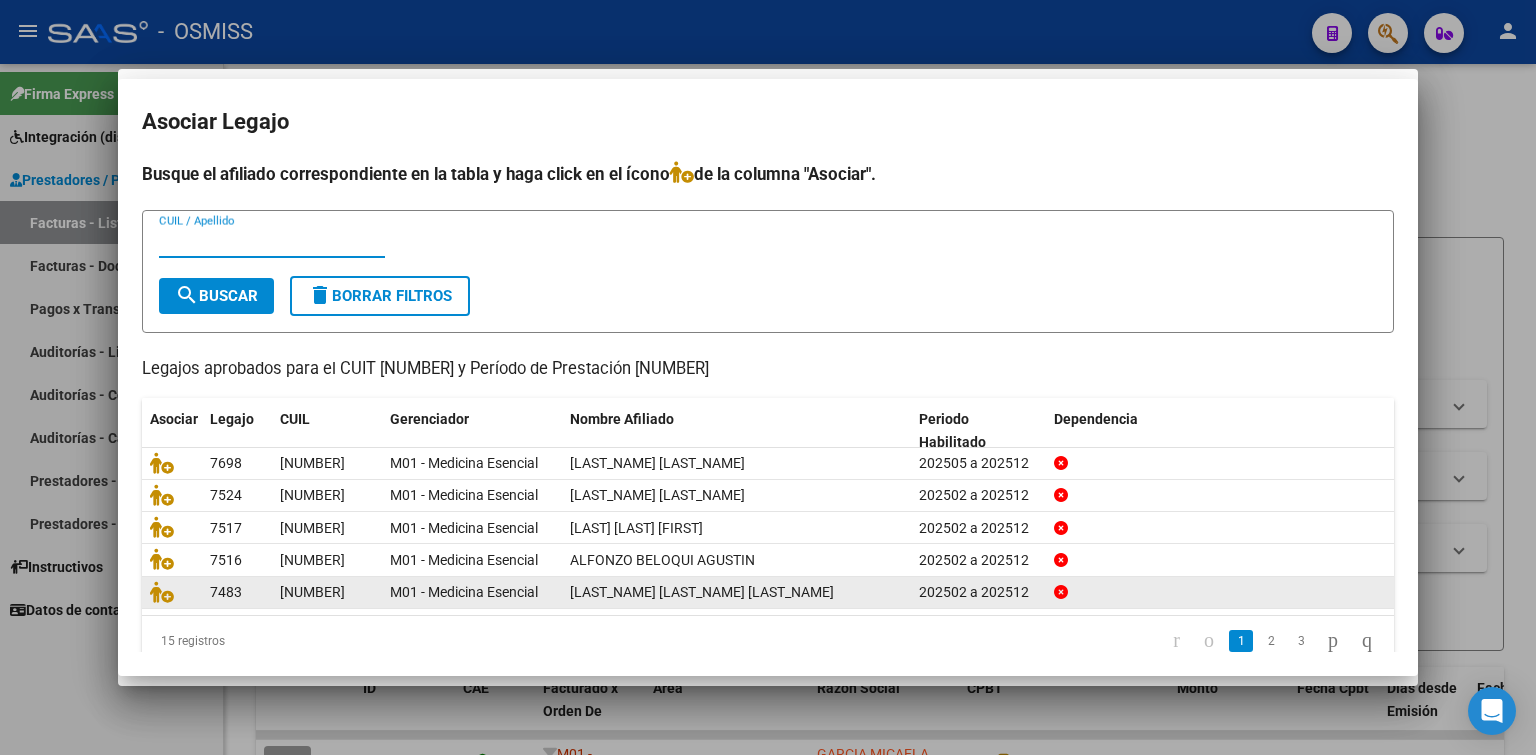 type 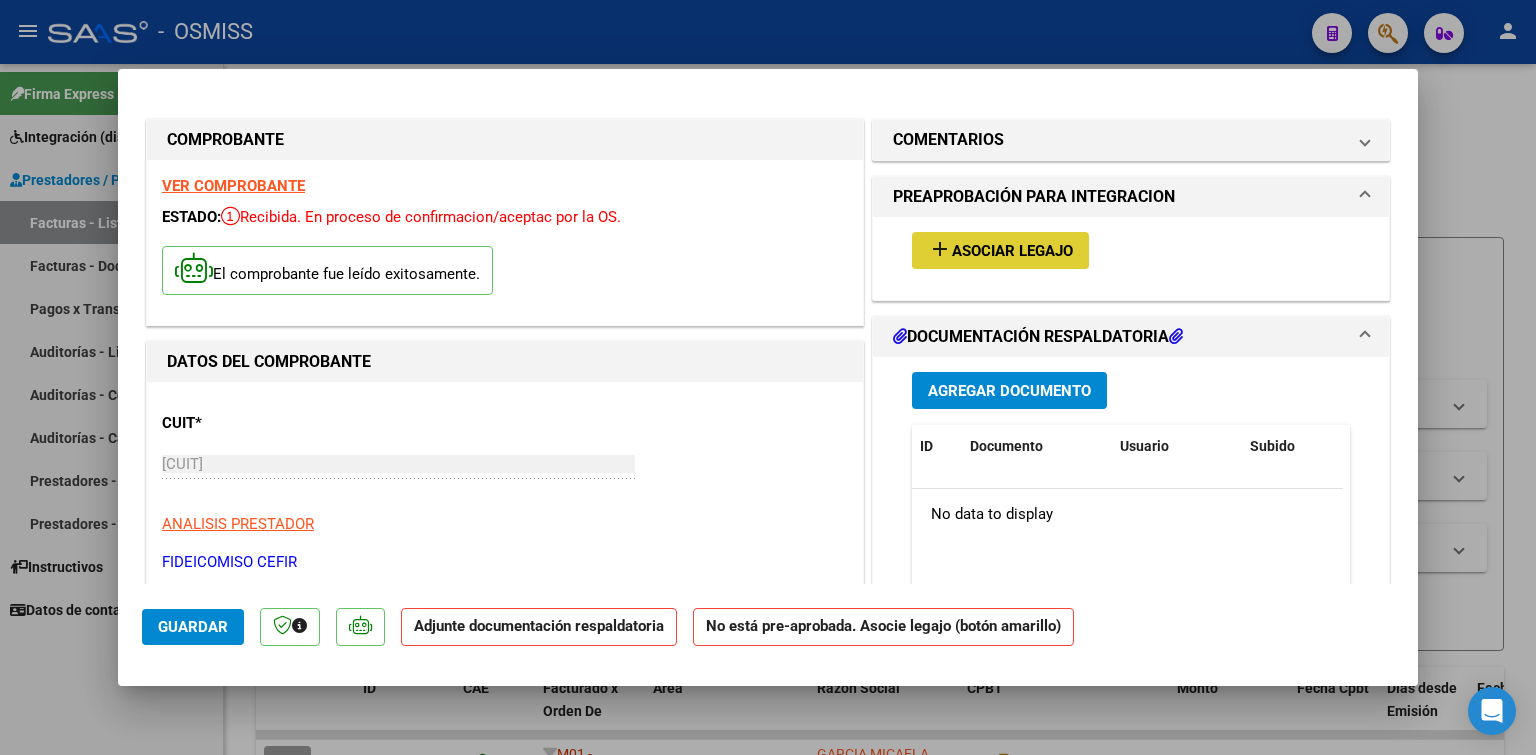 click on "Agregar Documento" at bounding box center (1009, 391) 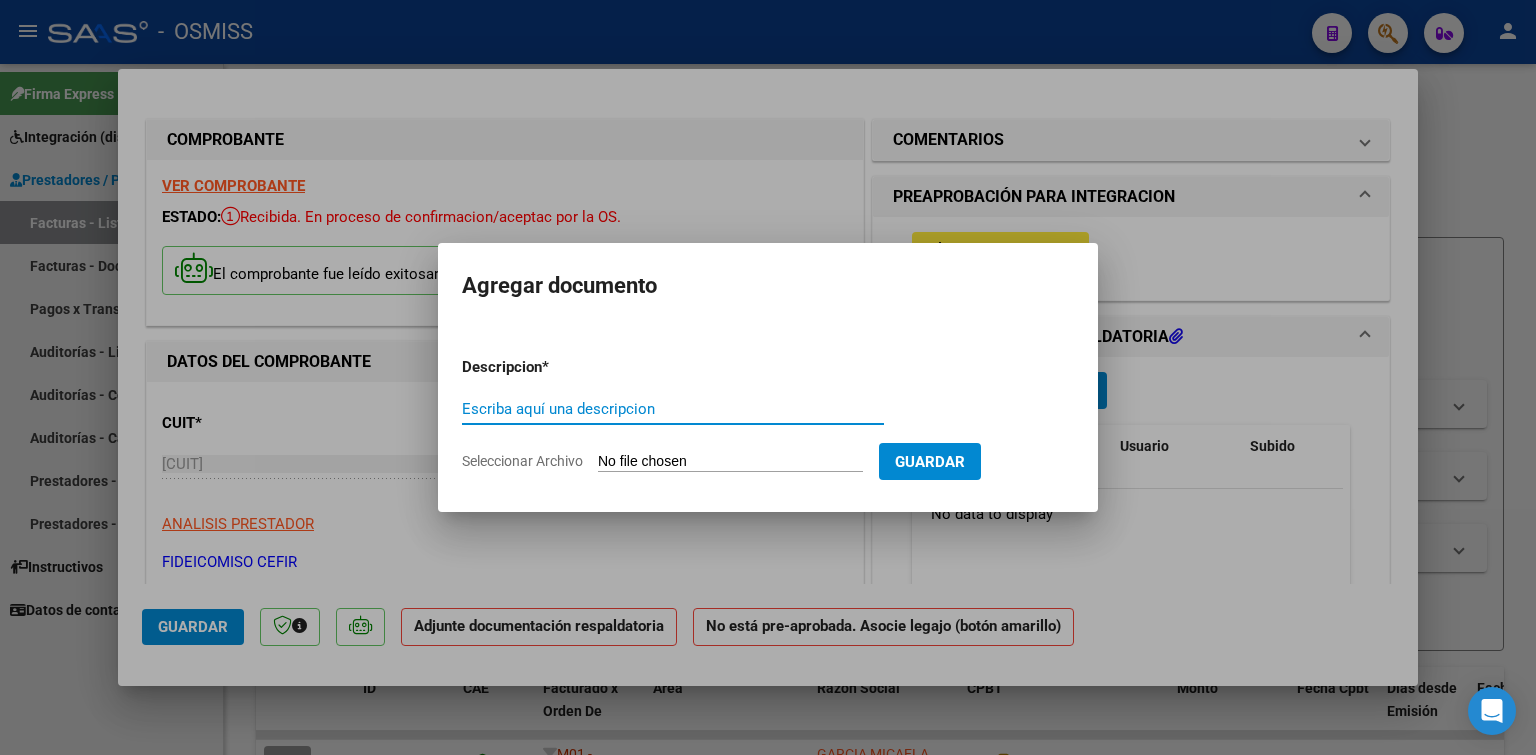 click on "Seleccionar Archivo" at bounding box center [730, 462] 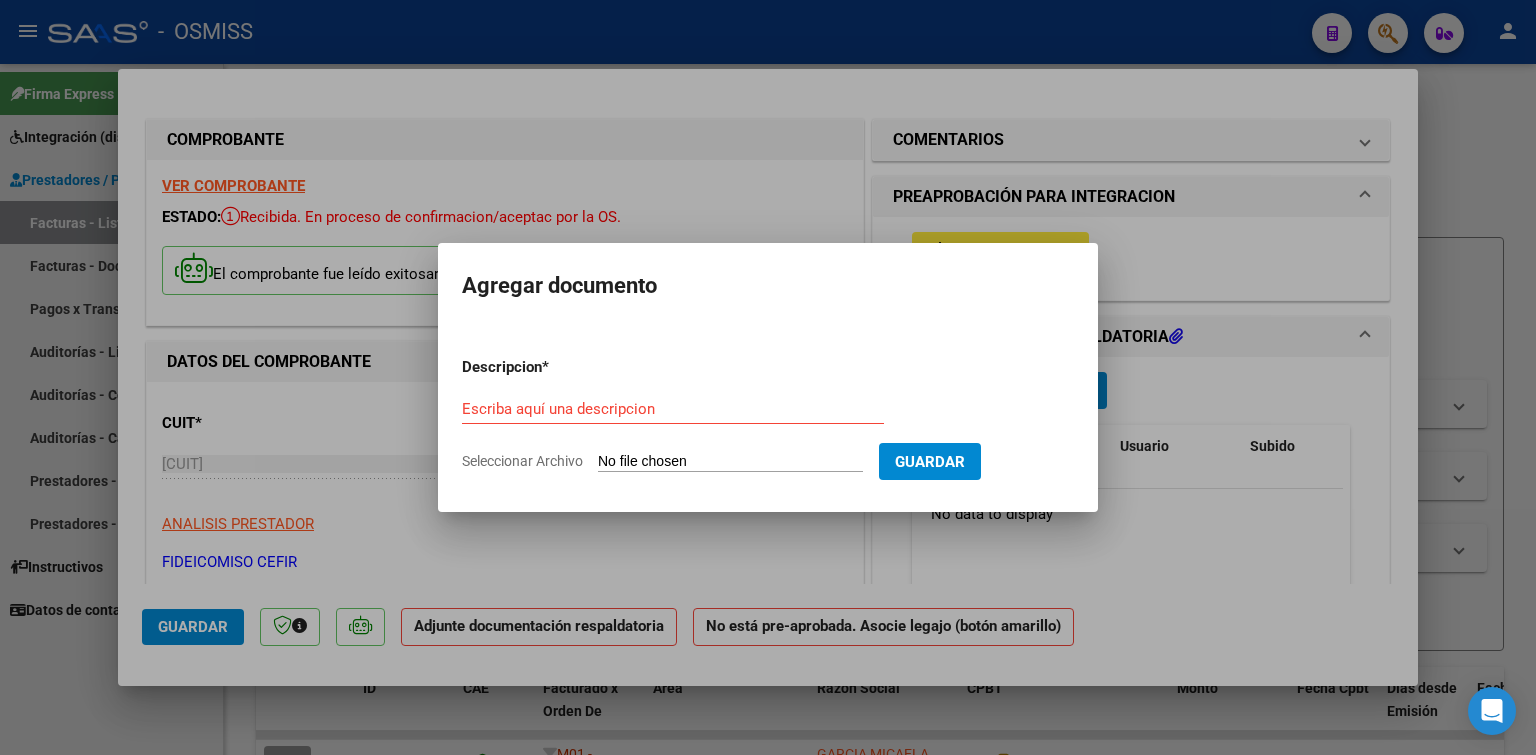 type on "C:\fakepath\[FILENAME]" 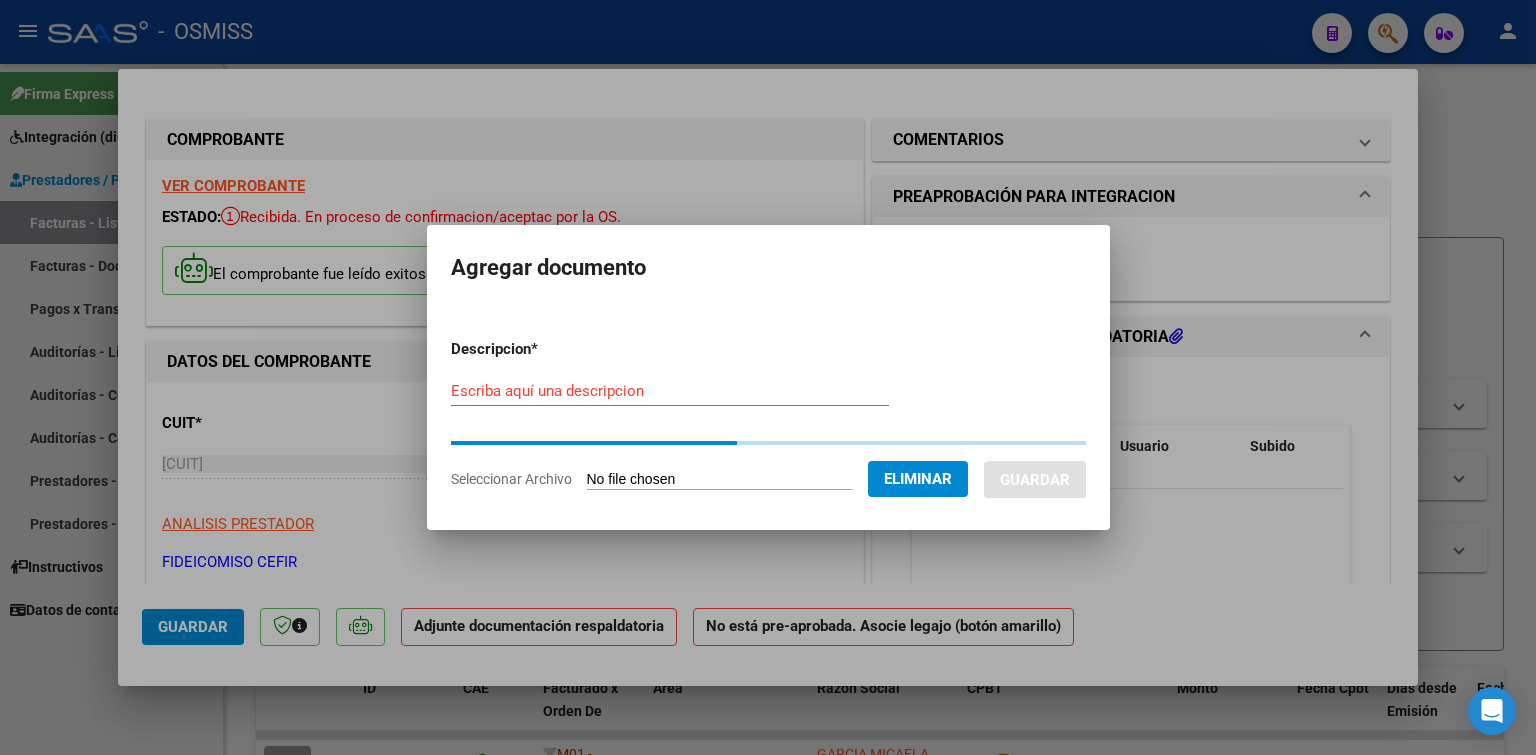 click on "Escriba aquí una descripcion" at bounding box center [670, 391] 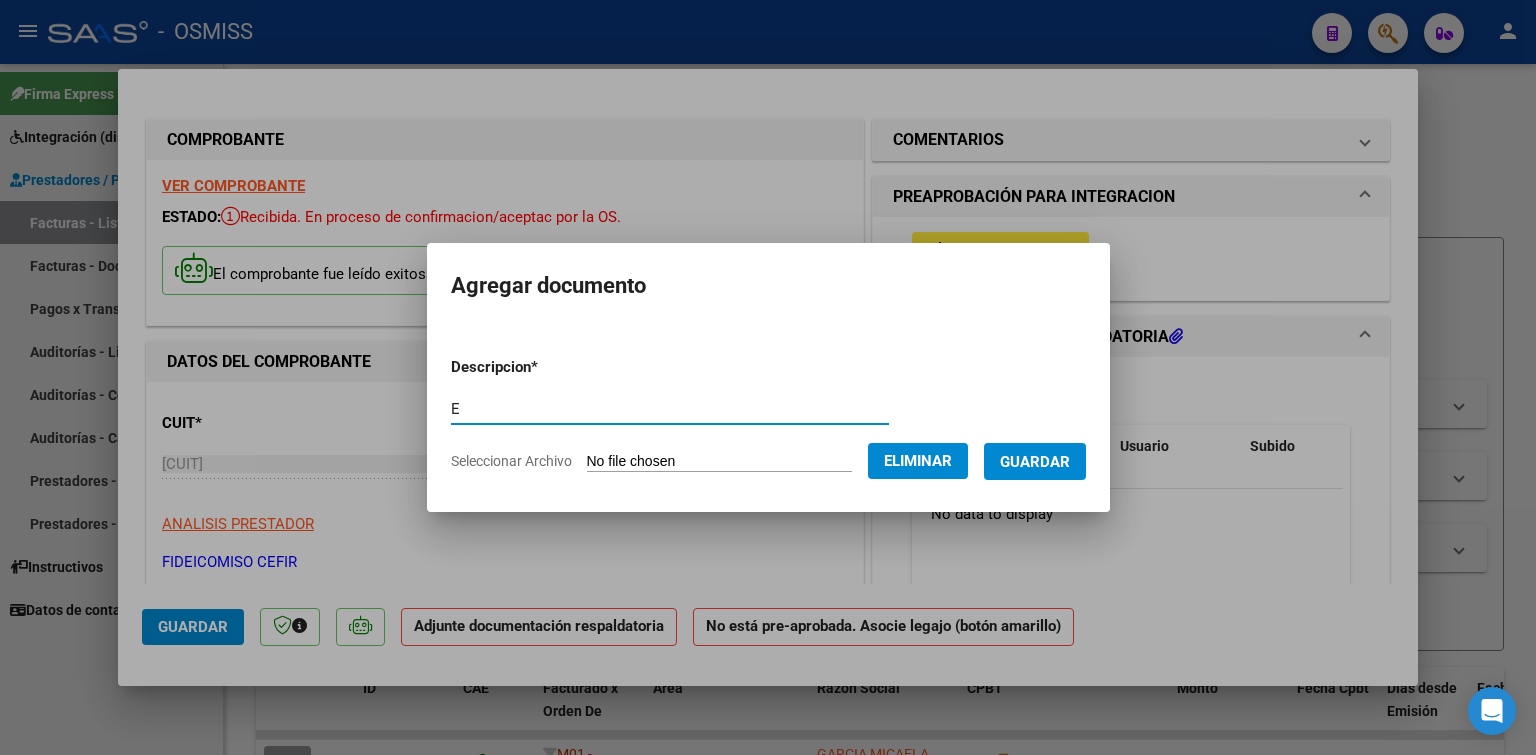 type on "E" 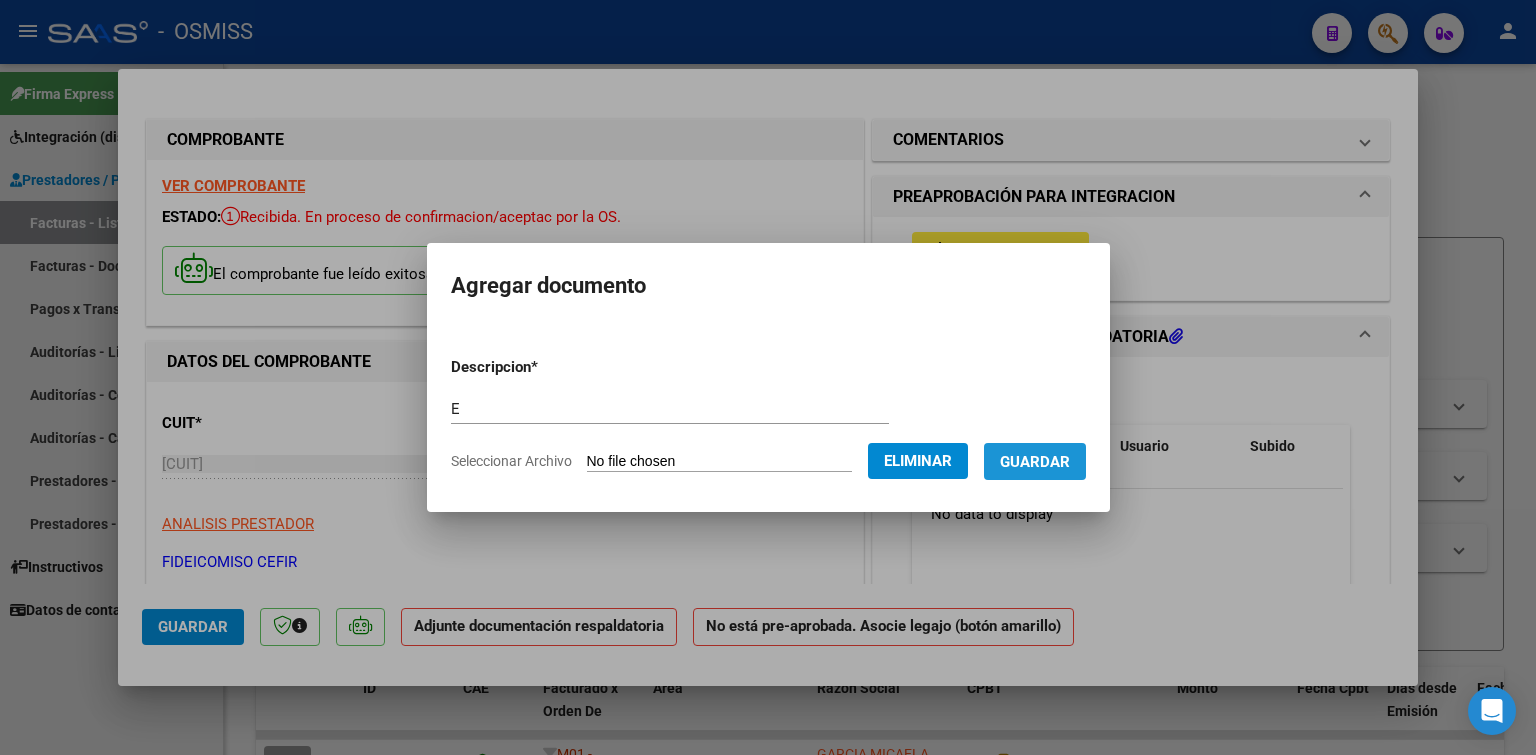 click on "Guardar" at bounding box center (1035, 462) 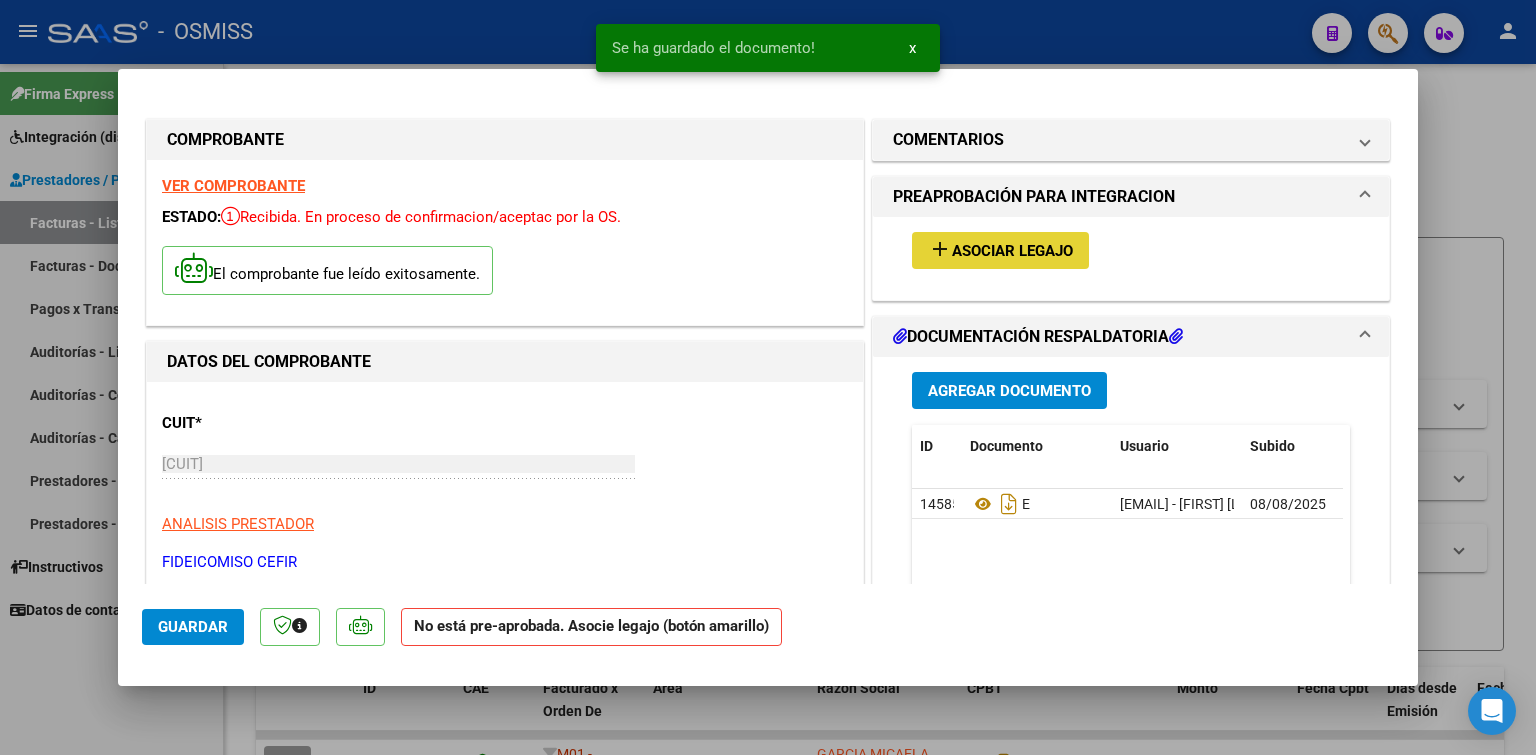 click on "add Asociar Legajo" at bounding box center [1000, 250] 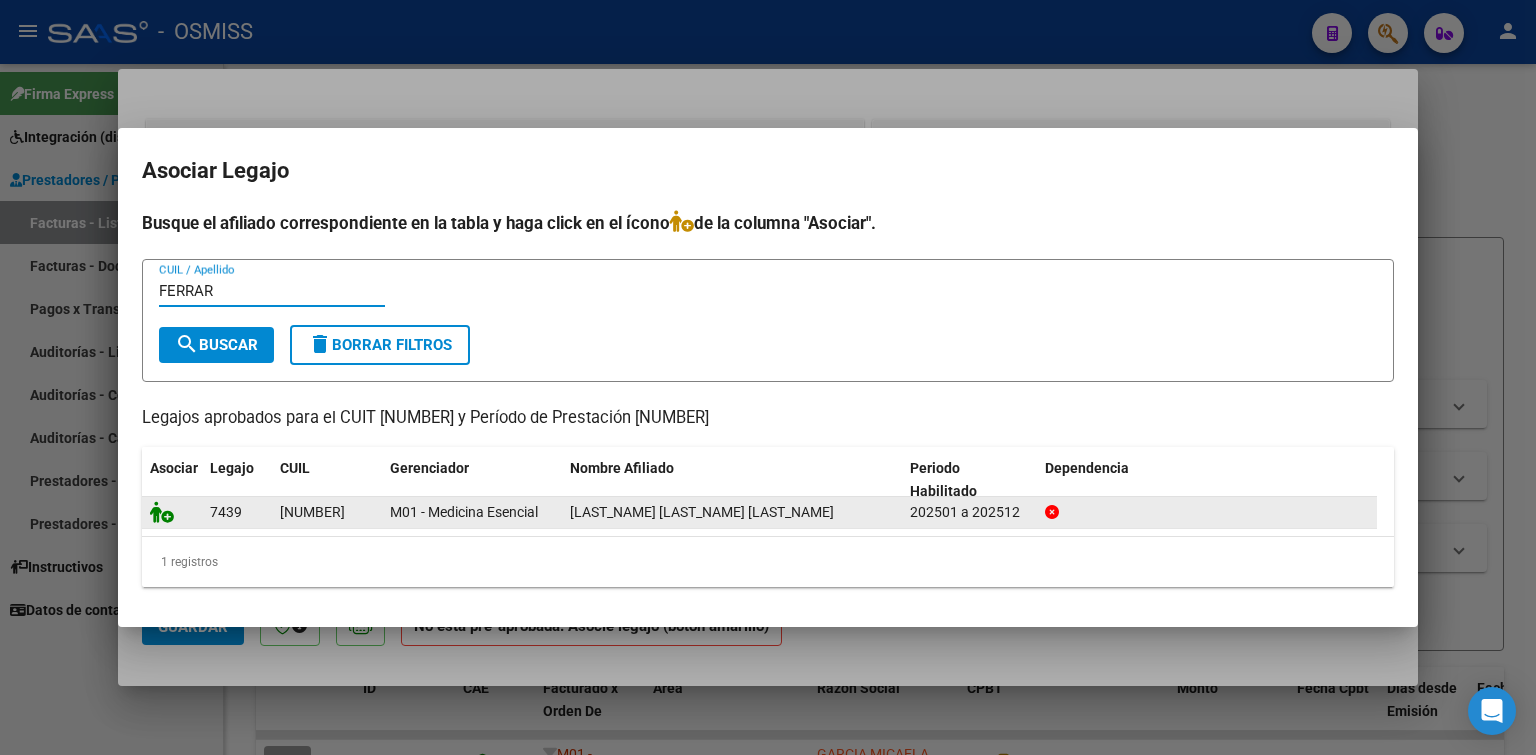 type on "FERRAR" 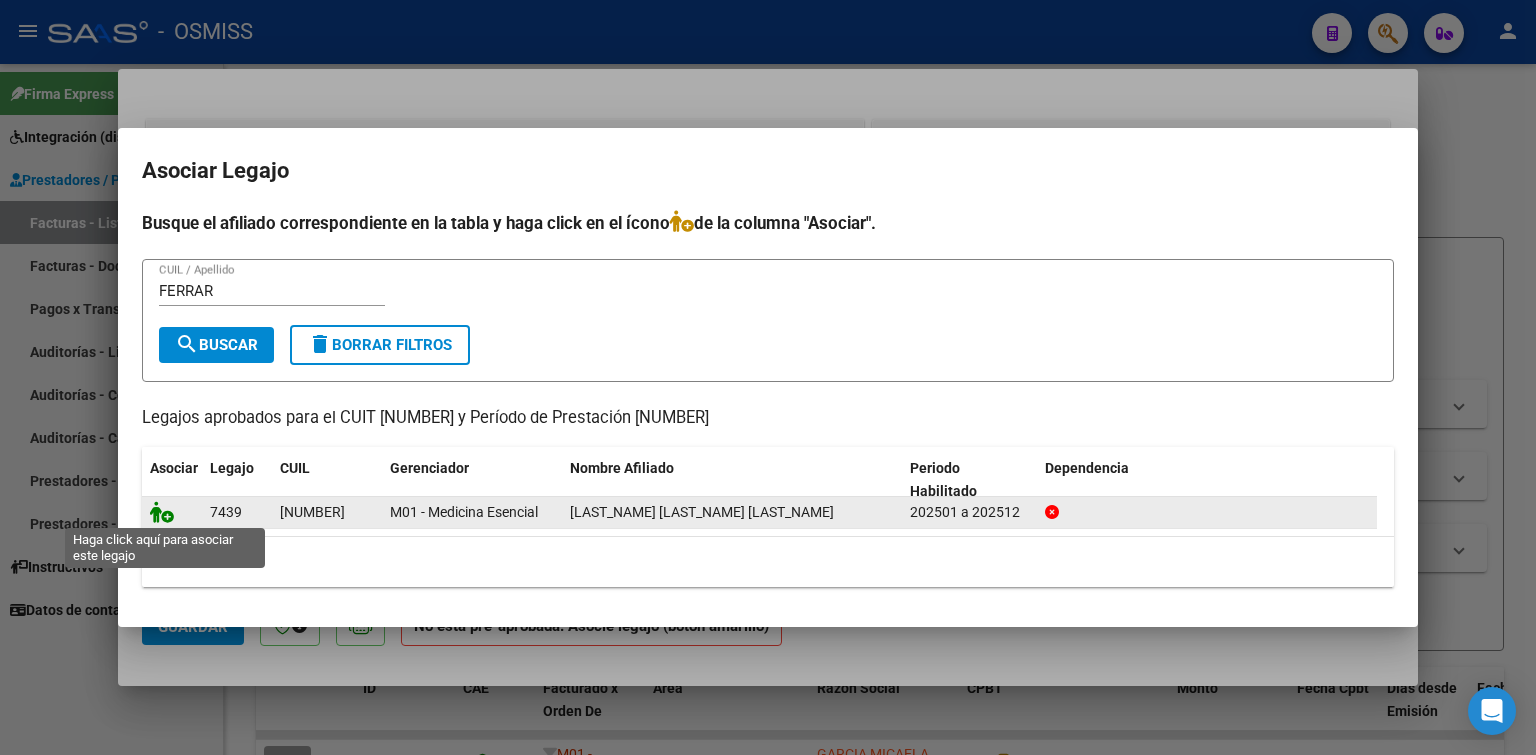 click 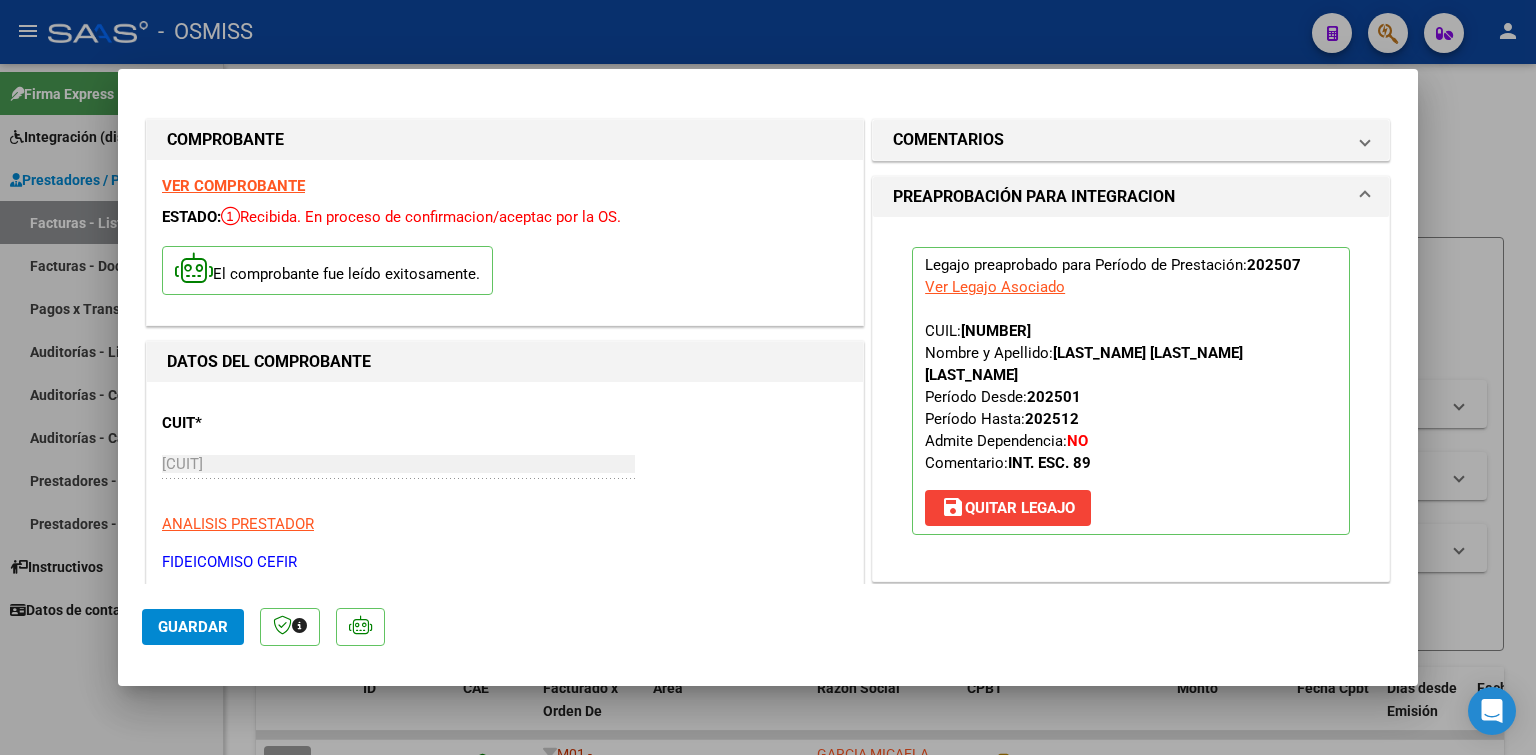 click on "Guardar" 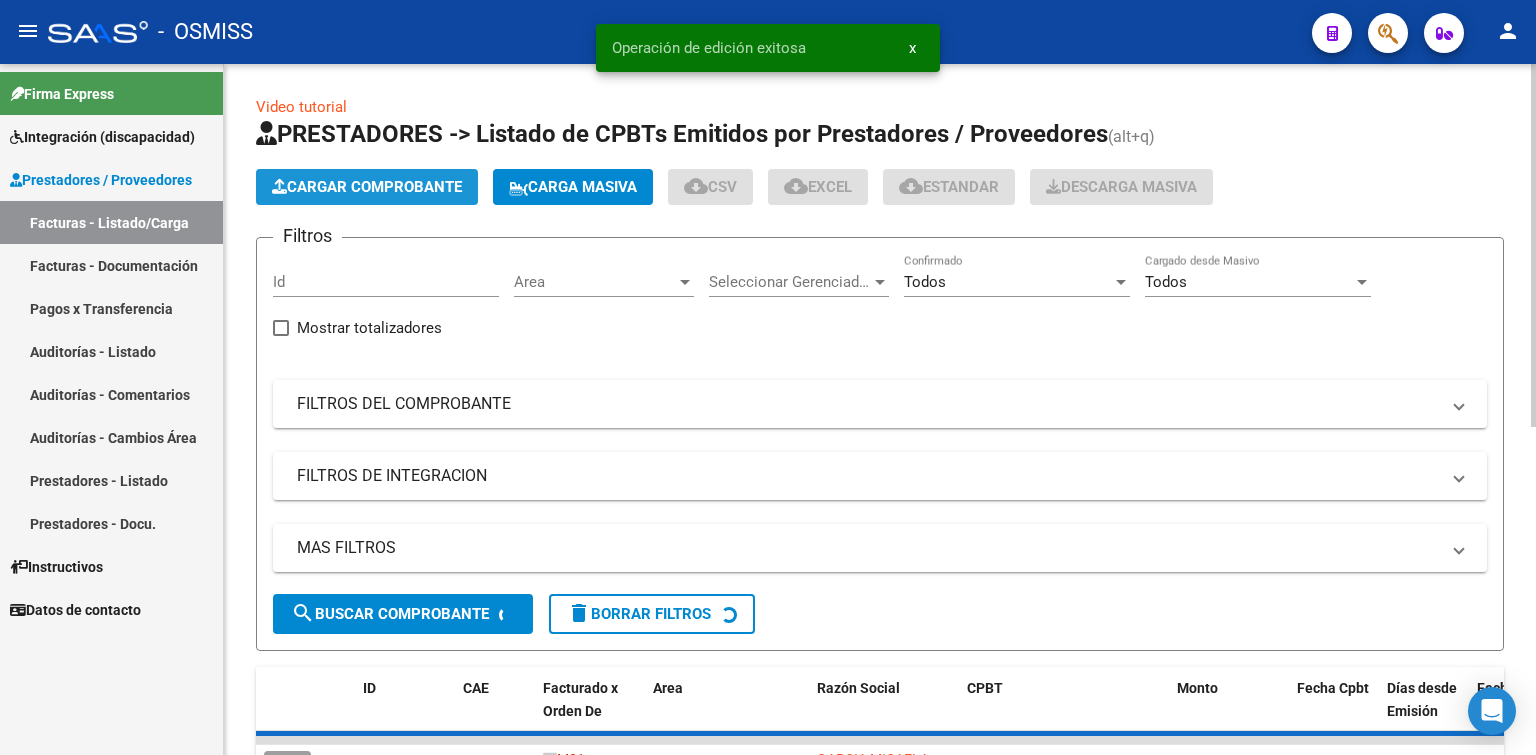 click on "Cargar Comprobante" 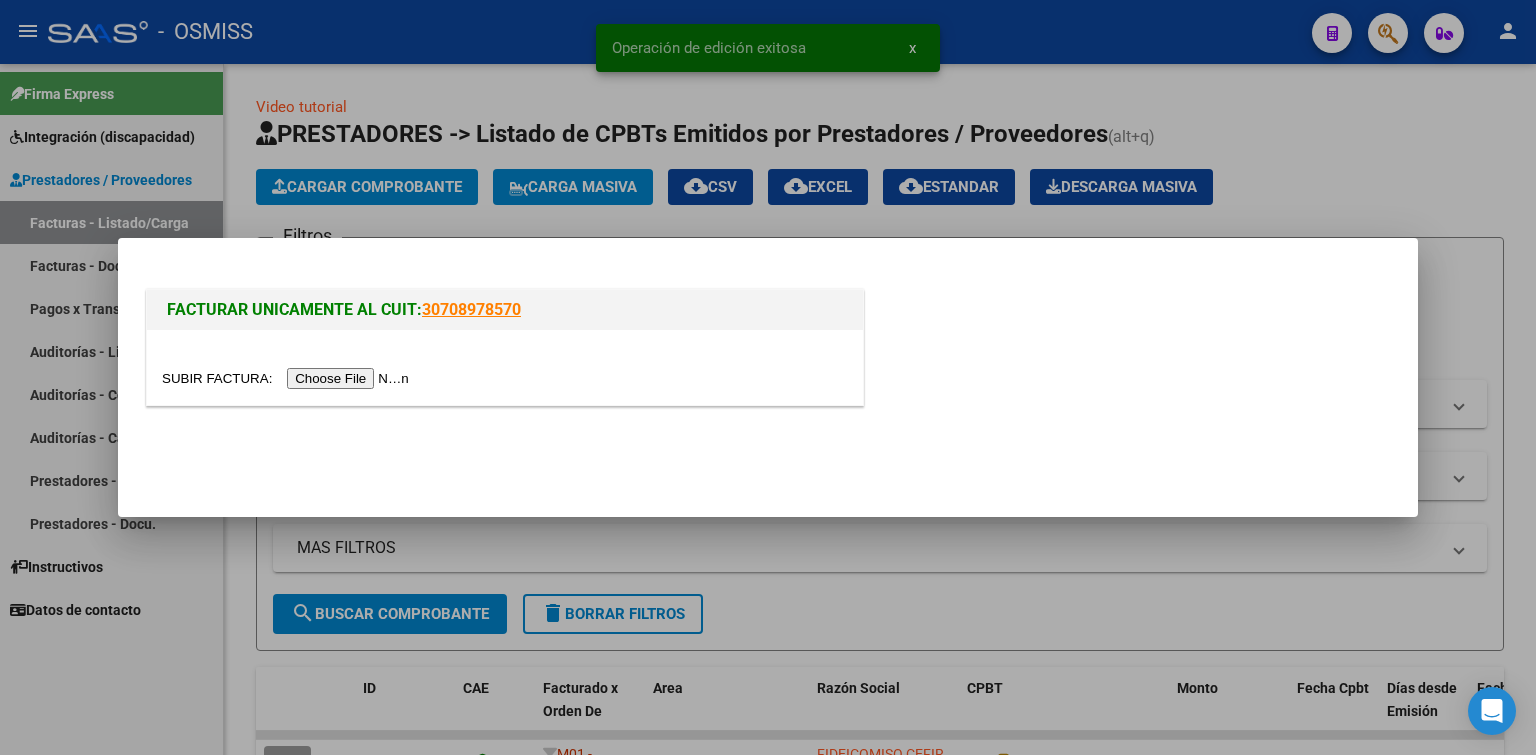 click at bounding box center [288, 378] 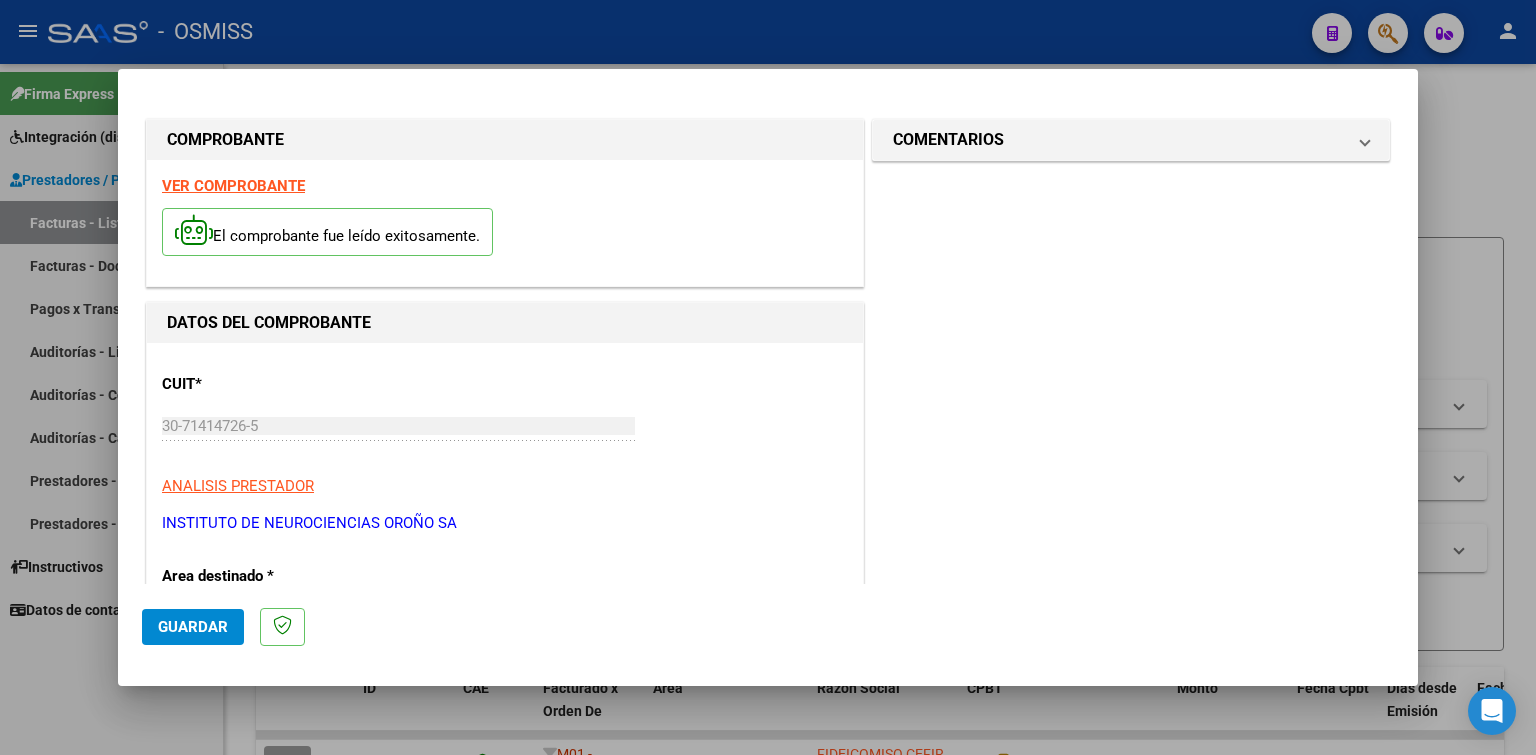 scroll, scrollTop: 300, scrollLeft: 0, axis: vertical 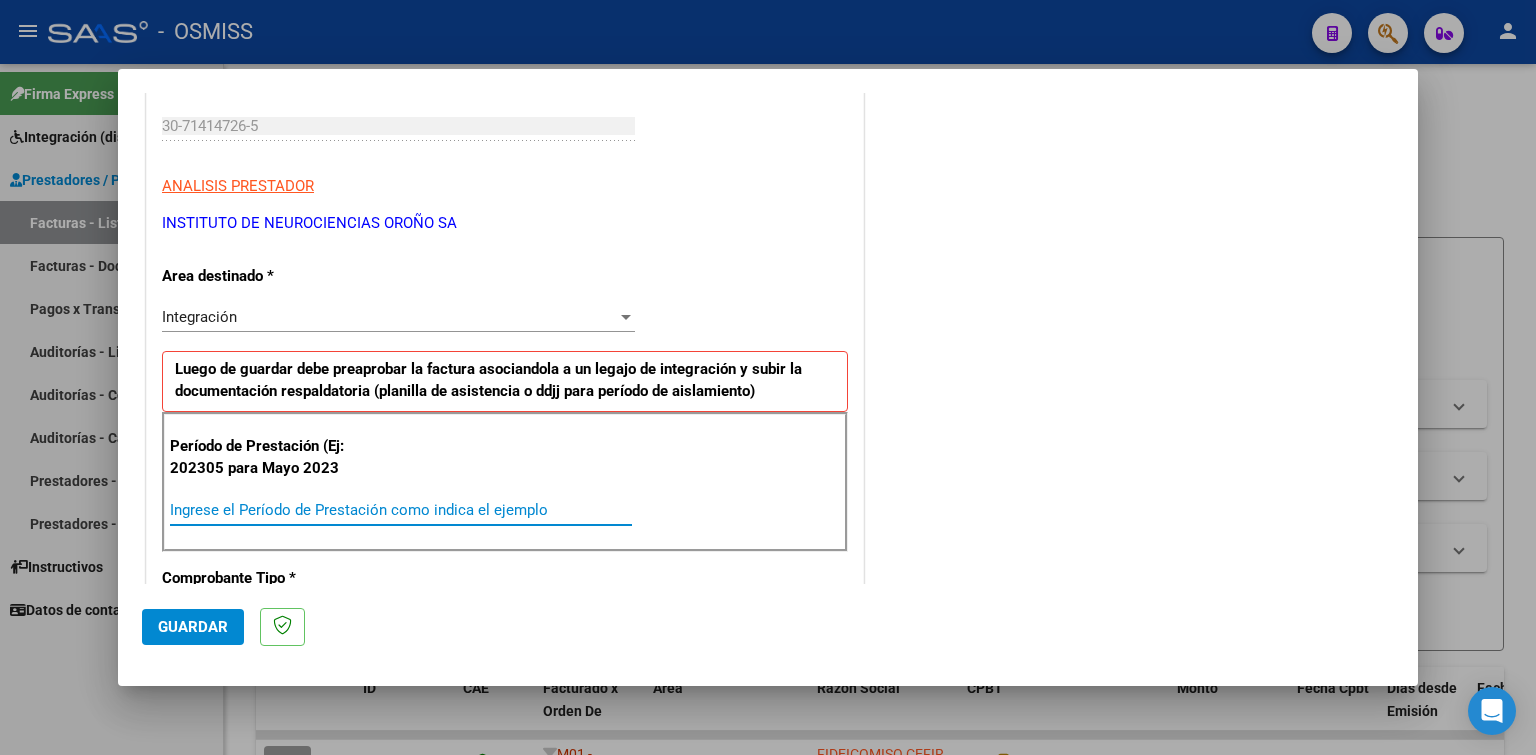 drag, startPoint x: 368, startPoint y: 514, endPoint x: 269, endPoint y: 507, distance: 99.24717 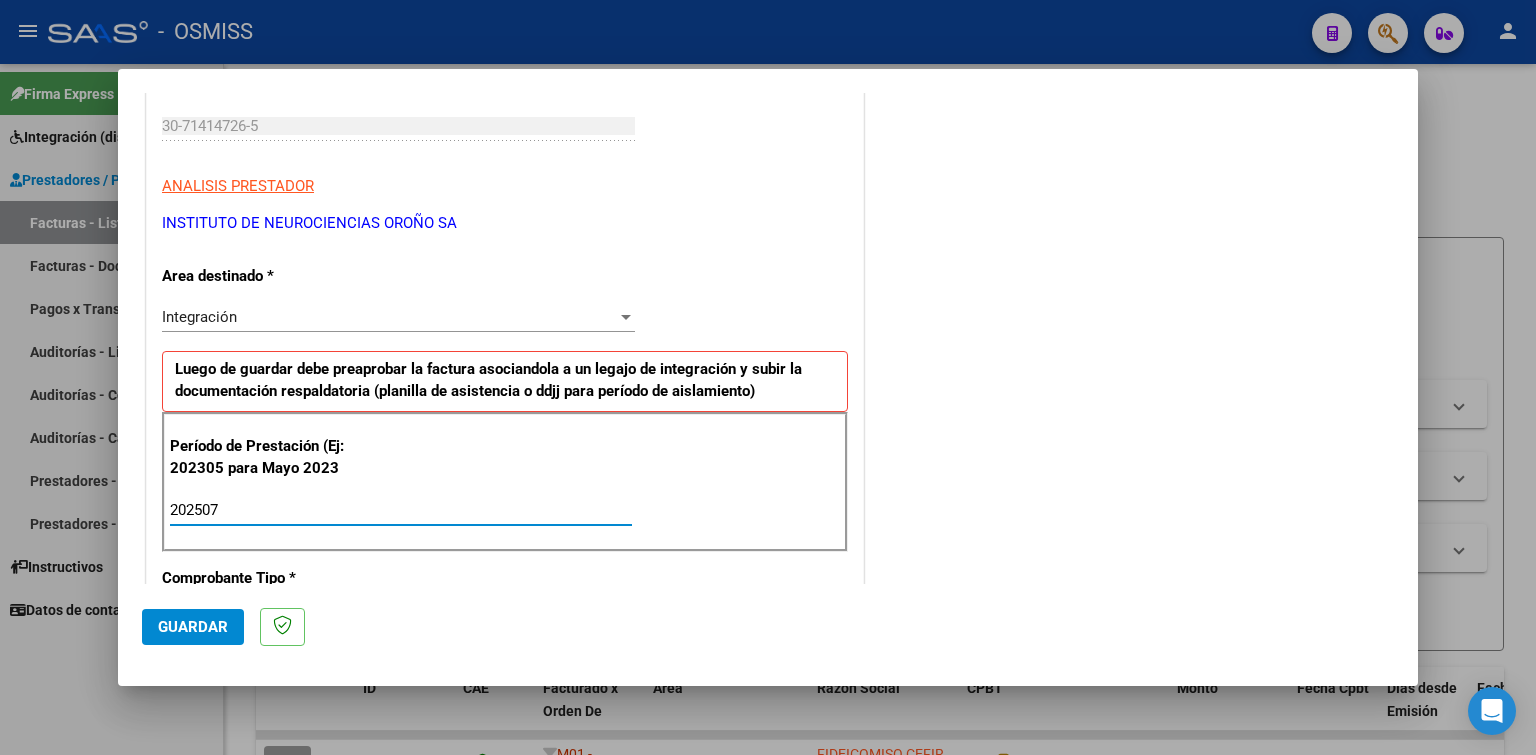 drag, startPoint x: 269, startPoint y: 507, endPoint x: 133, endPoint y: 488, distance: 137.32079 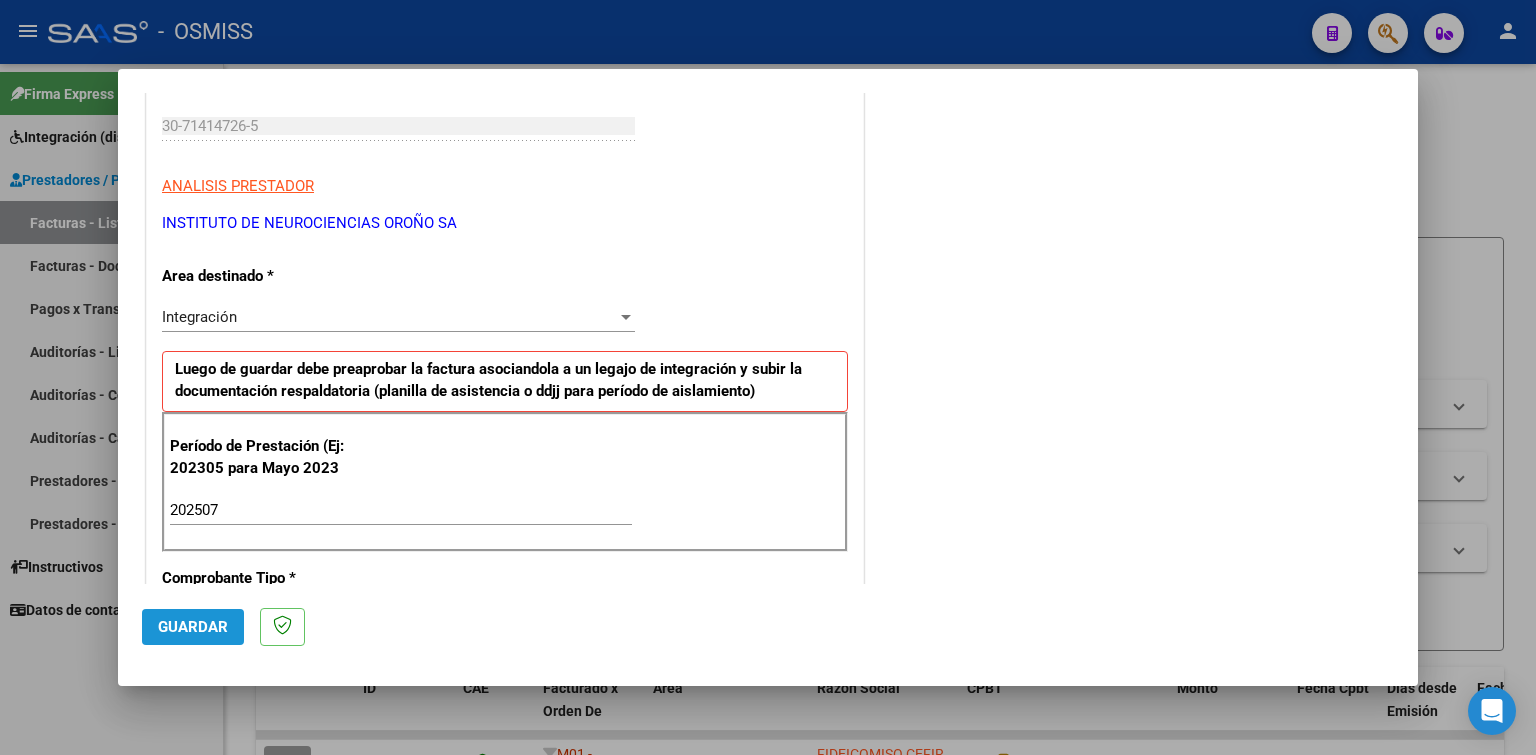 click on "Guardar" 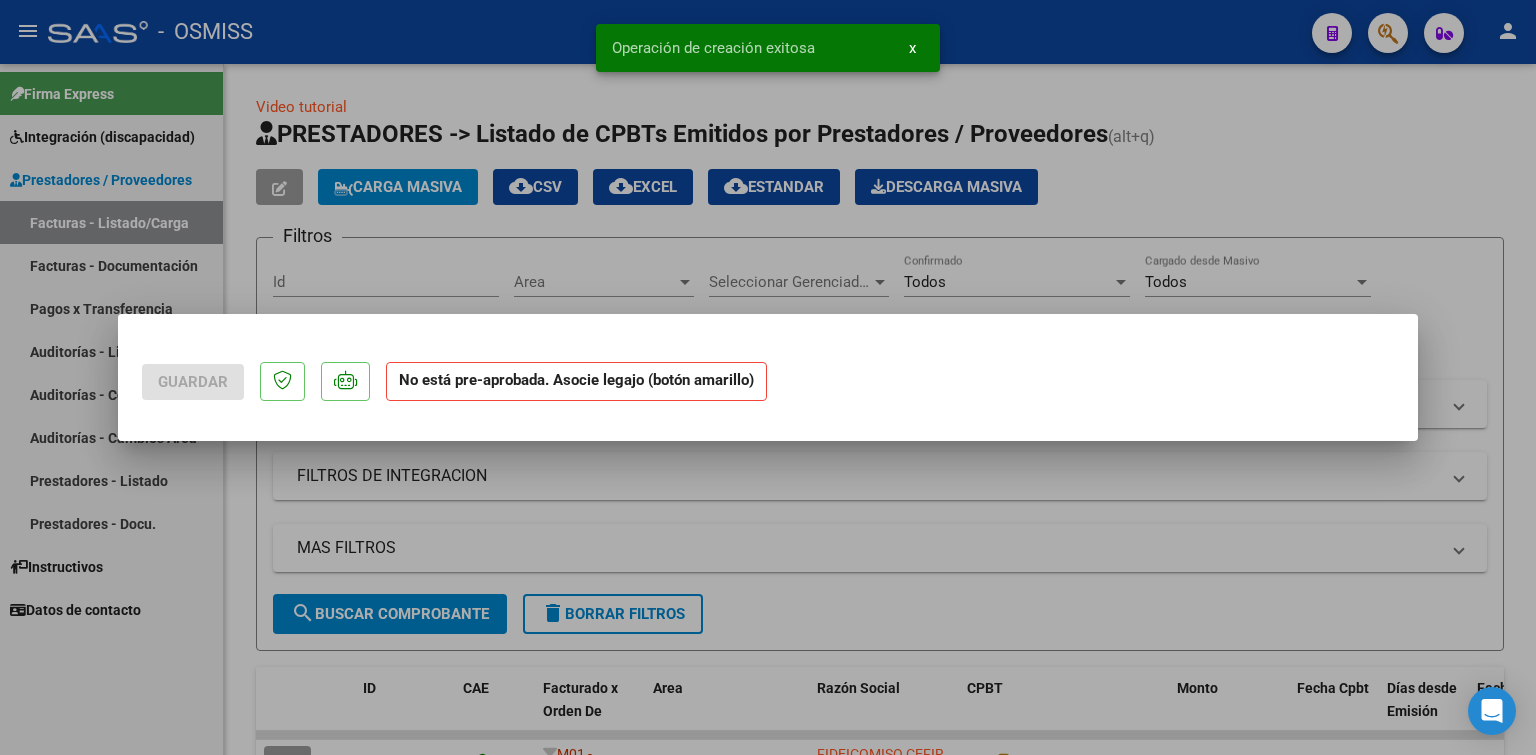 scroll, scrollTop: 0, scrollLeft: 0, axis: both 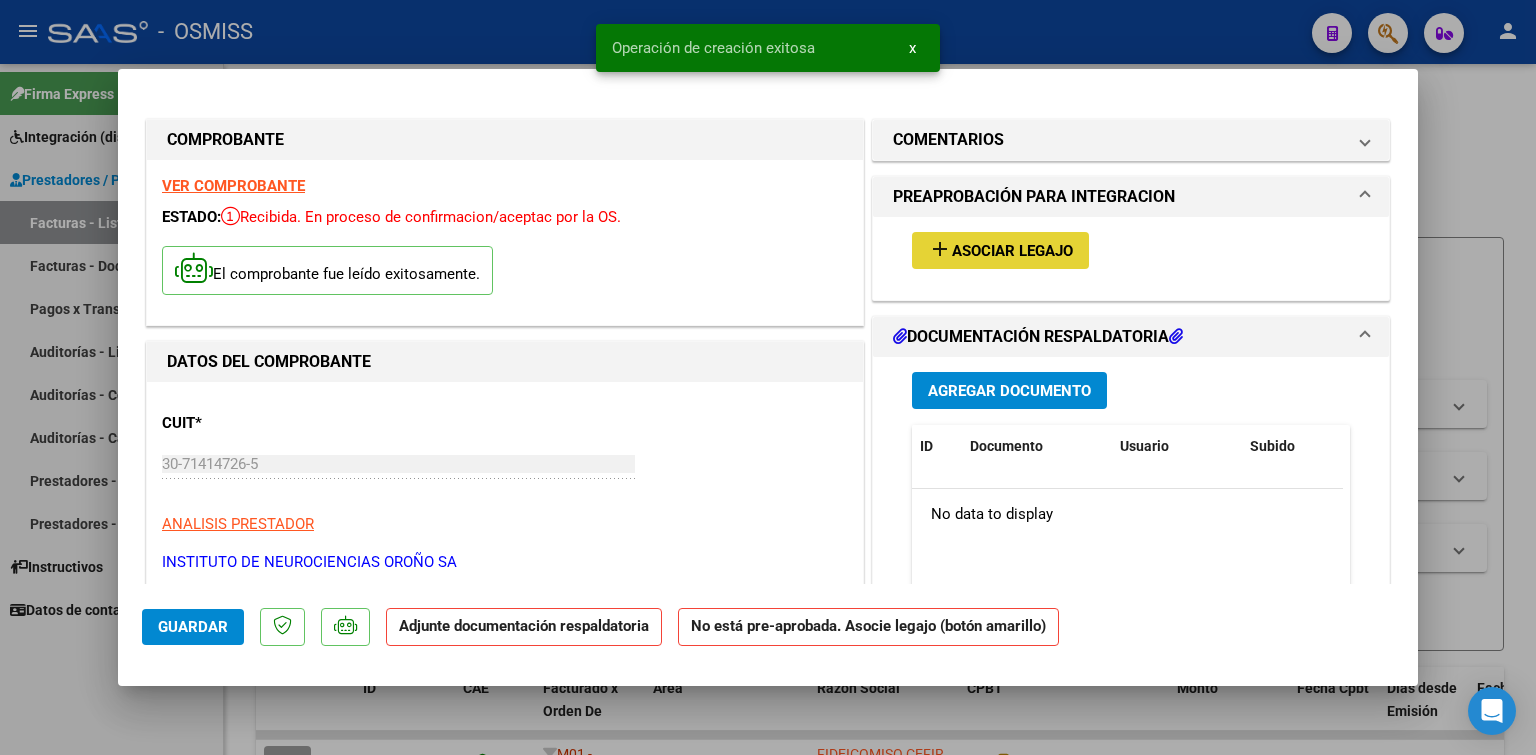 click on "Asociar Legajo" at bounding box center [1012, 251] 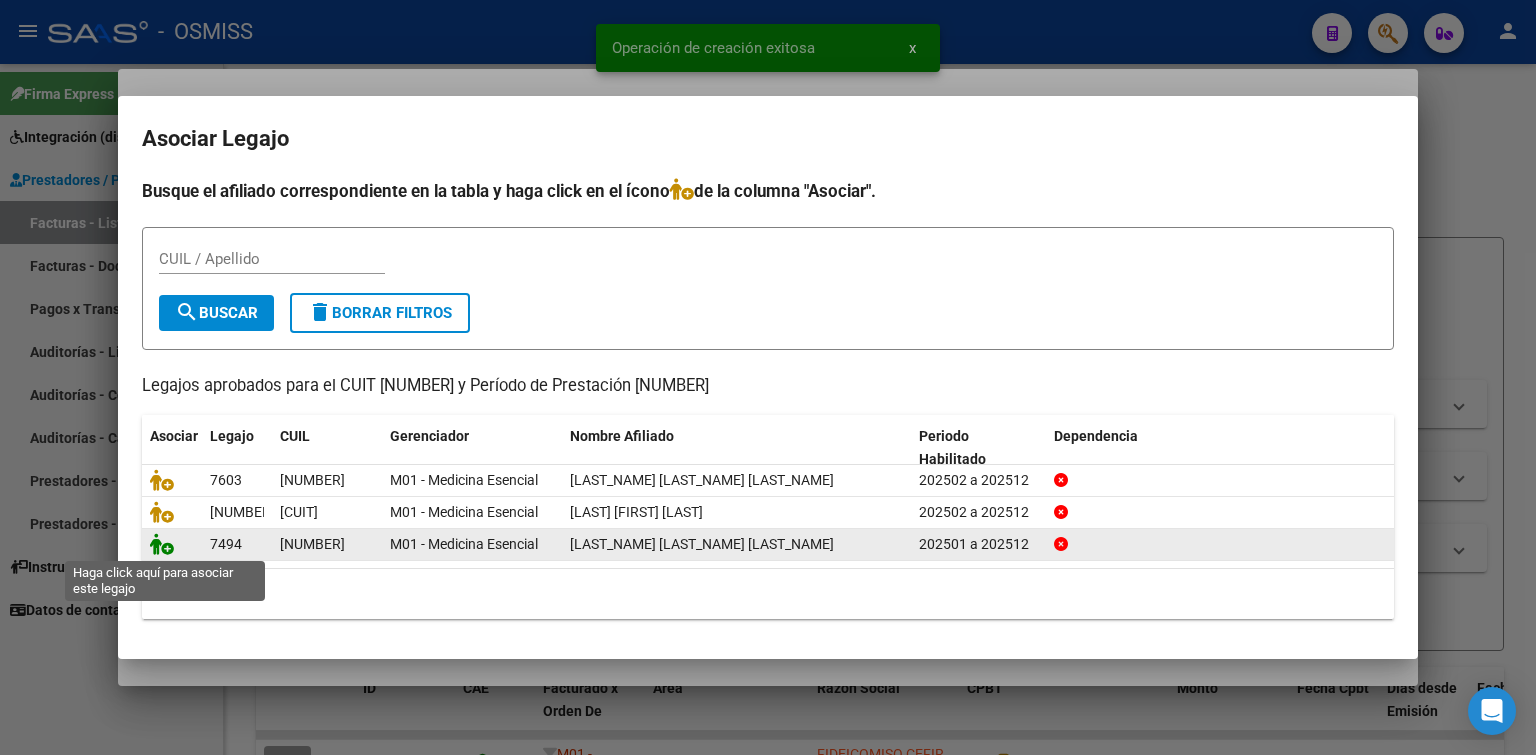 click 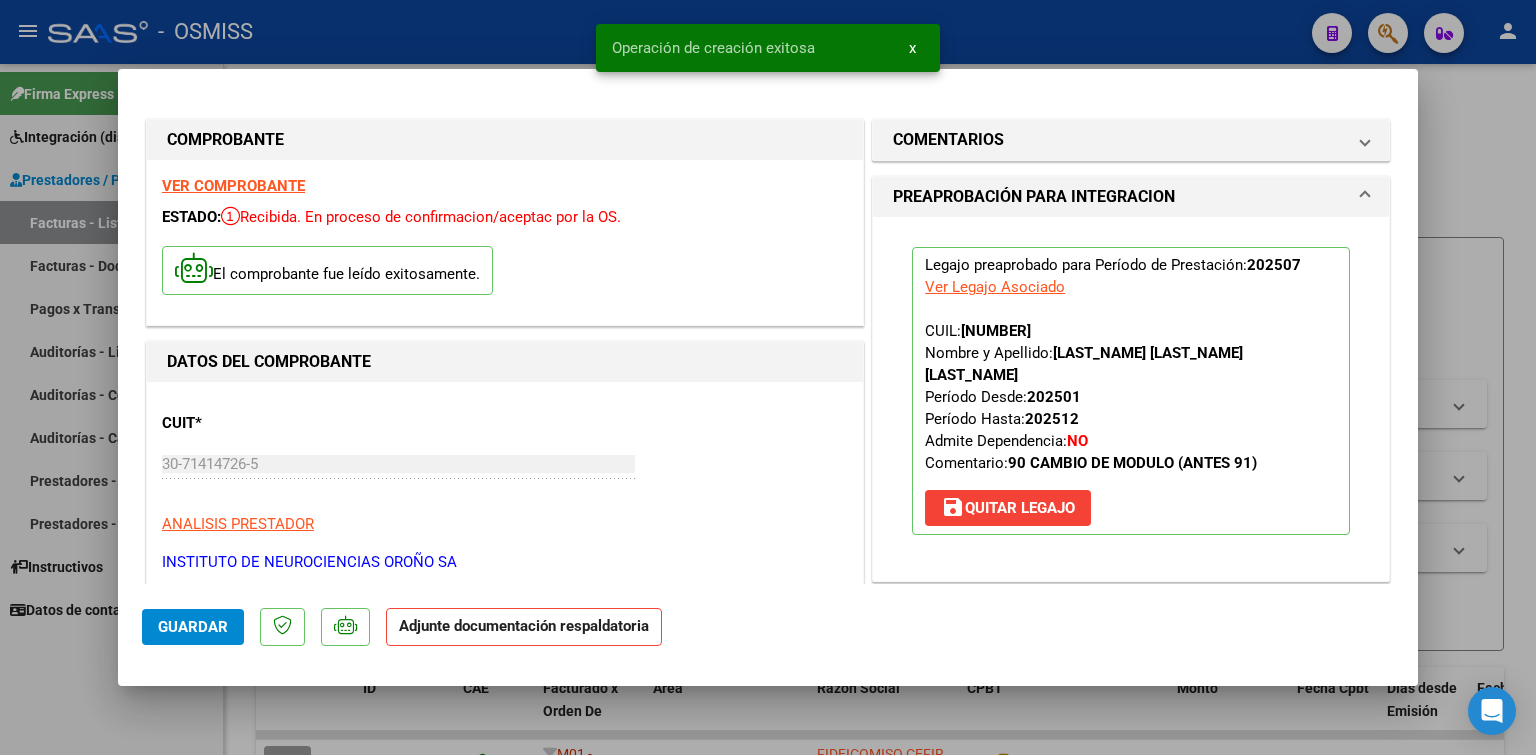 scroll, scrollTop: 300, scrollLeft: 0, axis: vertical 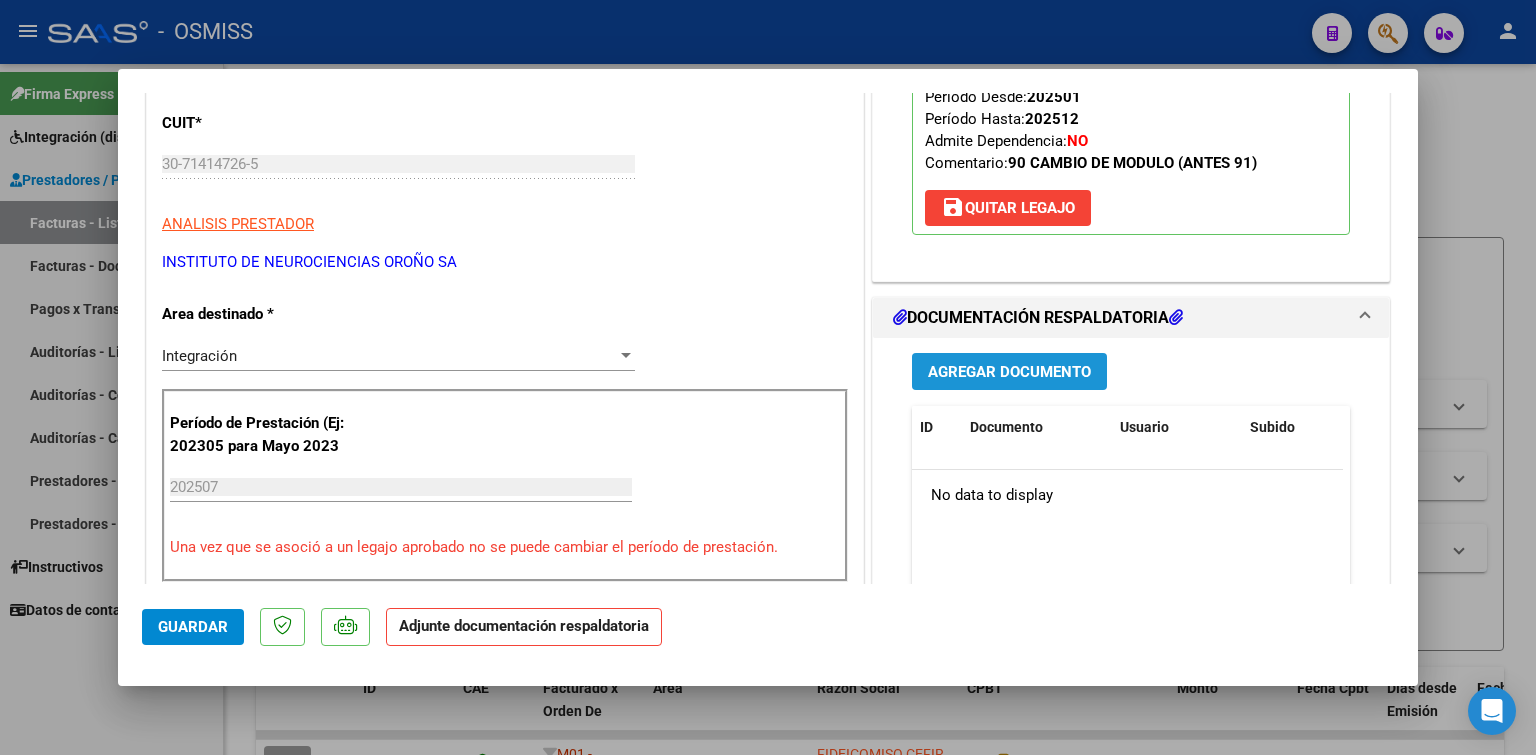 click on "Agregar Documento" at bounding box center (1009, 372) 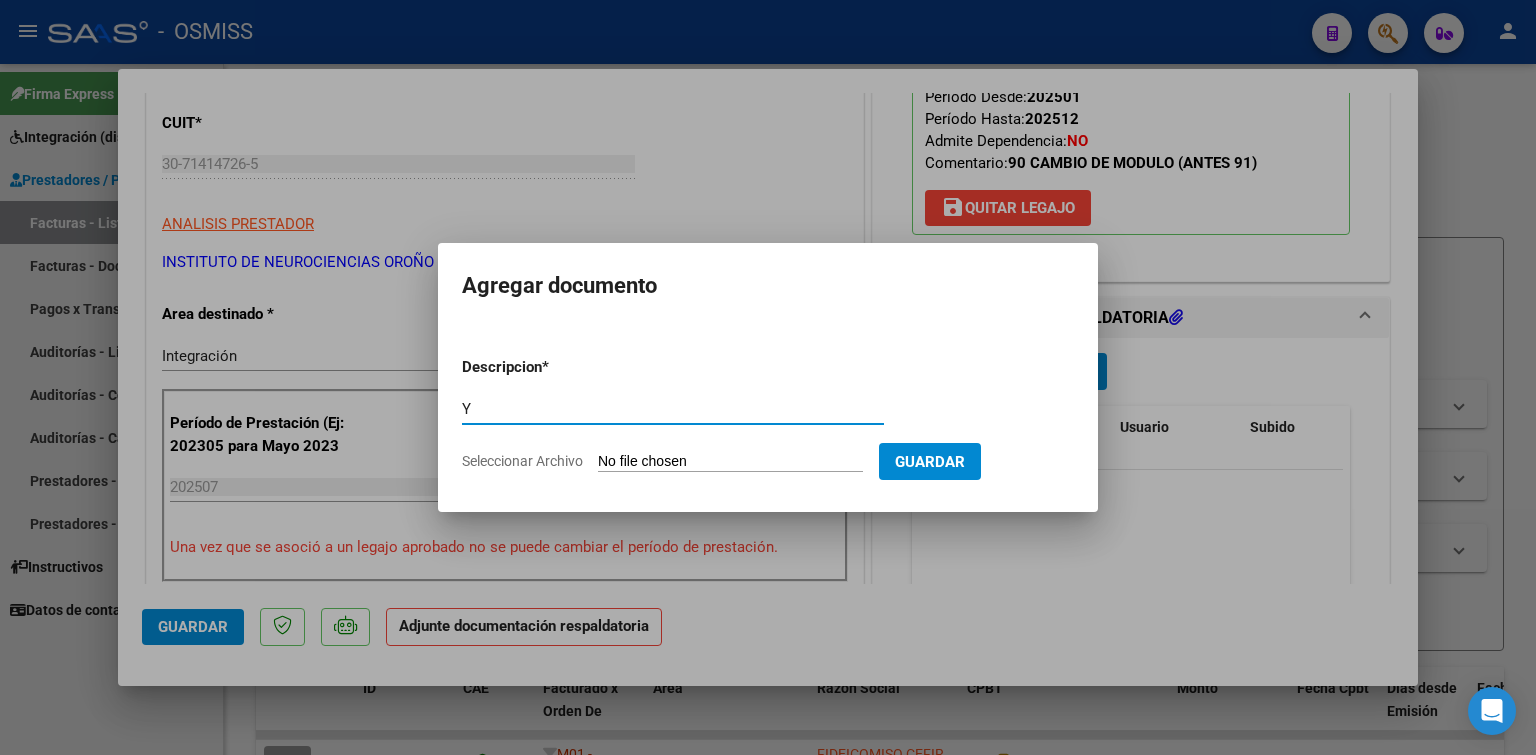 type on "Y" 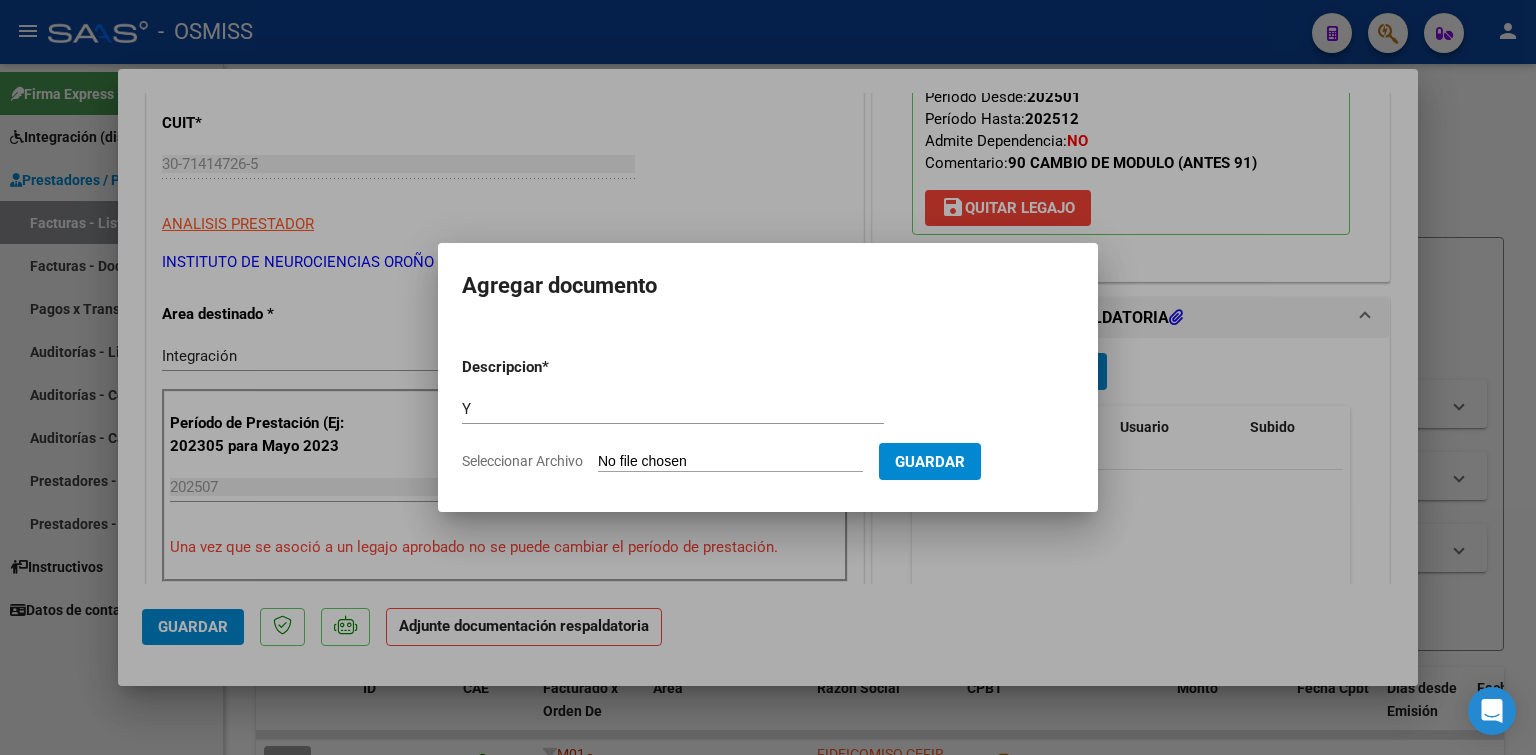 click on "Seleccionar Archivo" at bounding box center (730, 462) 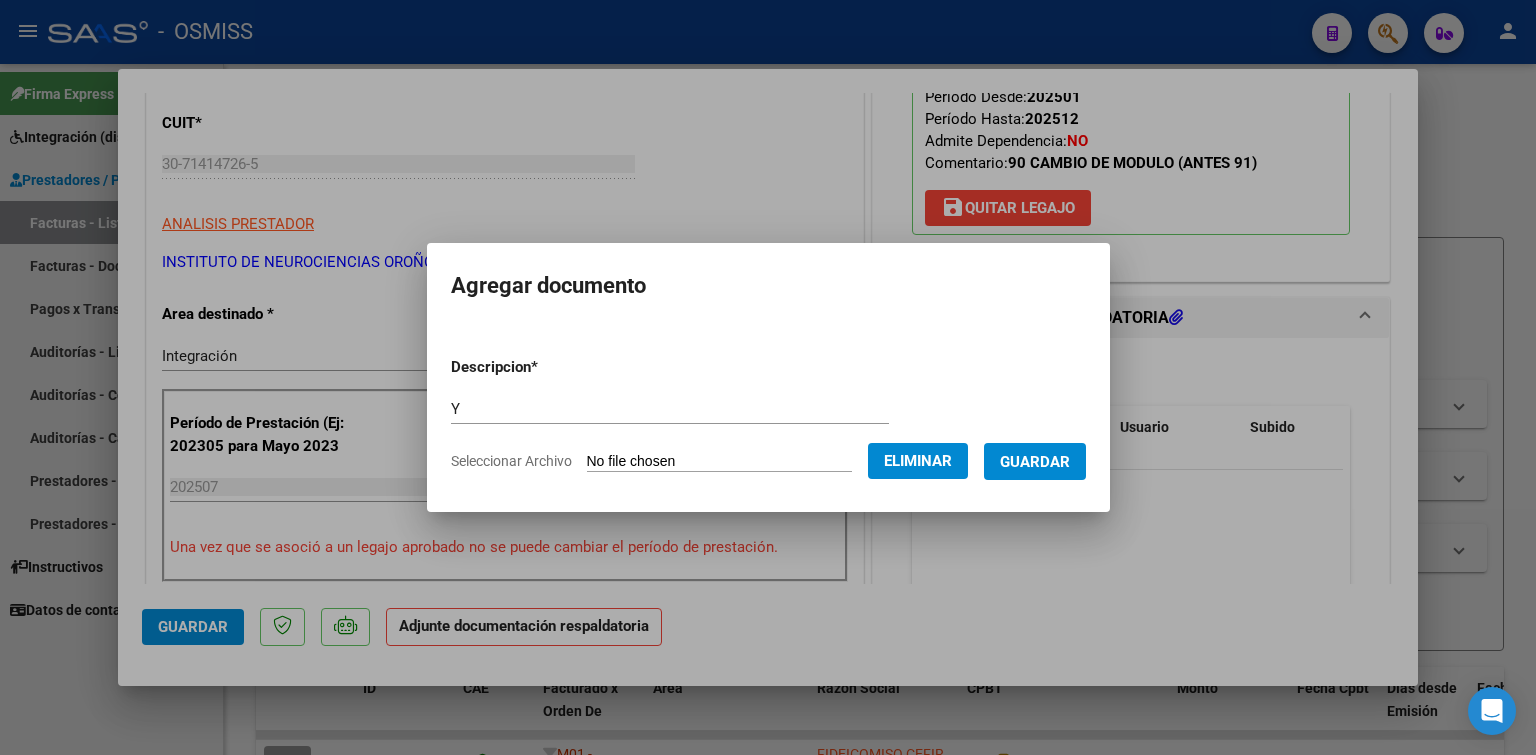 click on "Guardar" at bounding box center [1035, 462] 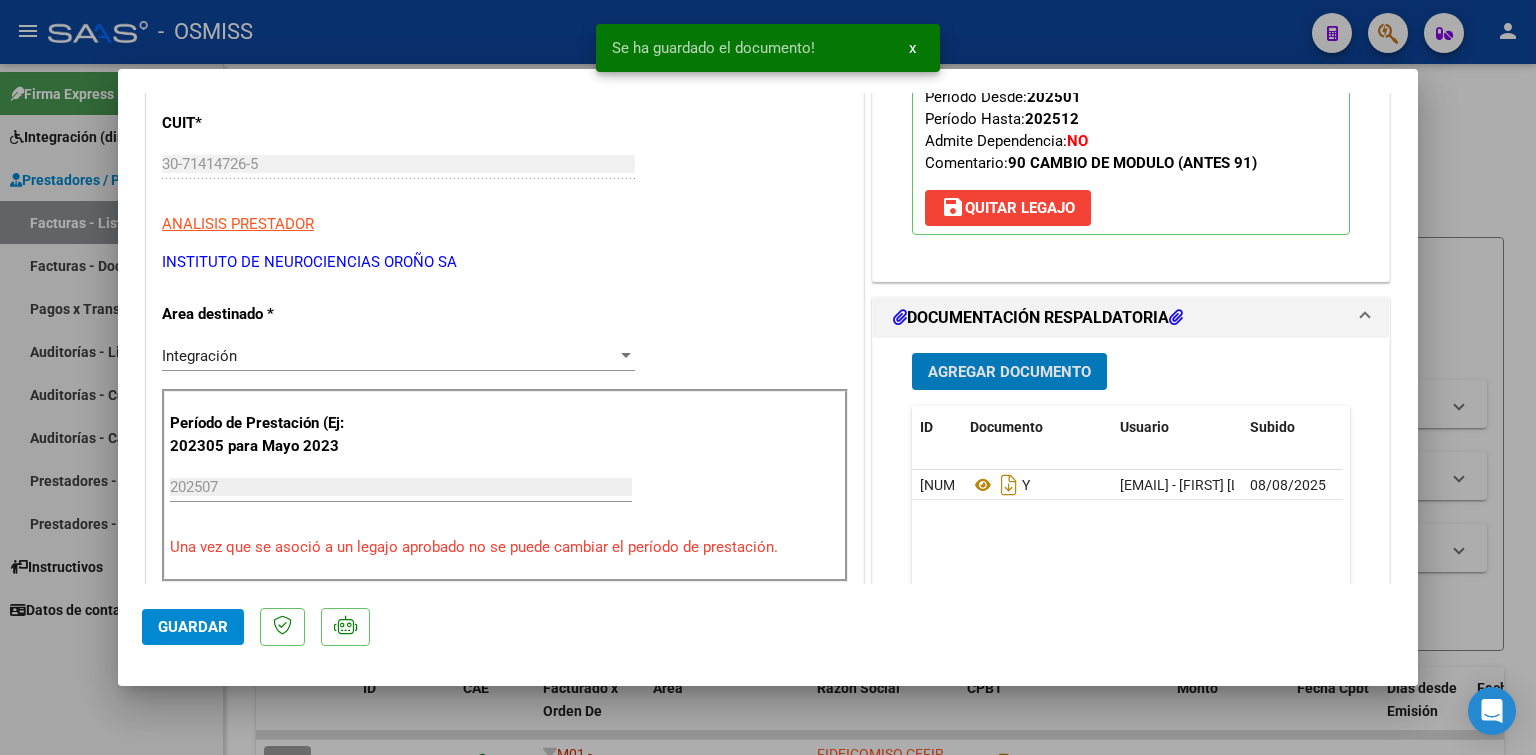 type 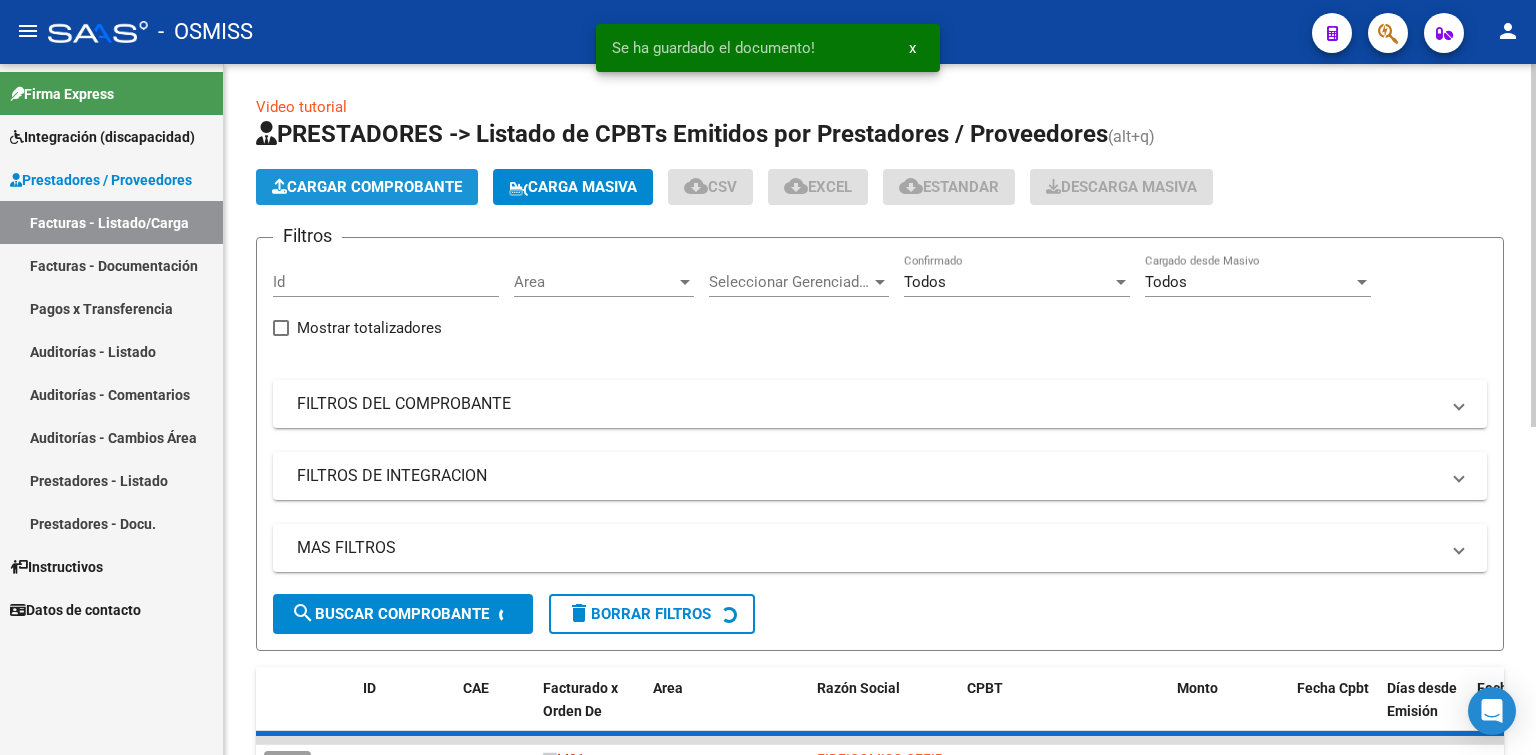 click on "Cargar Comprobante" 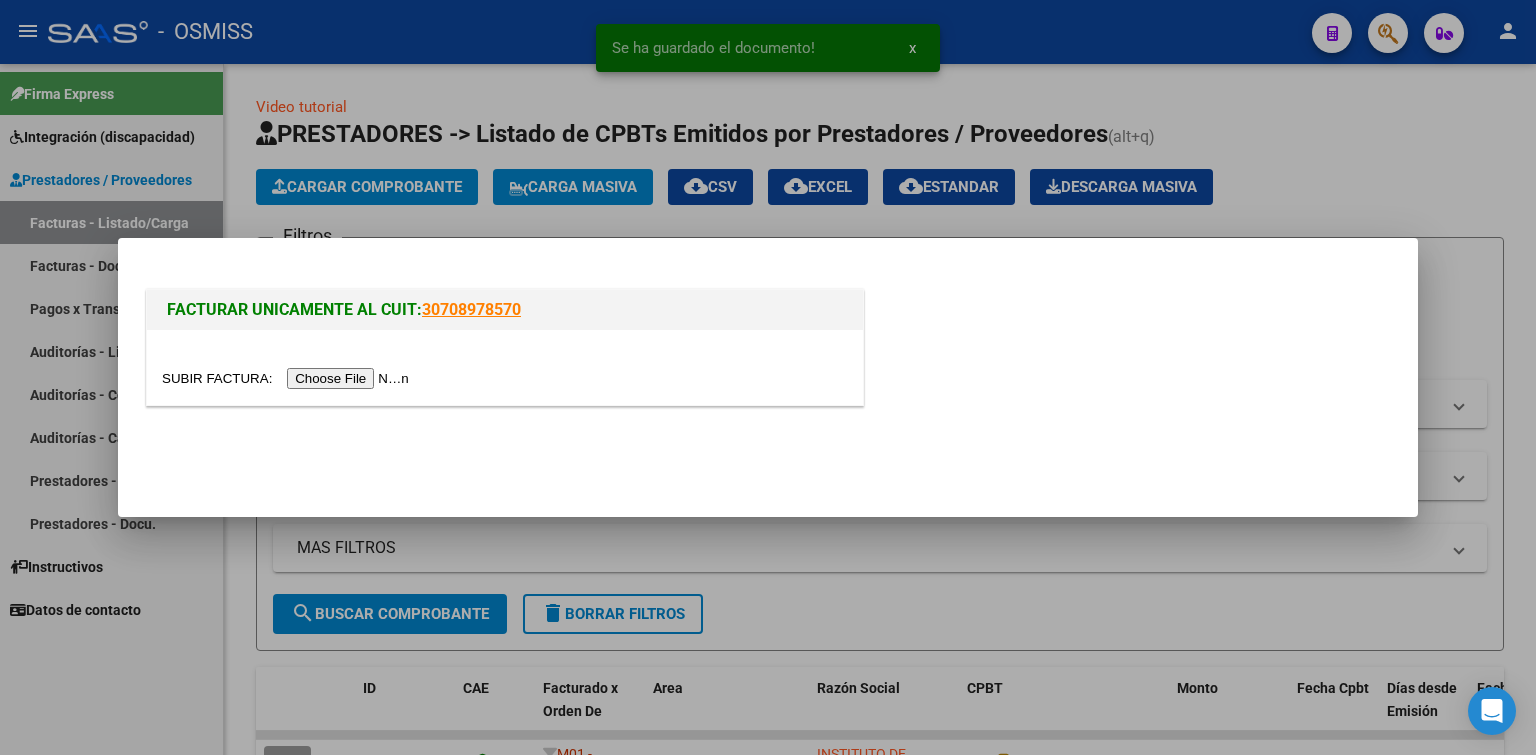 click at bounding box center [288, 378] 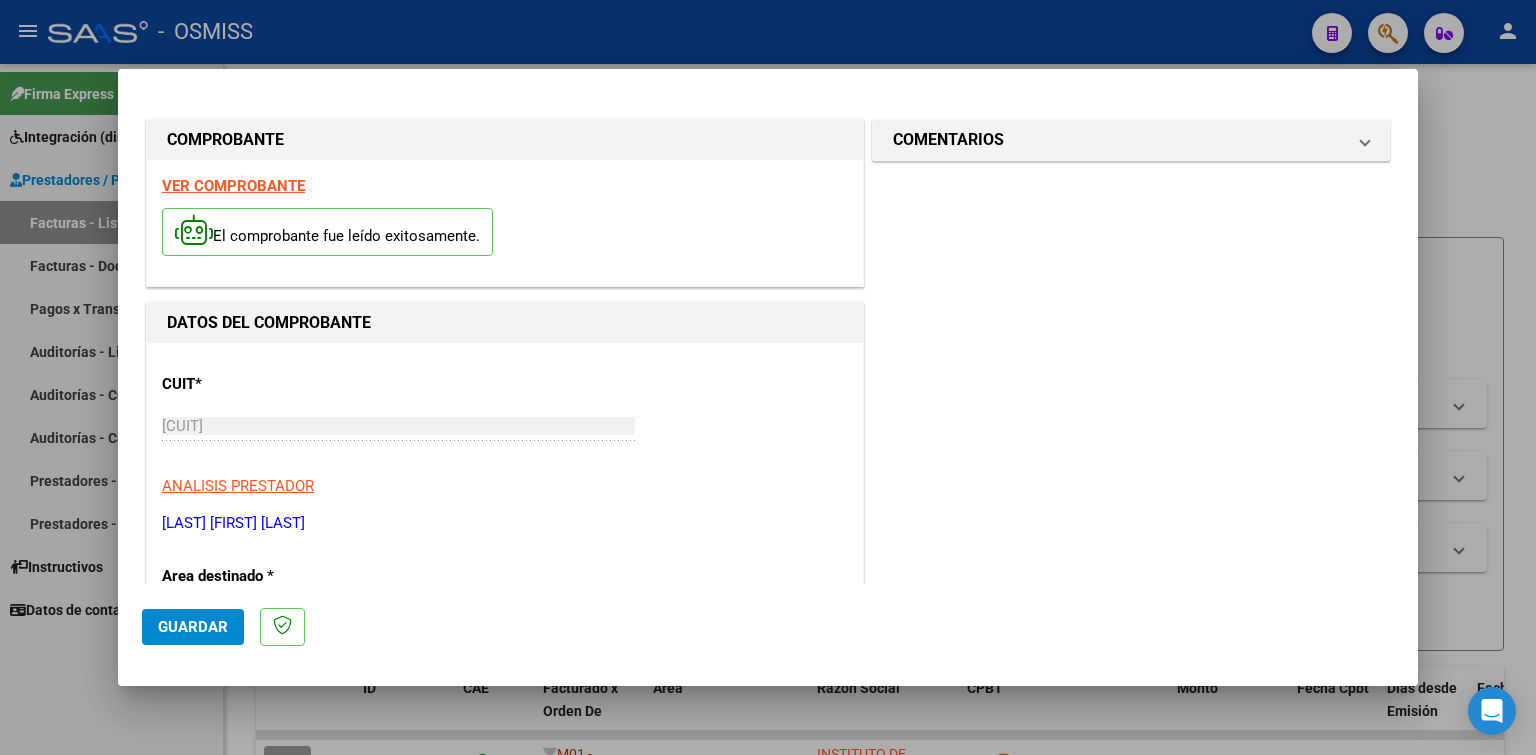 scroll, scrollTop: 500, scrollLeft: 0, axis: vertical 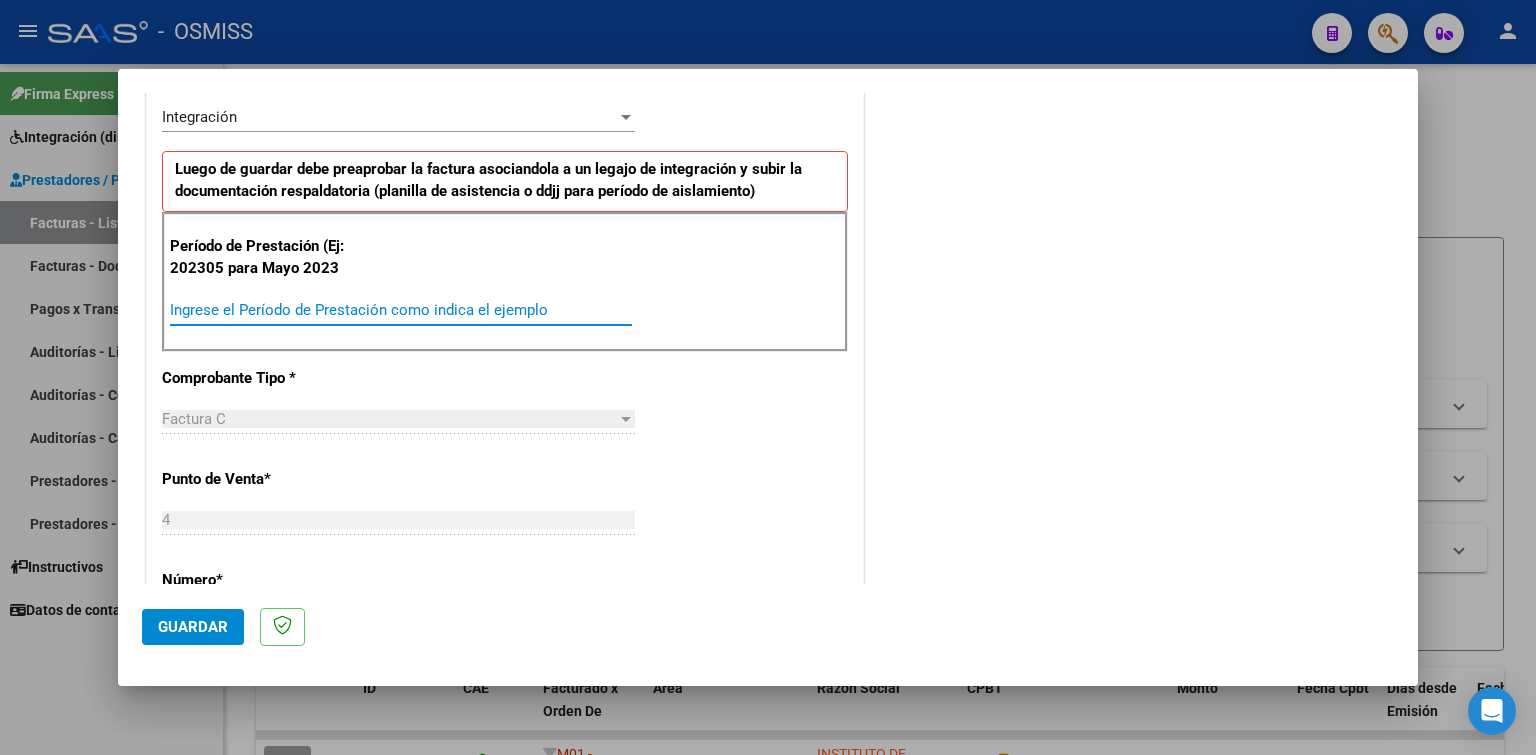 paste on "202507" 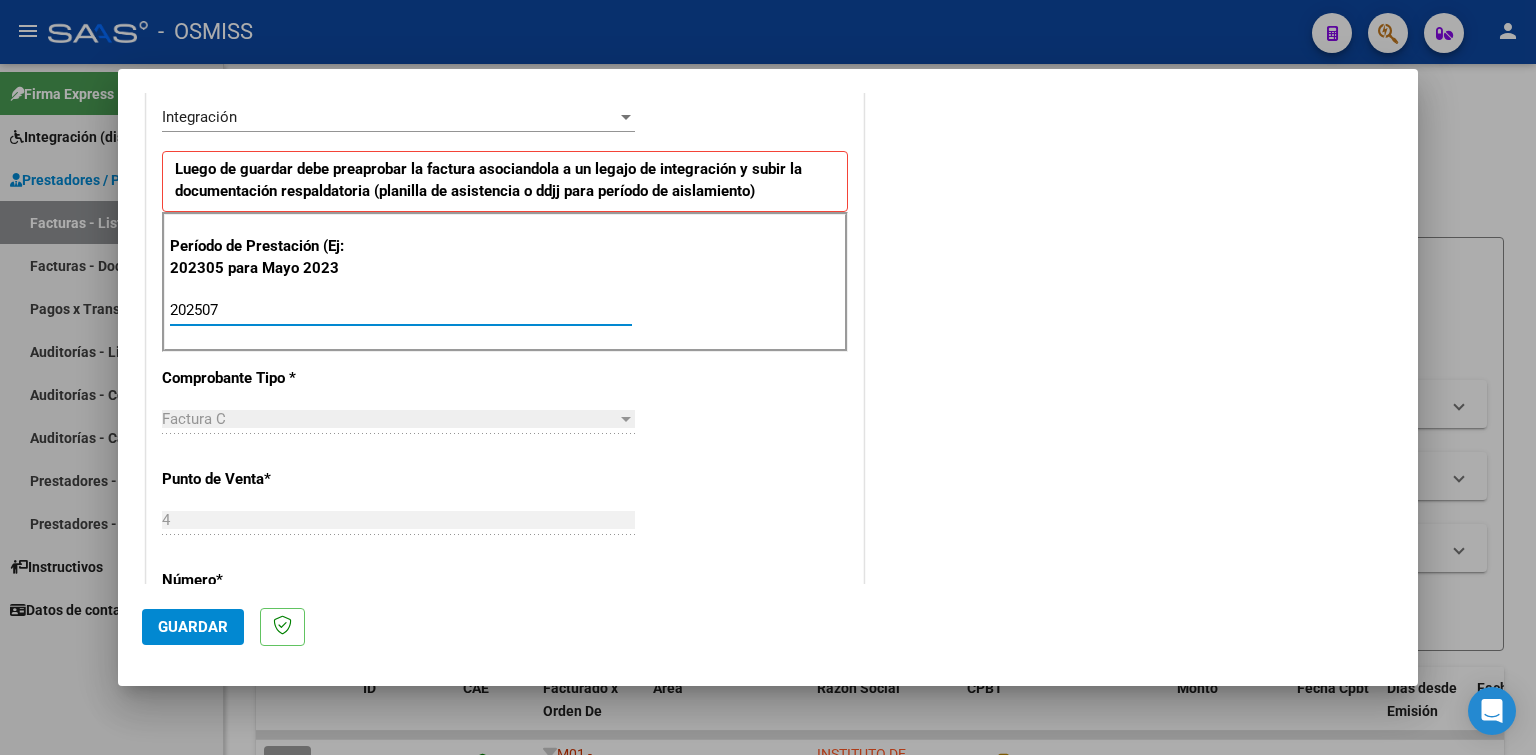type on "202507" 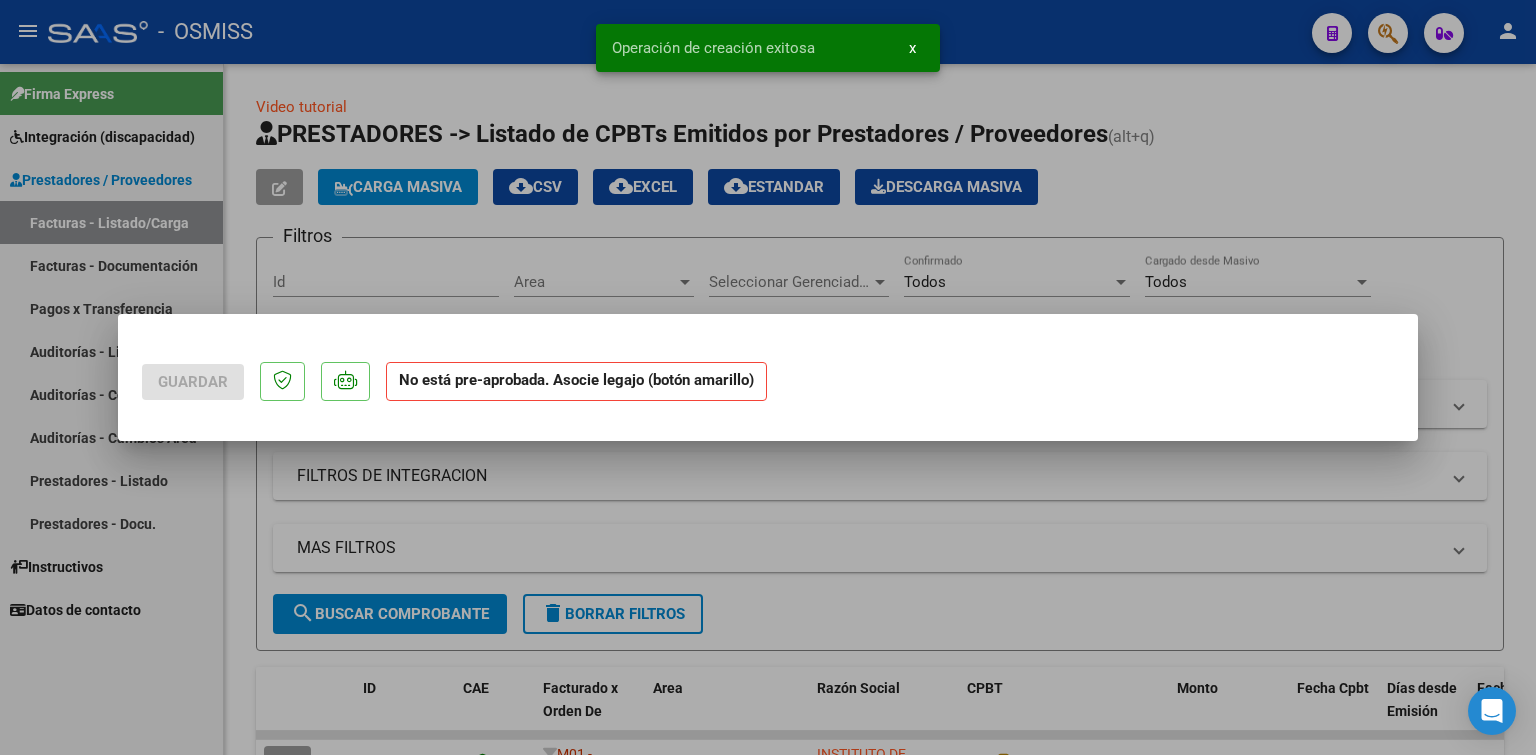 scroll, scrollTop: 0, scrollLeft: 0, axis: both 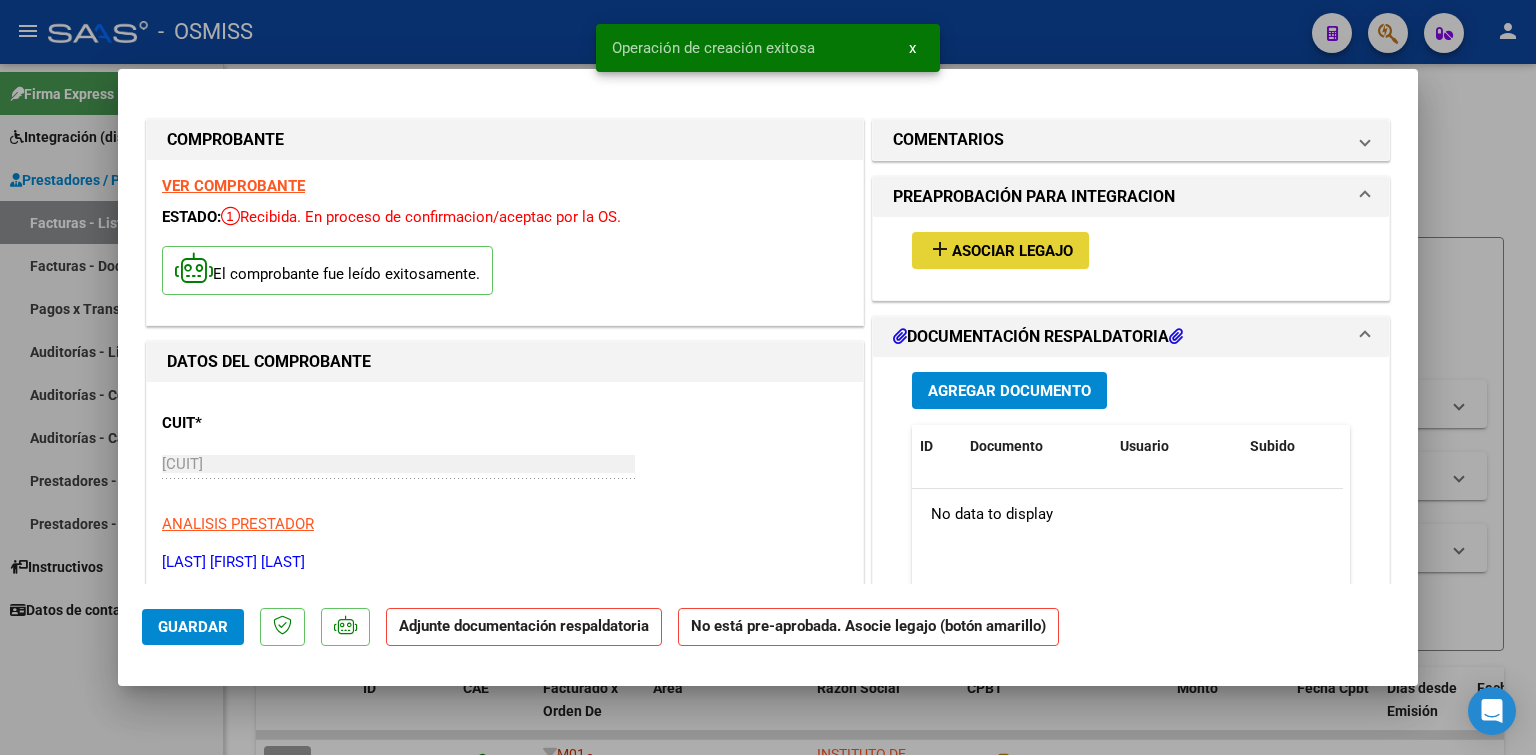 click on "Asociar Legajo" at bounding box center (1012, 251) 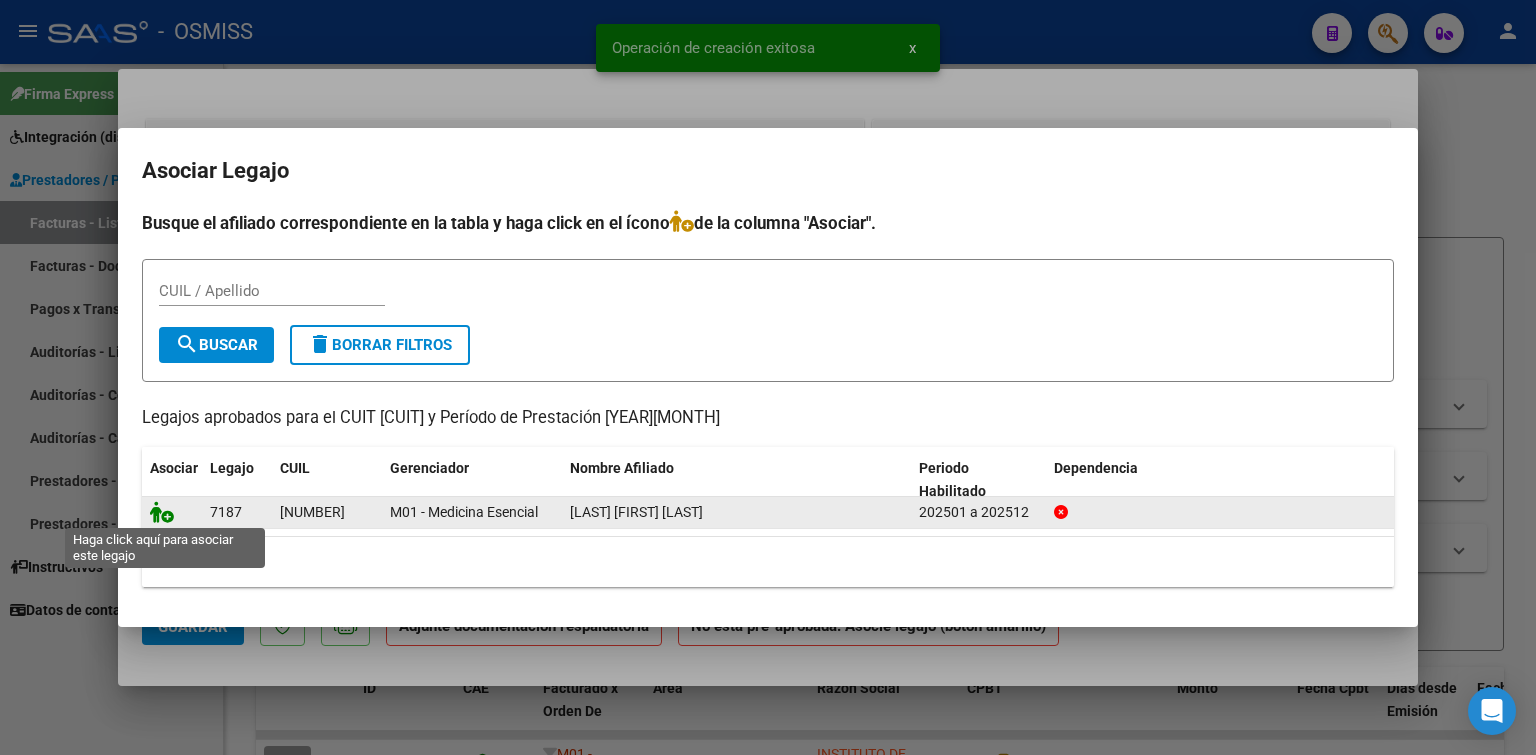 click 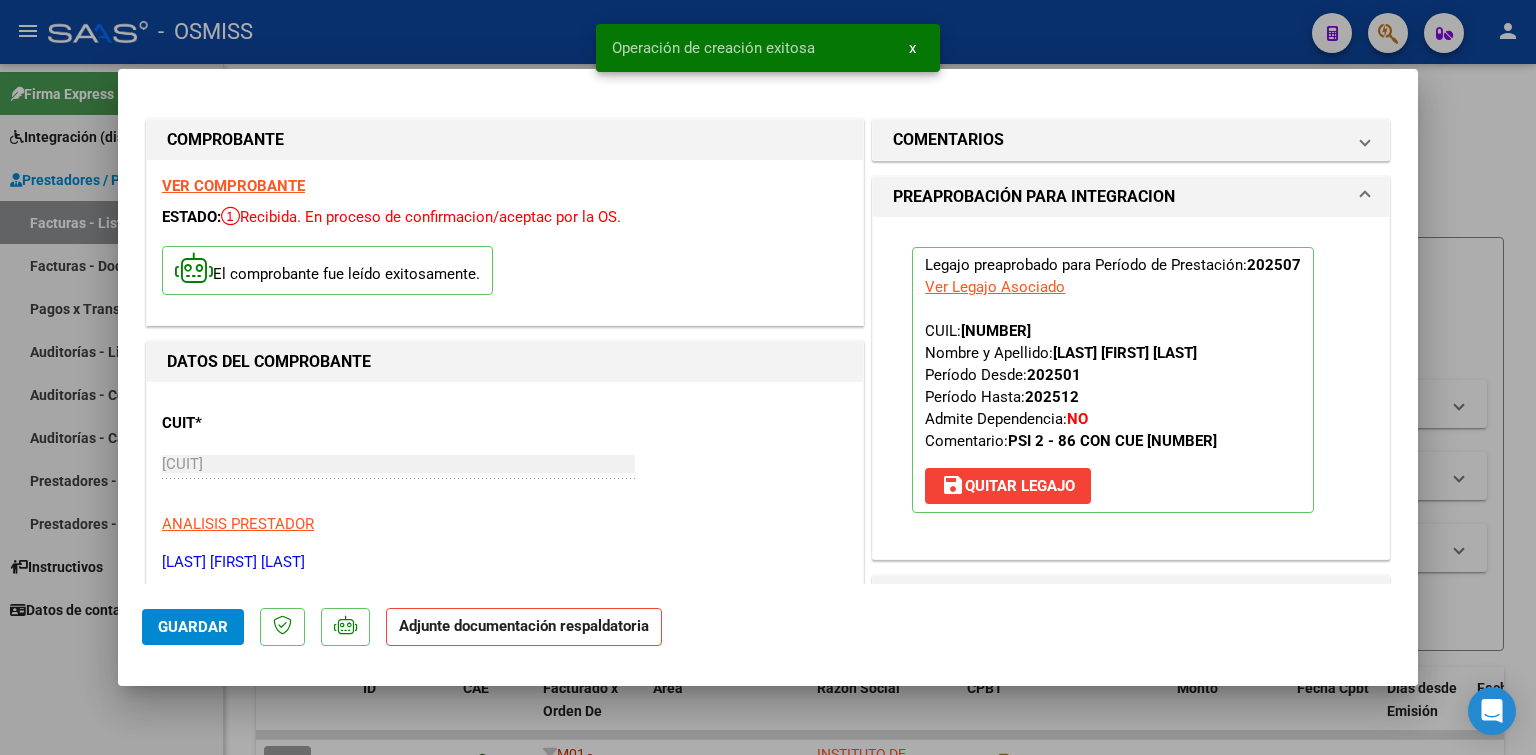 scroll, scrollTop: 300, scrollLeft: 0, axis: vertical 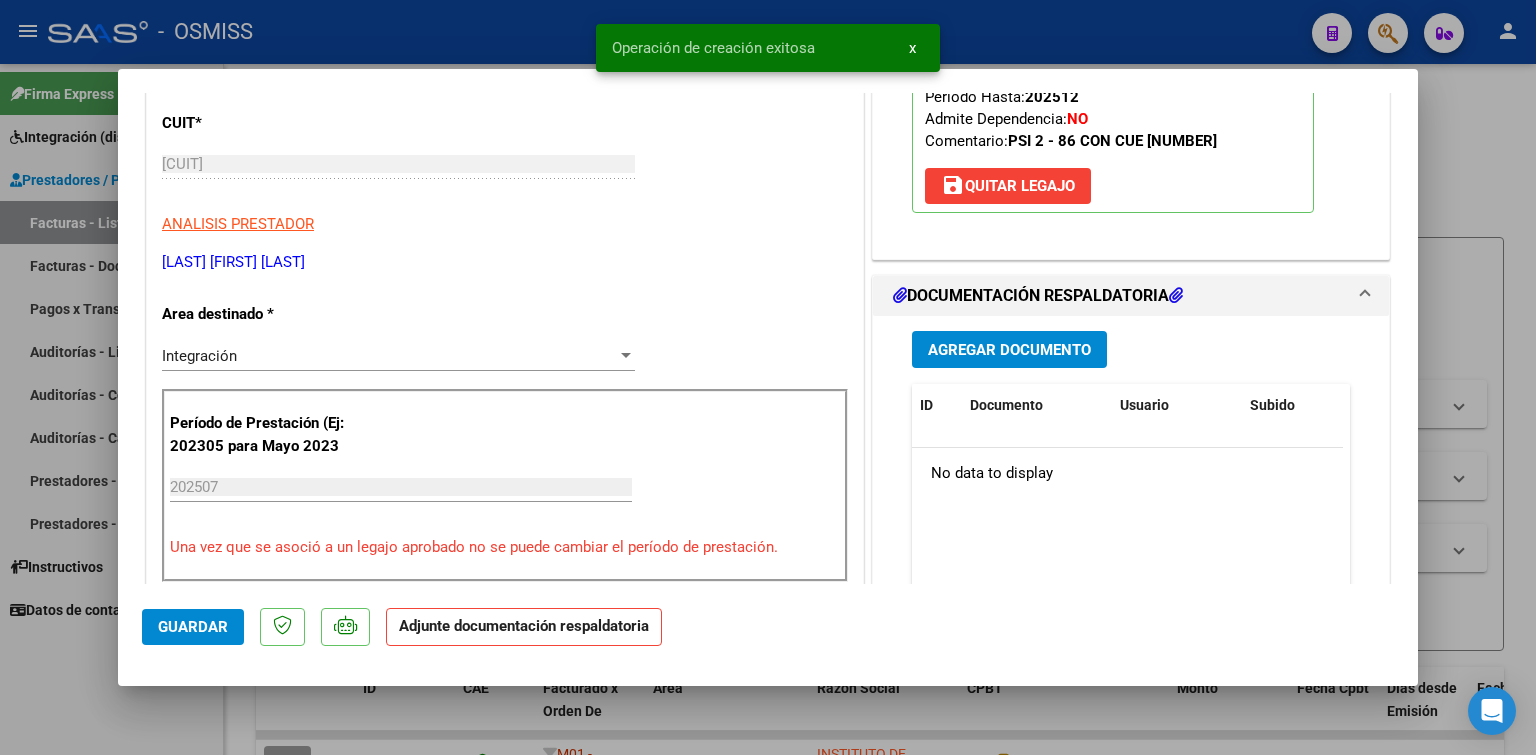 click on "Agregar Documento" at bounding box center (1009, 350) 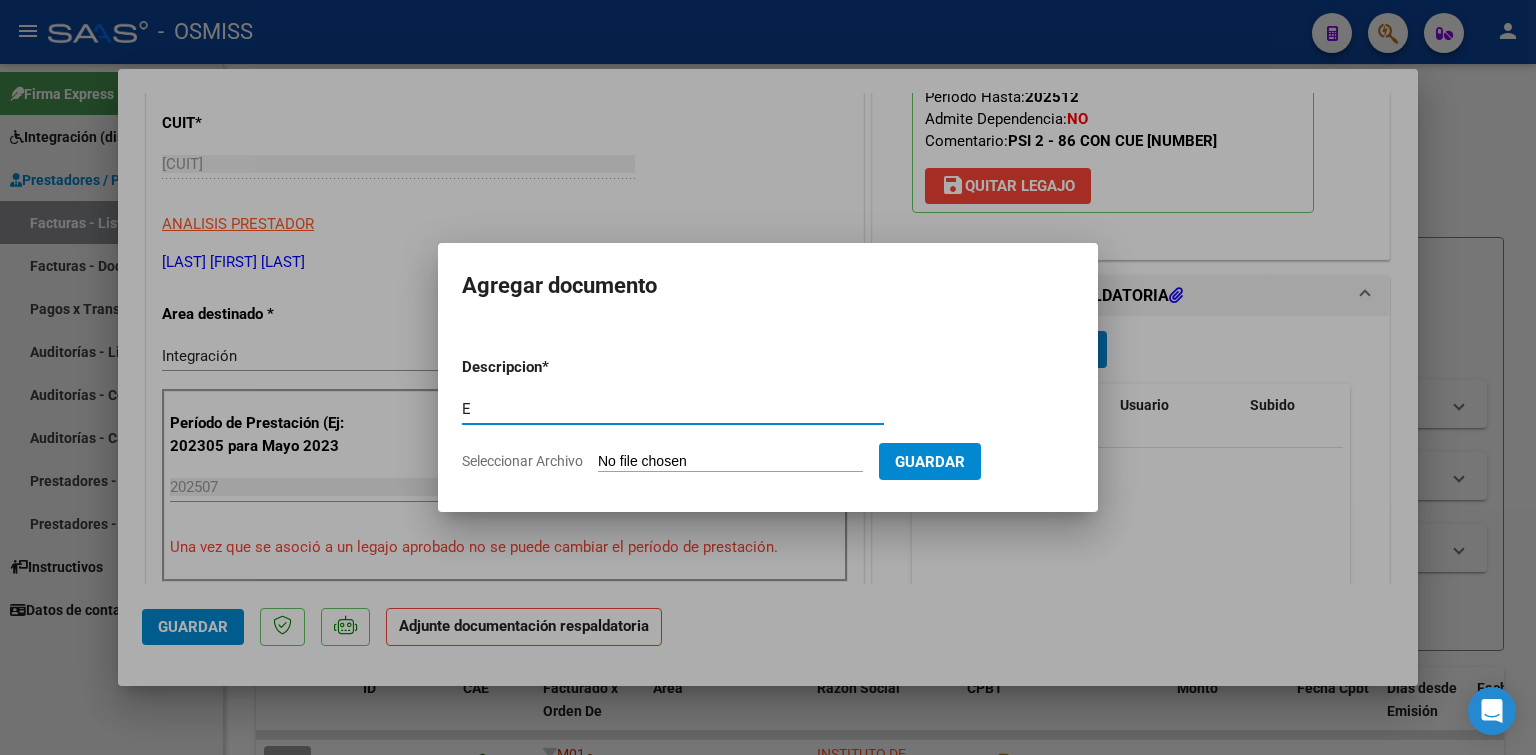 type on "E" 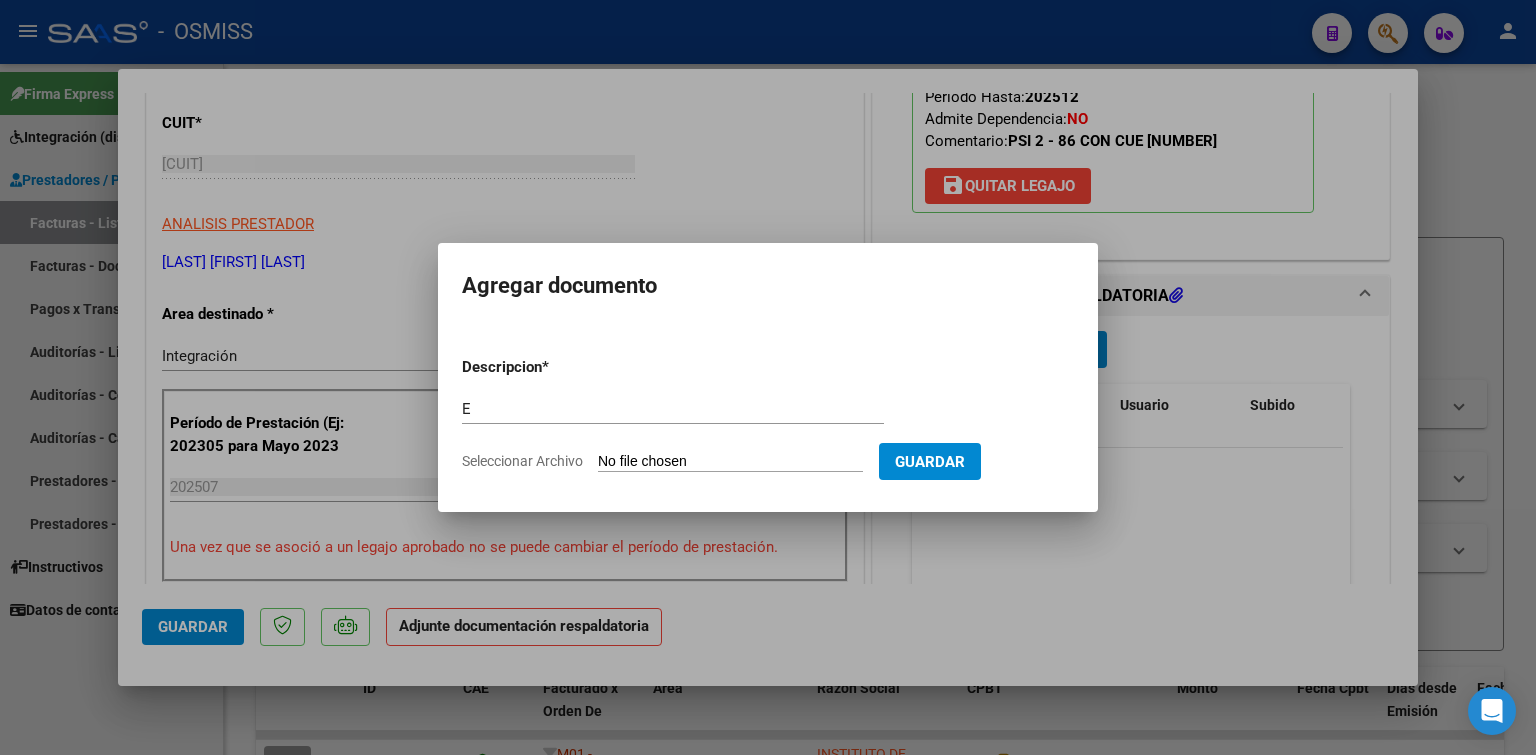 type on "C:\fakepath\[FILENAME]" 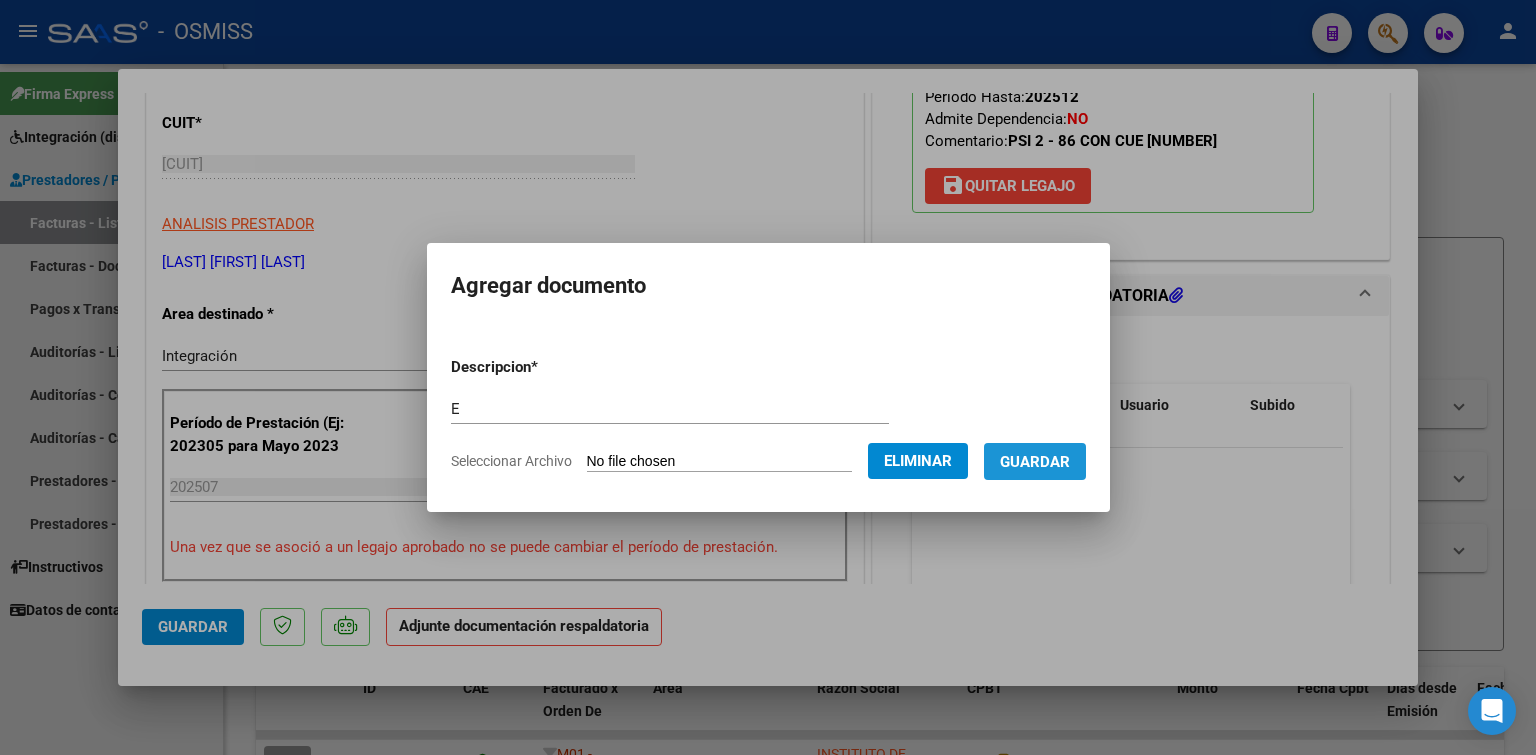 click on "Guardar" at bounding box center (1035, 462) 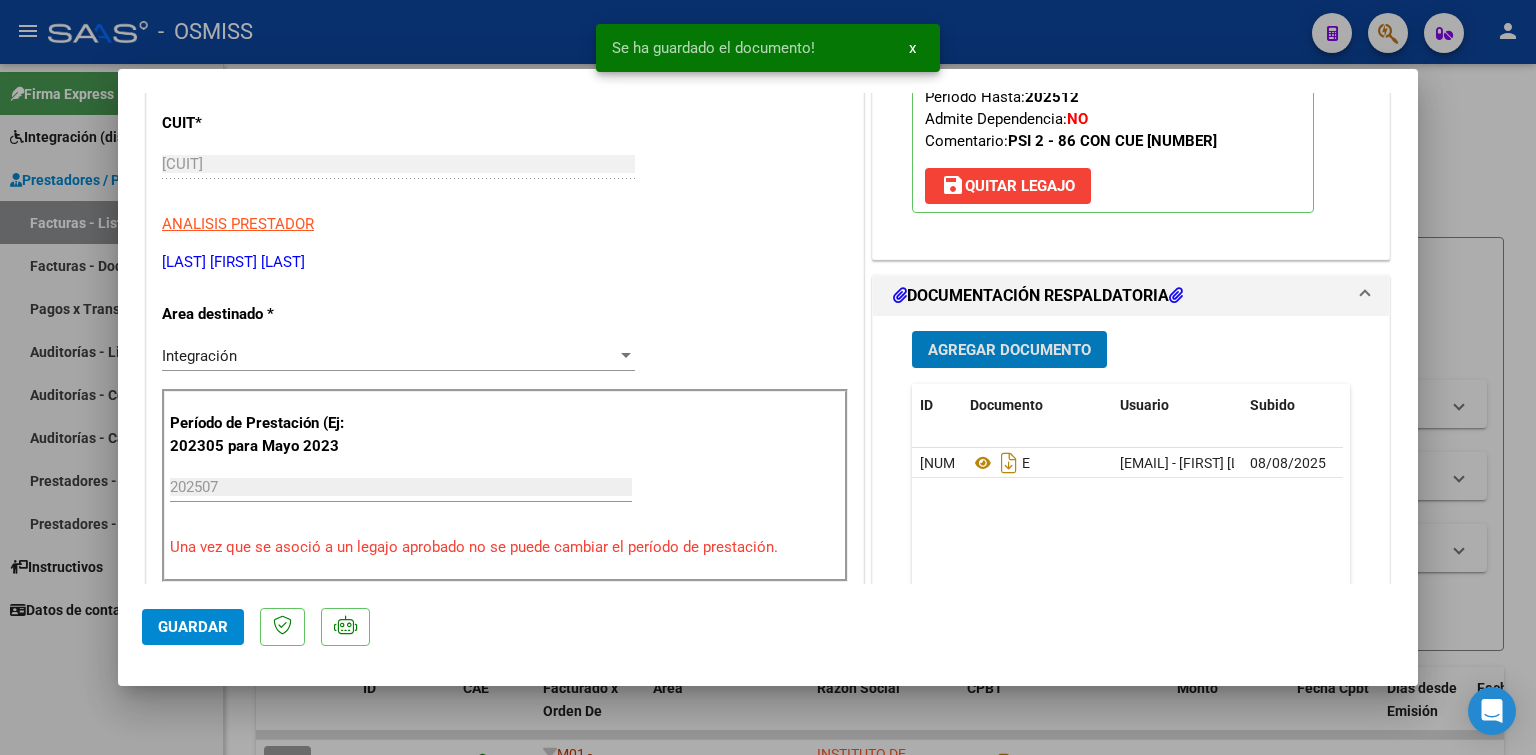 type 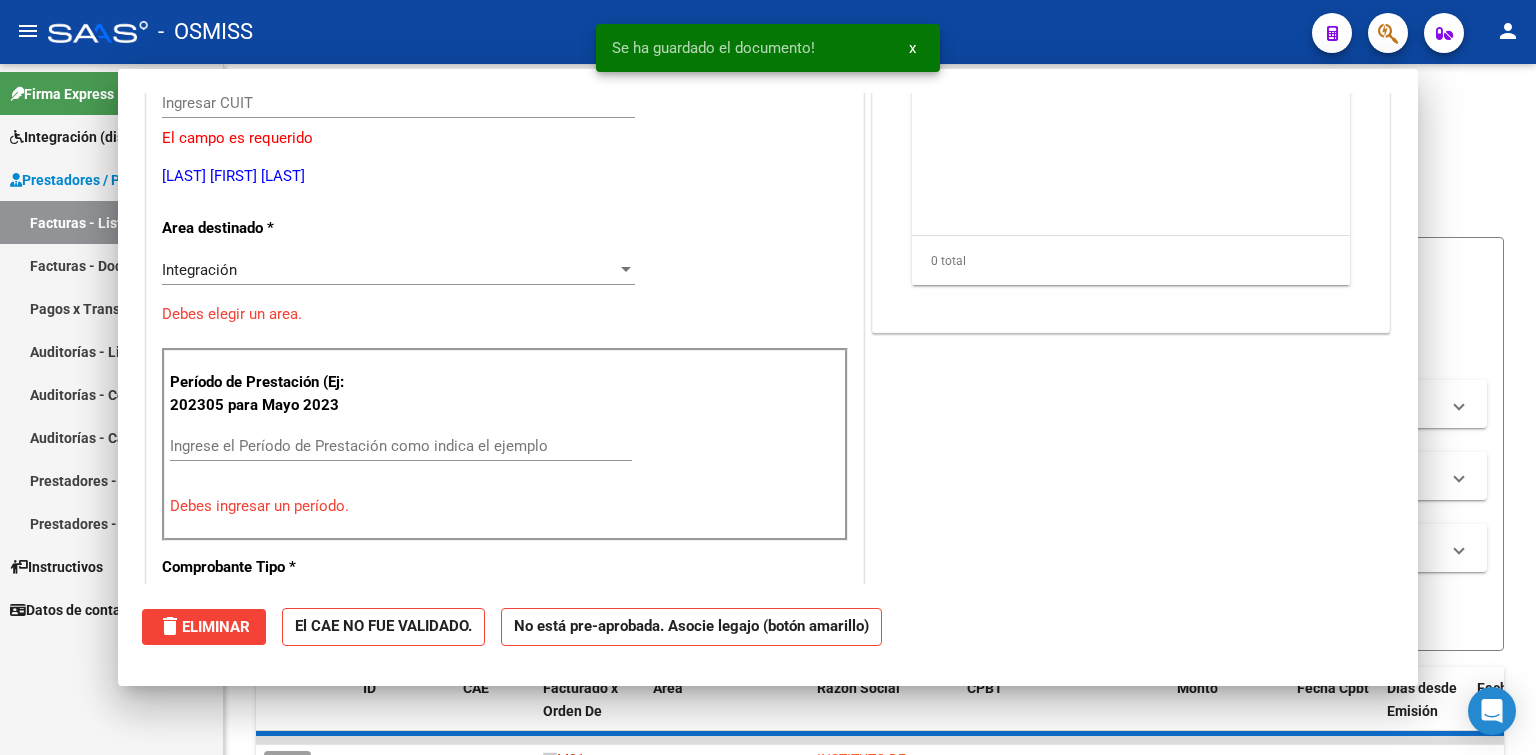 scroll, scrollTop: 239, scrollLeft: 0, axis: vertical 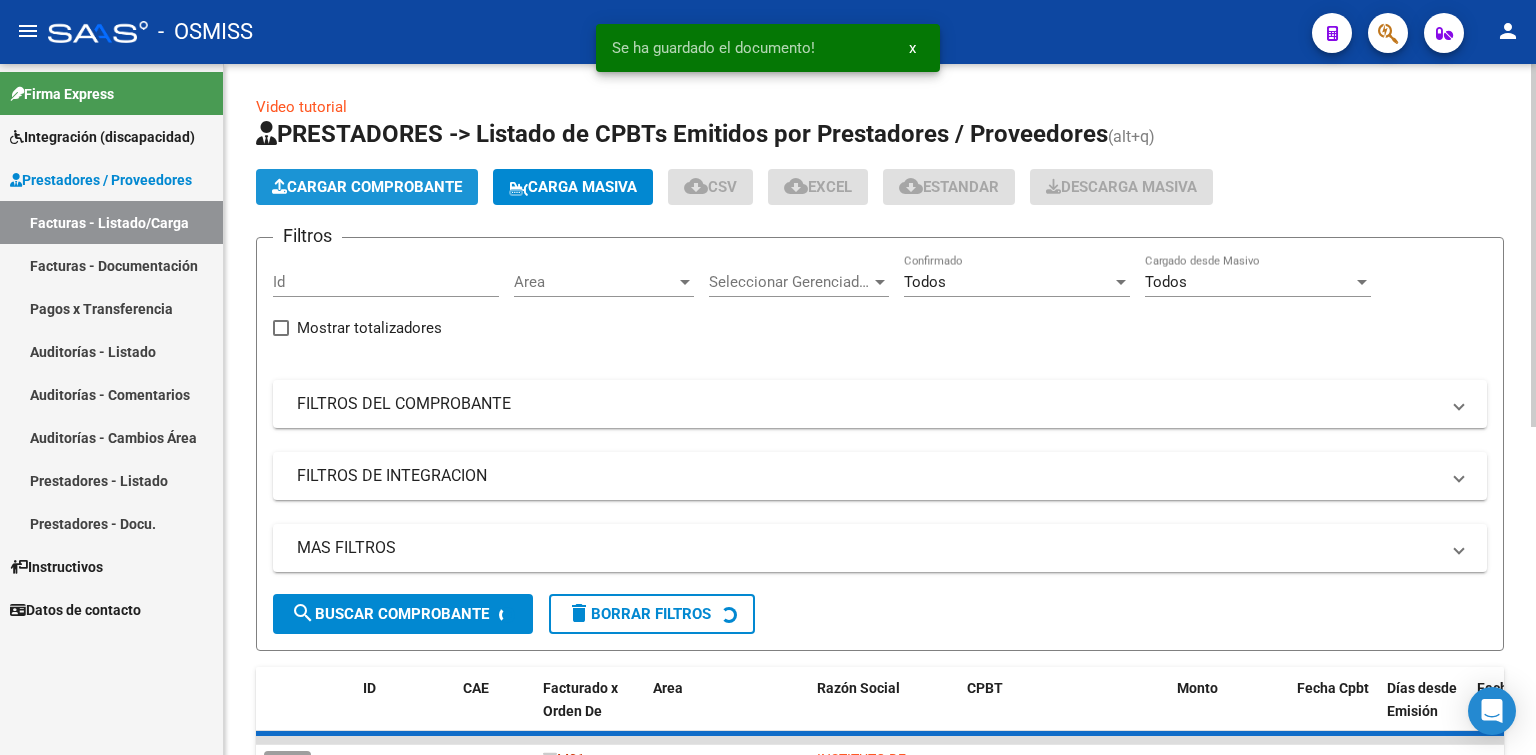 click on "Cargar Comprobante" 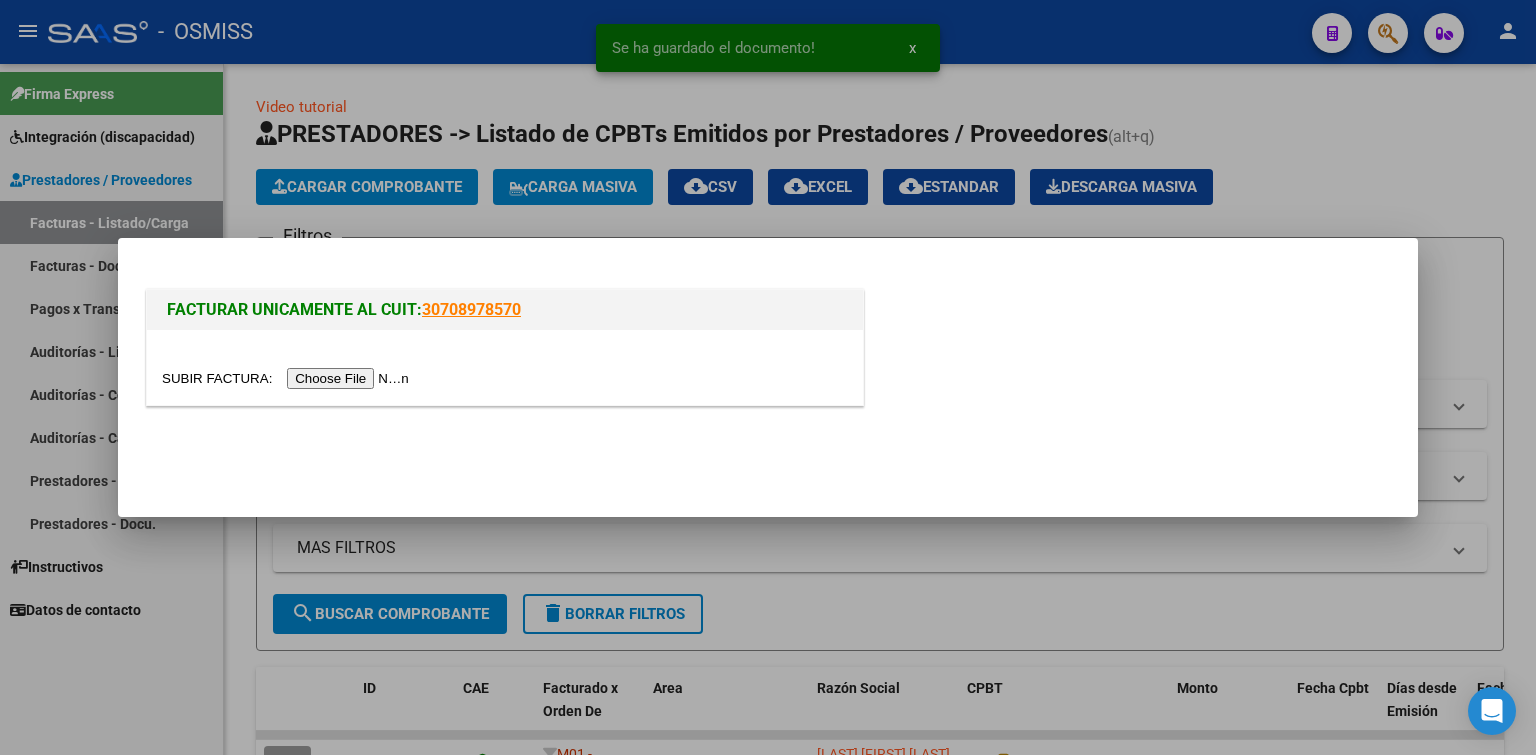 click at bounding box center [288, 378] 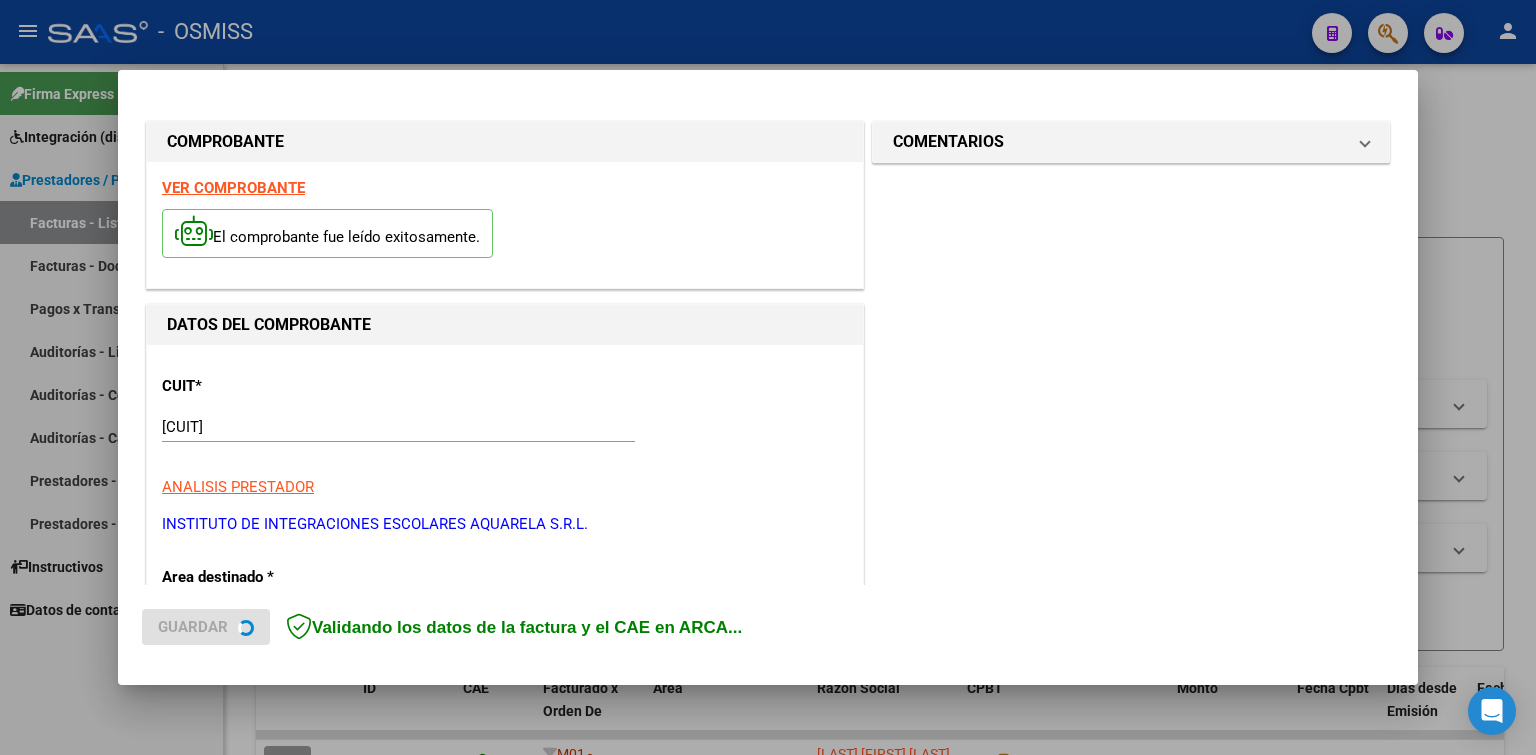 scroll, scrollTop: 400, scrollLeft: 0, axis: vertical 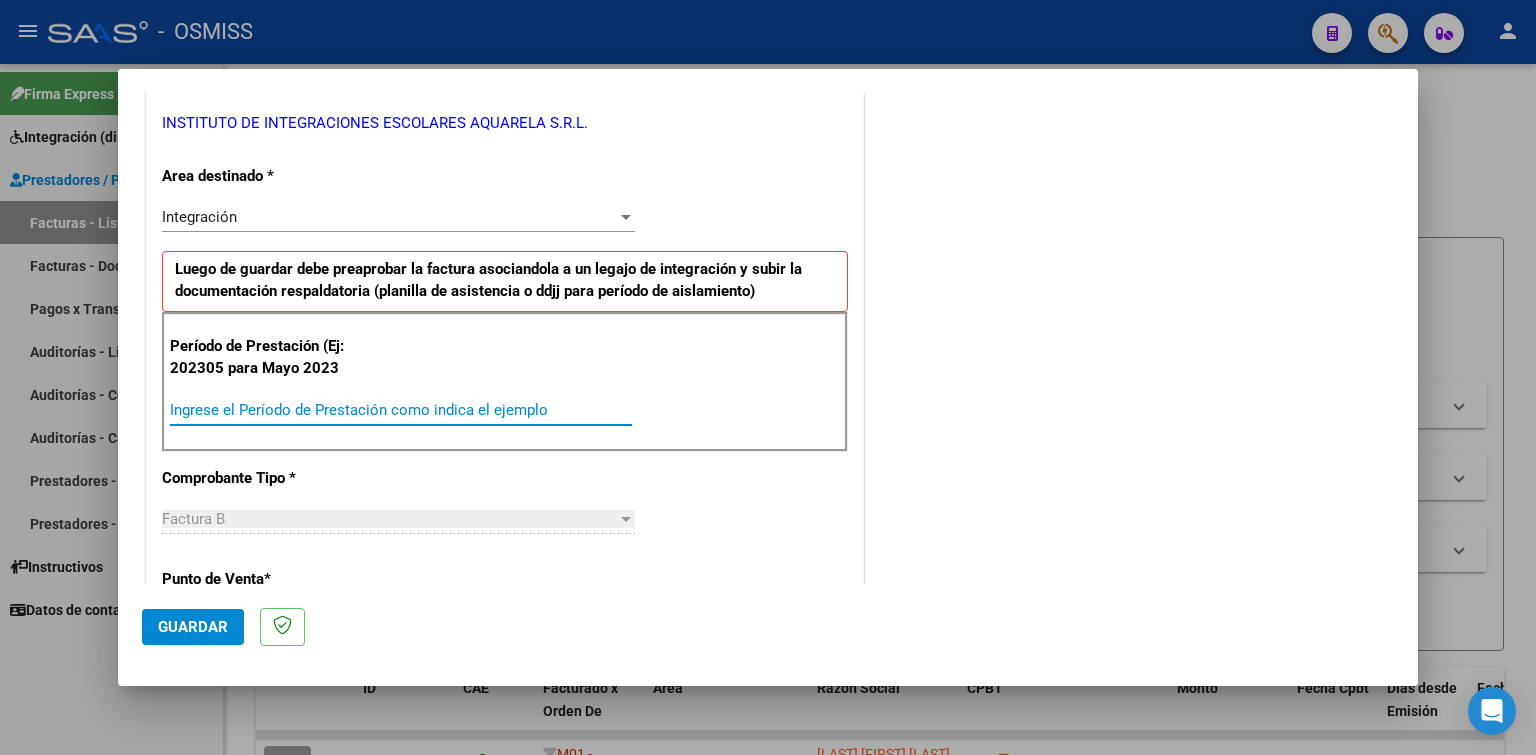 paste on "202507" 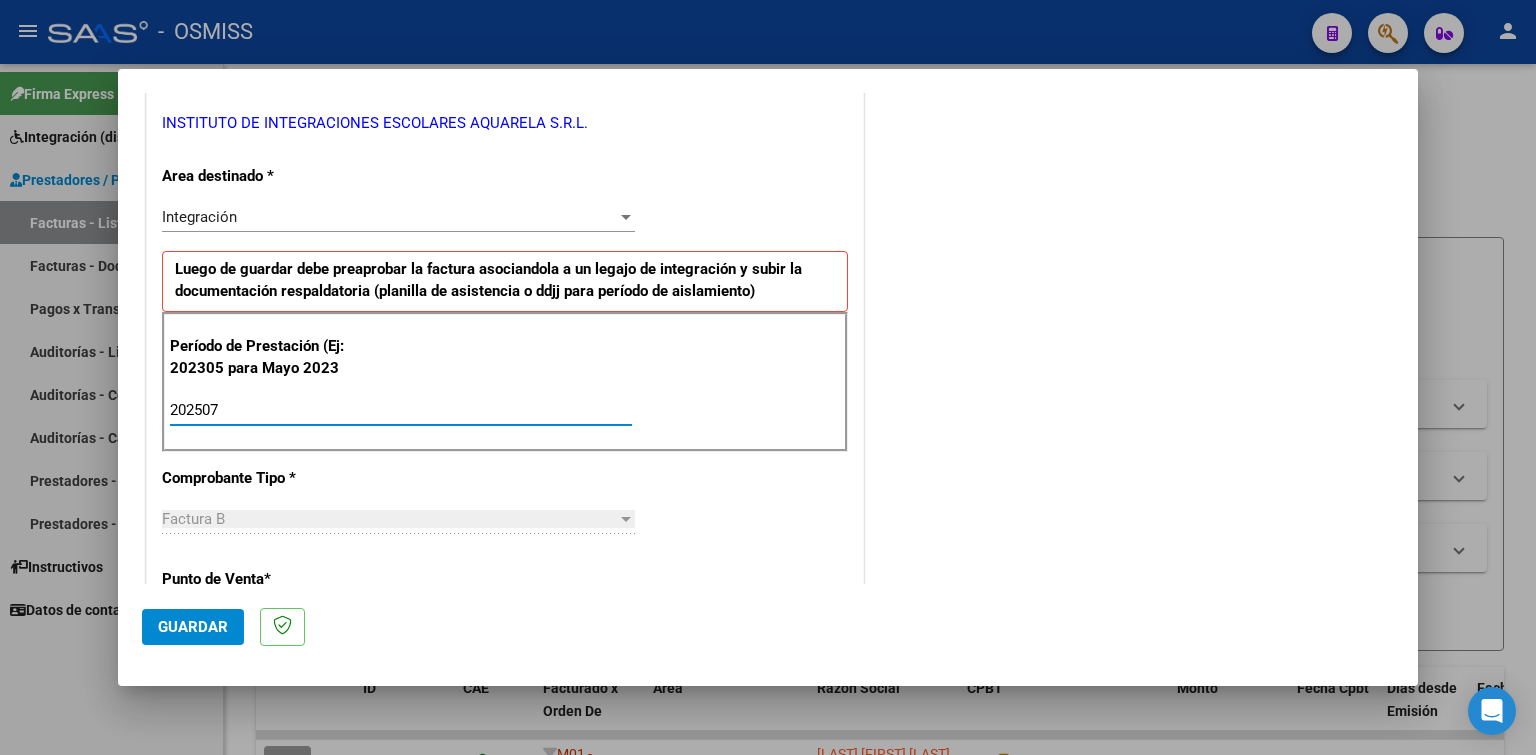 type on "202507" 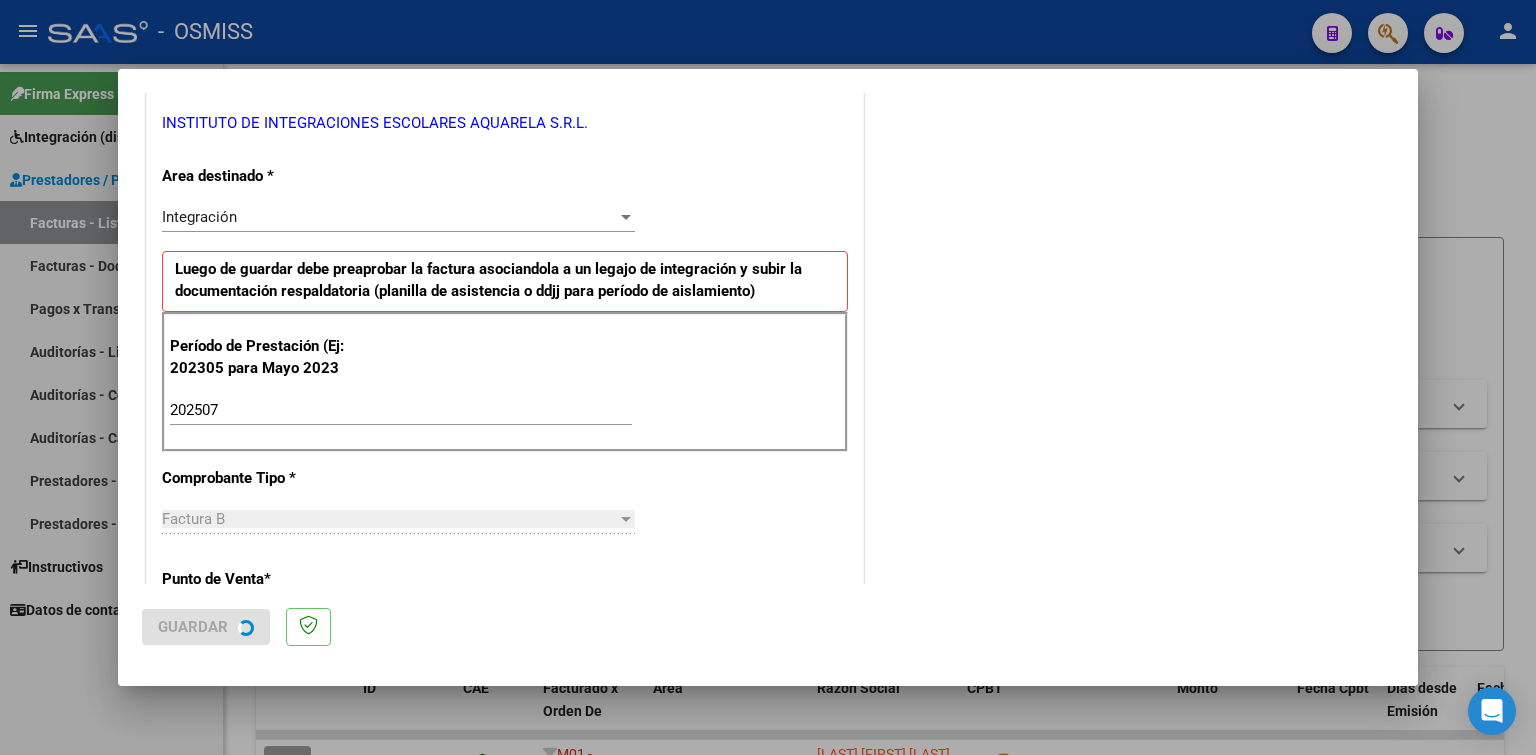 scroll, scrollTop: 0, scrollLeft: 0, axis: both 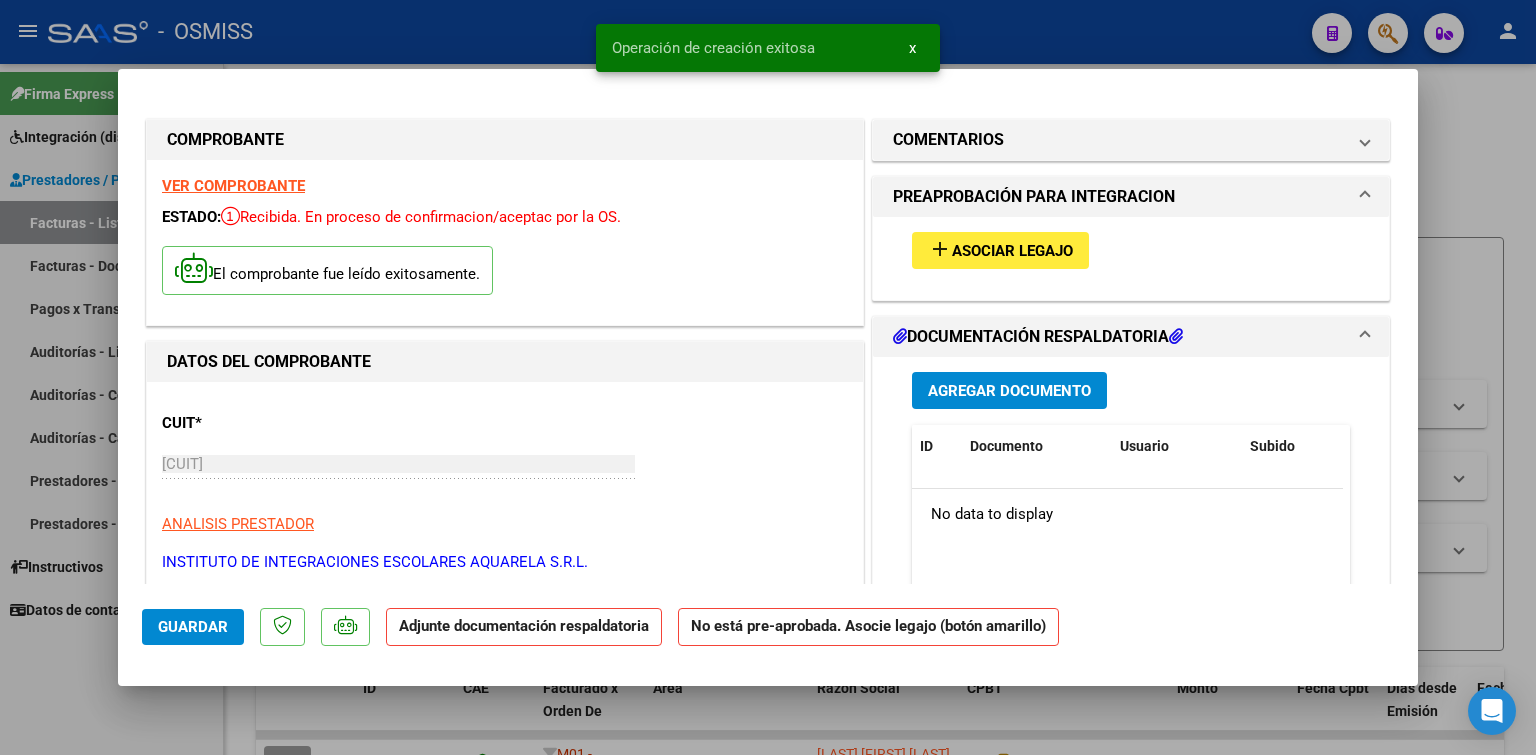 click on "add Asociar Legajo" at bounding box center (1000, 250) 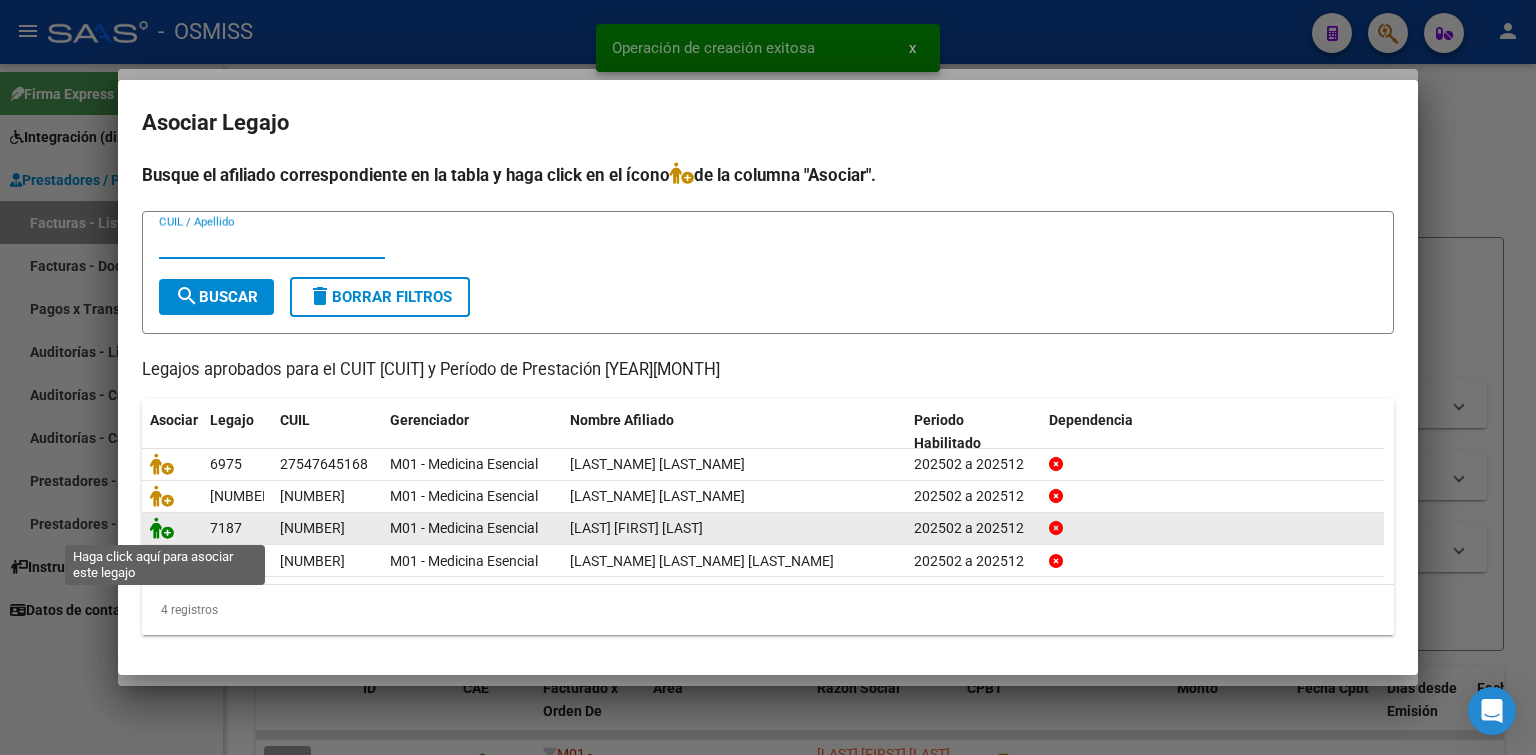 click 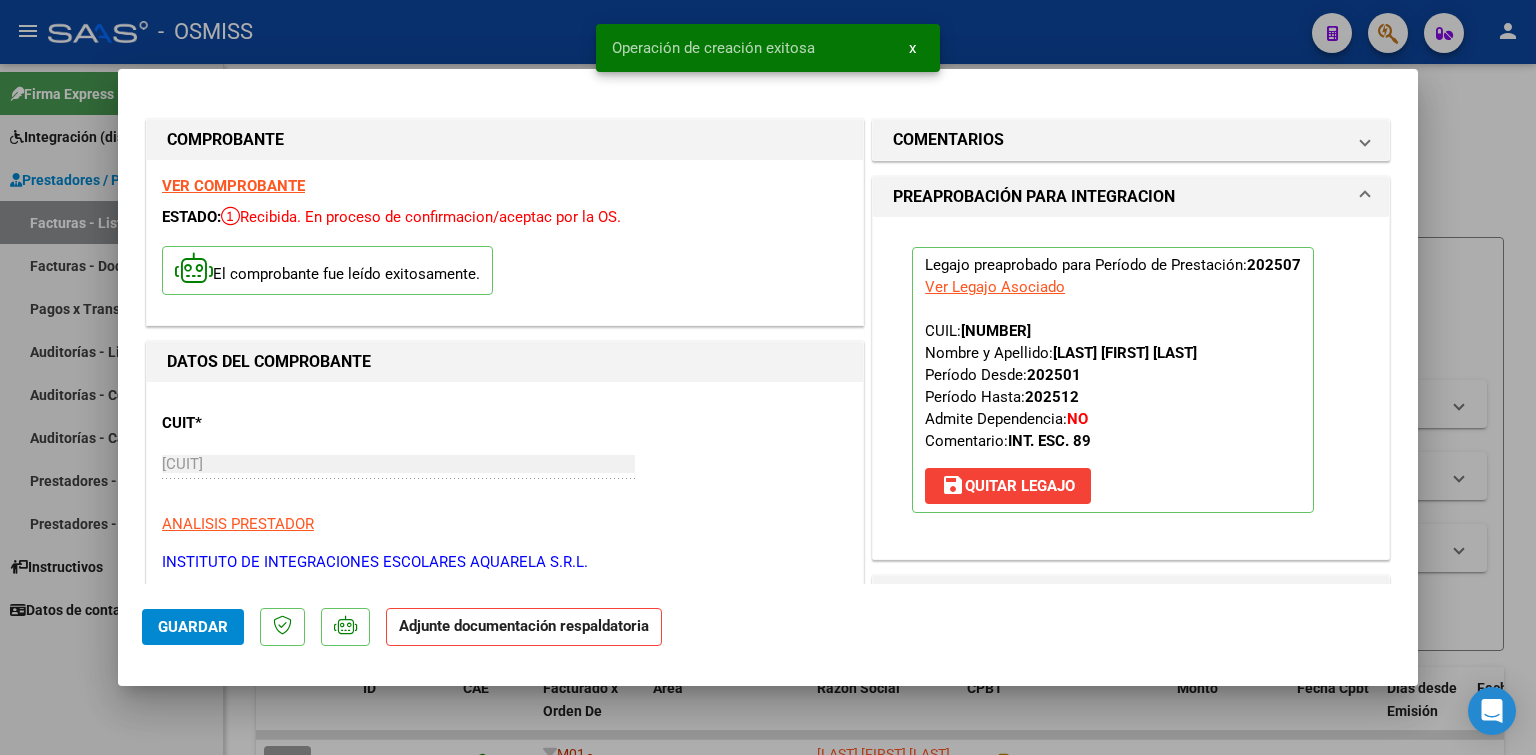 scroll, scrollTop: 300, scrollLeft: 0, axis: vertical 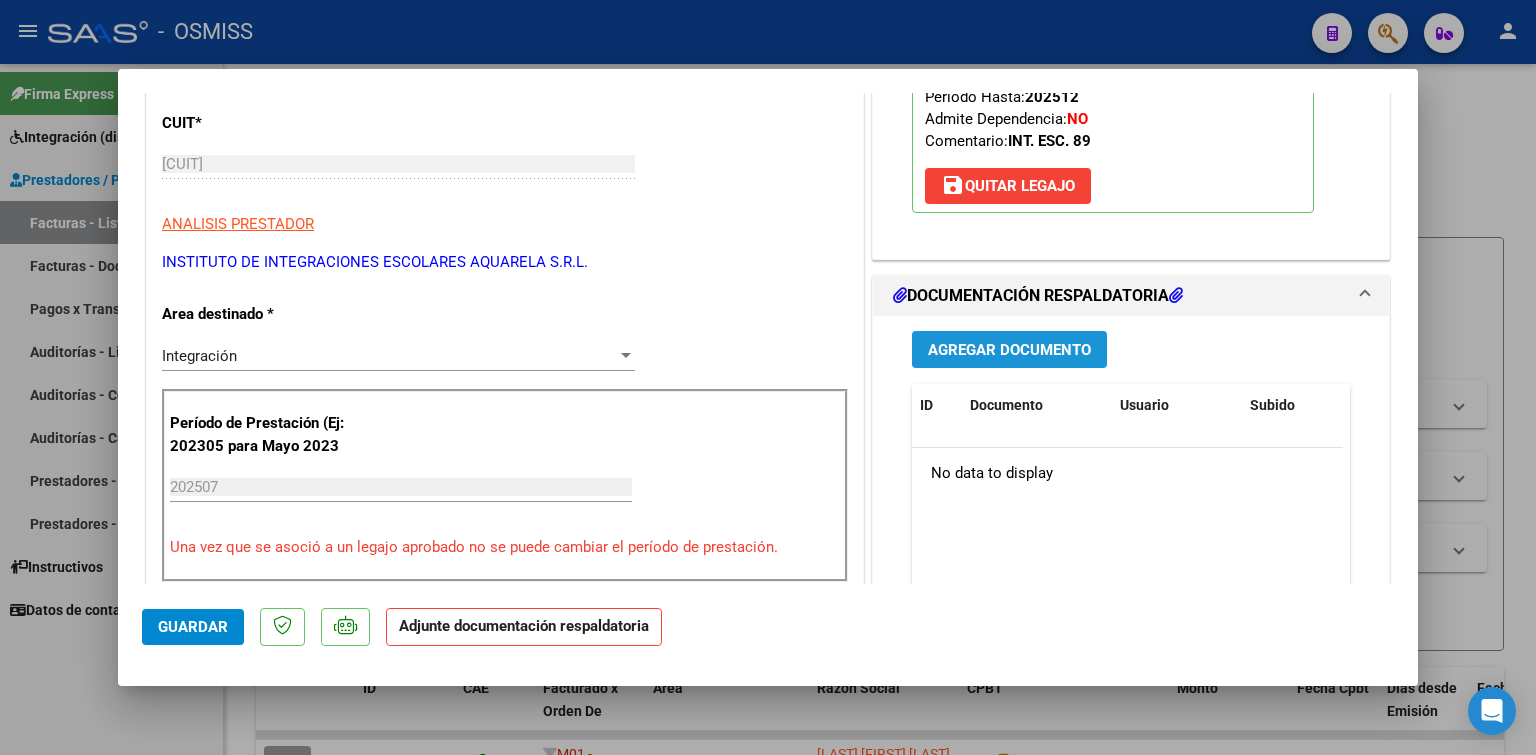 click on "Agregar Documento" at bounding box center (1009, 349) 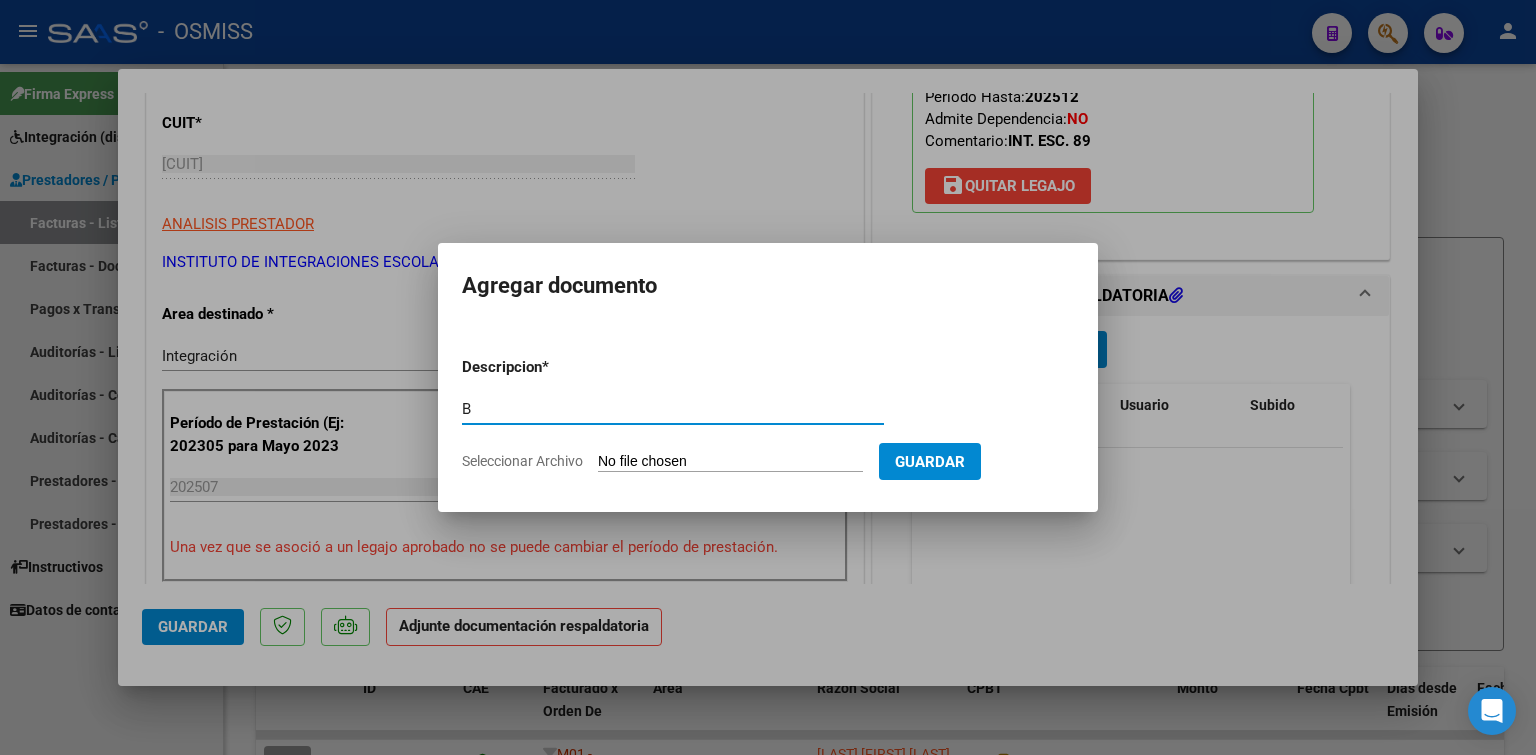type on "B" 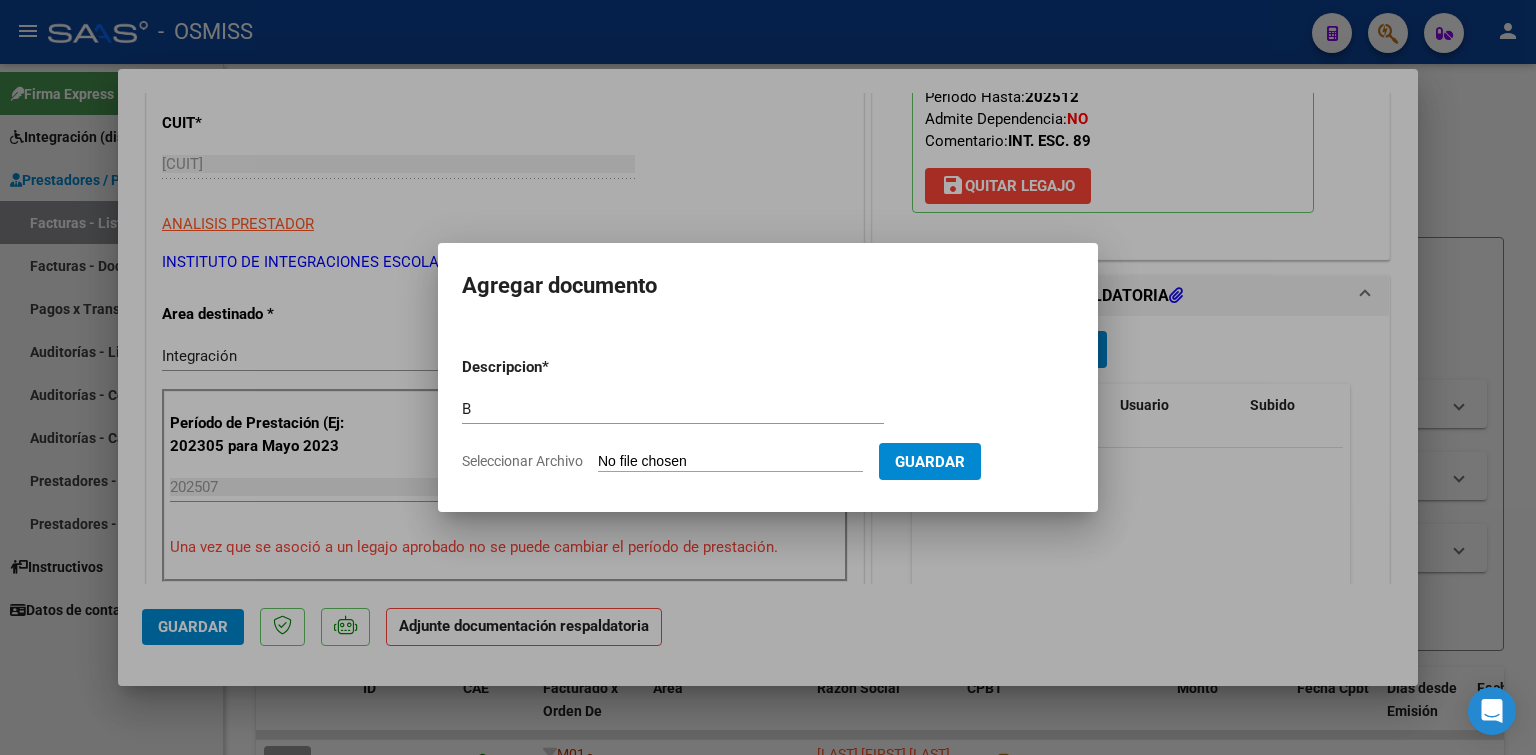 type on "C:\fakepath\[FILENAME]" 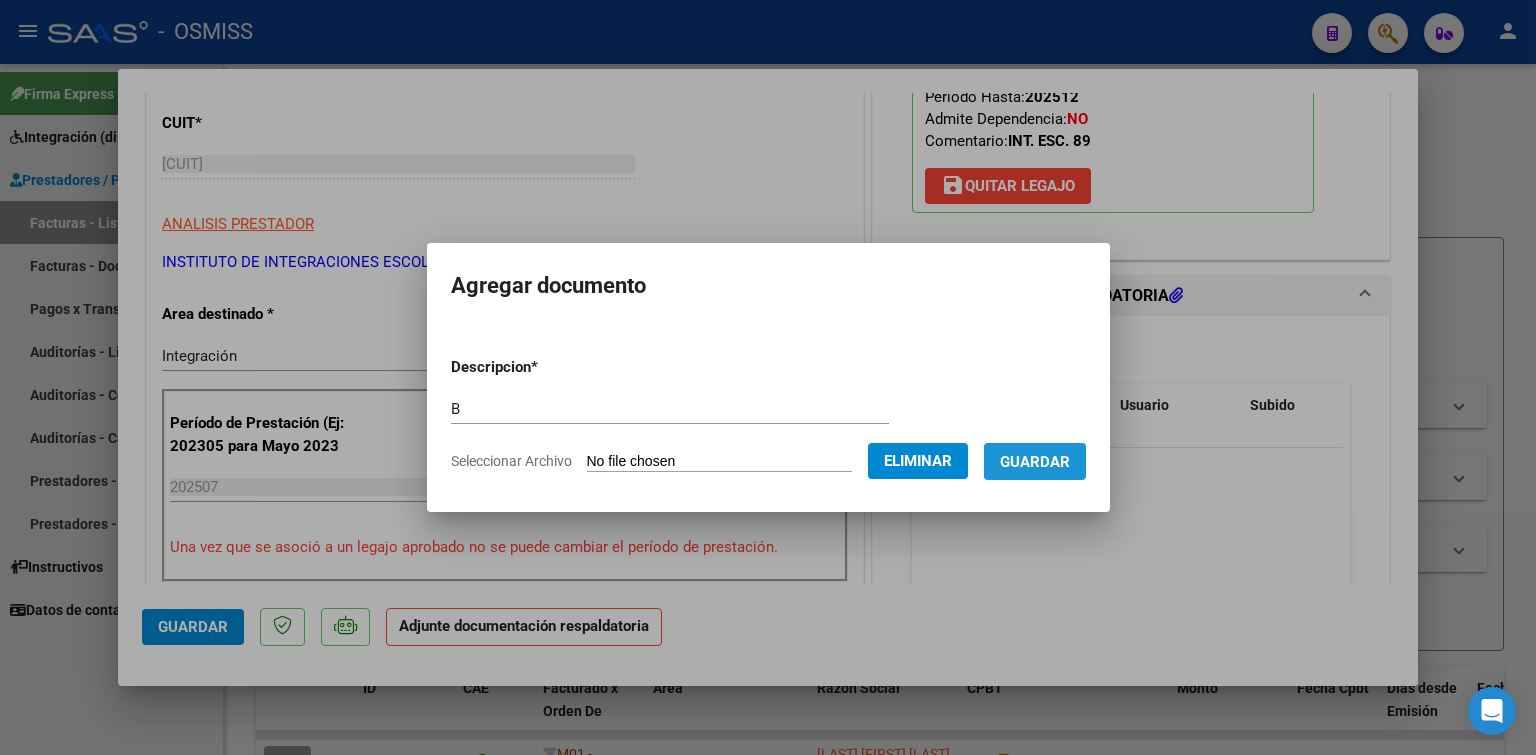 click on "Guardar" at bounding box center (1035, 462) 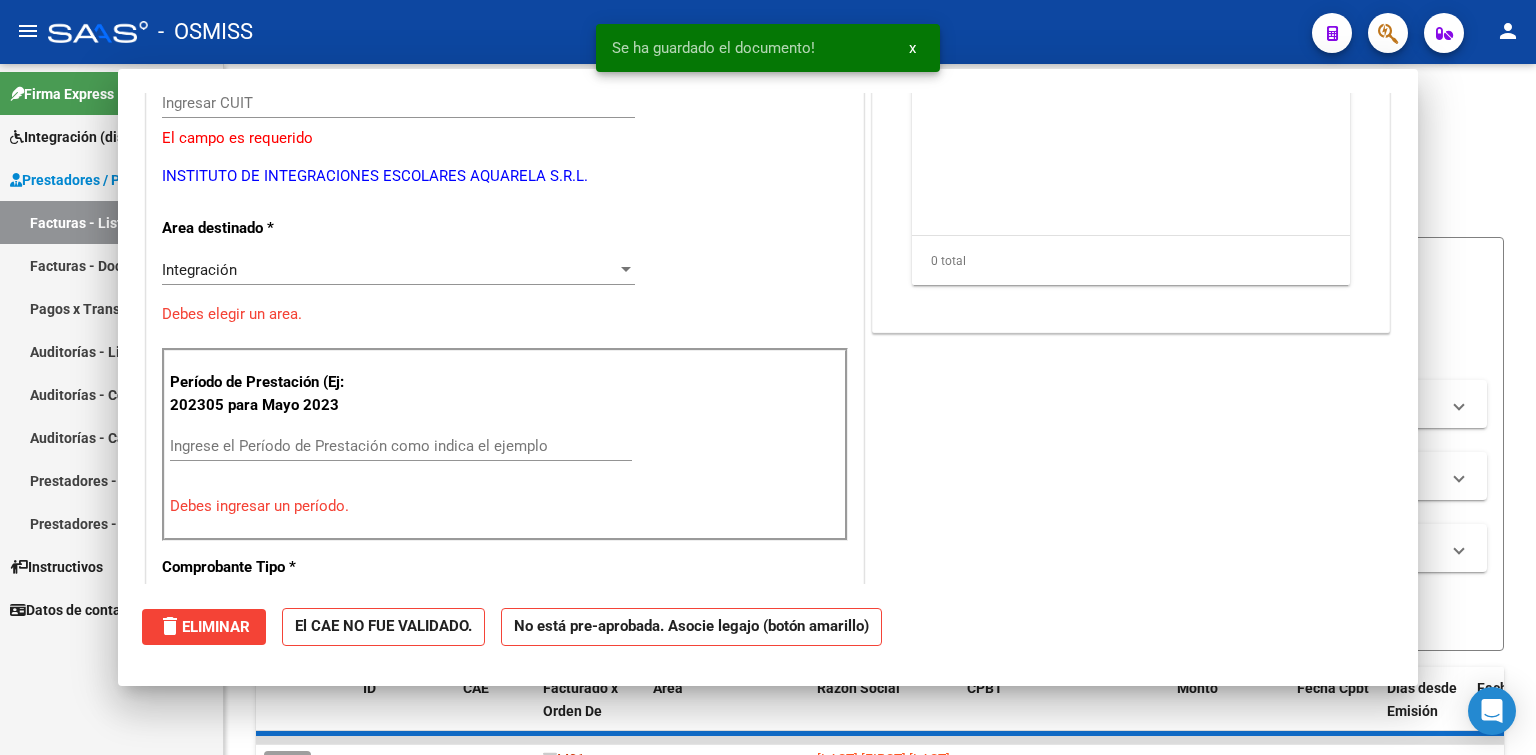 scroll, scrollTop: 0, scrollLeft: 0, axis: both 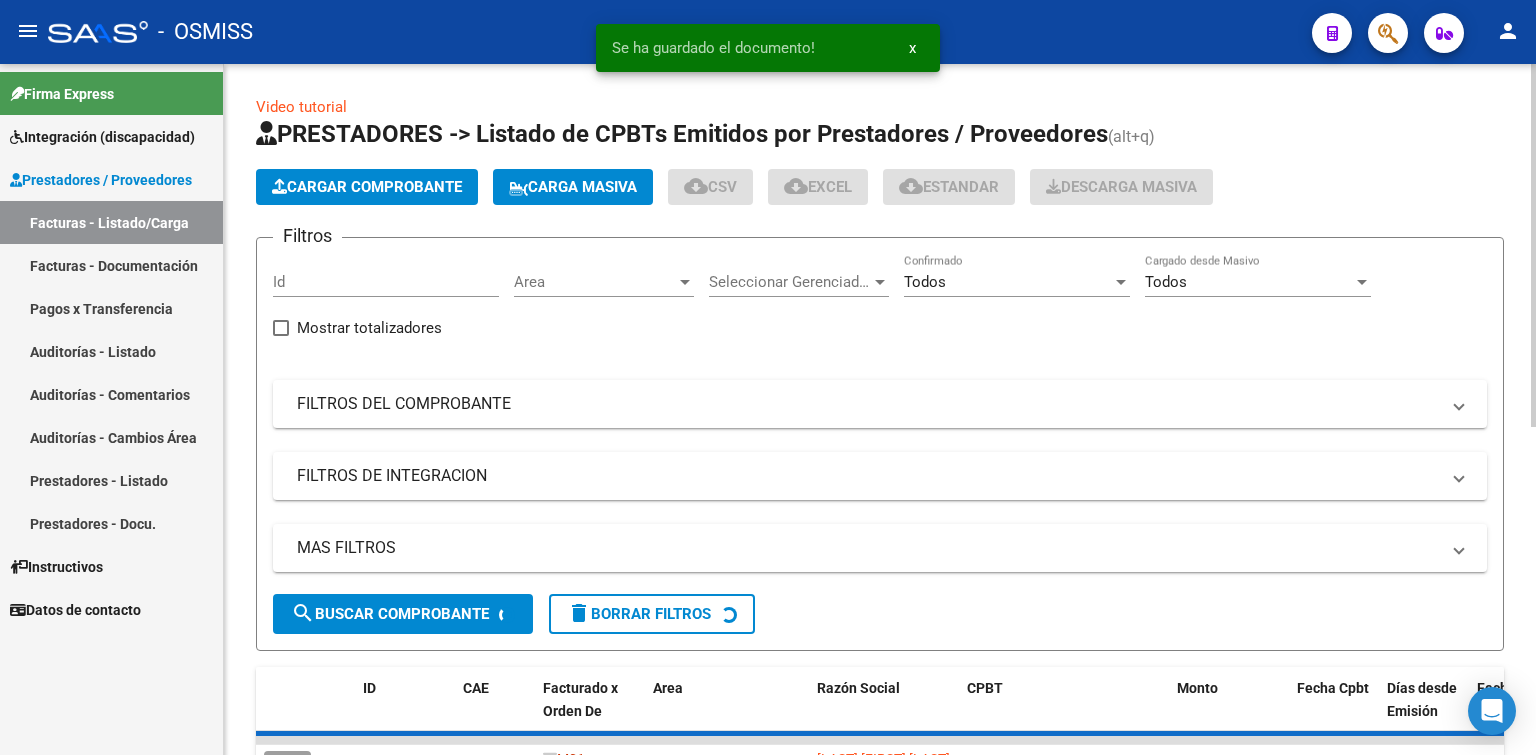 click on "Cargar Comprobante" 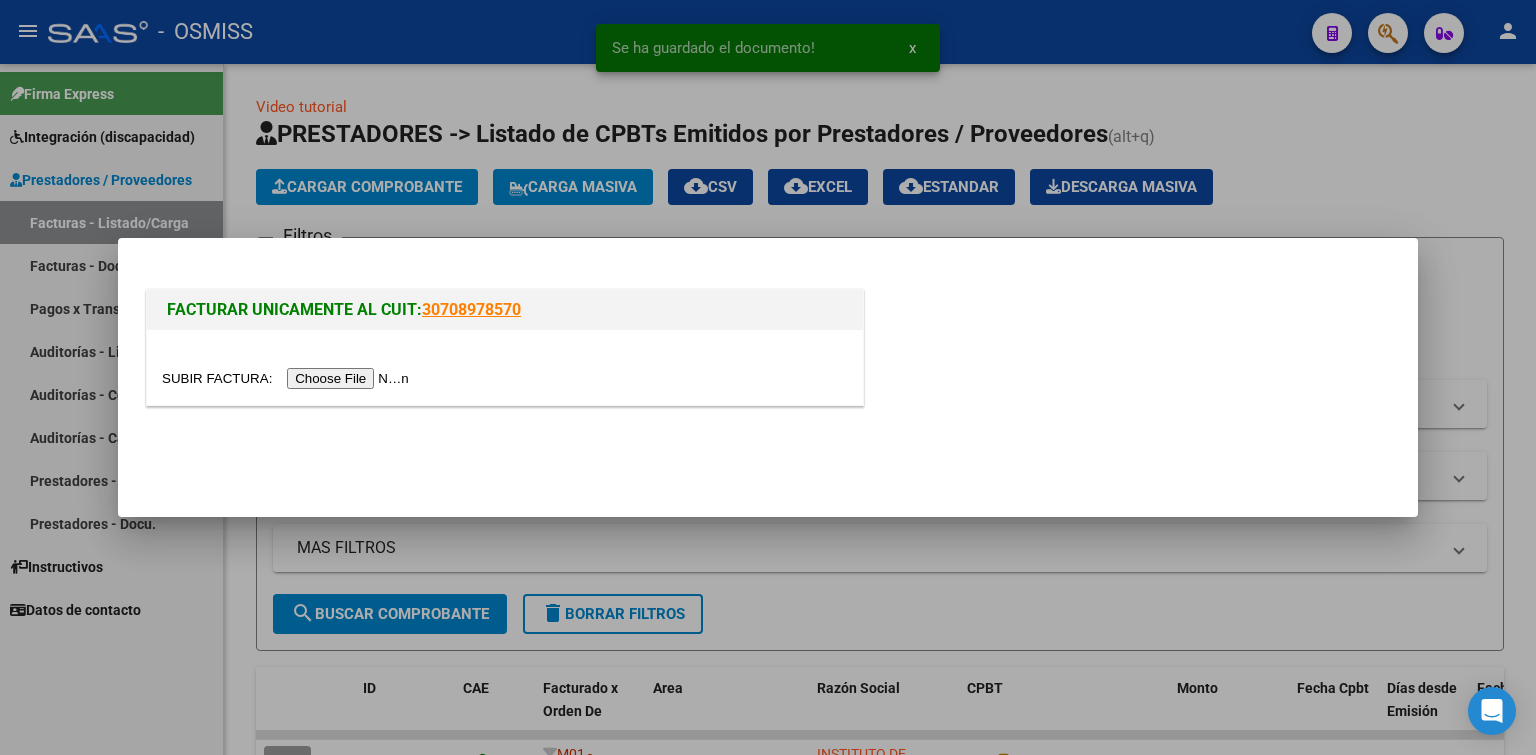click at bounding box center (288, 378) 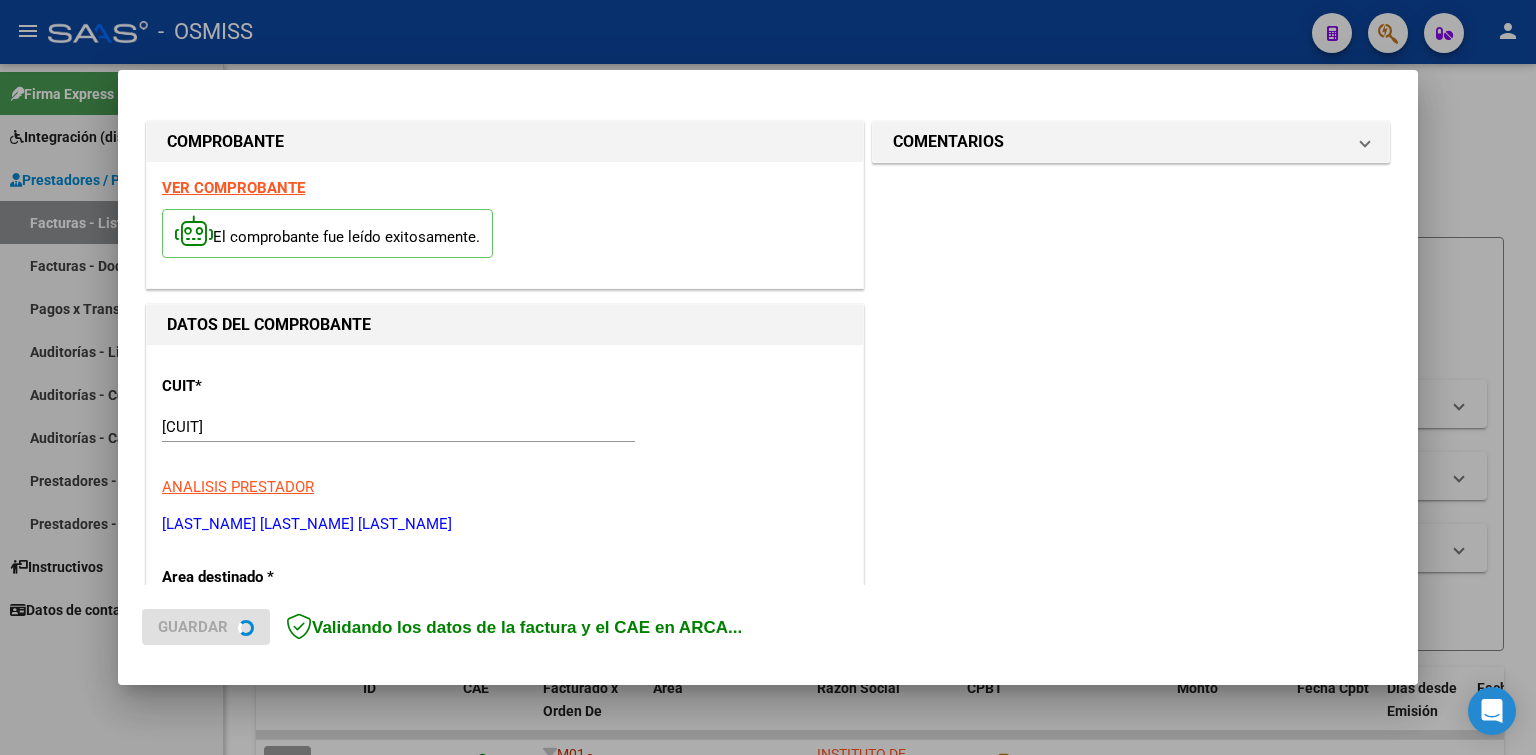 scroll, scrollTop: 400, scrollLeft: 0, axis: vertical 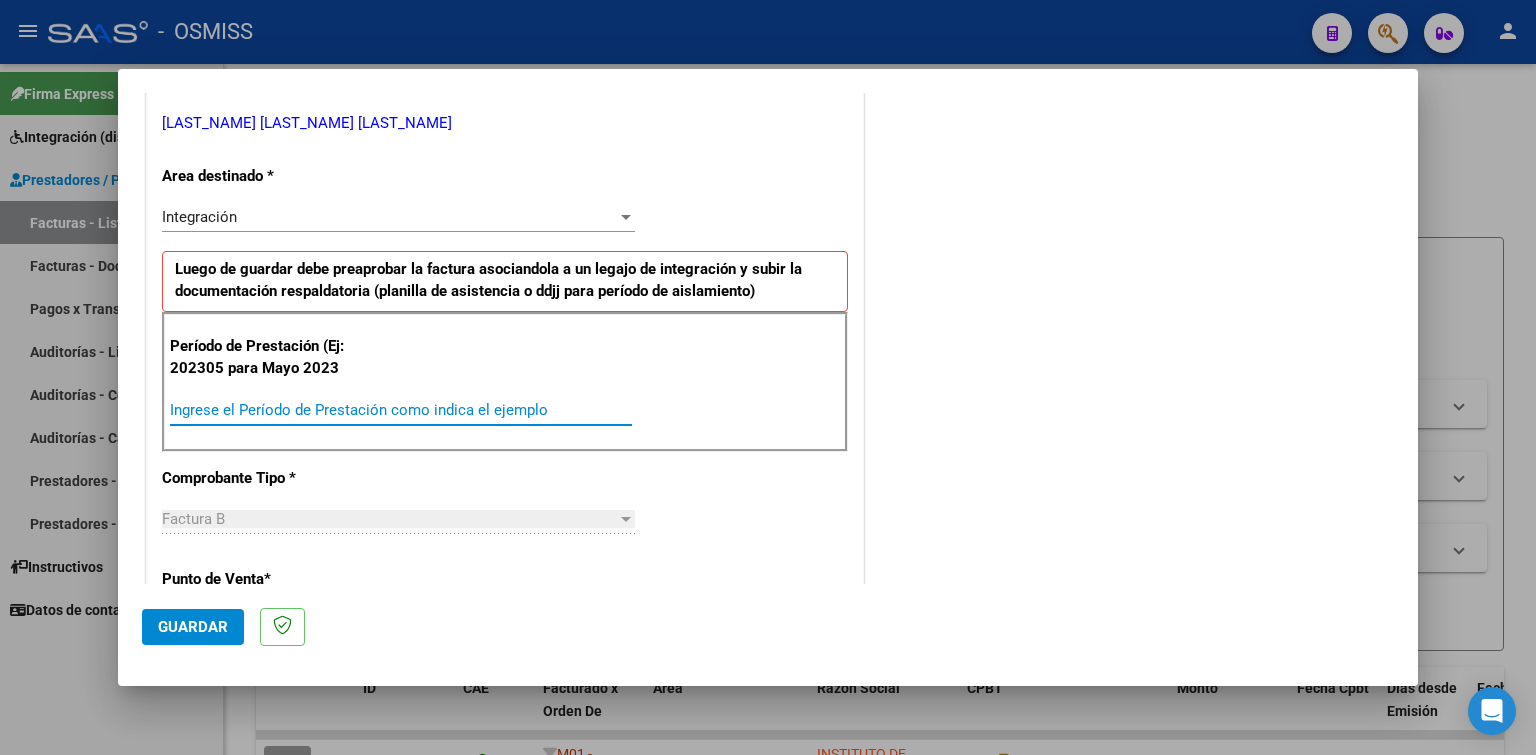 paste on "202507" 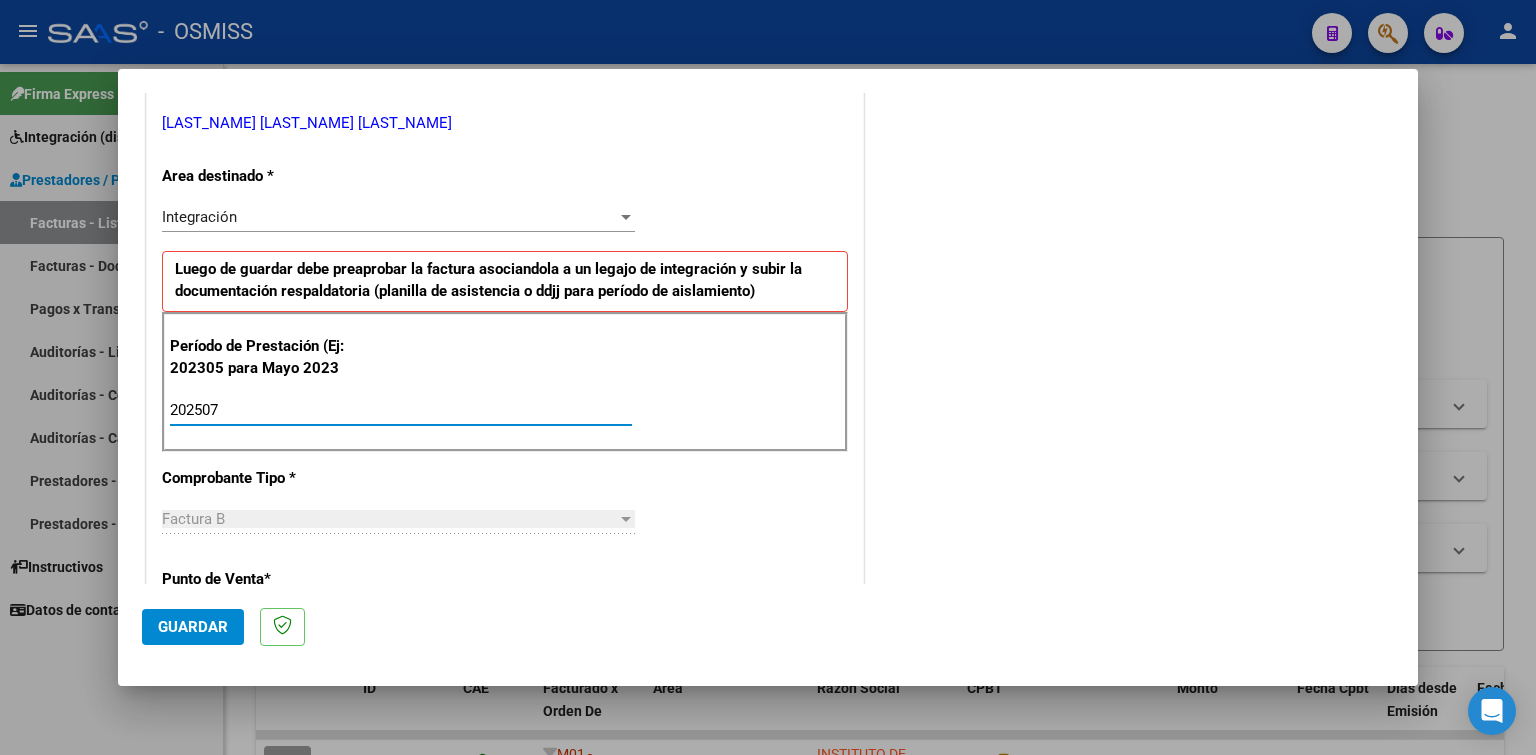 type on "202507" 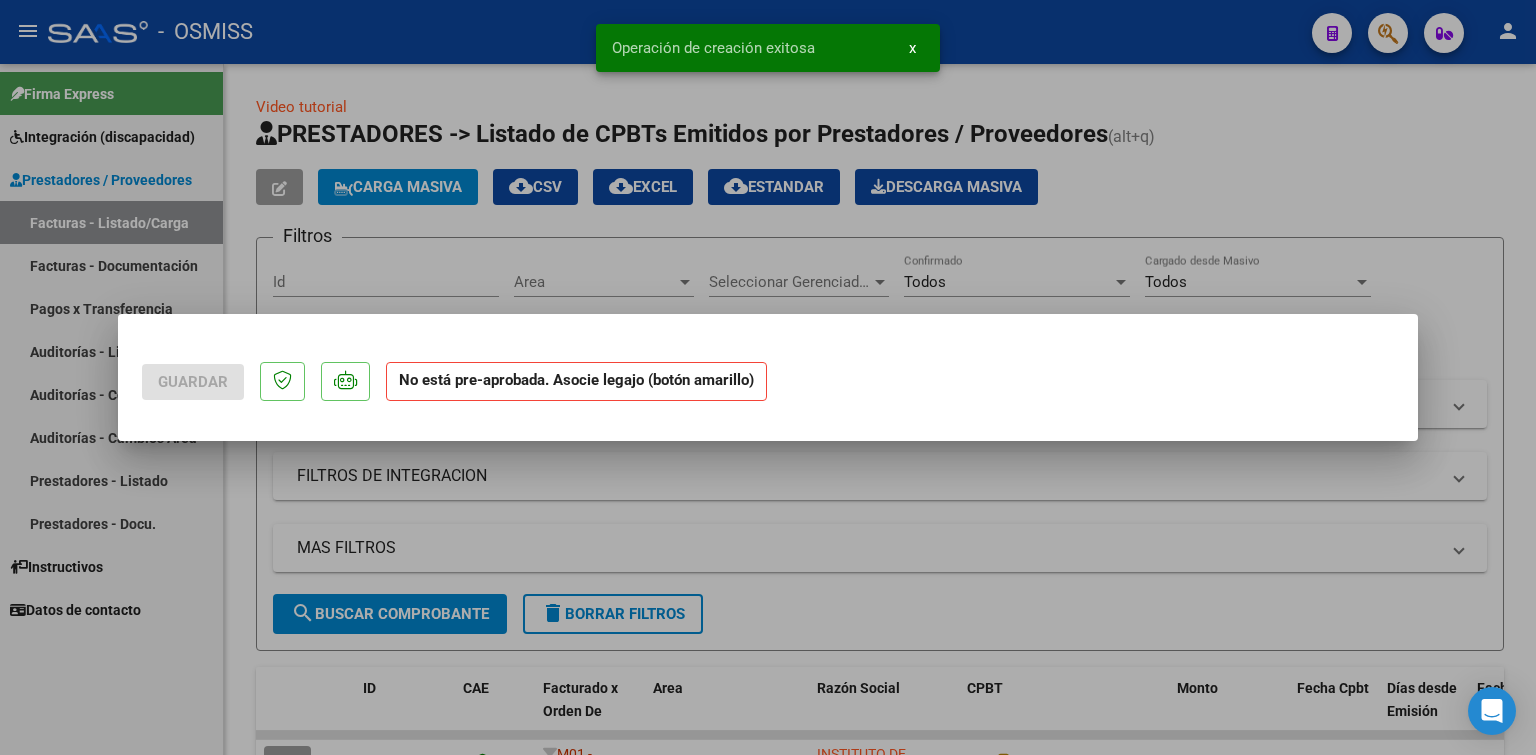 scroll, scrollTop: 0, scrollLeft: 0, axis: both 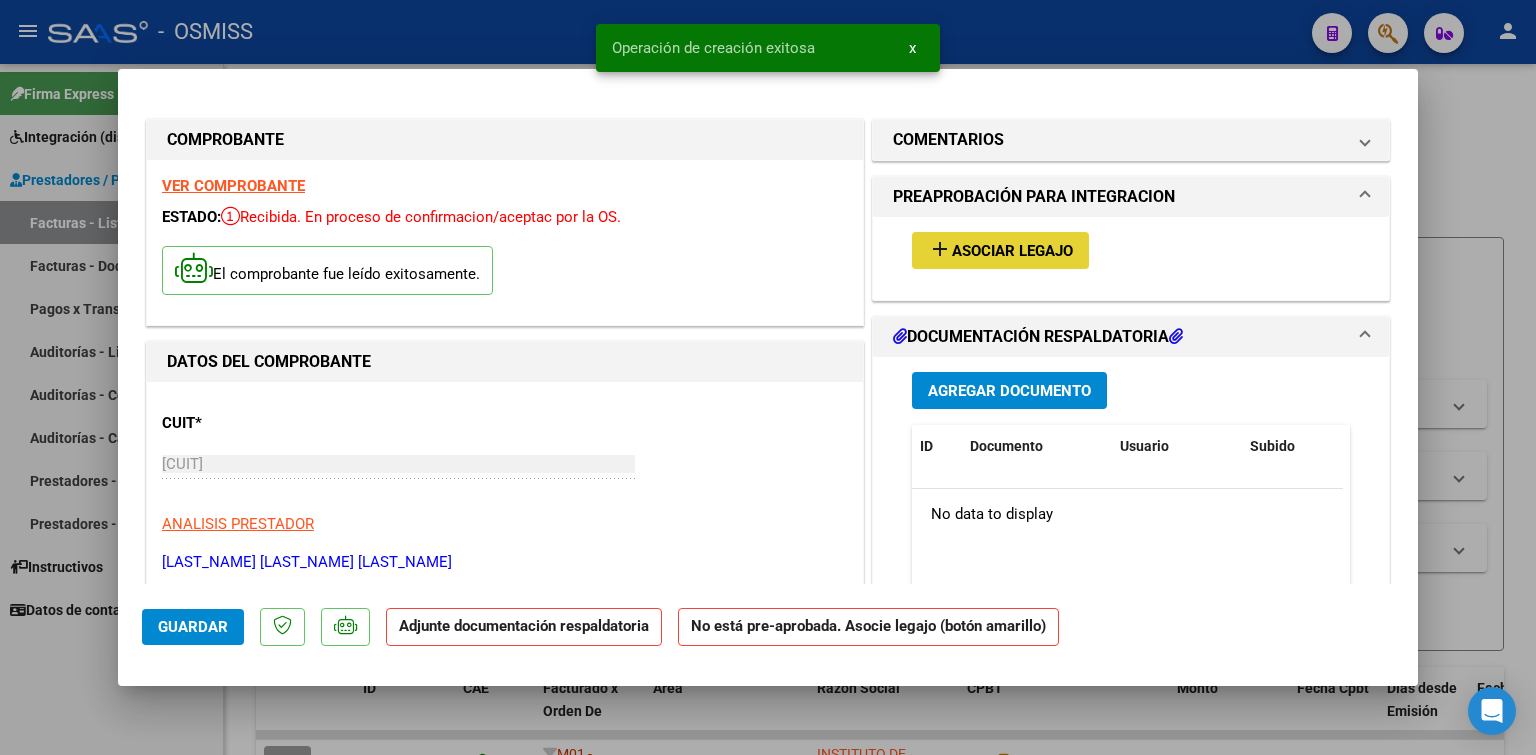 click on "Asociar Legajo" at bounding box center [1012, 251] 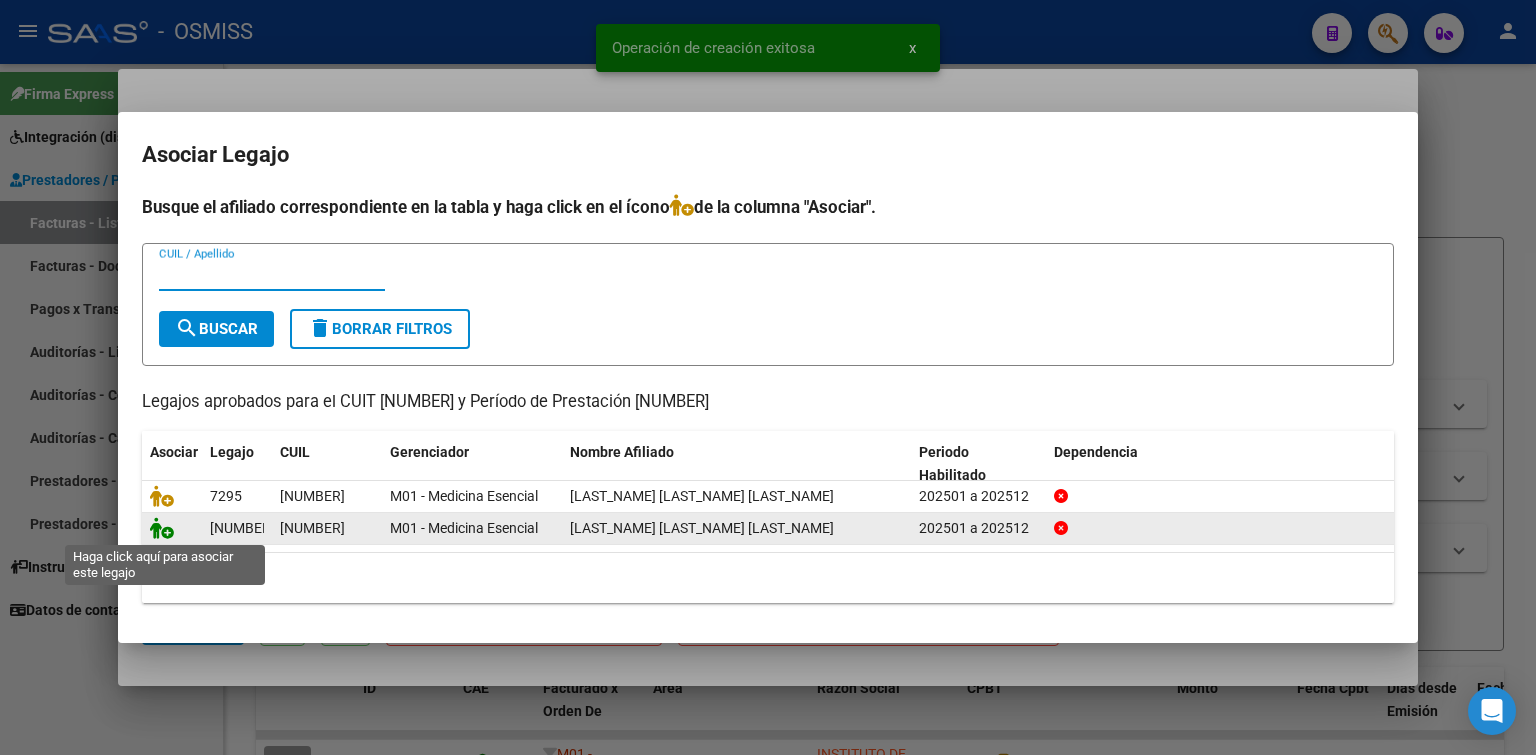 click 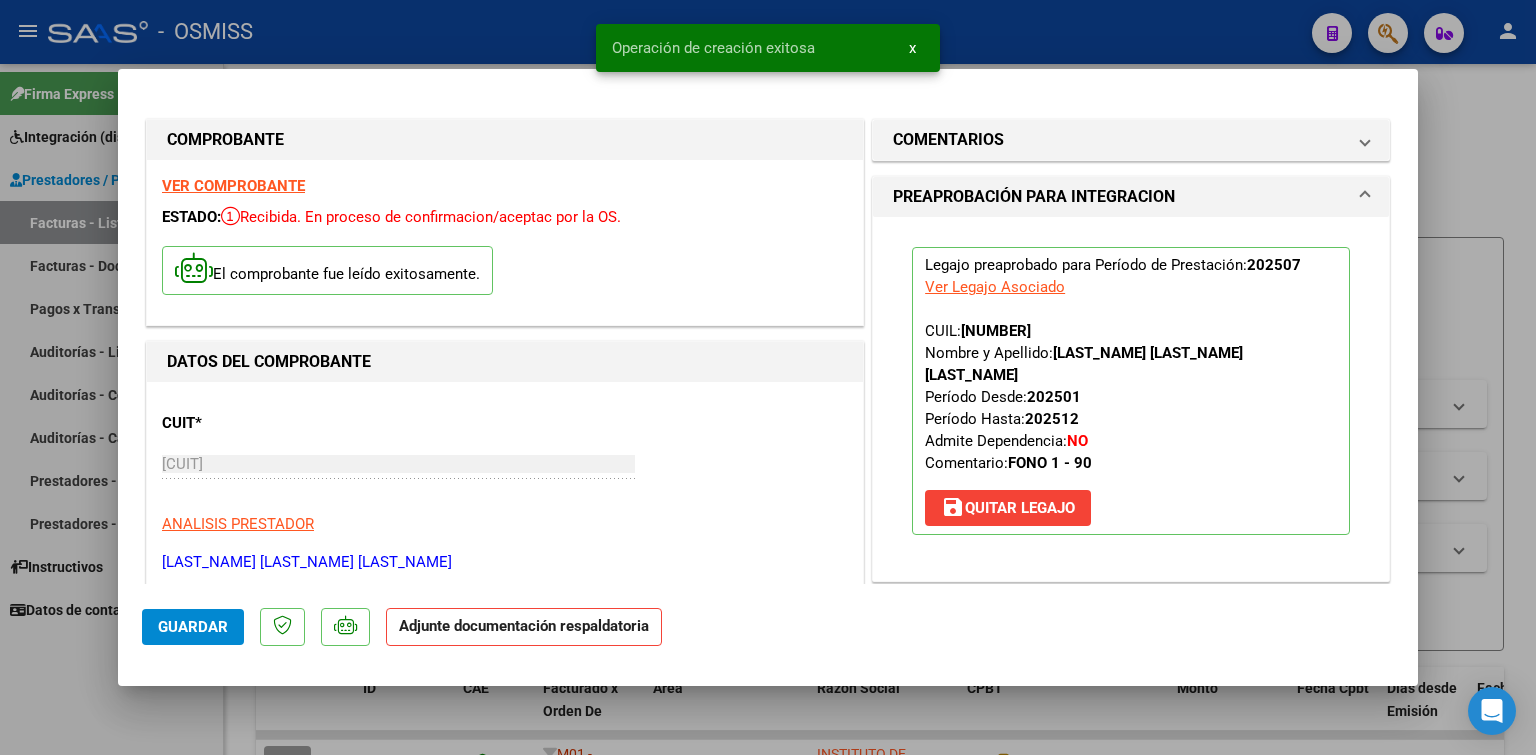 scroll, scrollTop: 300, scrollLeft: 0, axis: vertical 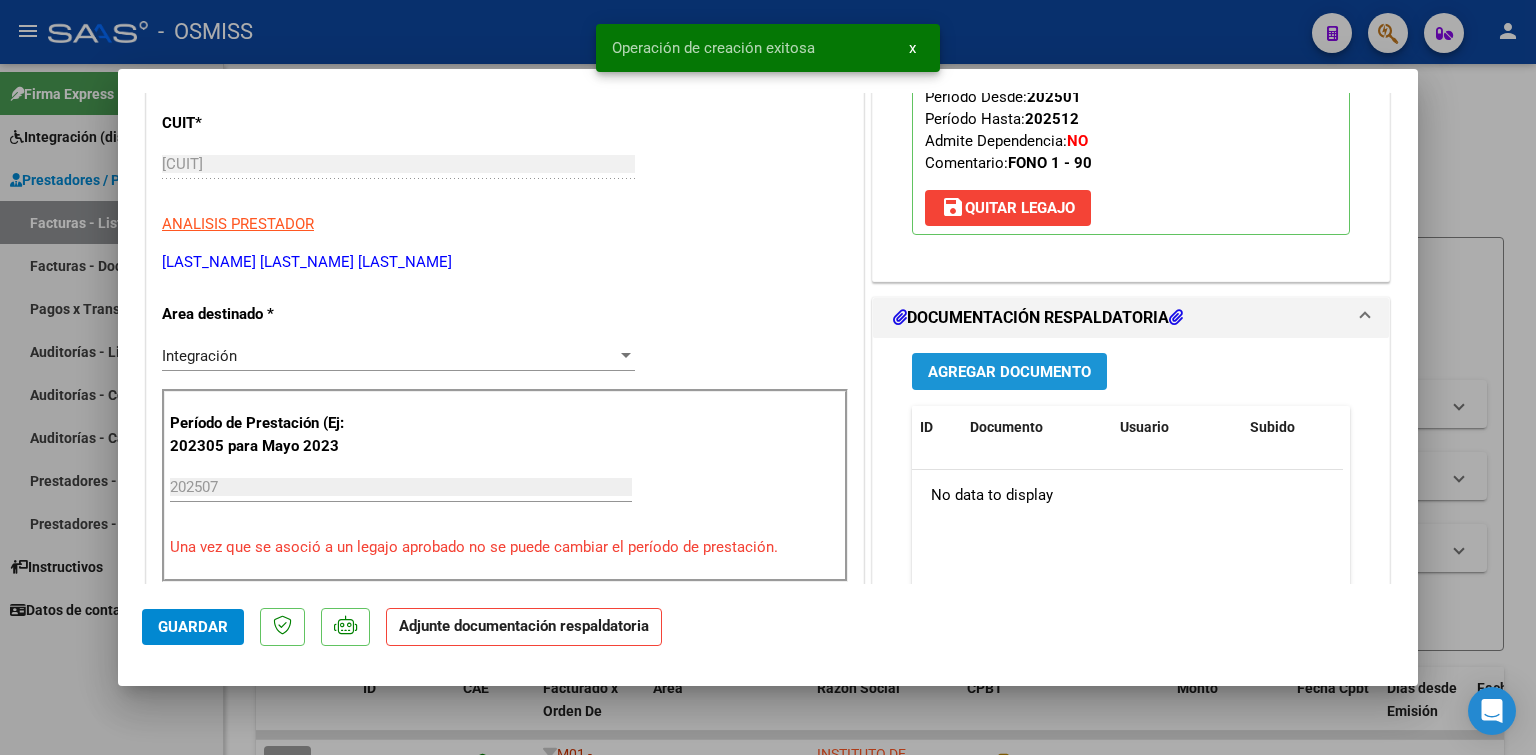 click on "Agregar Documento" at bounding box center (1009, 371) 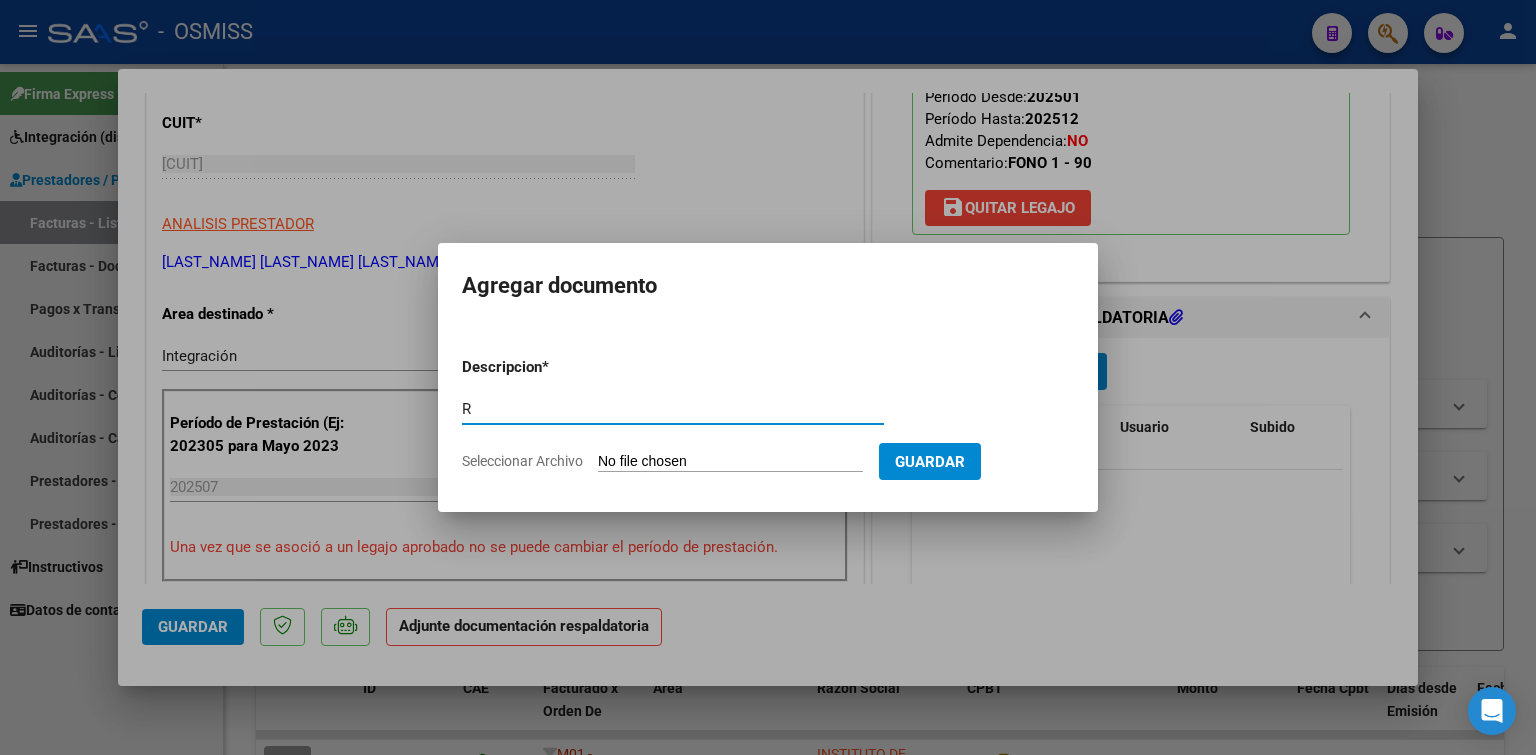 type on "R" 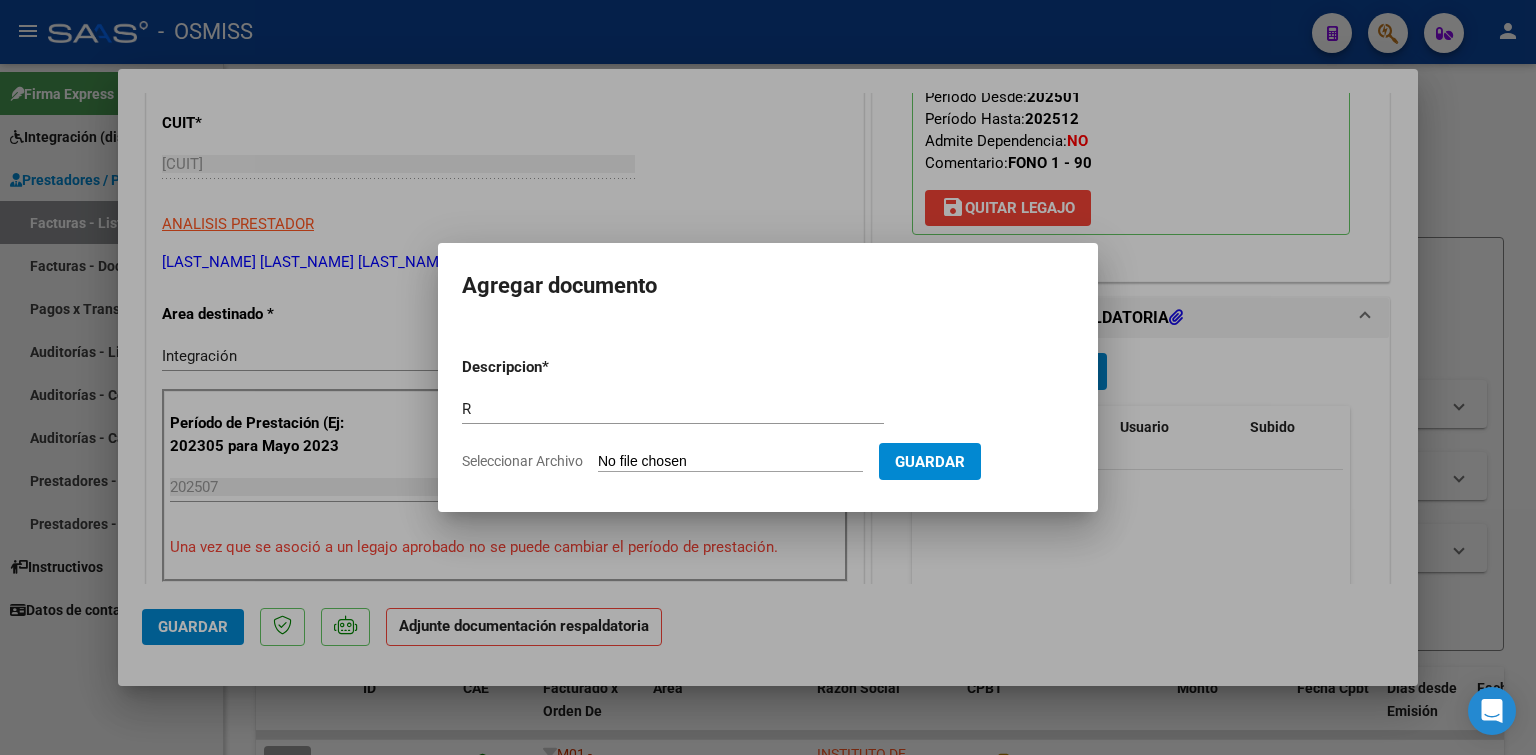 click on "Descripcion  *   R Escriba aquí una descripcion  Seleccionar Archivo Guardar" at bounding box center [768, 414] 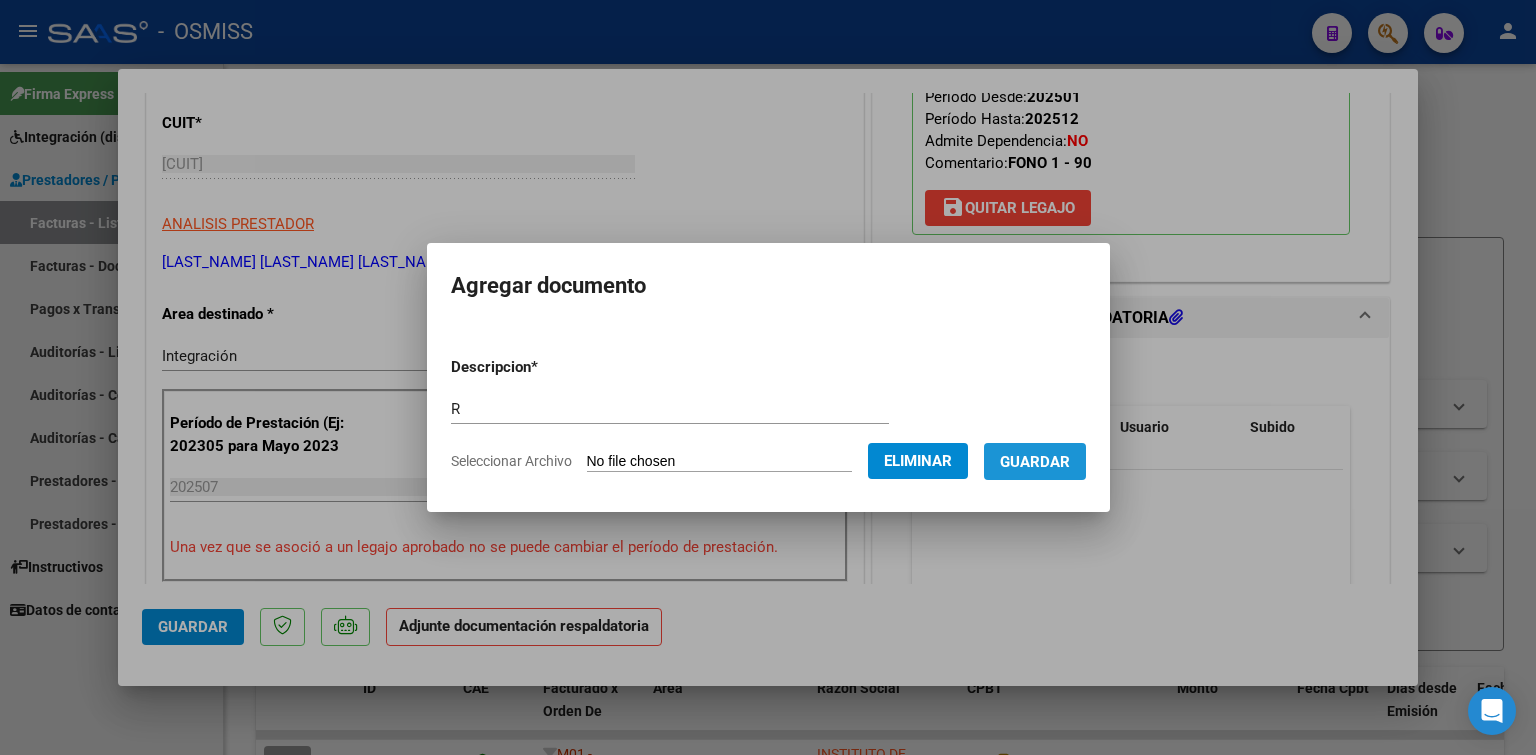 click on "Guardar" at bounding box center [1035, 461] 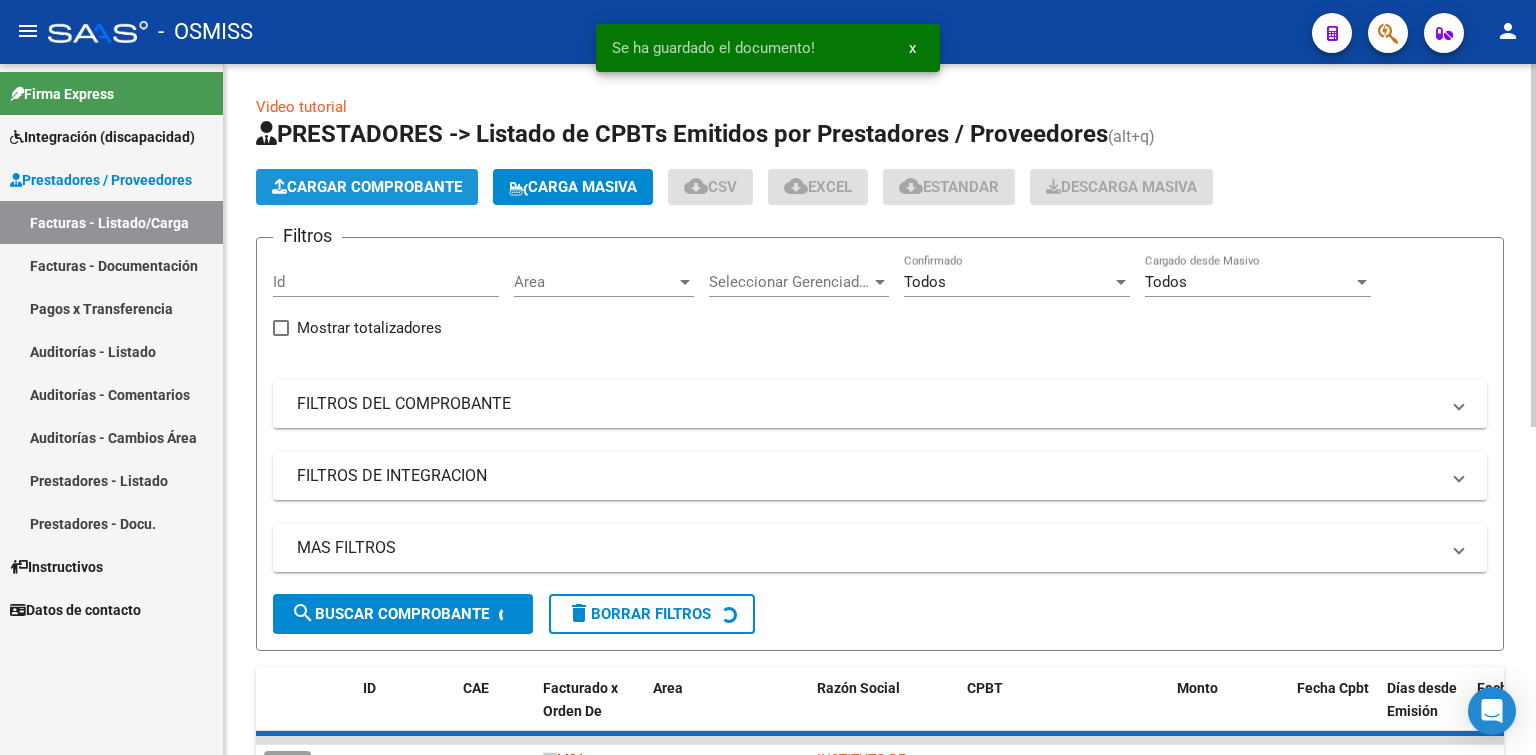 click on "Cargar Comprobante" 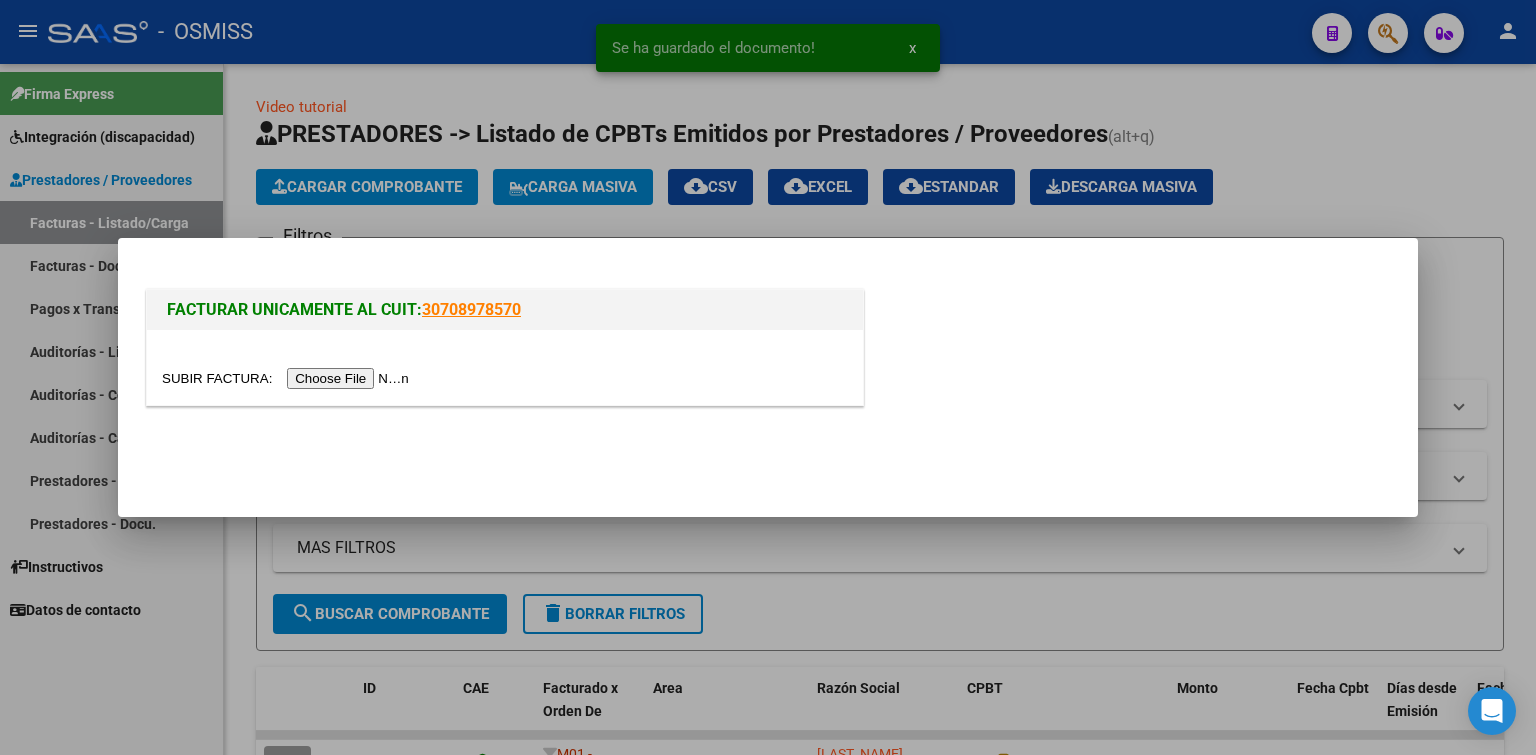 click at bounding box center [288, 378] 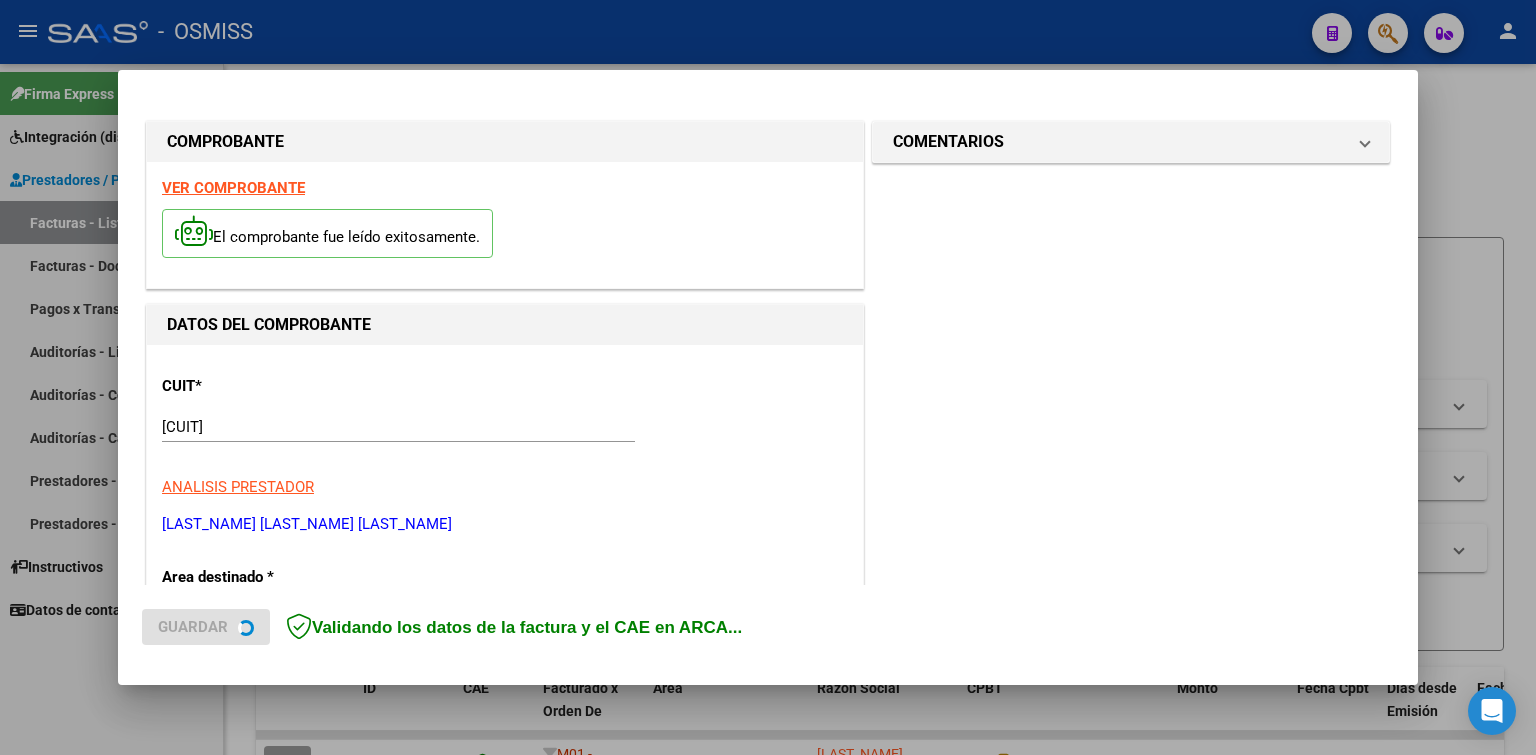 scroll, scrollTop: 400, scrollLeft: 0, axis: vertical 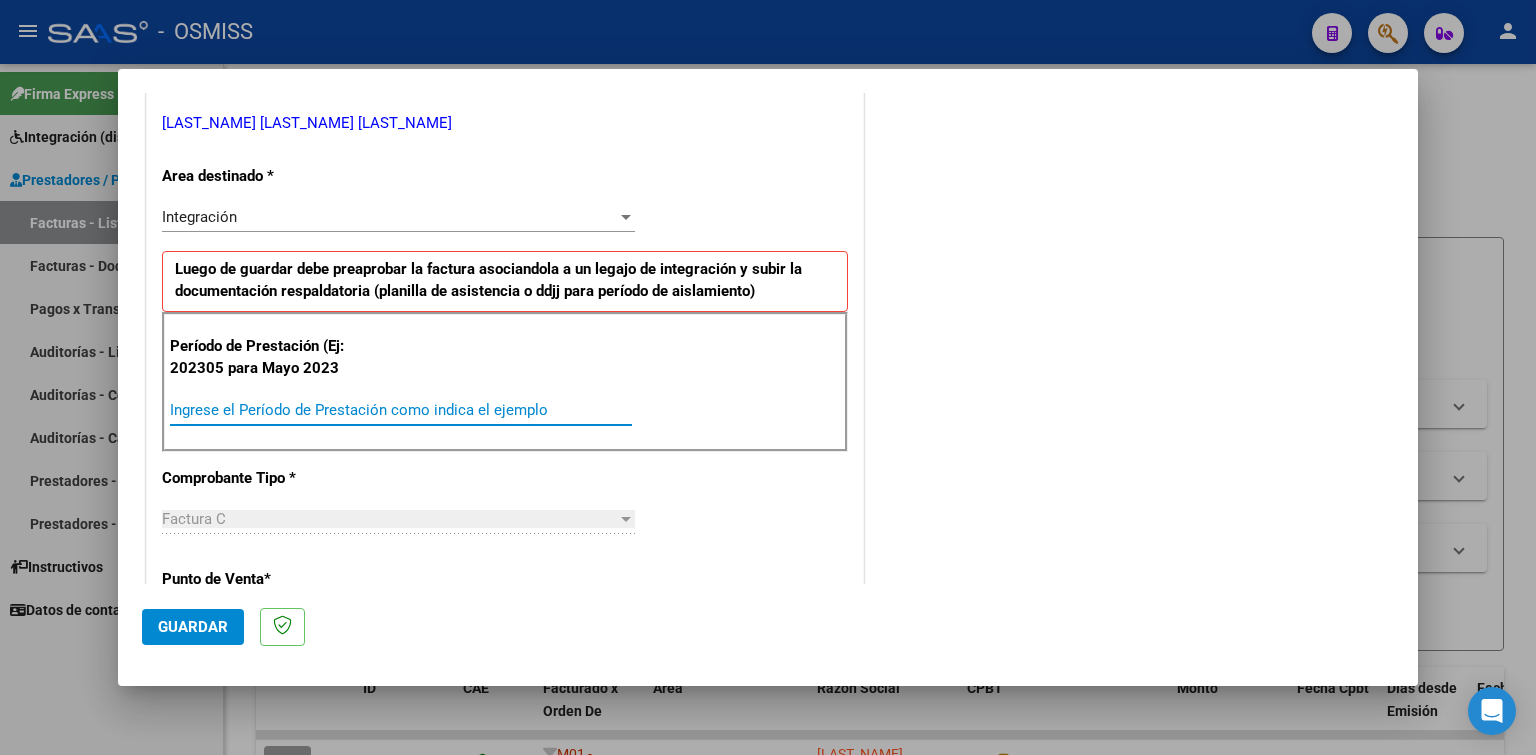 paste on "202507" 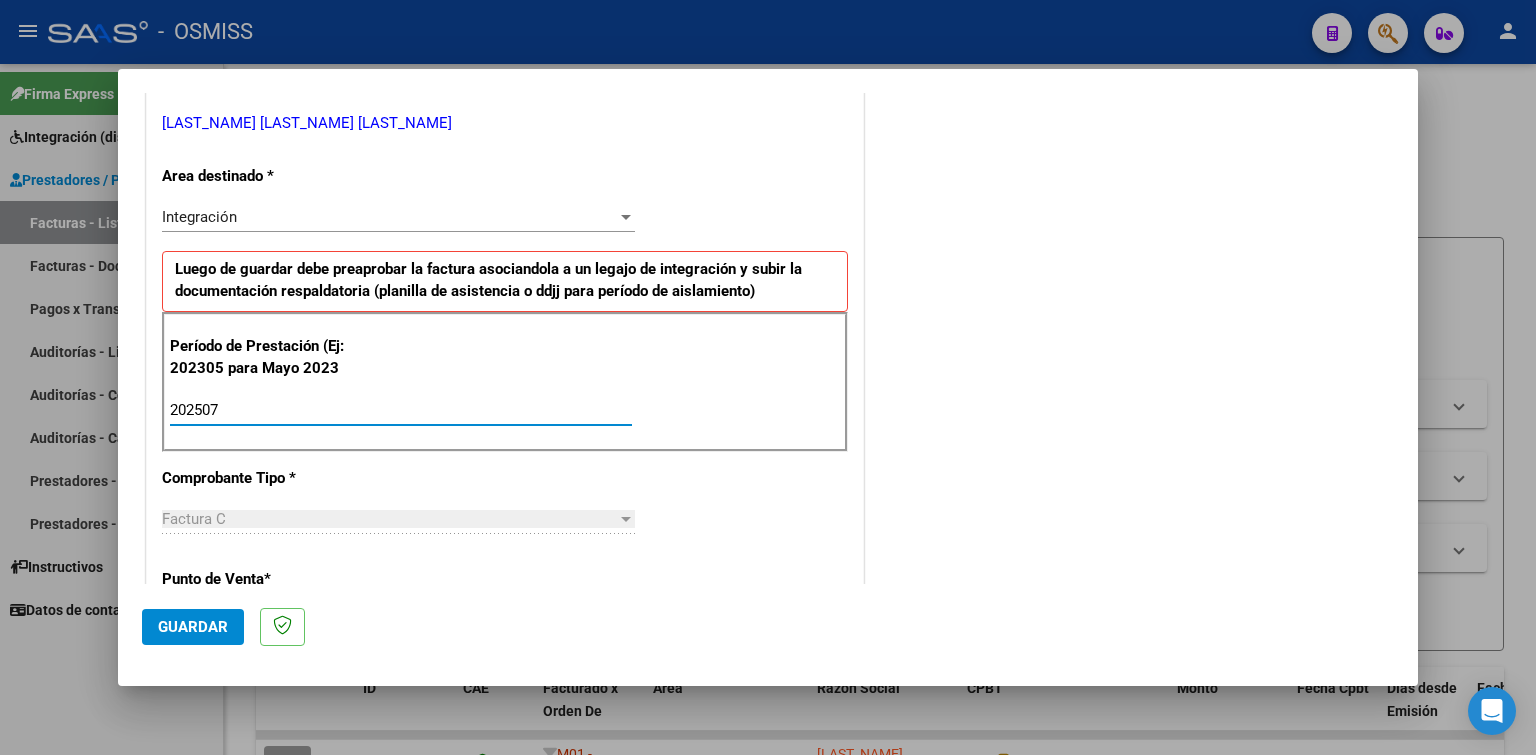 type on "202507" 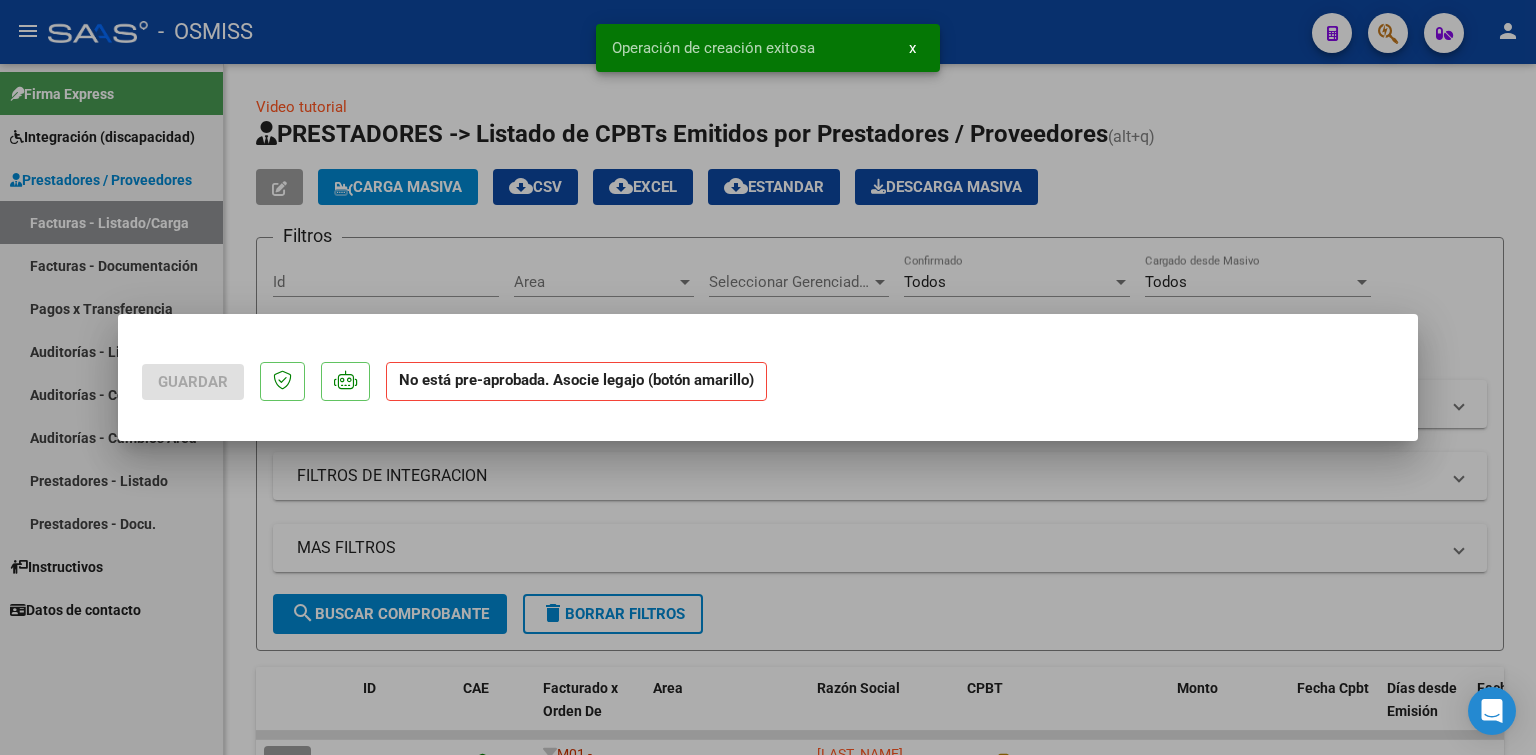 scroll, scrollTop: 0, scrollLeft: 0, axis: both 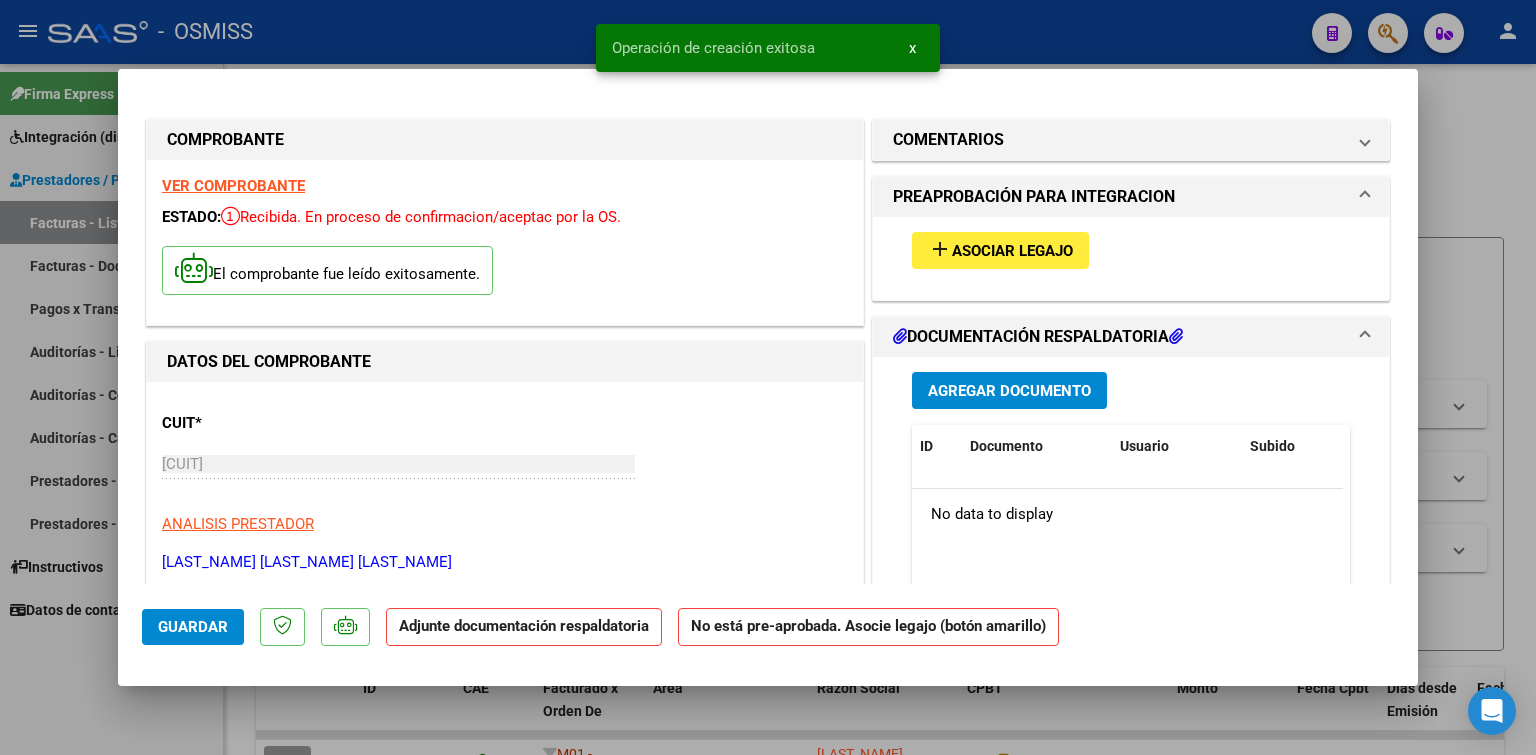 click on "Asociar Legajo" at bounding box center [1012, 251] 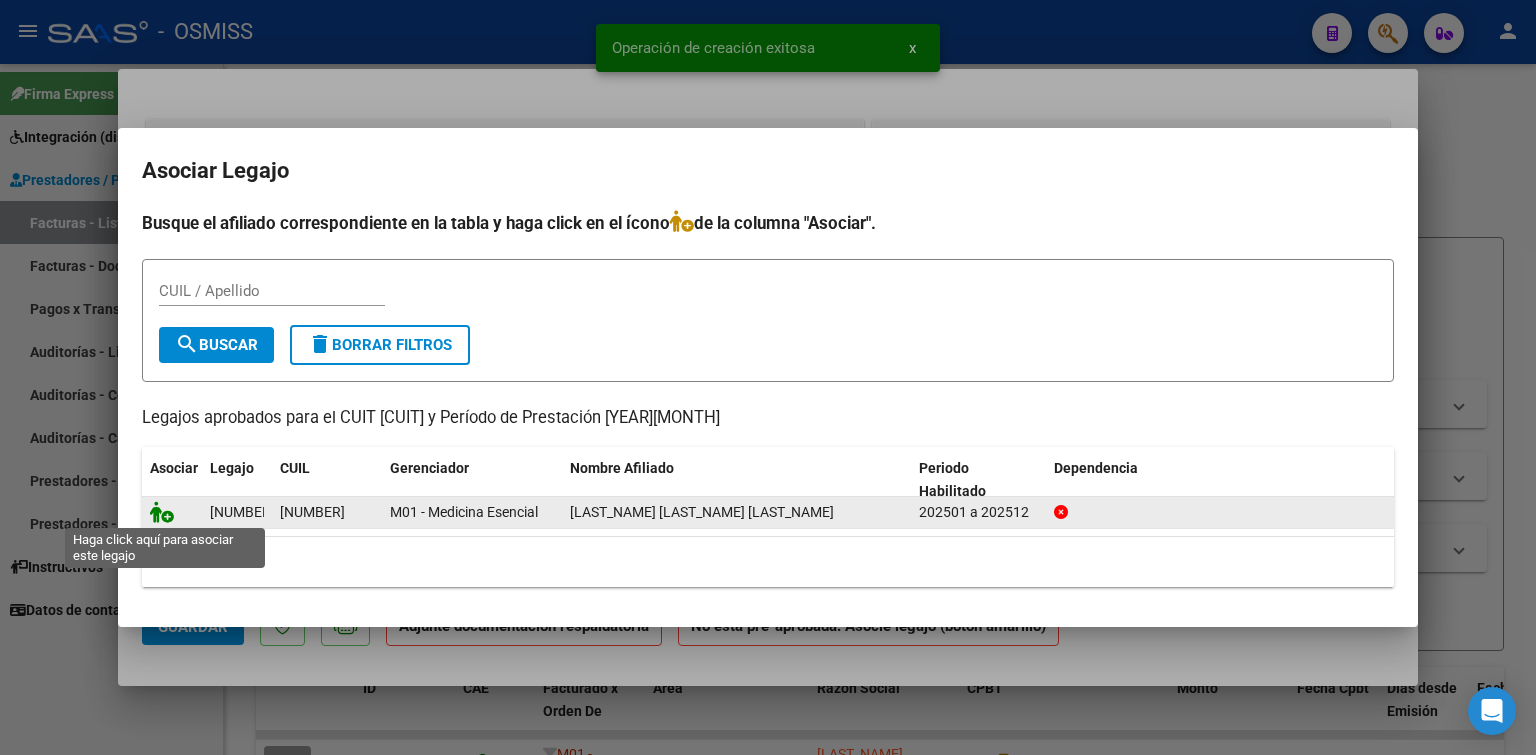click 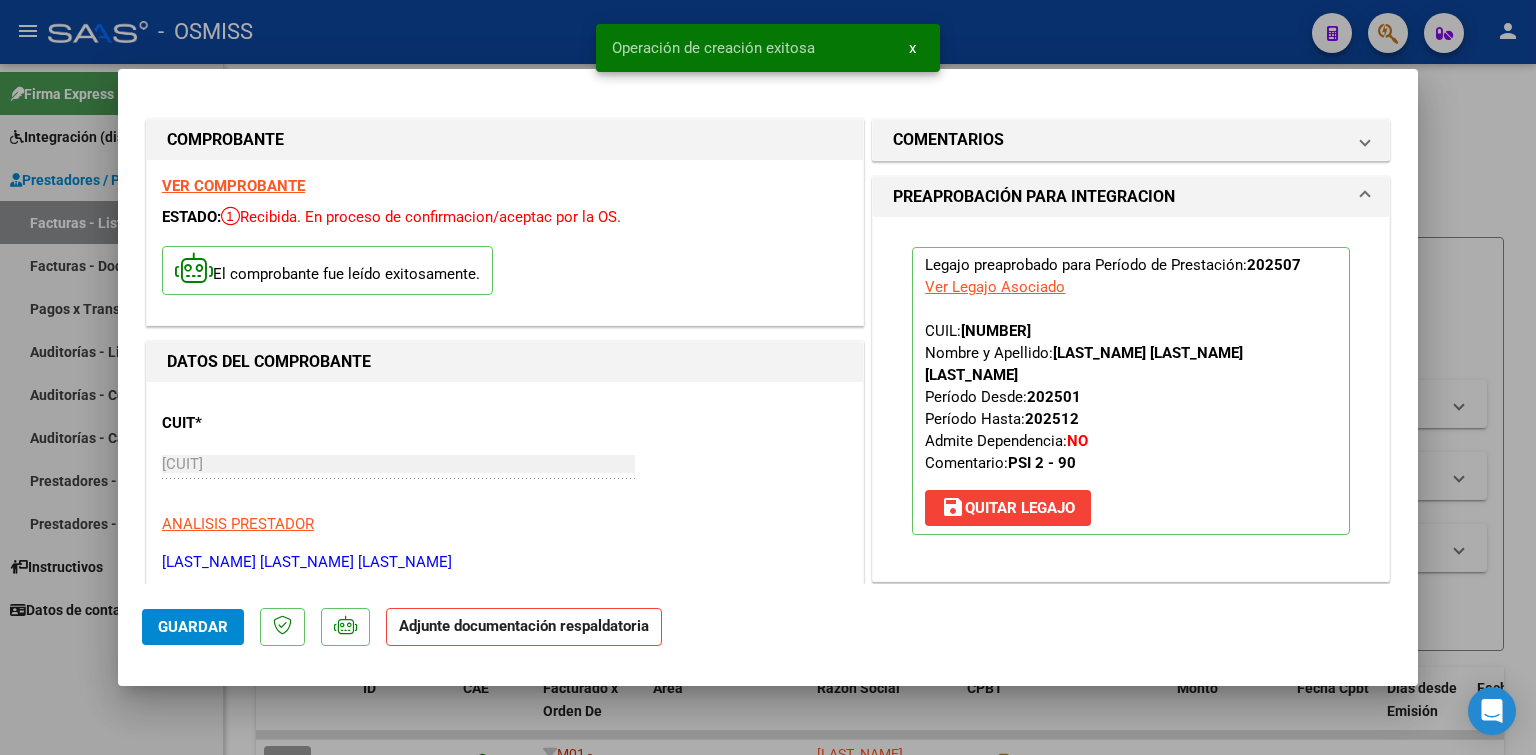scroll, scrollTop: 200, scrollLeft: 0, axis: vertical 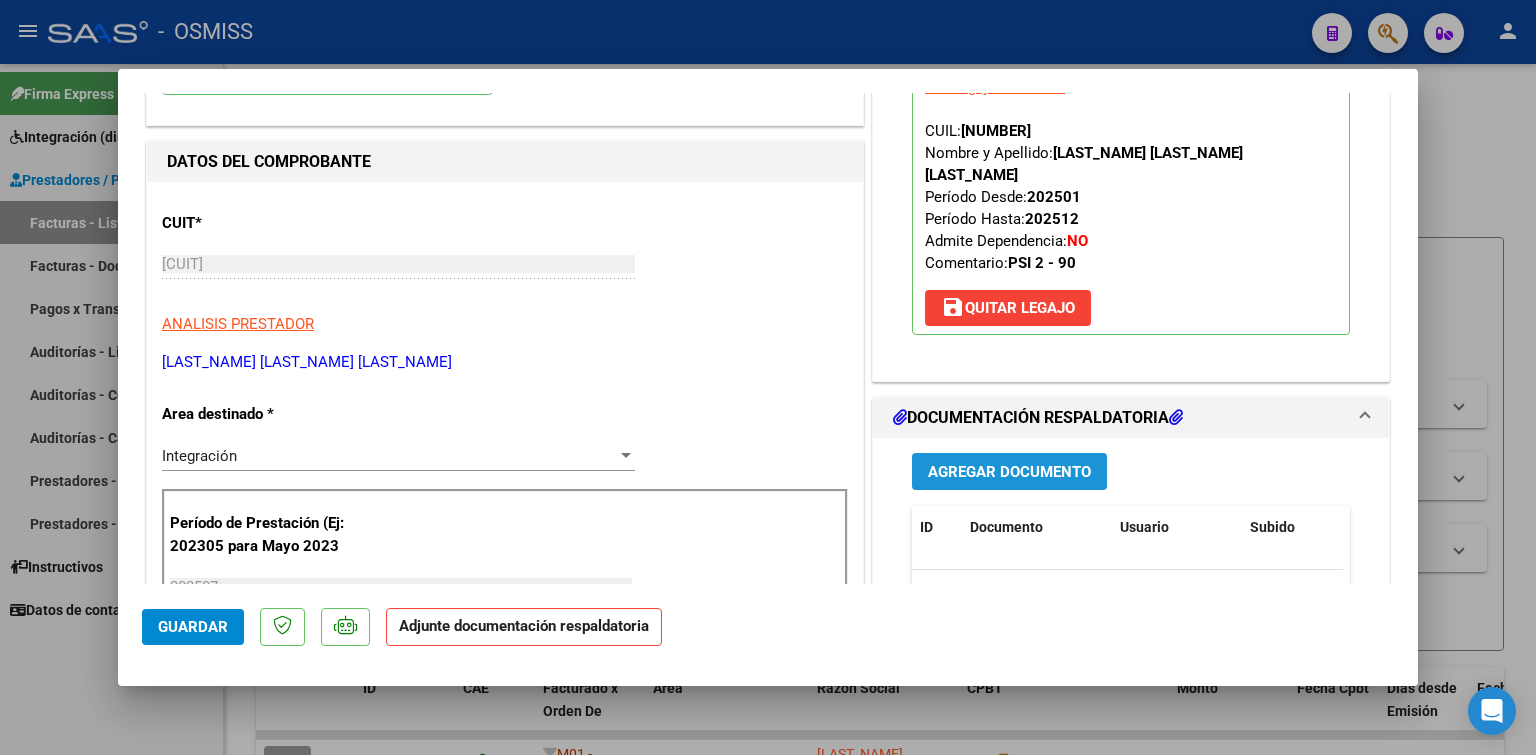 click on "Agregar Documento" at bounding box center (1009, 471) 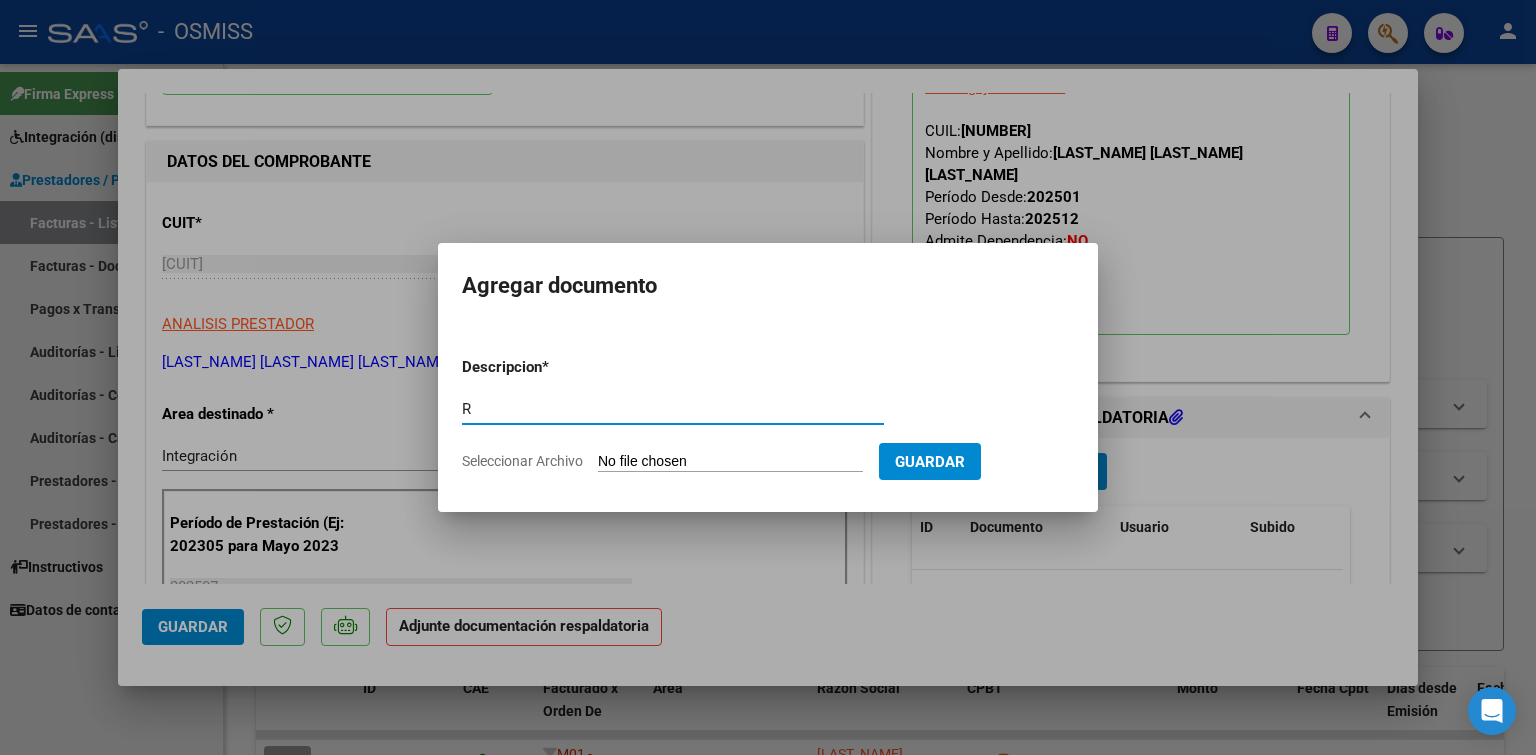 type on "R" 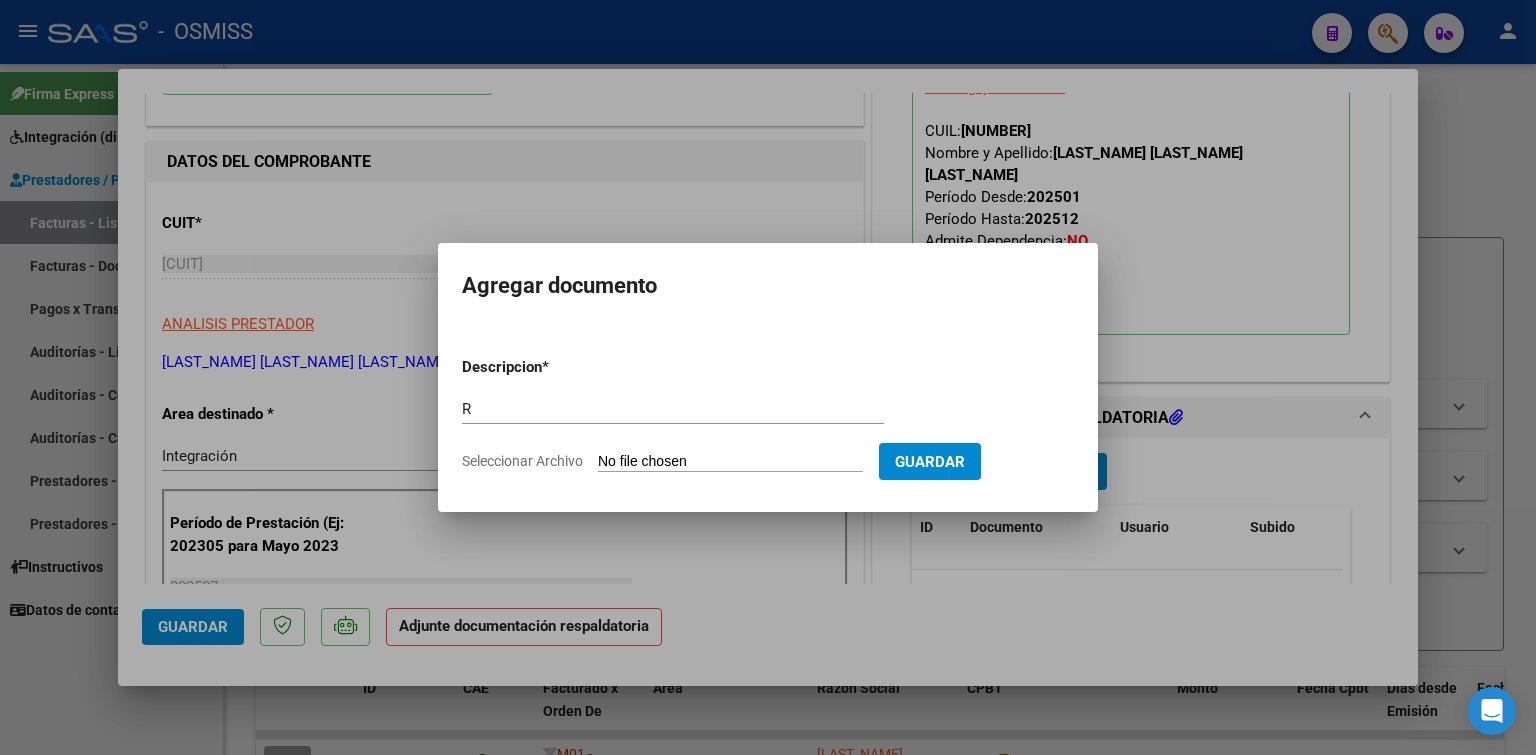 click on "Seleccionar Archivo" at bounding box center (730, 462) 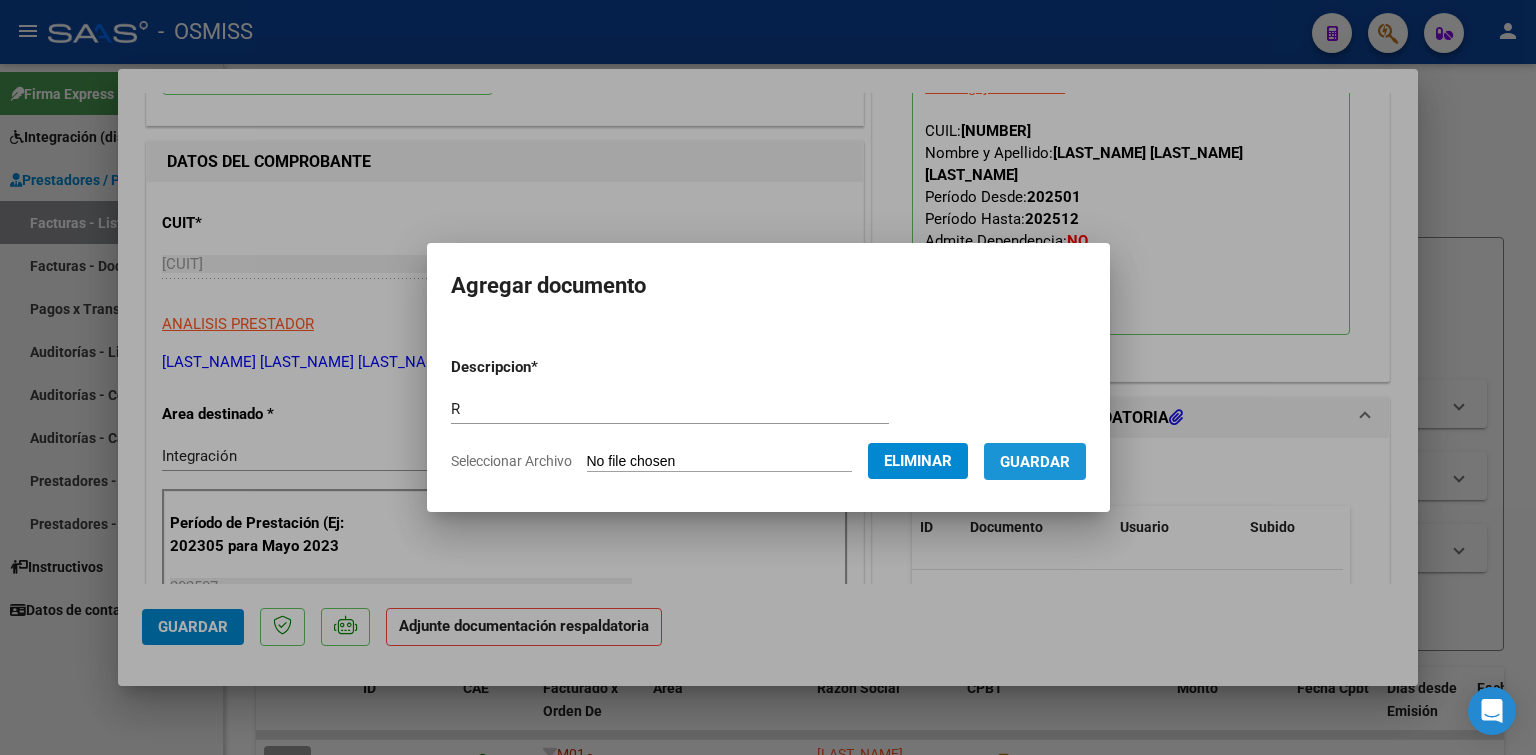 click on "Guardar" at bounding box center [1035, 462] 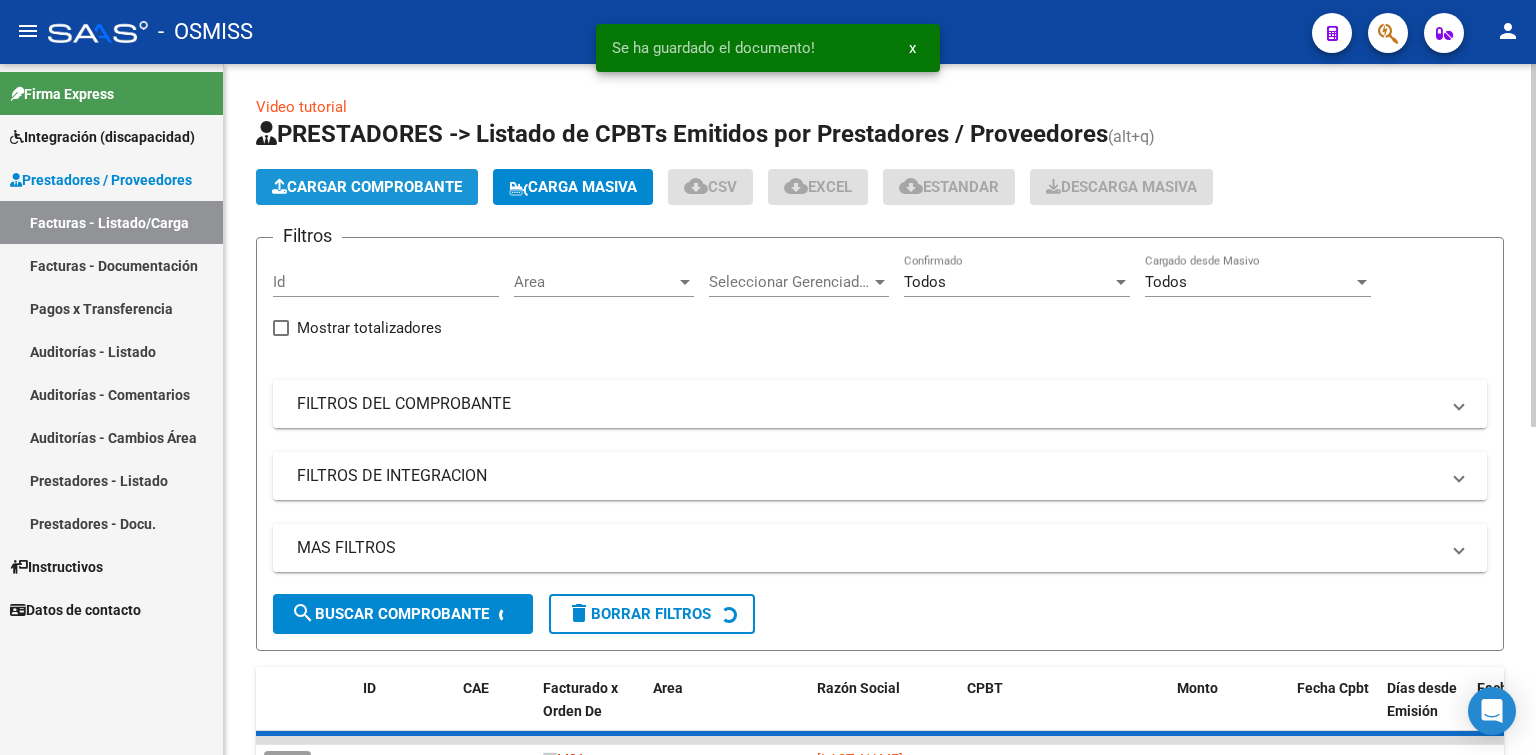 click on "Cargar Comprobante" 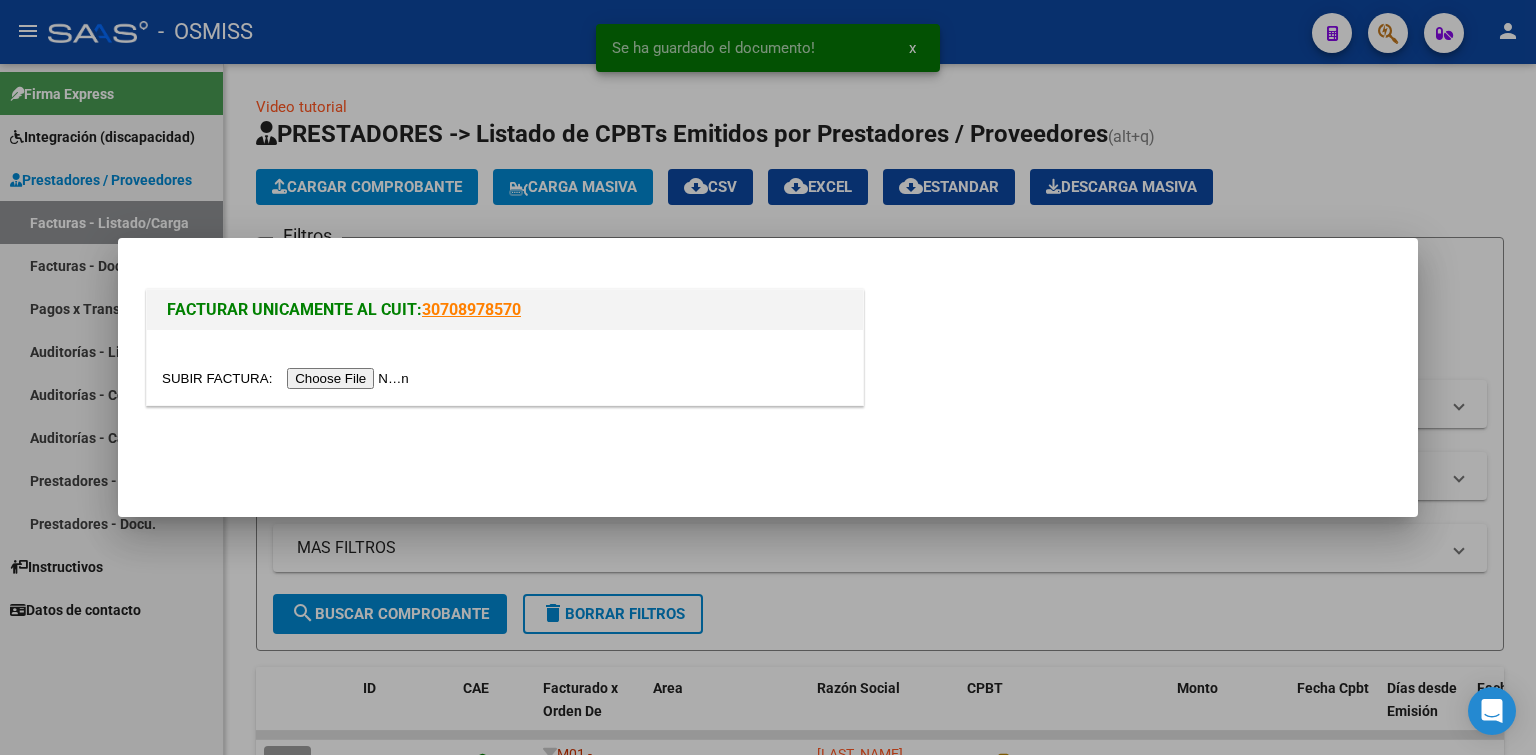 click at bounding box center (288, 378) 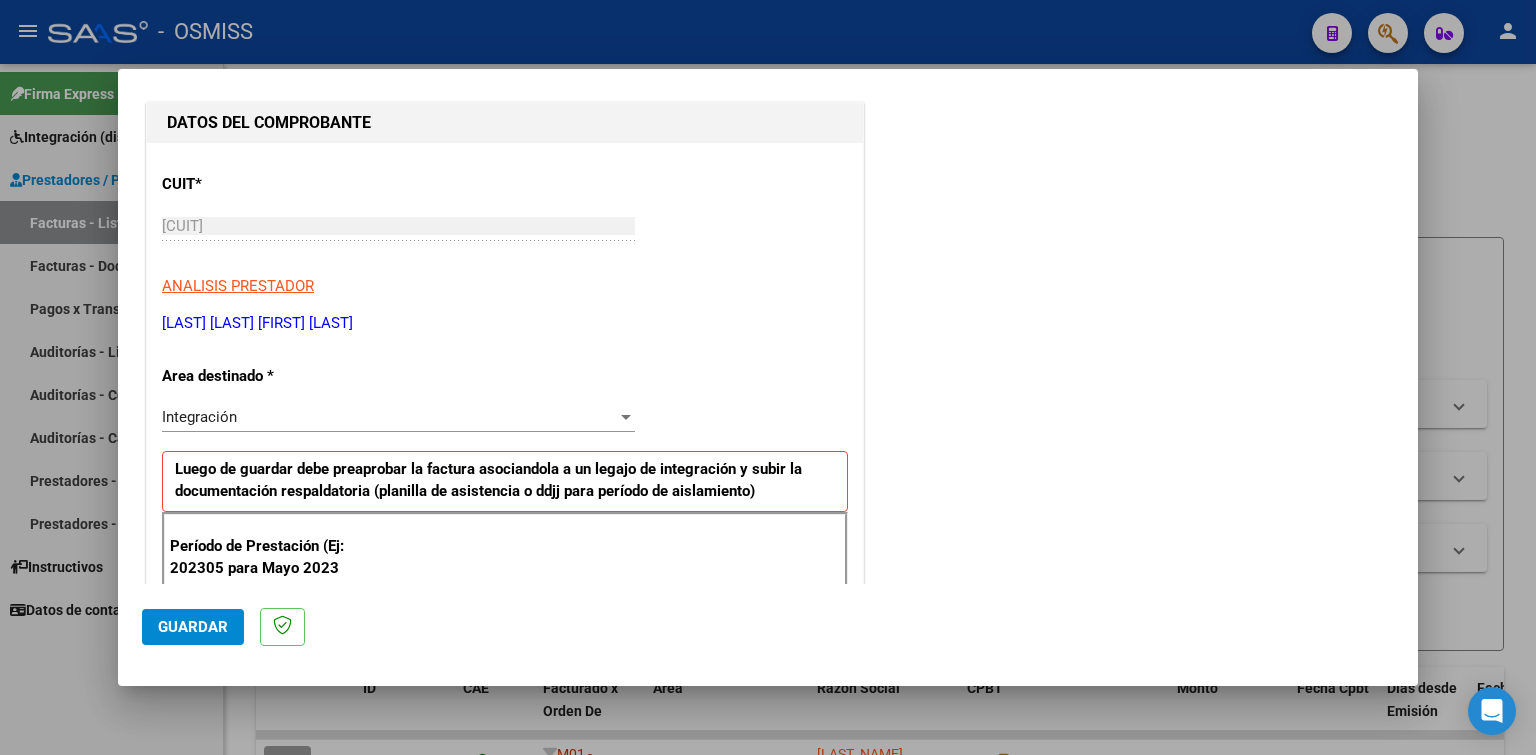 scroll, scrollTop: 400, scrollLeft: 0, axis: vertical 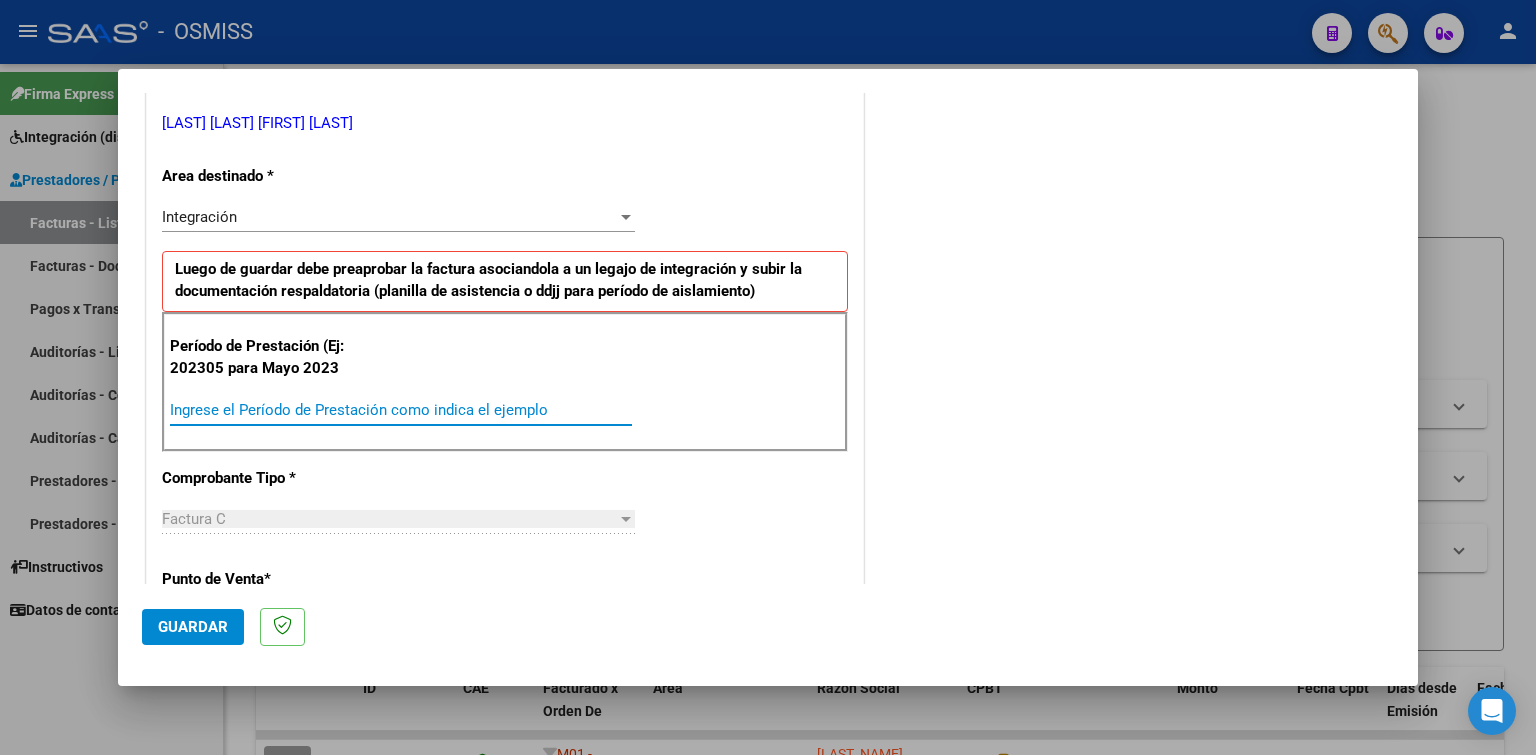 click on "Ingrese el Período de Prestación como indica el ejemplo" at bounding box center [401, 410] 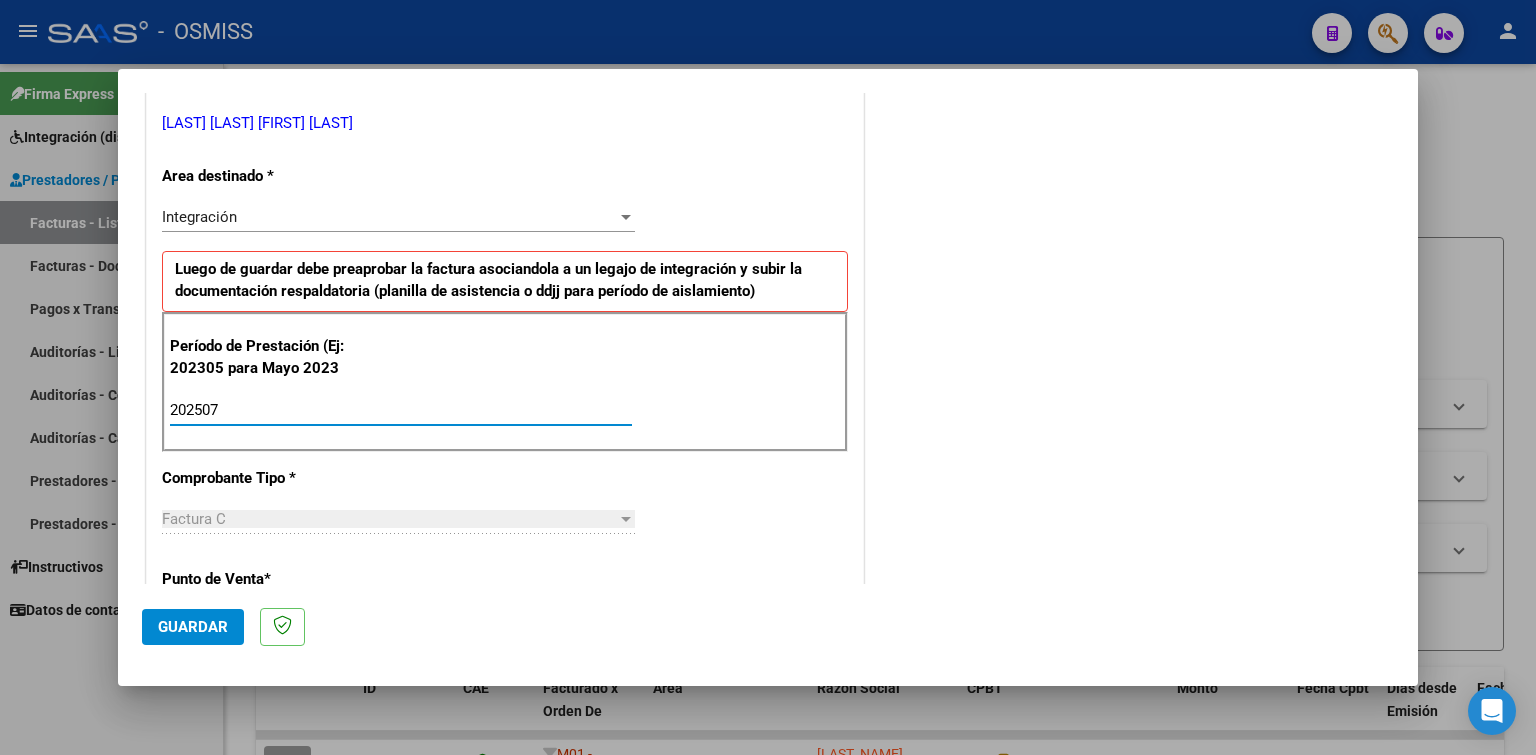 type on "202507" 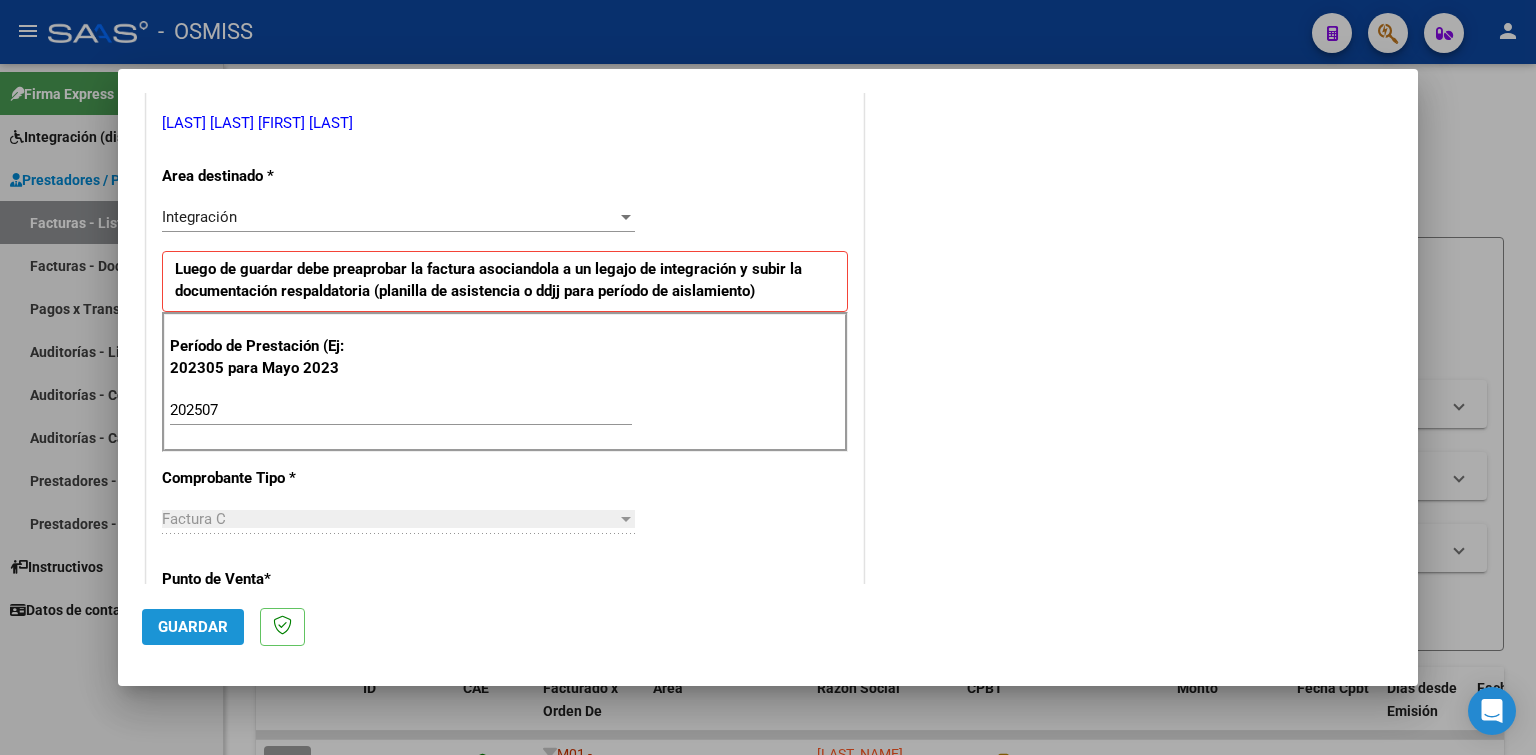 click on "Guardar" 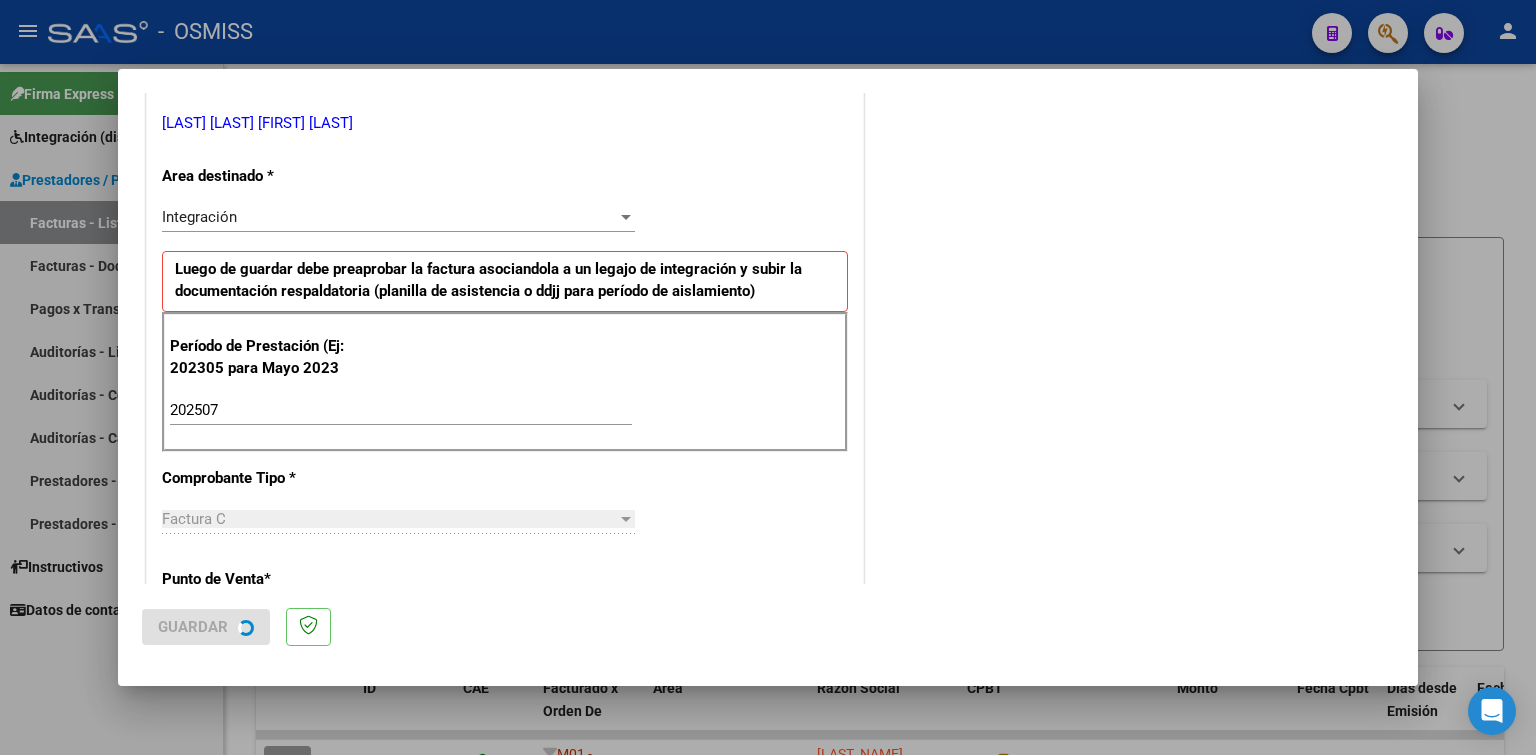 scroll, scrollTop: 0, scrollLeft: 0, axis: both 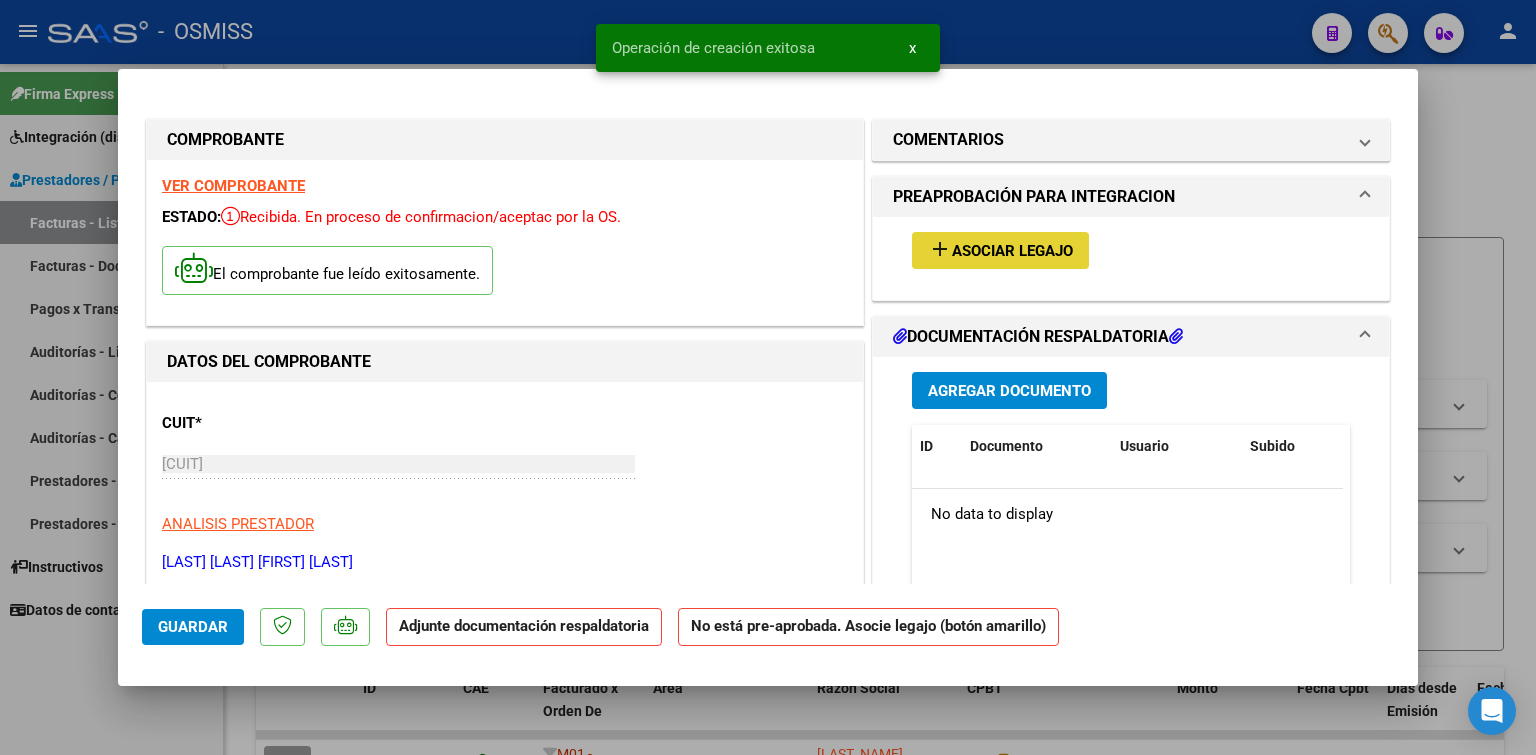 click on "Asociar Legajo" at bounding box center [1012, 251] 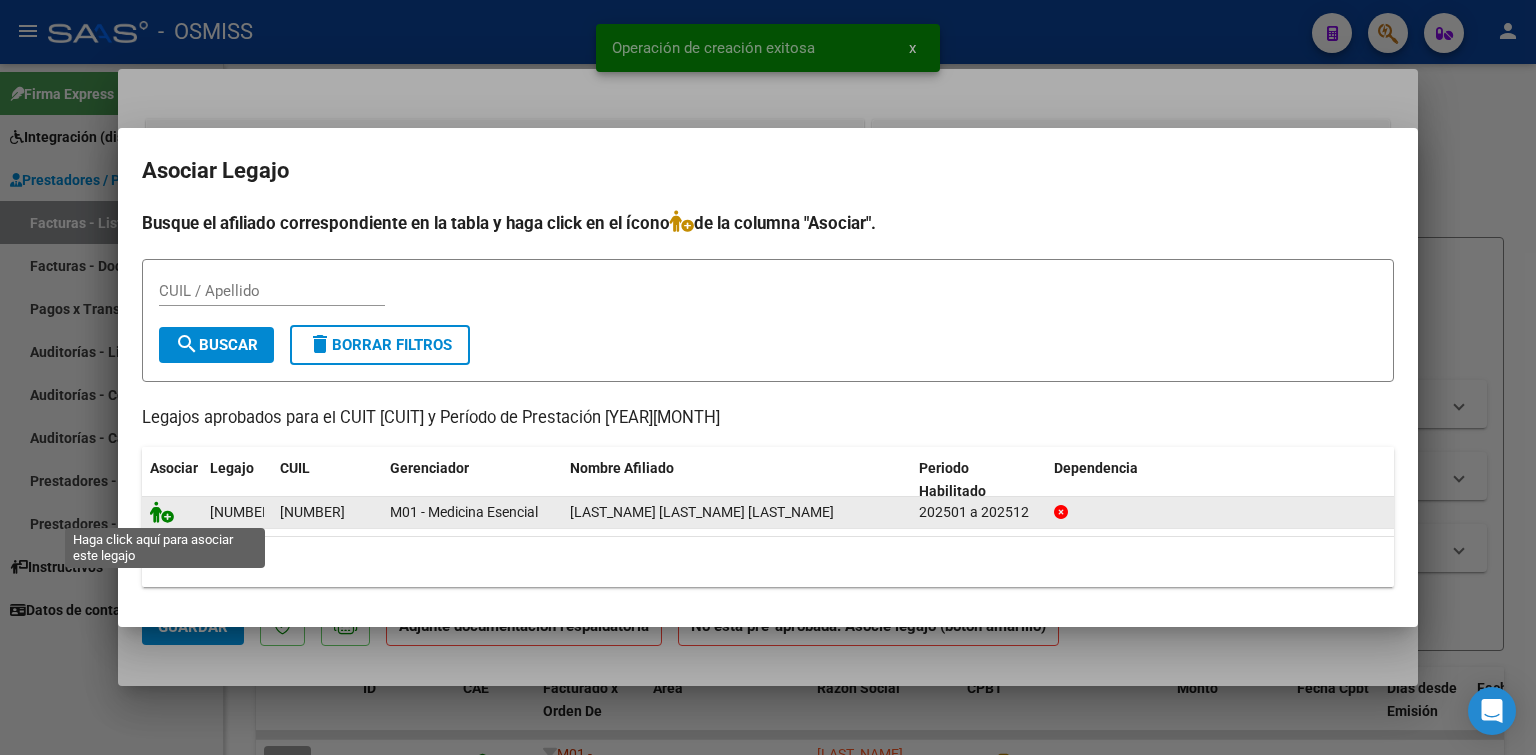 click 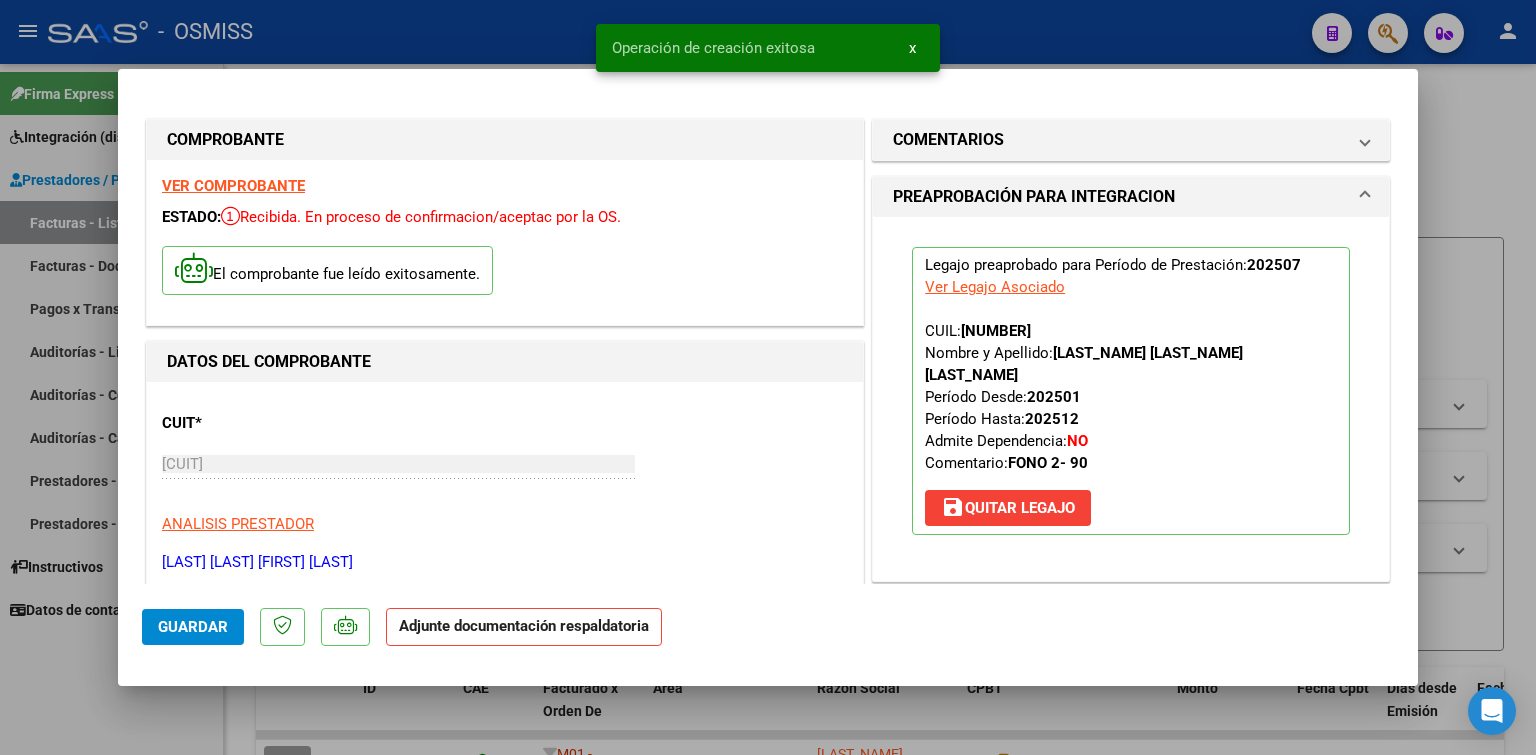 scroll, scrollTop: 200, scrollLeft: 0, axis: vertical 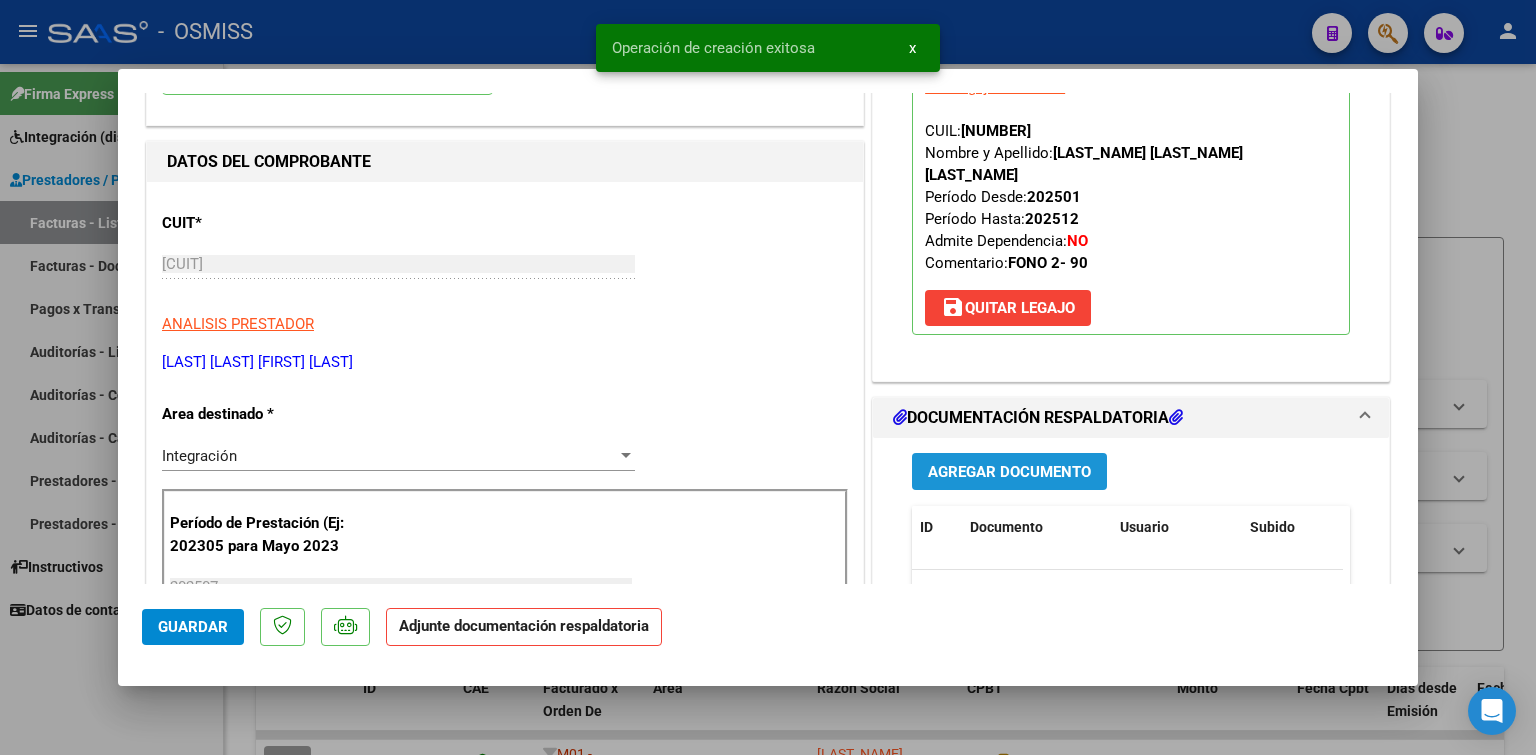 click on "Agregar Documento" at bounding box center (1009, 472) 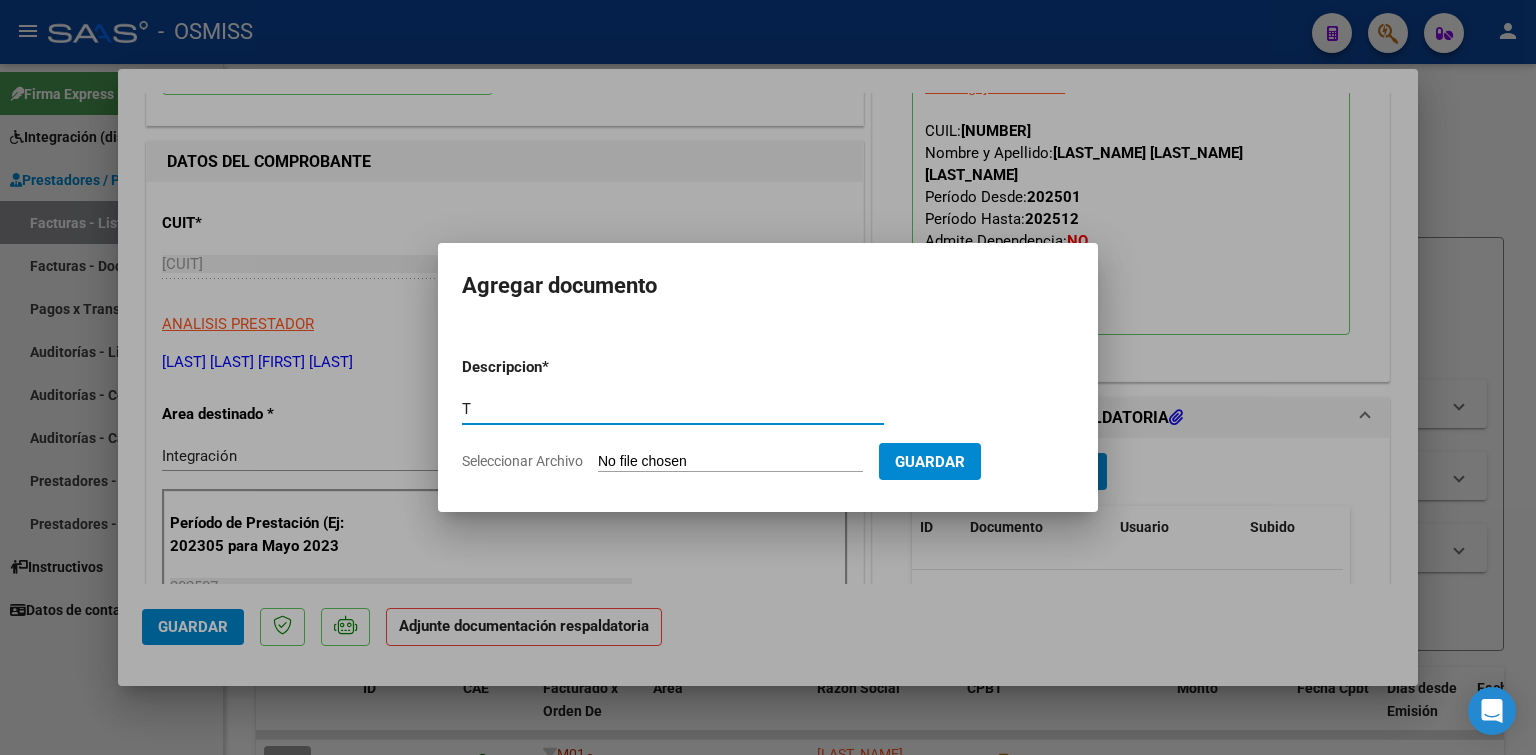 type on "T" 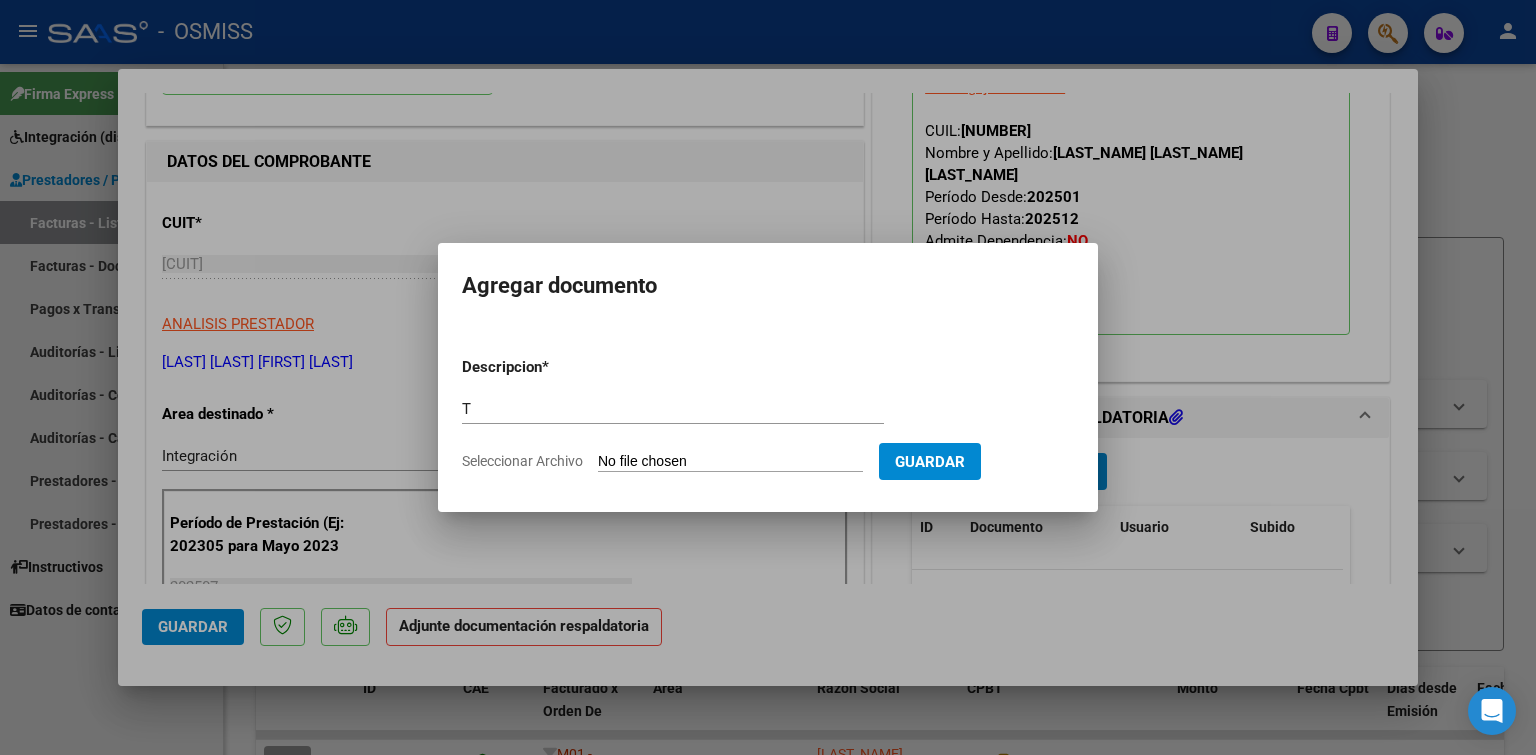 type on "C:\fakepath\[FILENAME]" 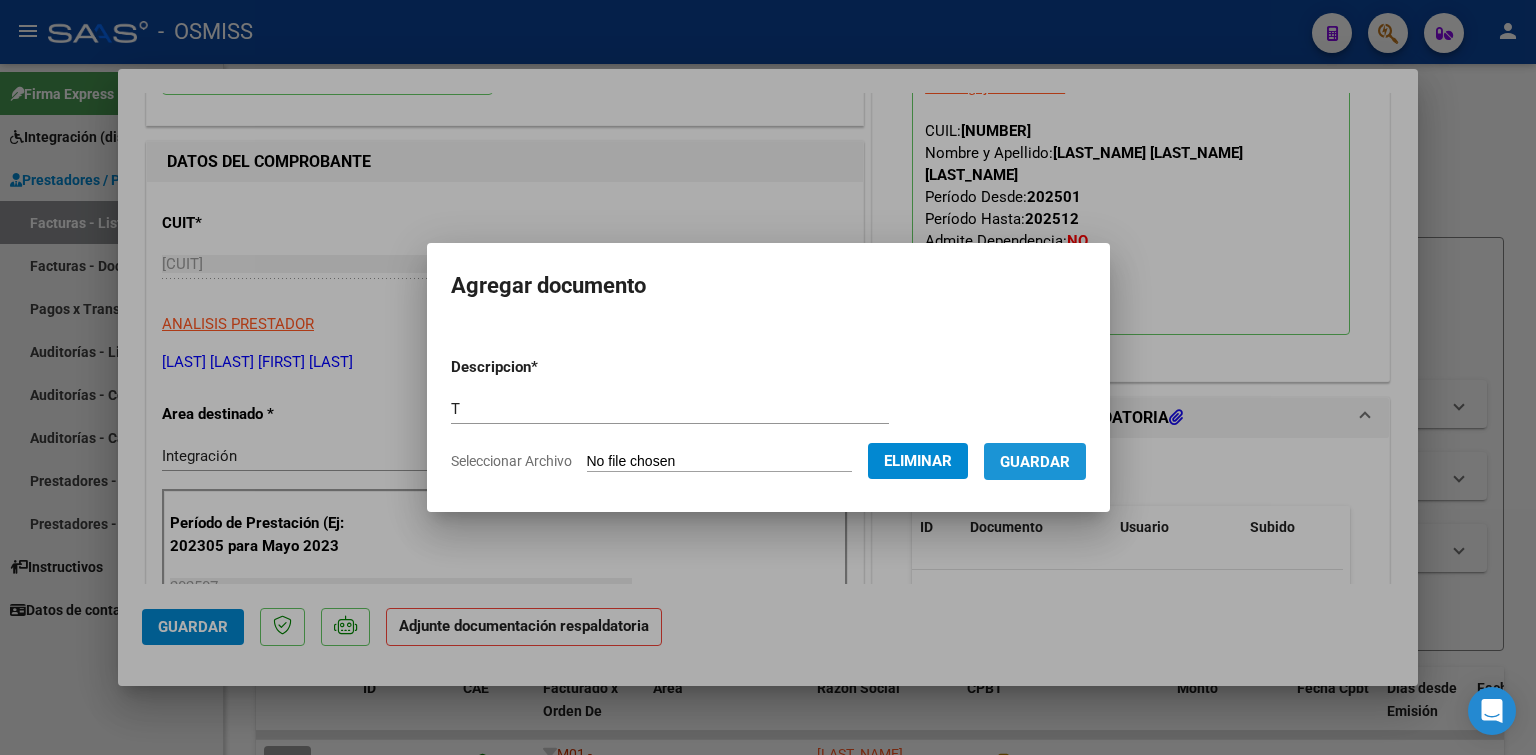 click on "Guardar" at bounding box center (1035, 462) 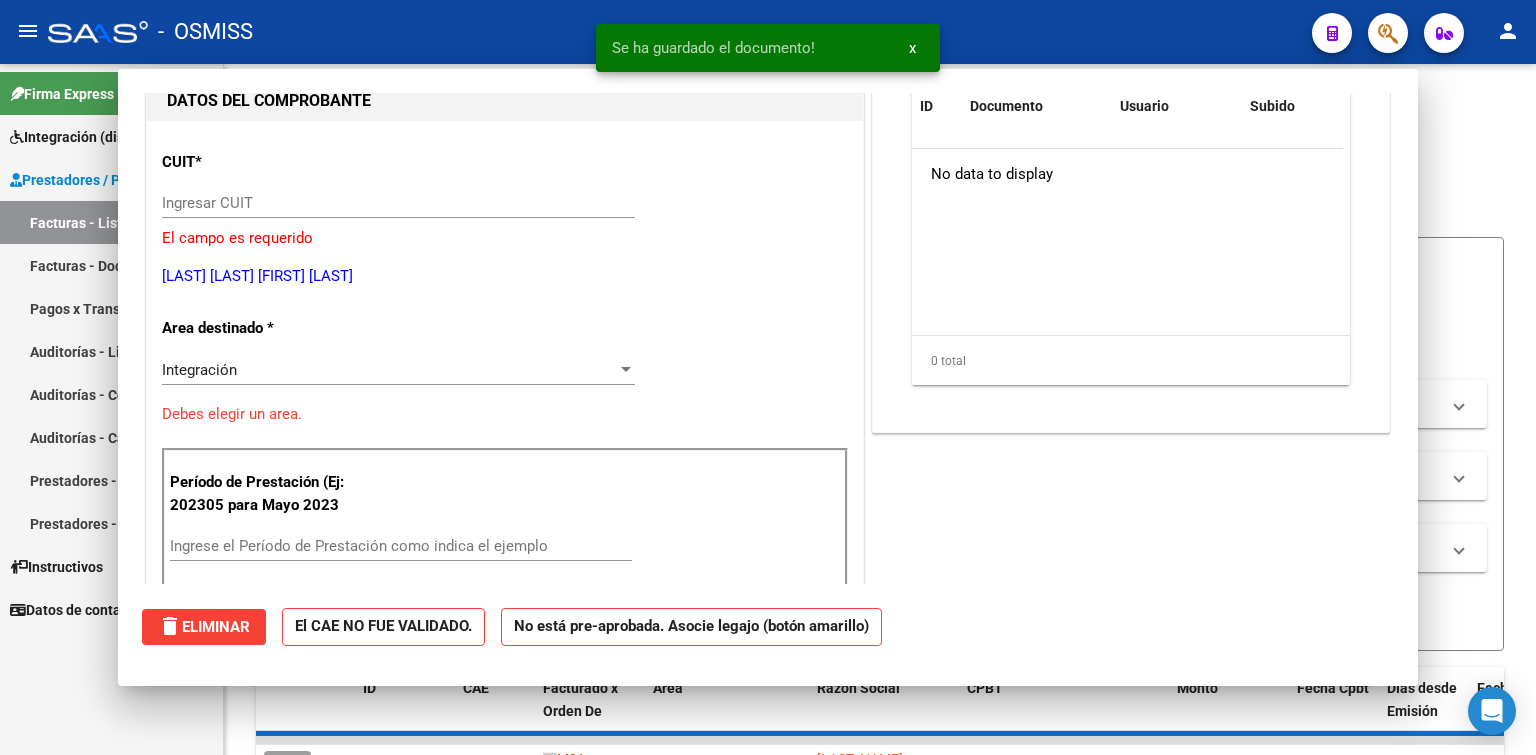 scroll, scrollTop: 0, scrollLeft: 0, axis: both 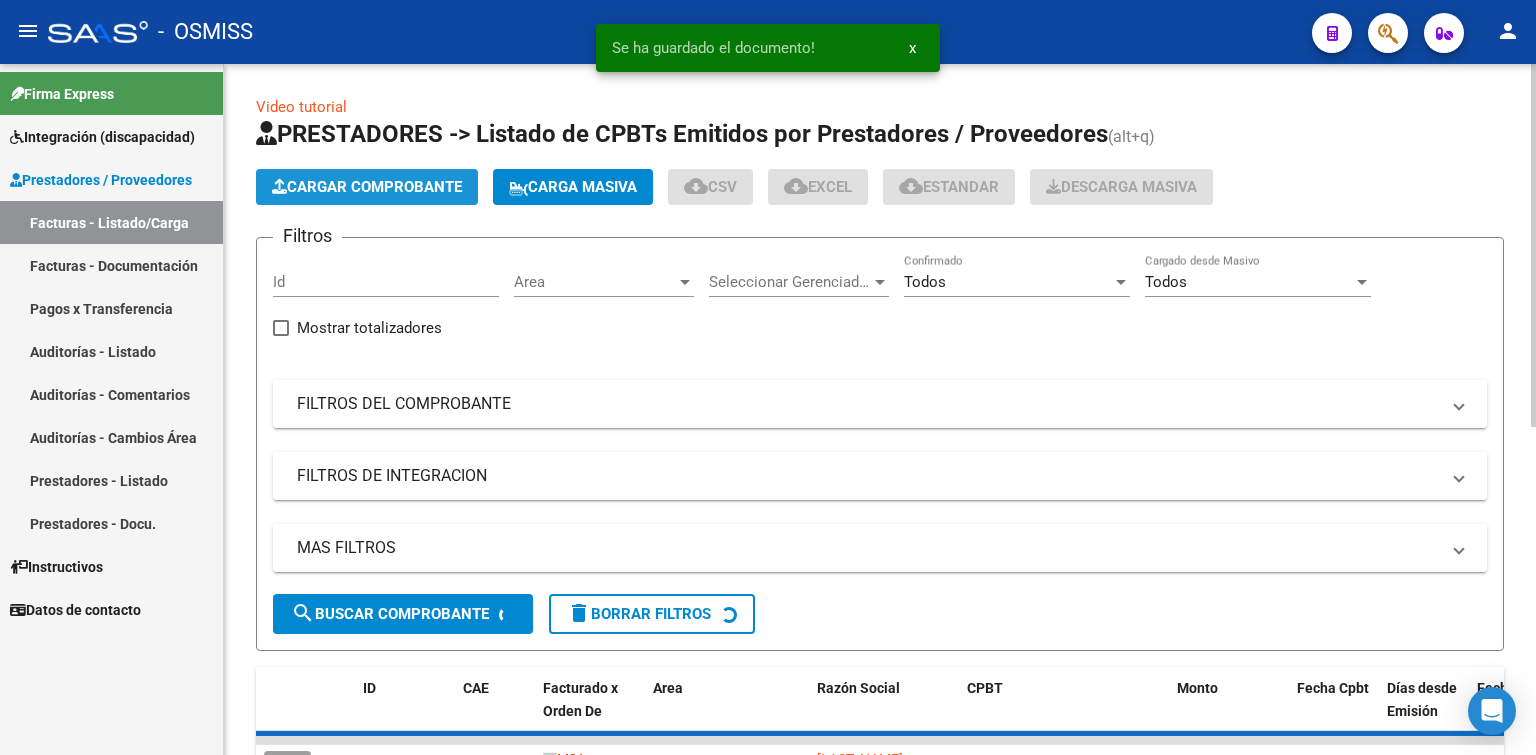 click on "Cargar Comprobante" 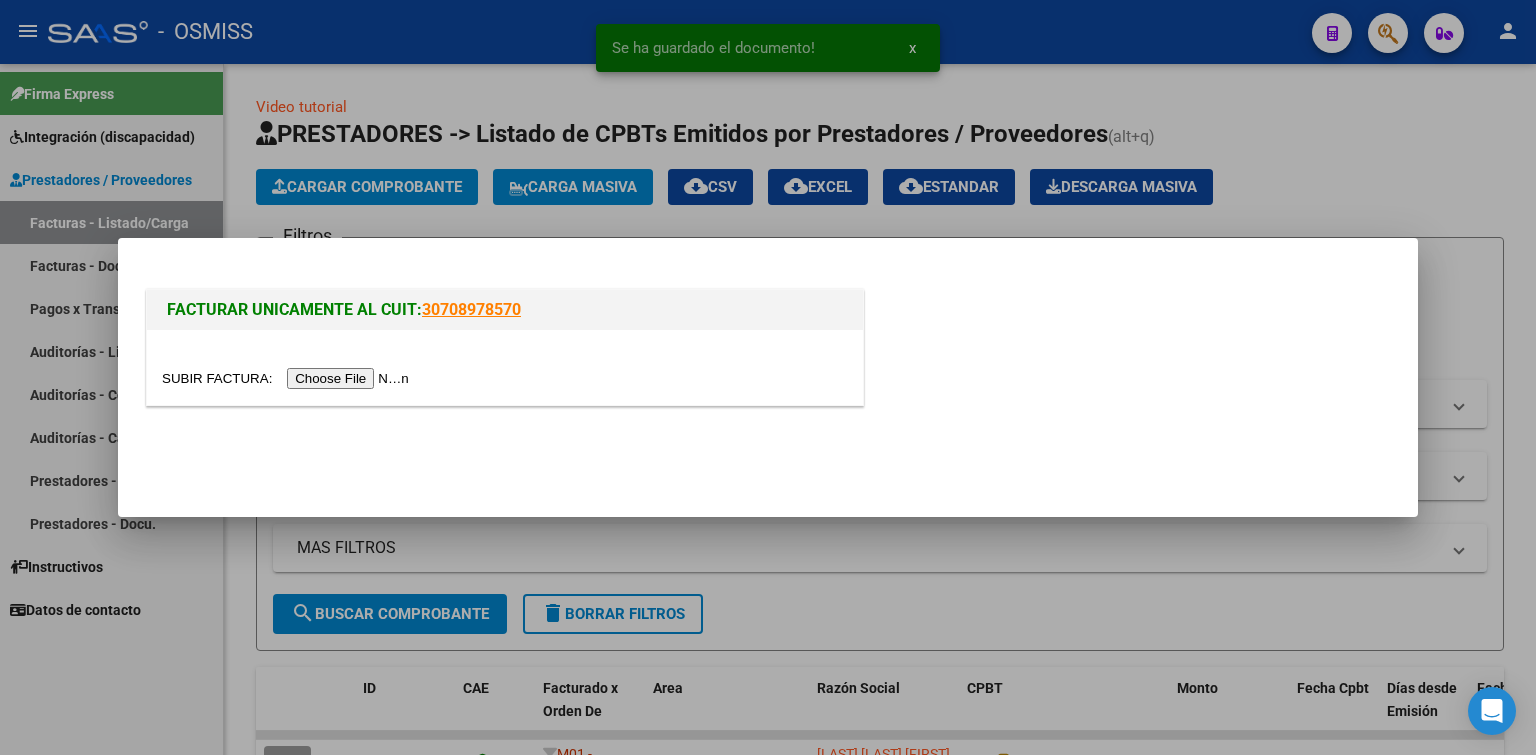 click at bounding box center (288, 378) 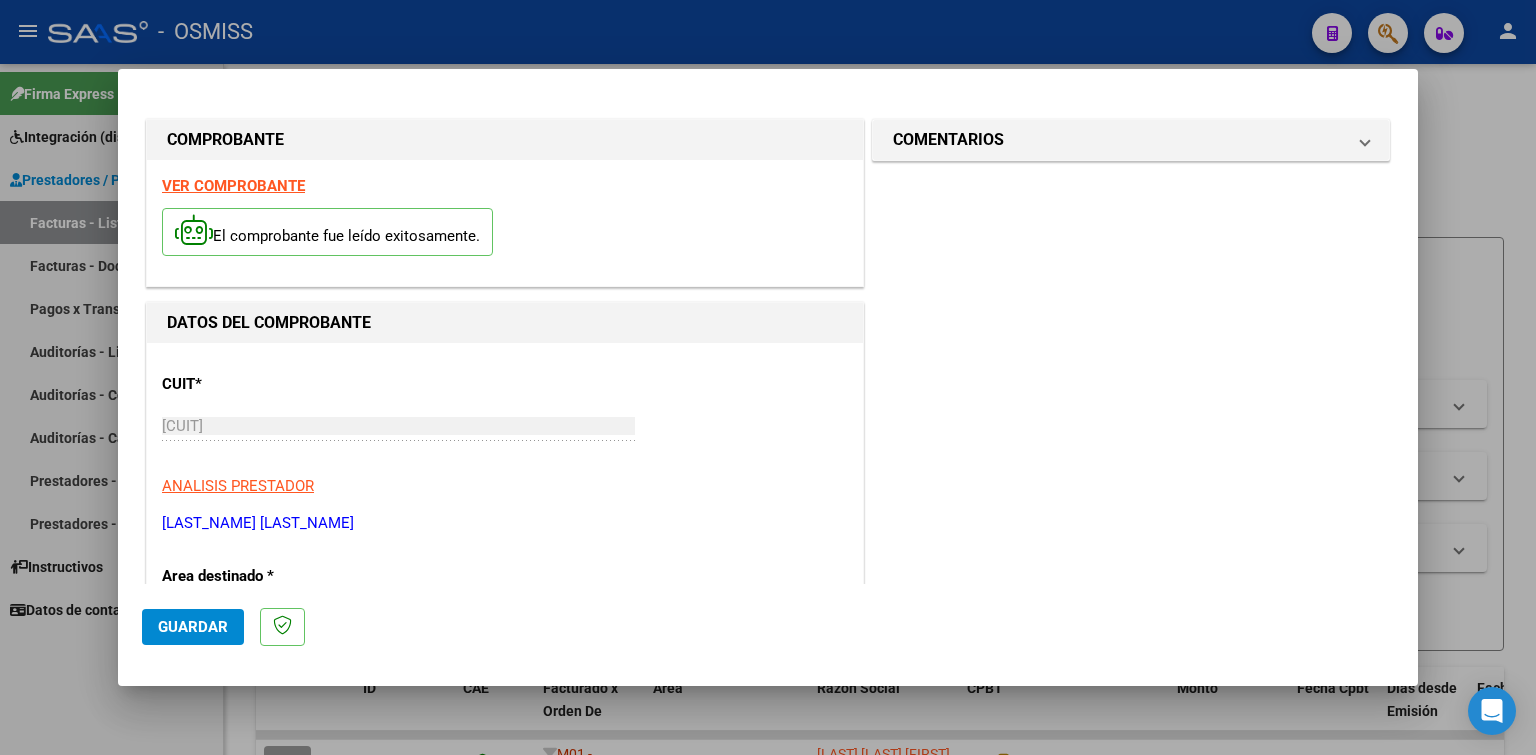 scroll, scrollTop: 300, scrollLeft: 0, axis: vertical 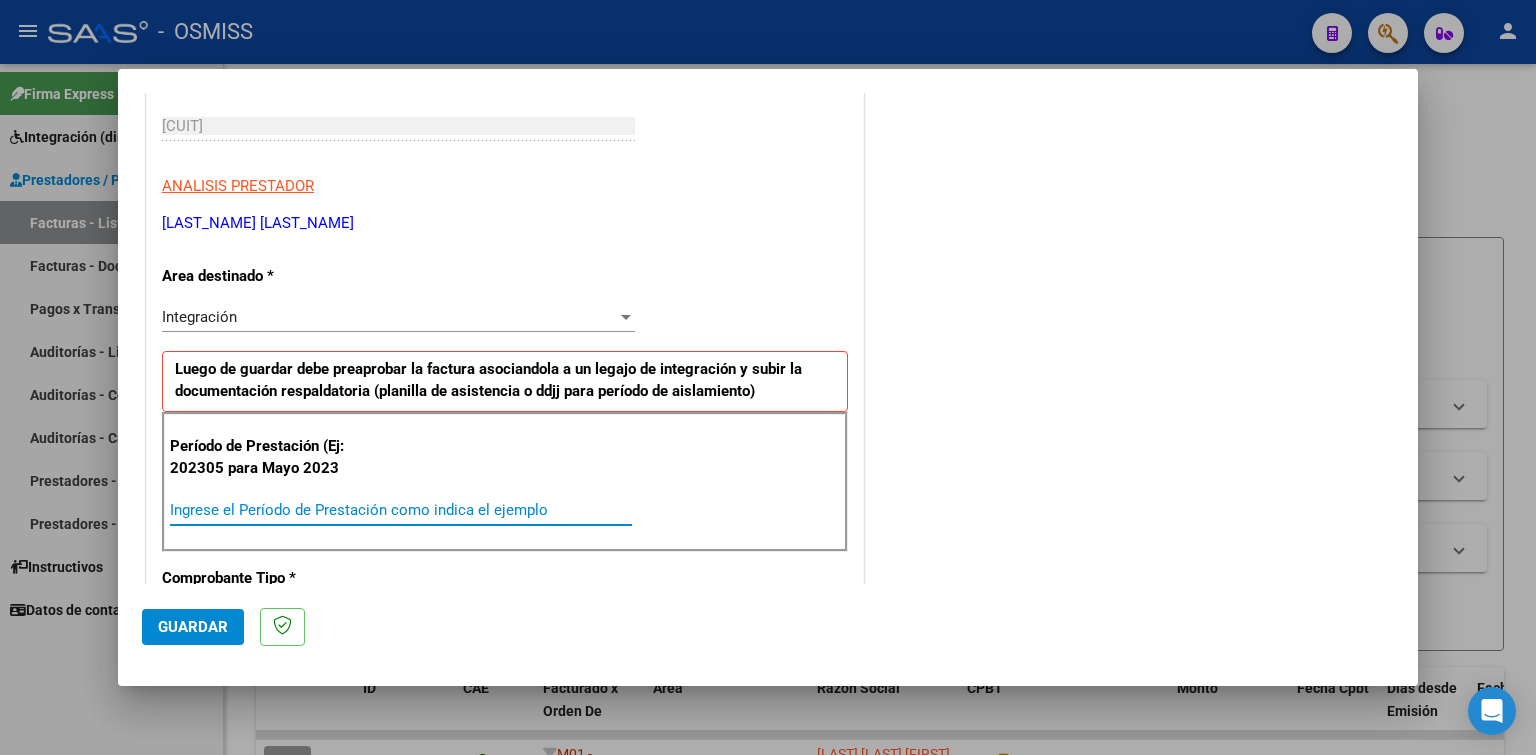click on "Ingrese el Período de Prestación como indica el ejemplo" at bounding box center [401, 510] 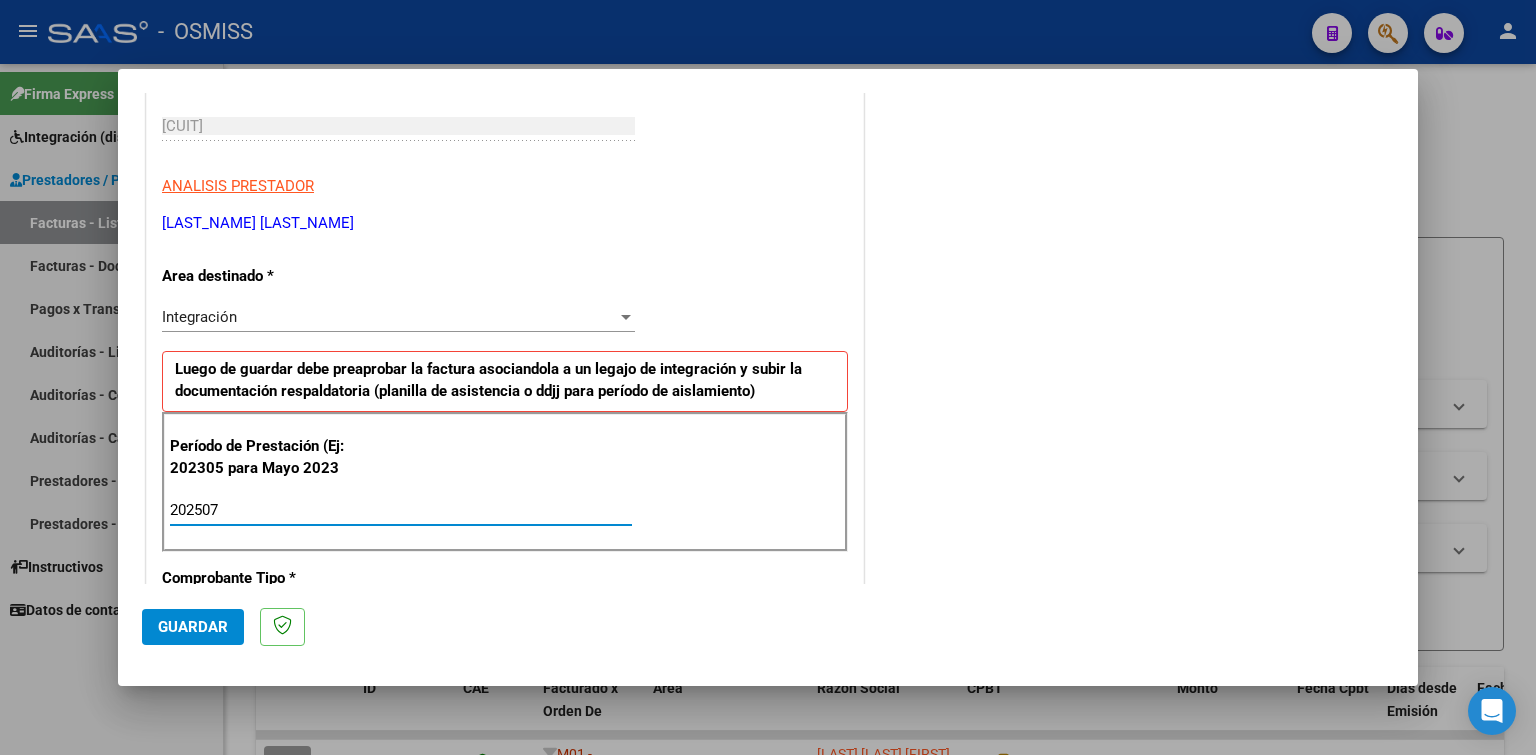 type on "202507" 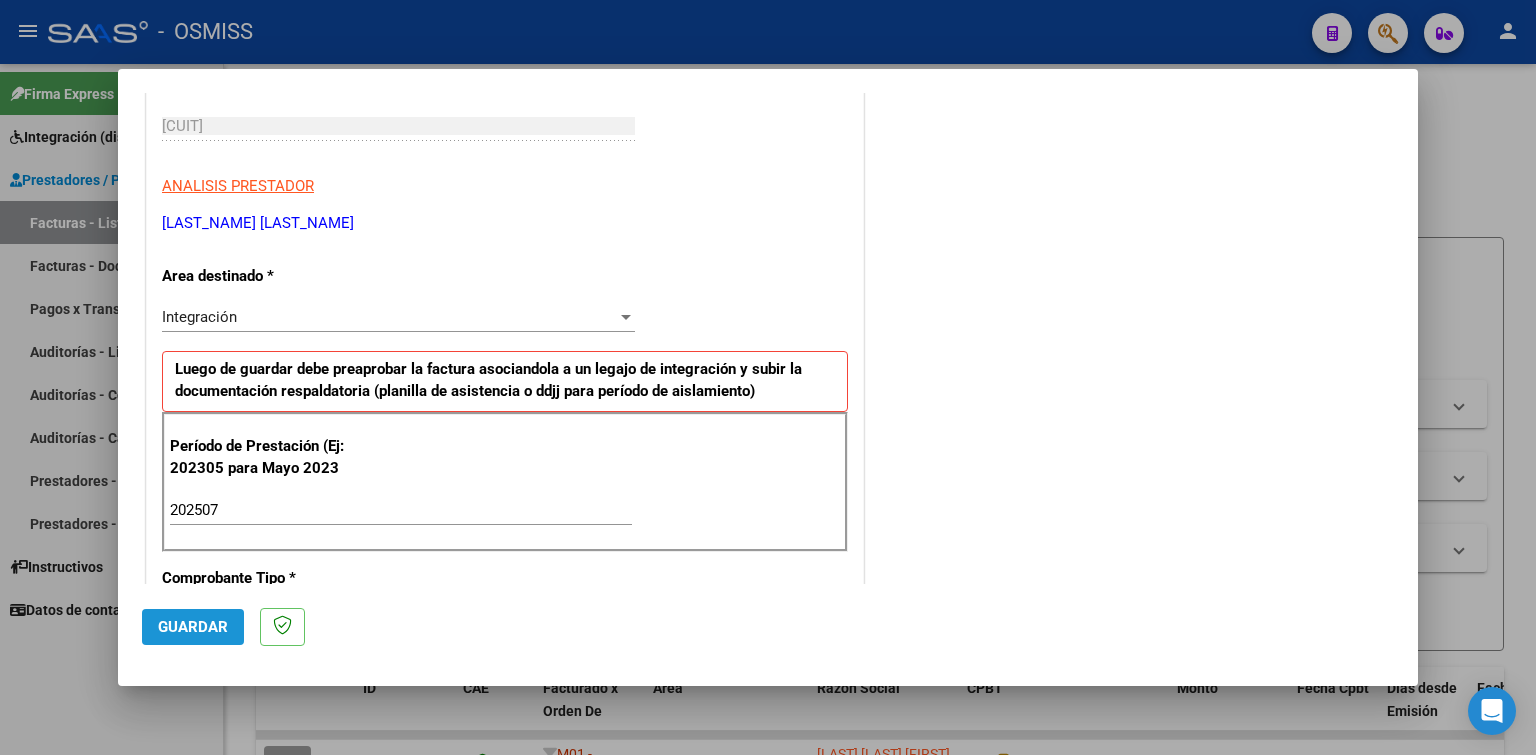 click on "Guardar" 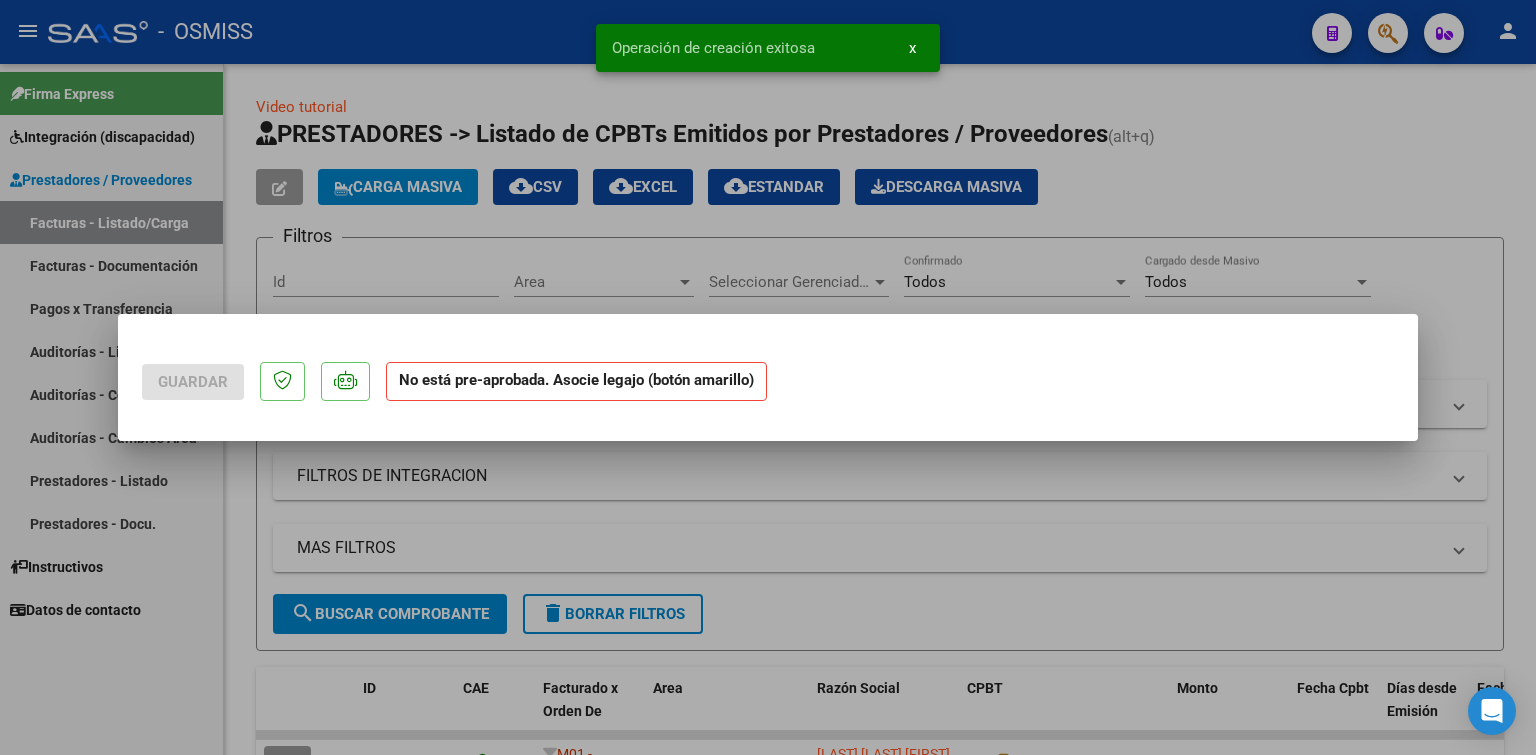 scroll, scrollTop: 0, scrollLeft: 0, axis: both 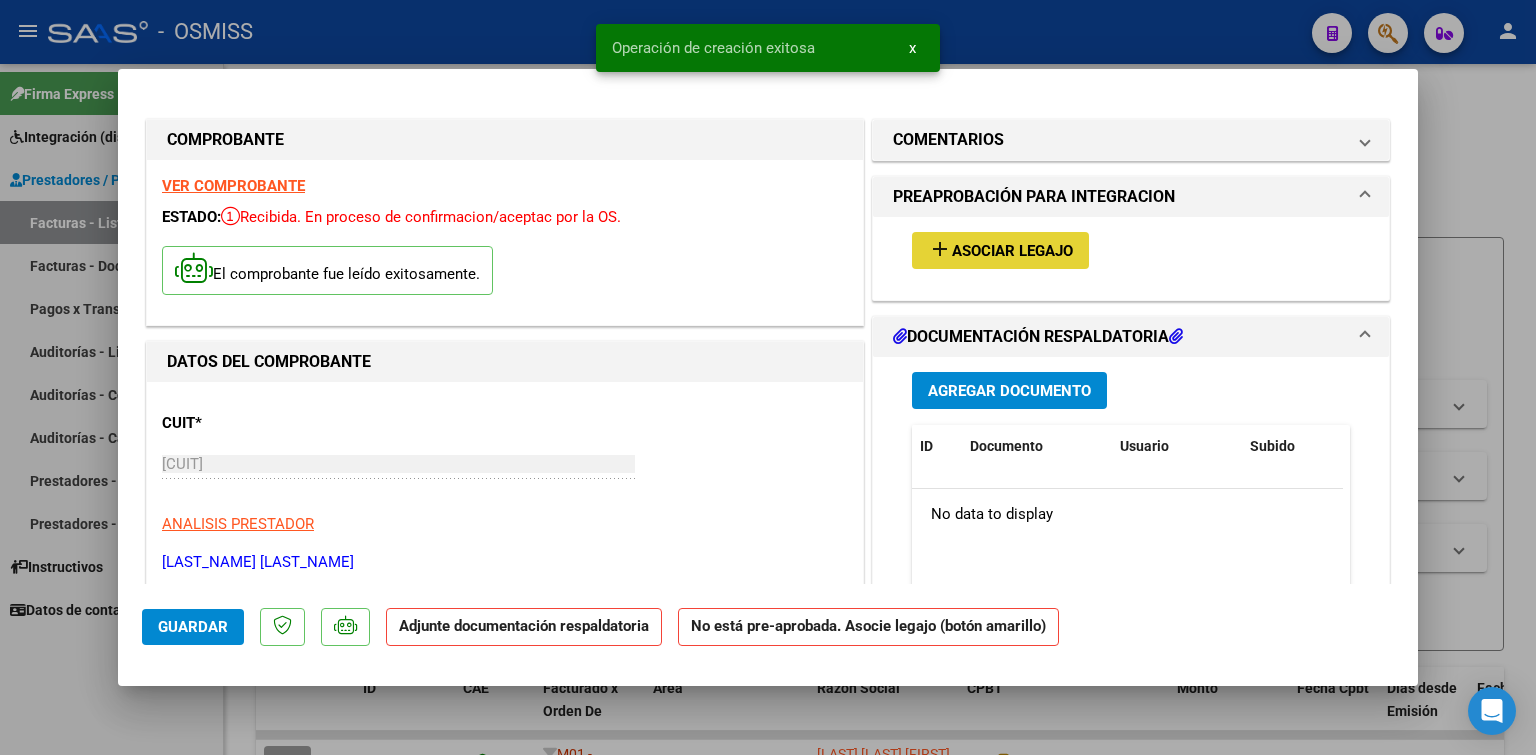 click on "add Asociar Legajo" at bounding box center [1000, 250] 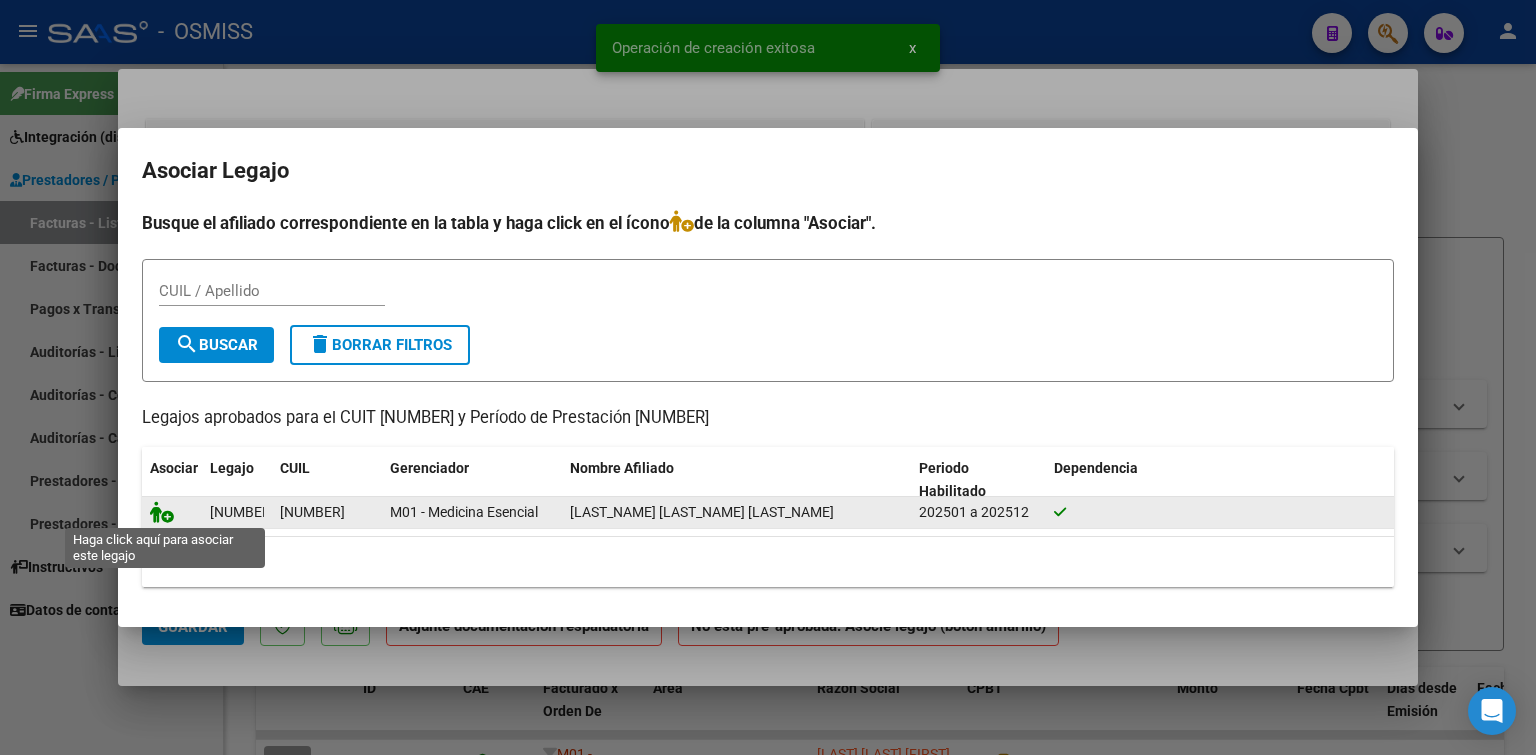 click 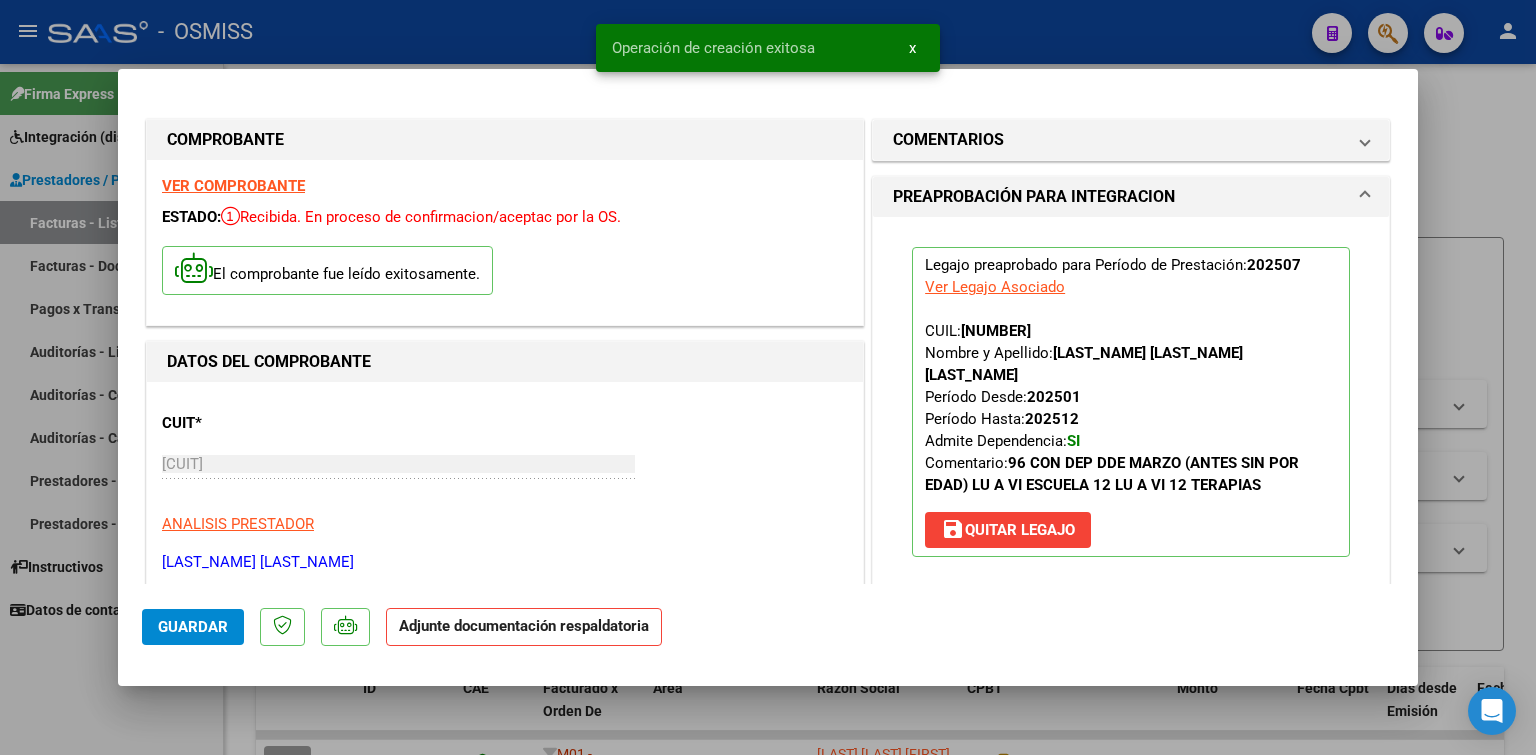 scroll, scrollTop: 100, scrollLeft: 0, axis: vertical 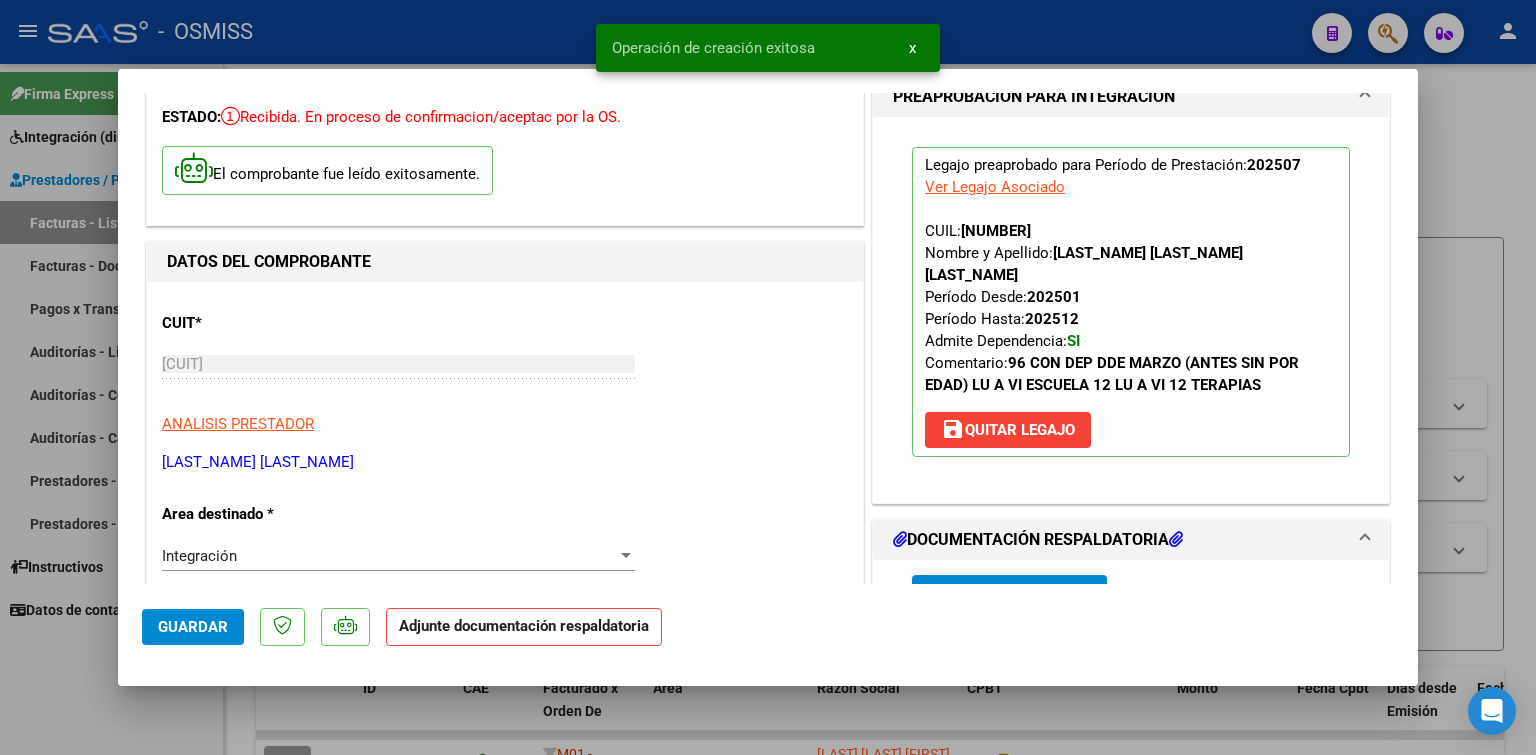 click on "Agregar Documento" at bounding box center [1009, 594] 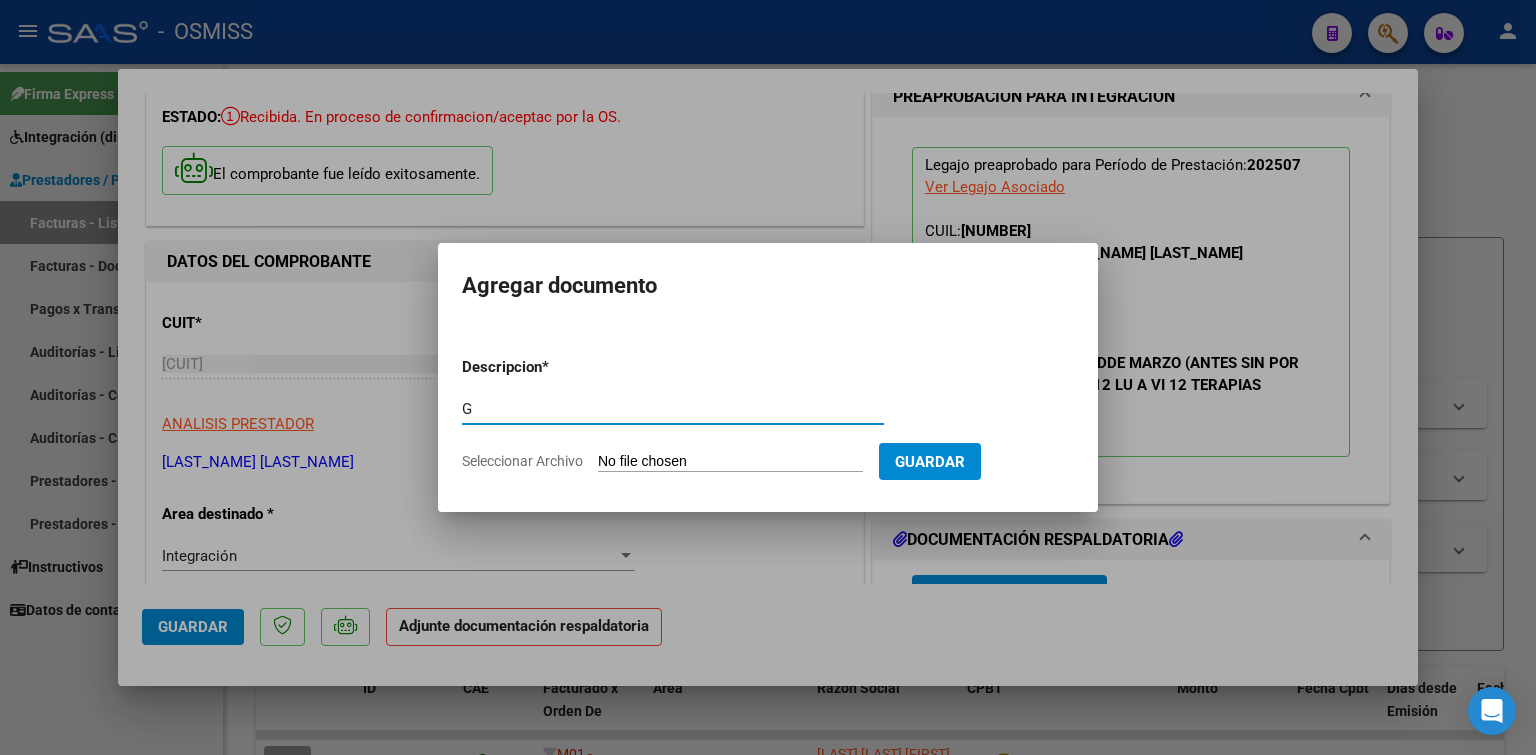 type on "G" 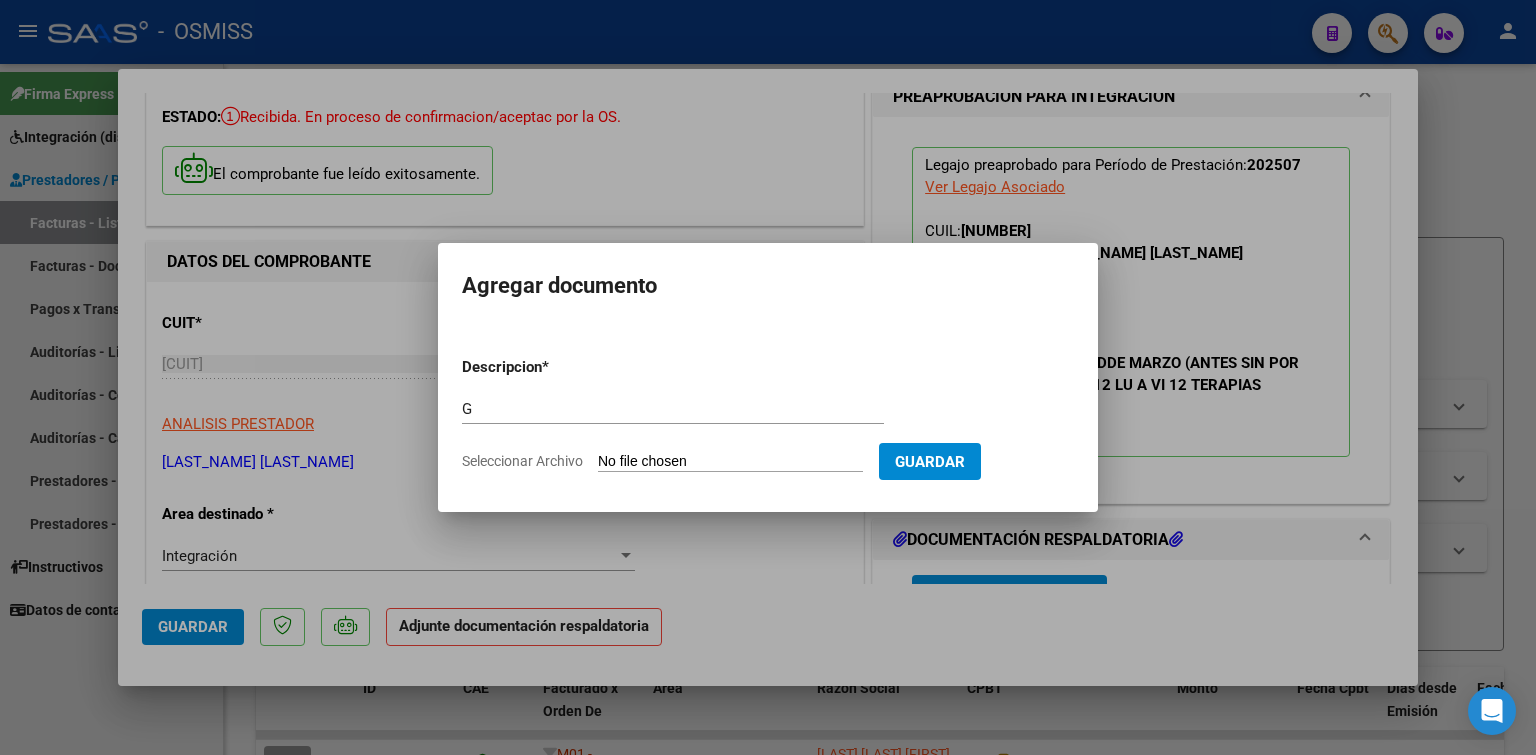 type on "C:\fakepath\[NAME] [NAME] [NAME].pdf" 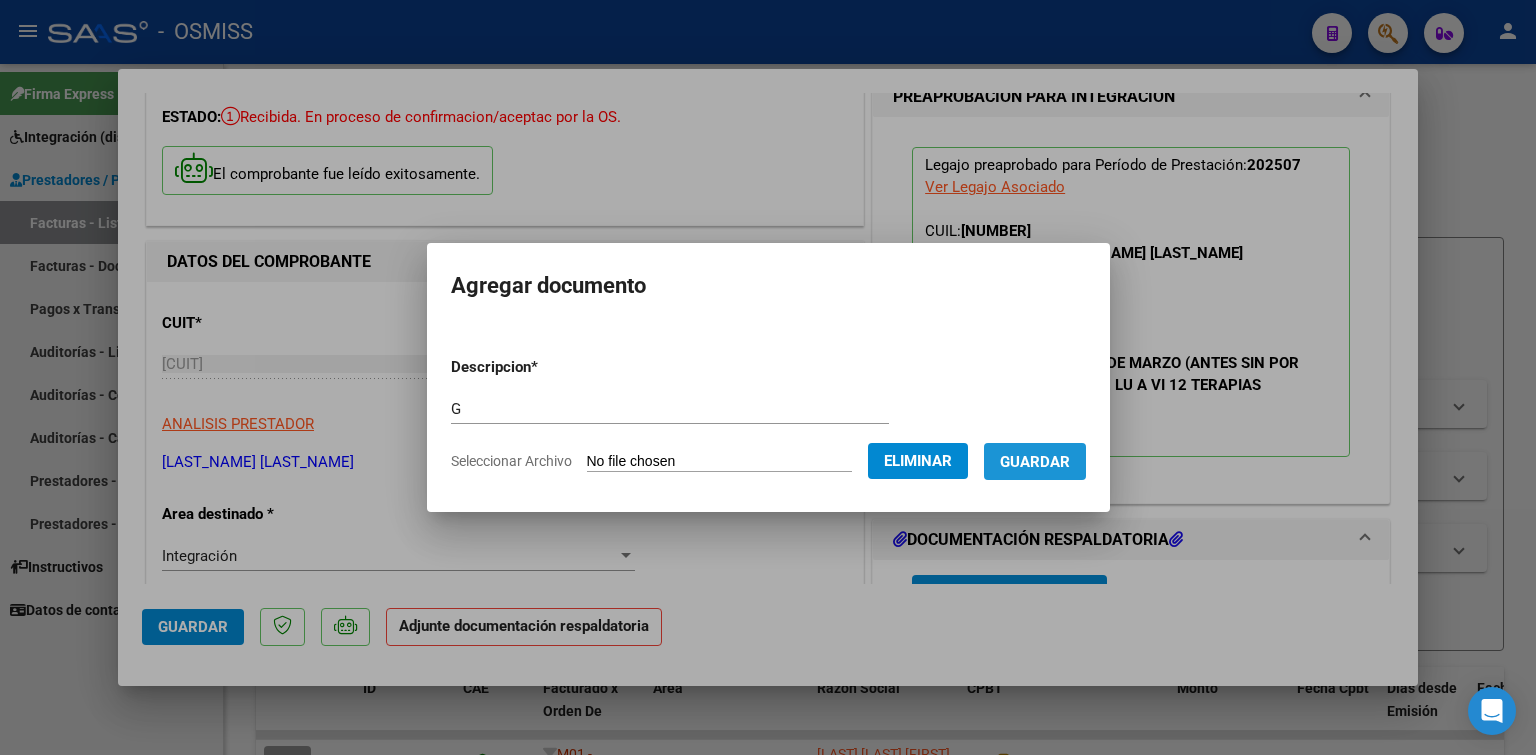 click on "Guardar" at bounding box center (1035, 462) 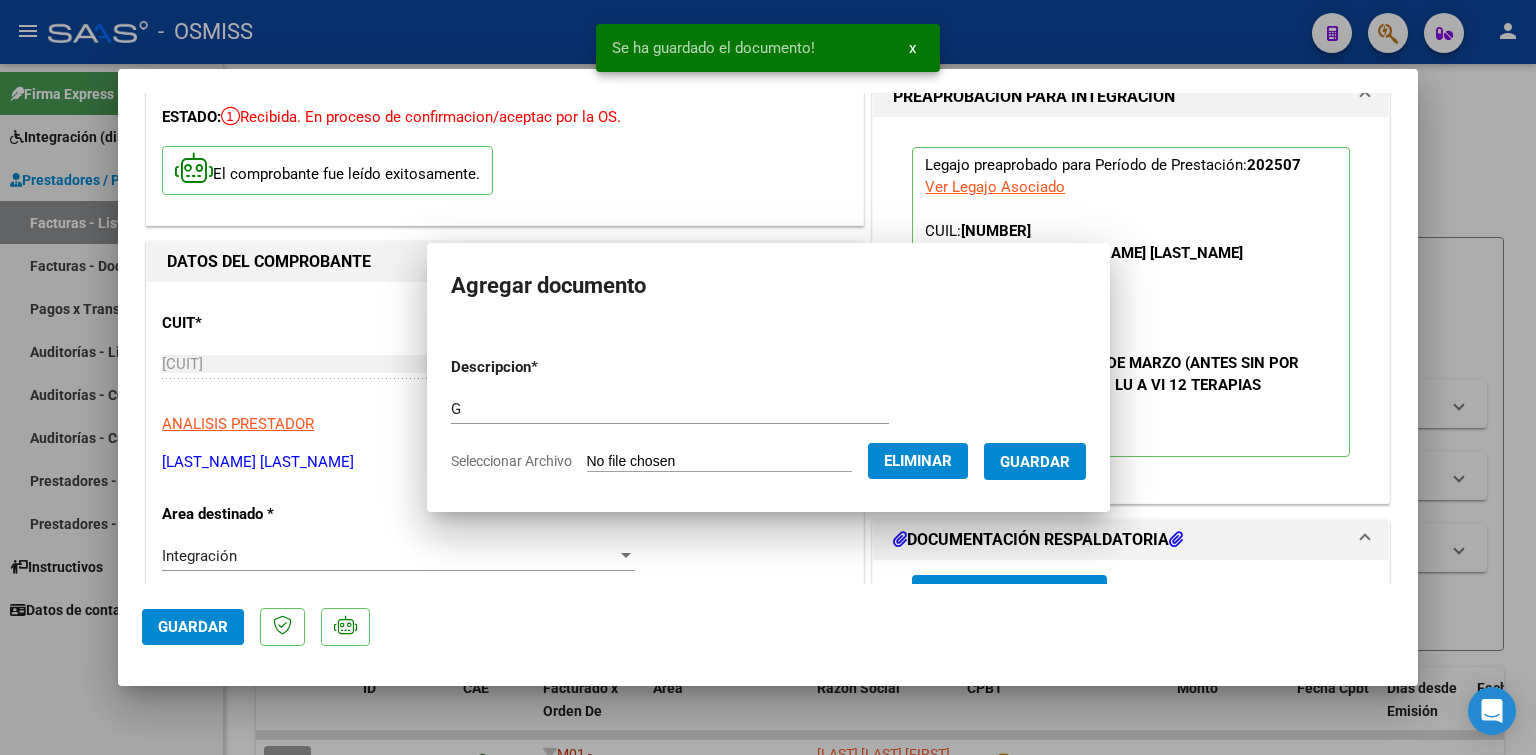 scroll, scrollTop: 104, scrollLeft: 0, axis: vertical 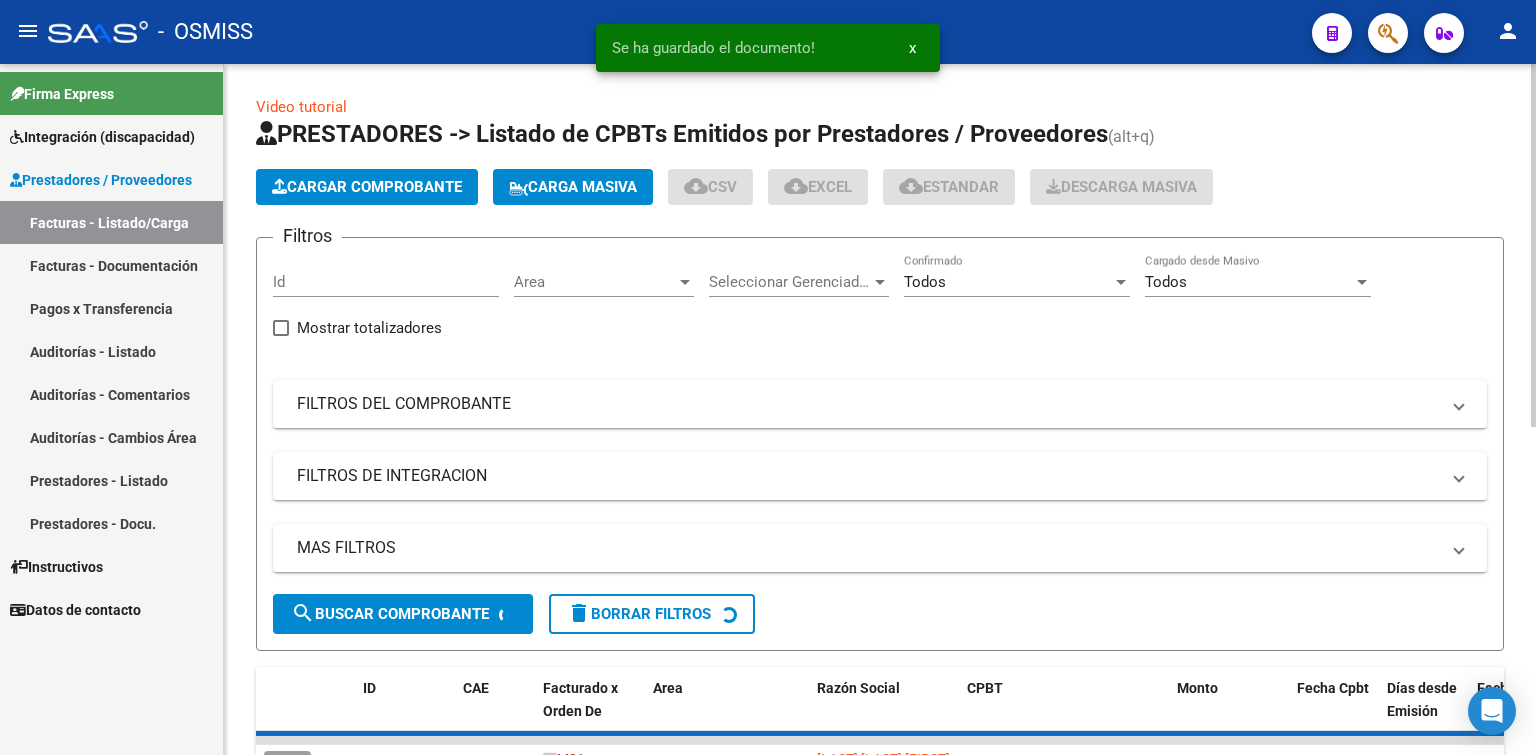 click on "Cargar Comprobante" 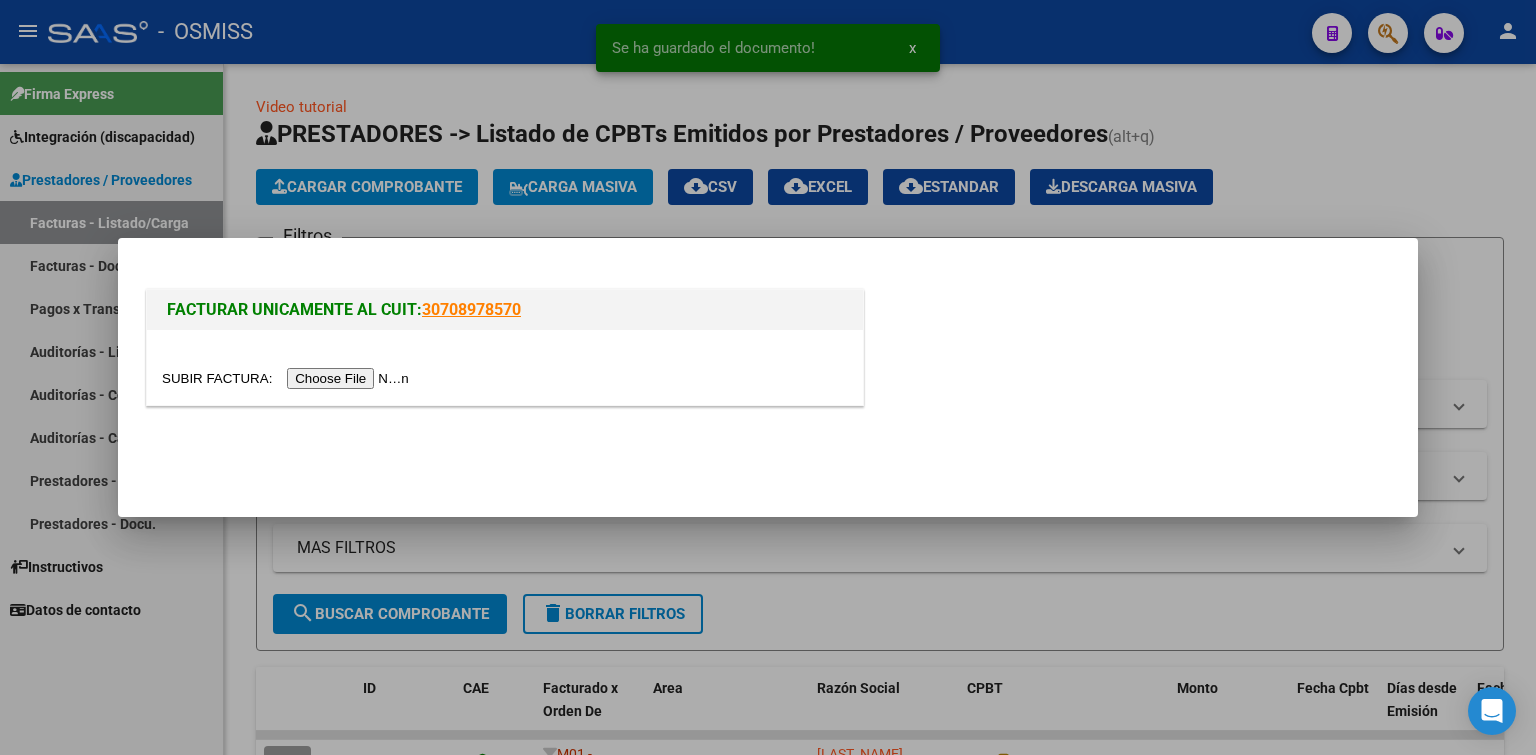click at bounding box center [288, 378] 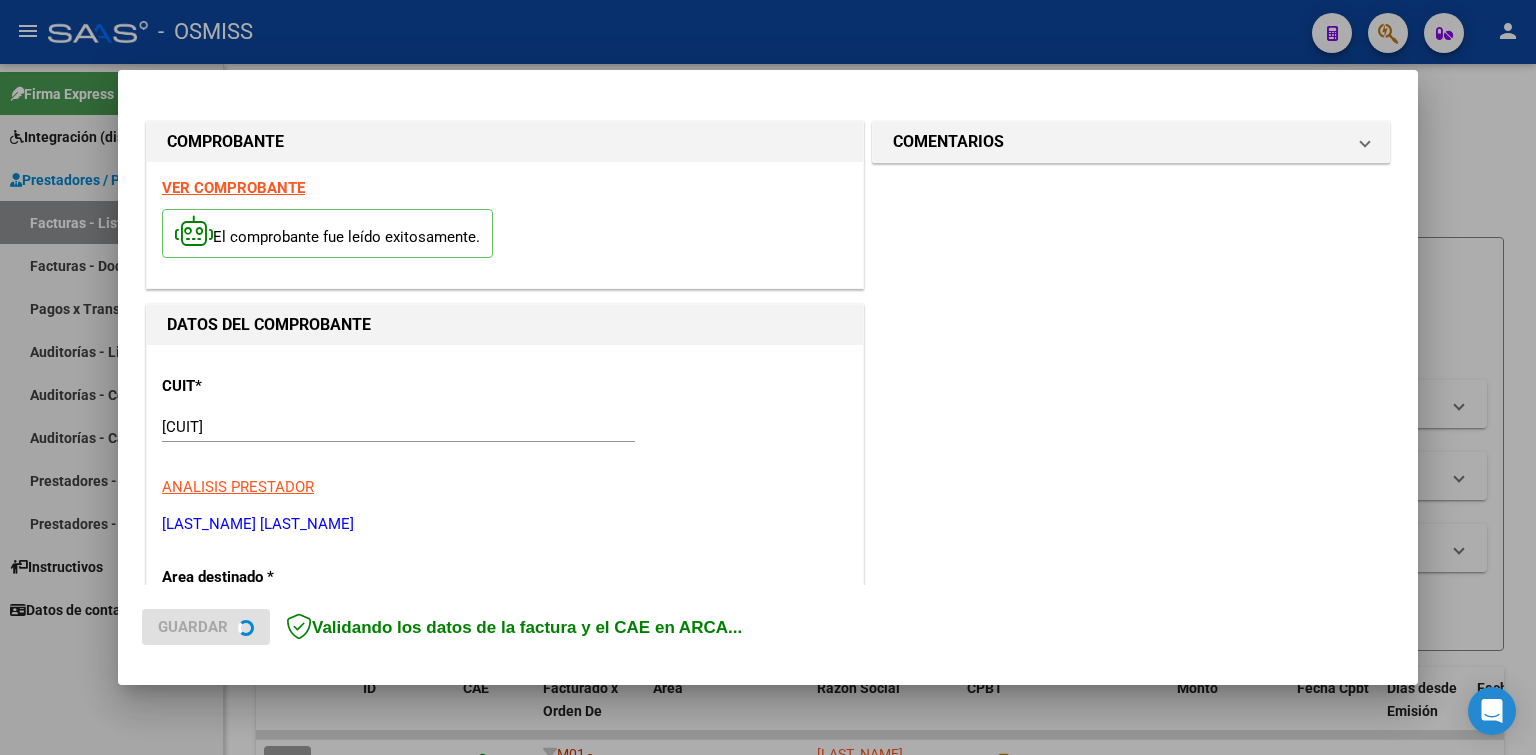scroll, scrollTop: 400, scrollLeft: 0, axis: vertical 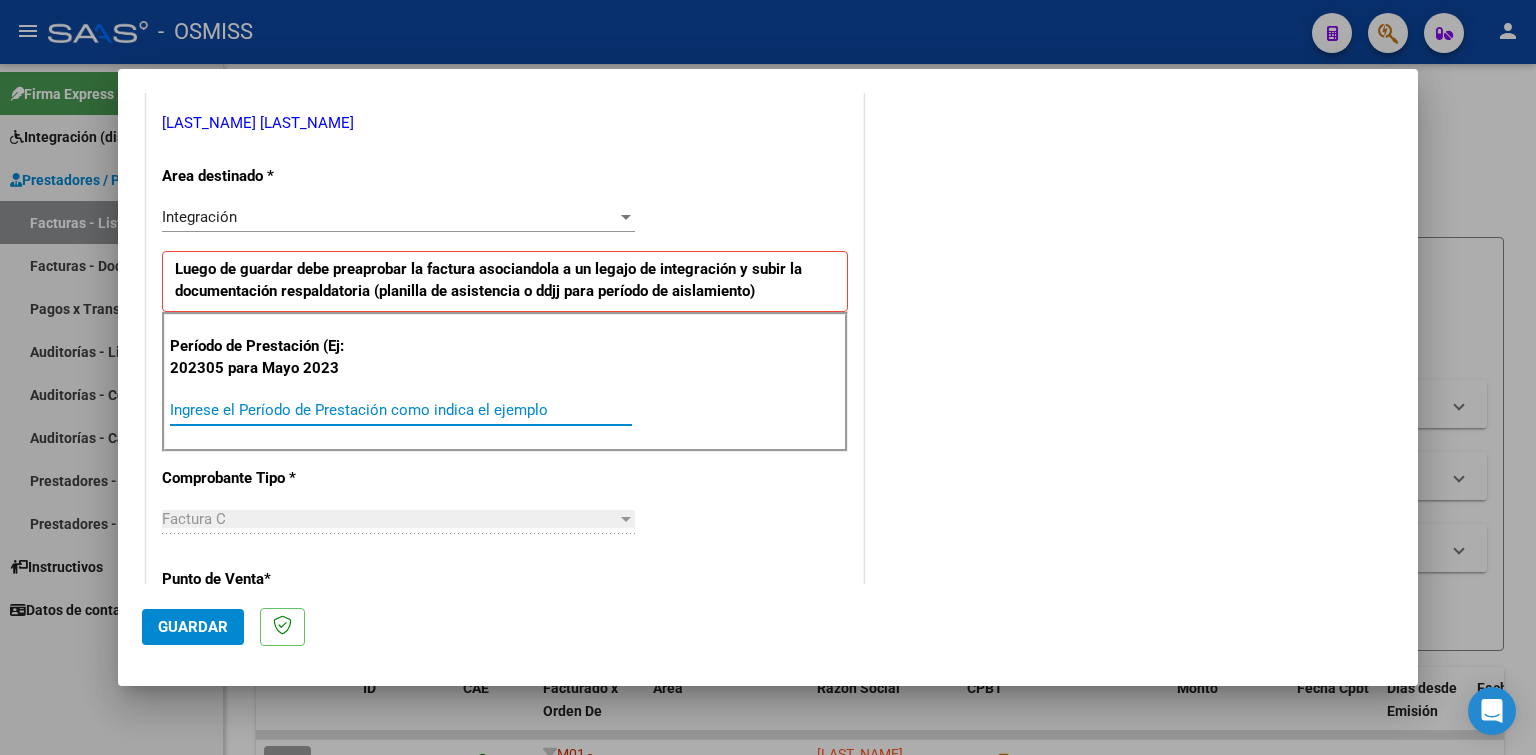 paste on "202507" 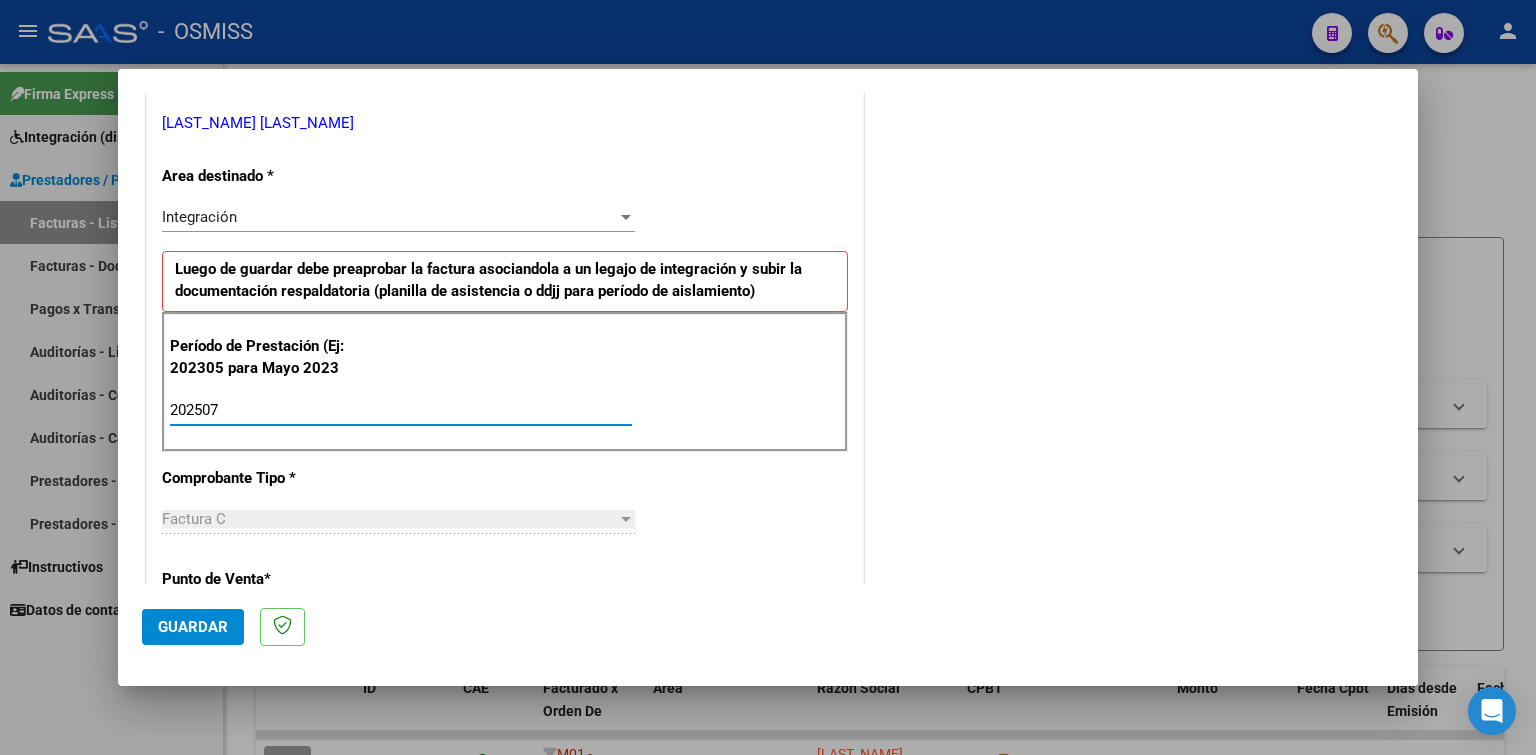 type on "202507" 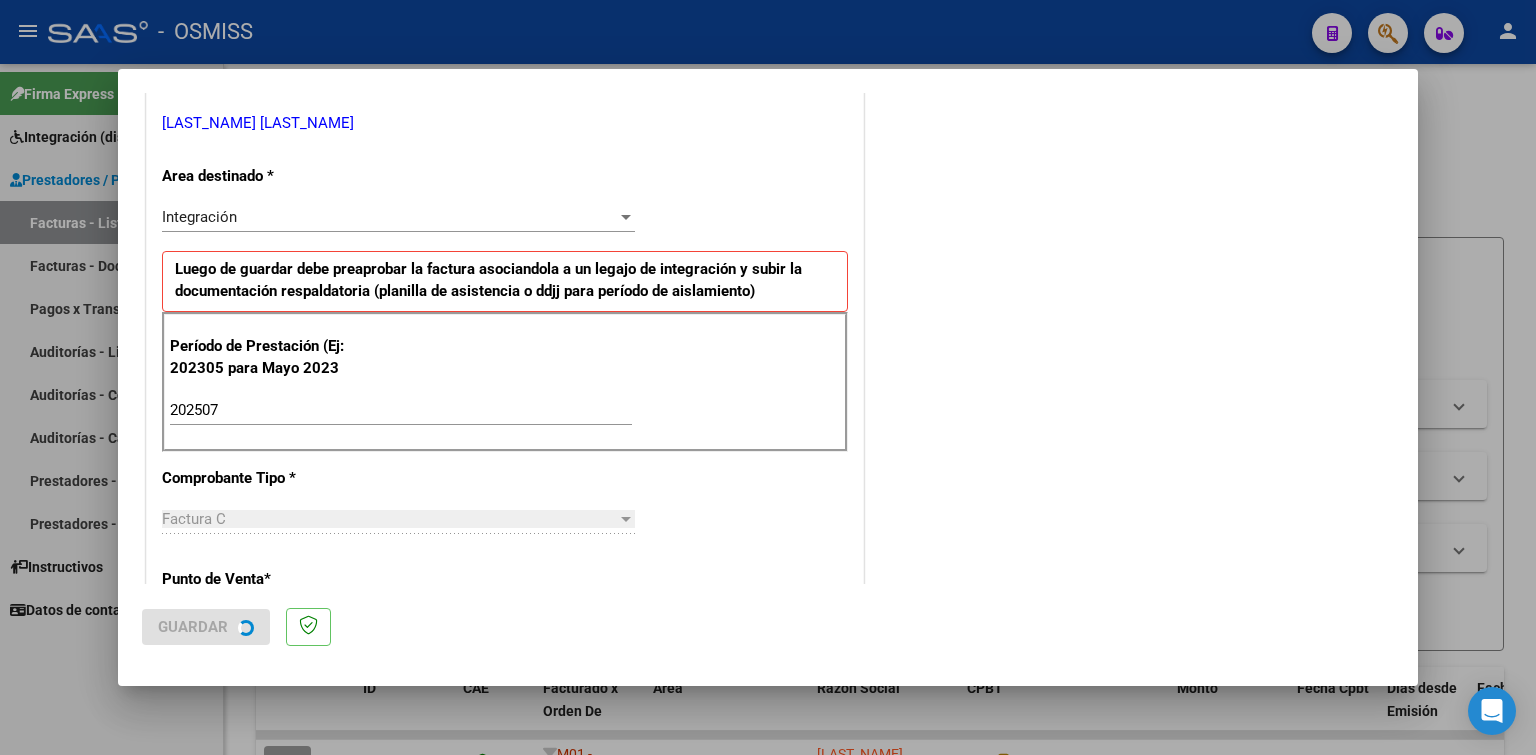 scroll, scrollTop: 0, scrollLeft: 0, axis: both 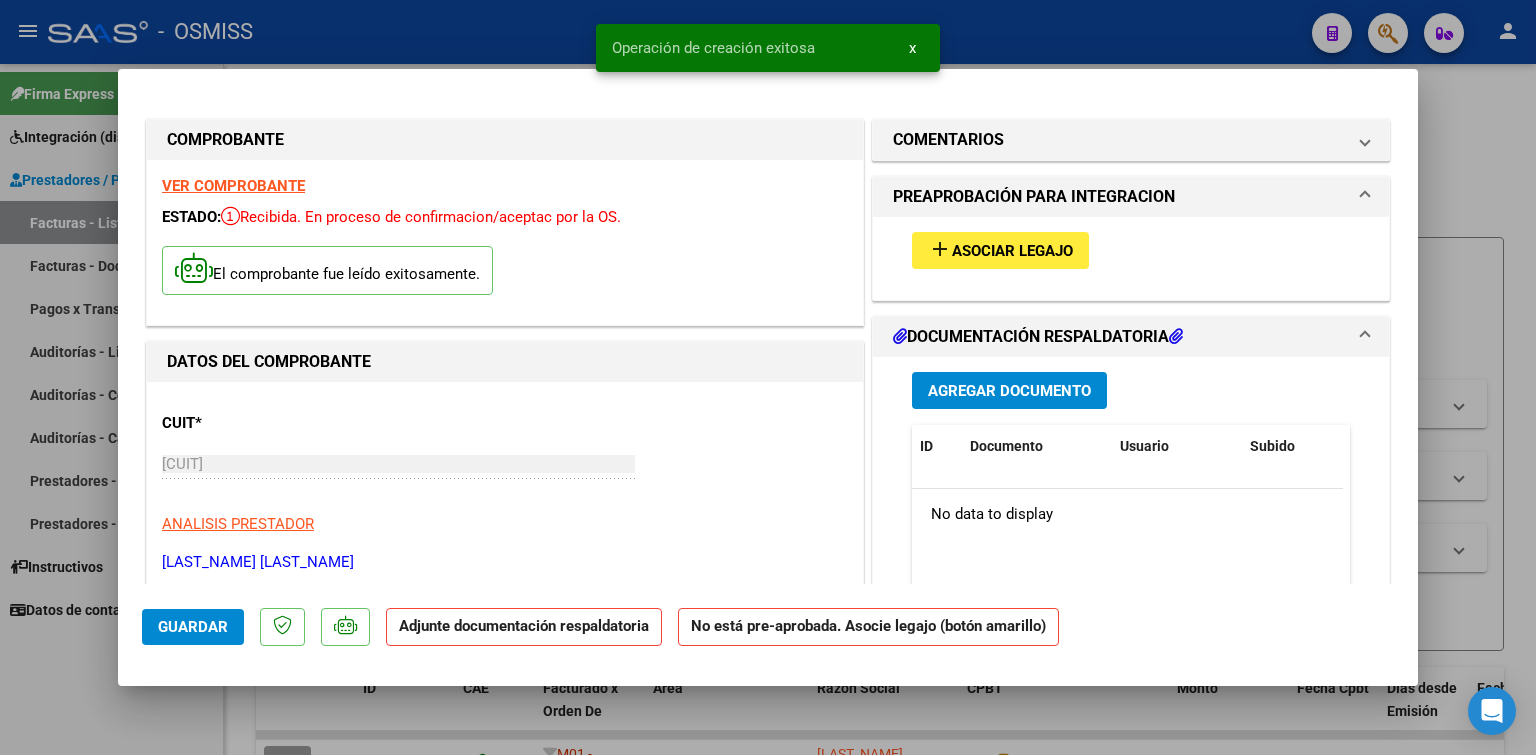 click on "Asociar Legajo" at bounding box center [1012, 251] 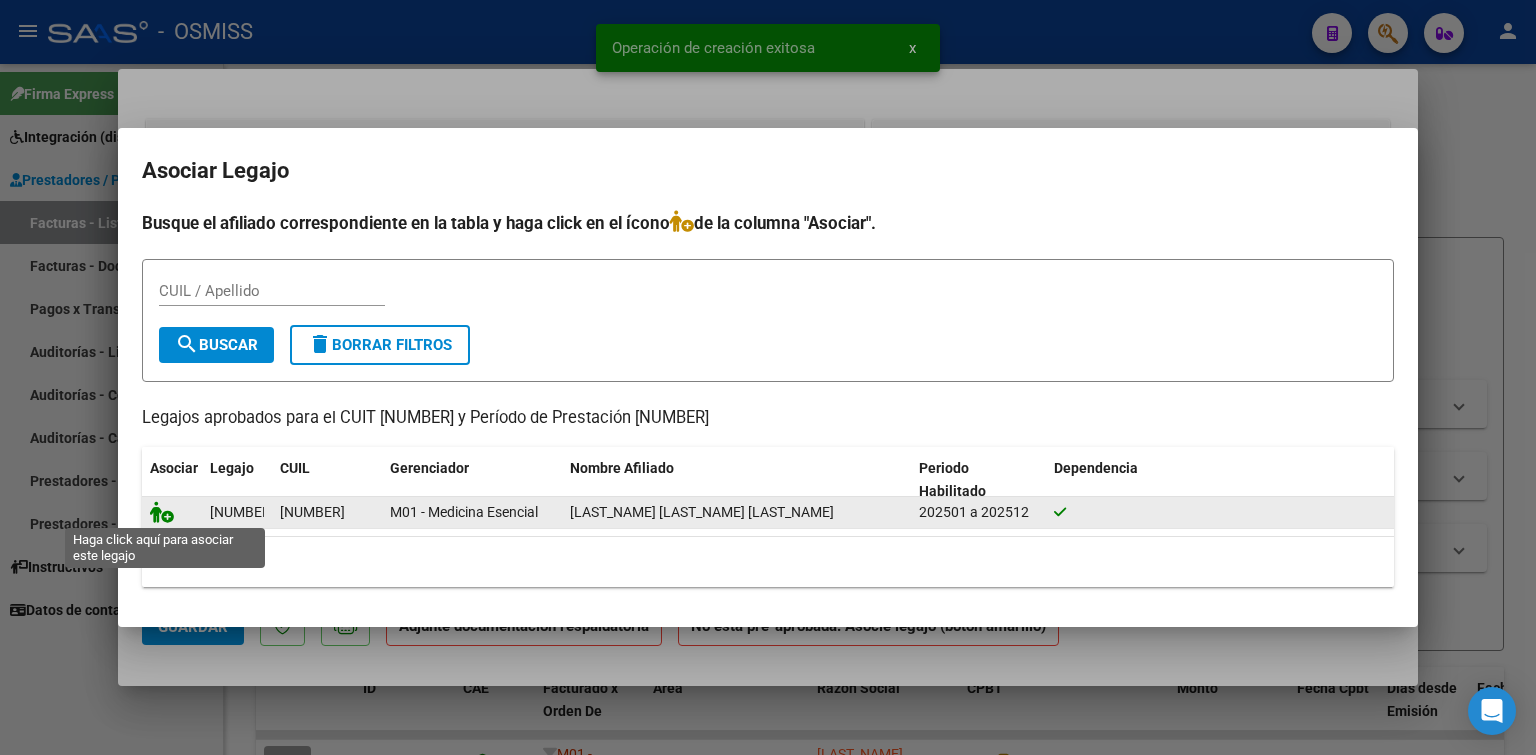 click 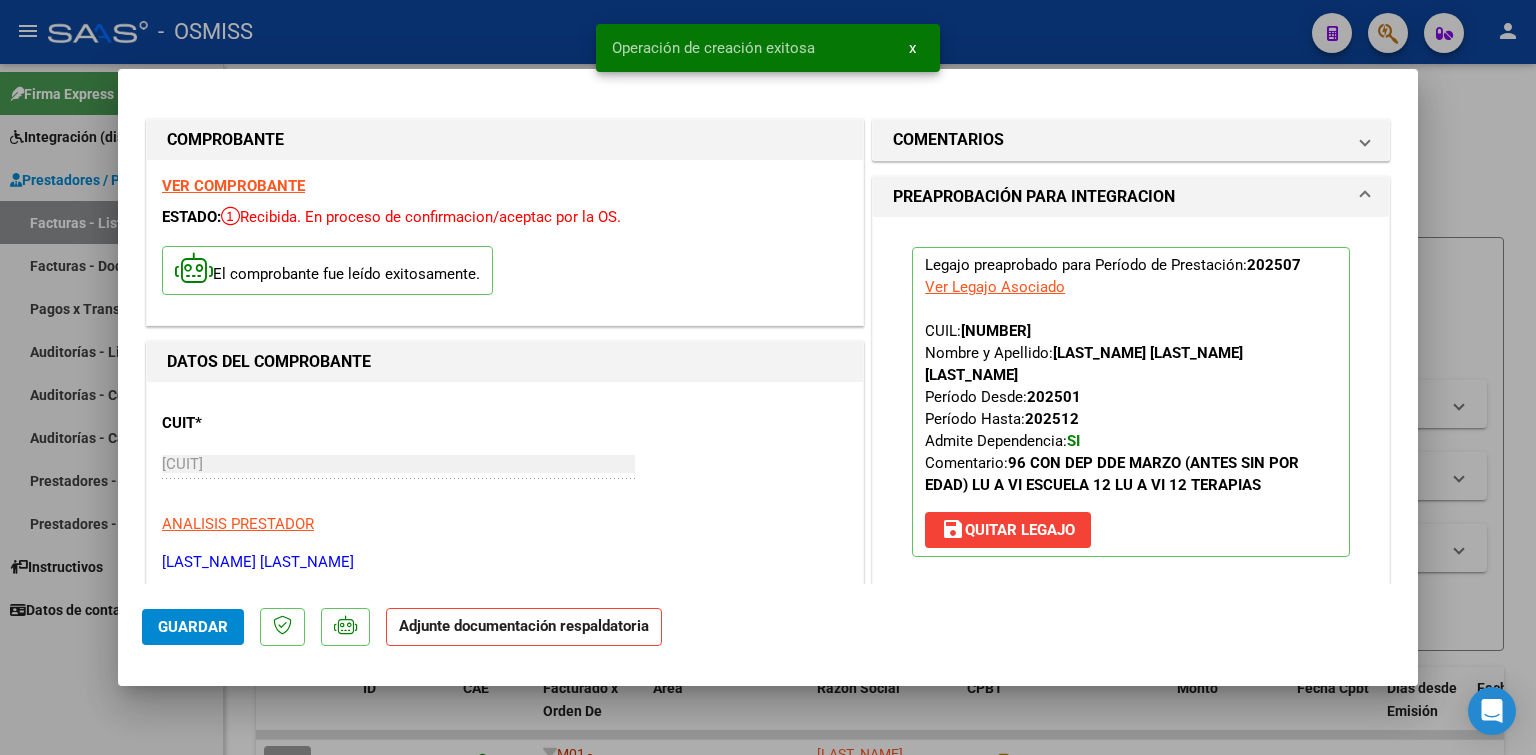 scroll, scrollTop: 300, scrollLeft: 0, axis: vertical 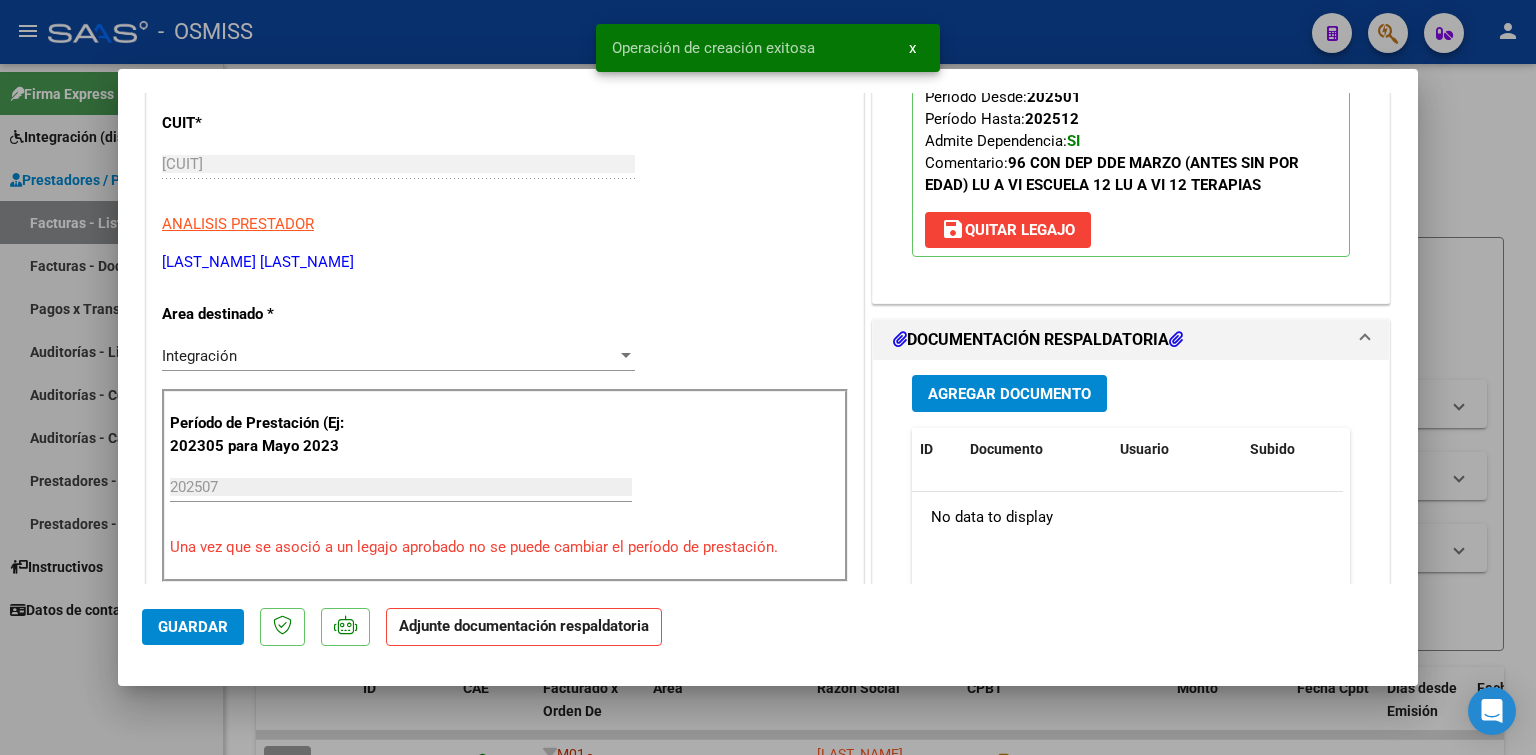 click on "Agregar Documento" at bounding box center (1009, 393) 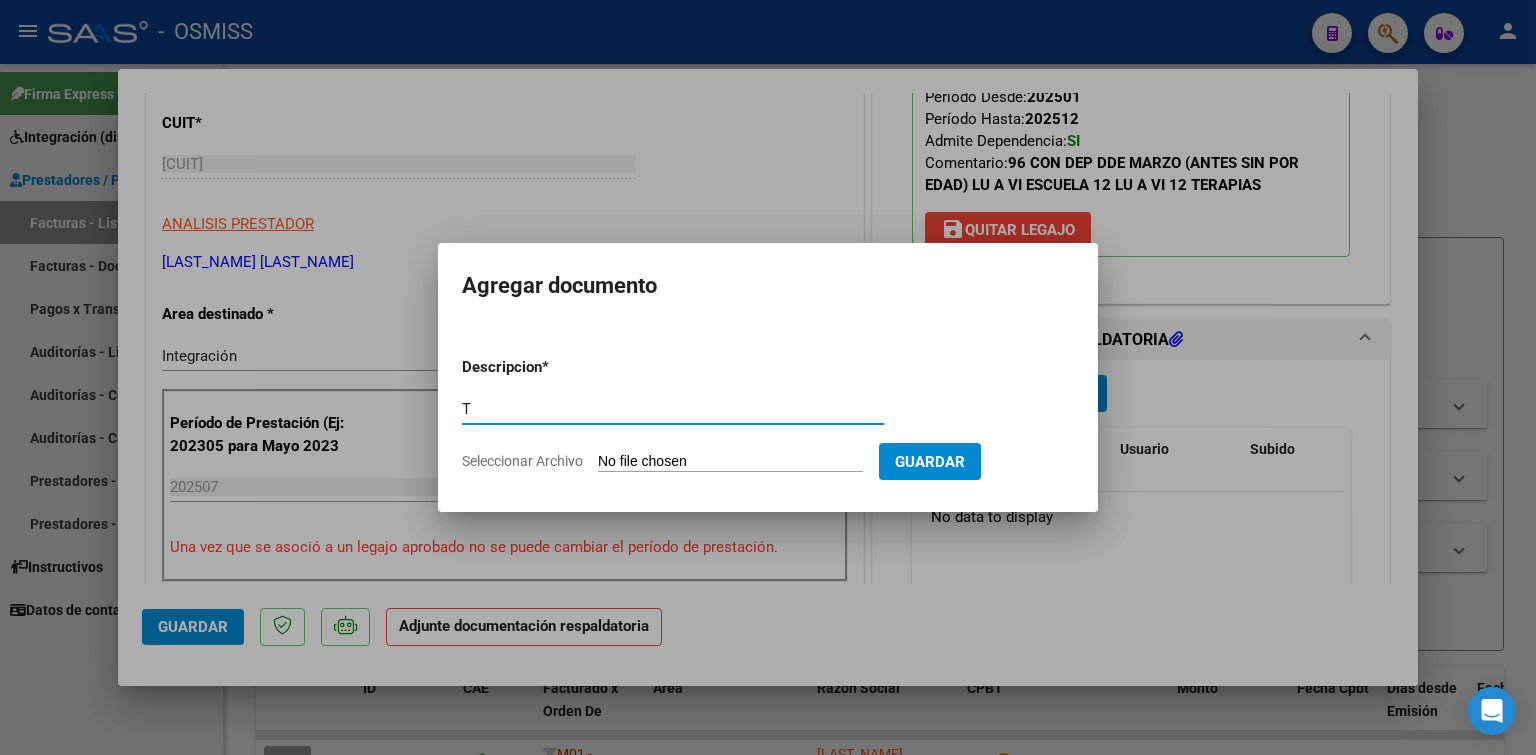 type on "T" 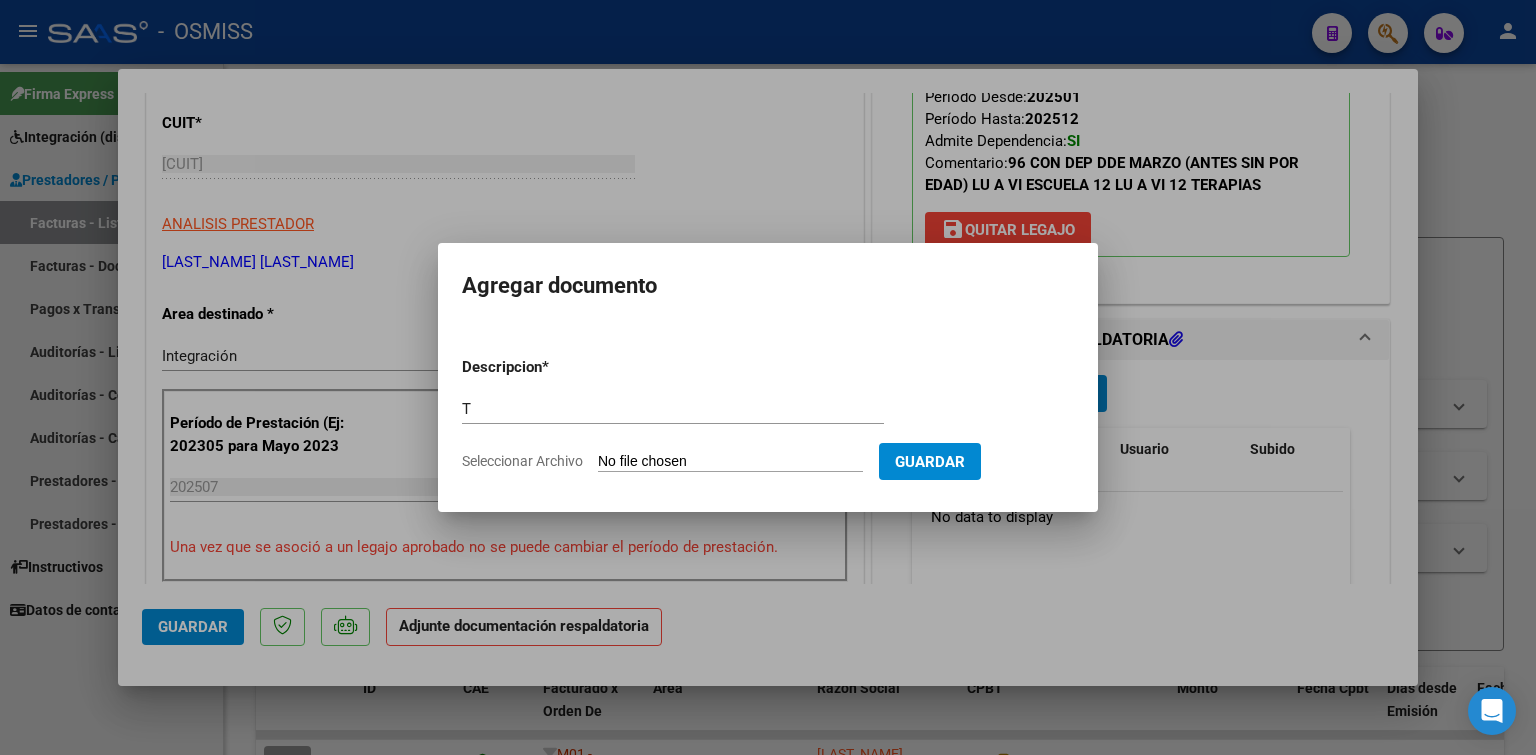 type on "C:\fakepath\ASISTENCIA.pdf" 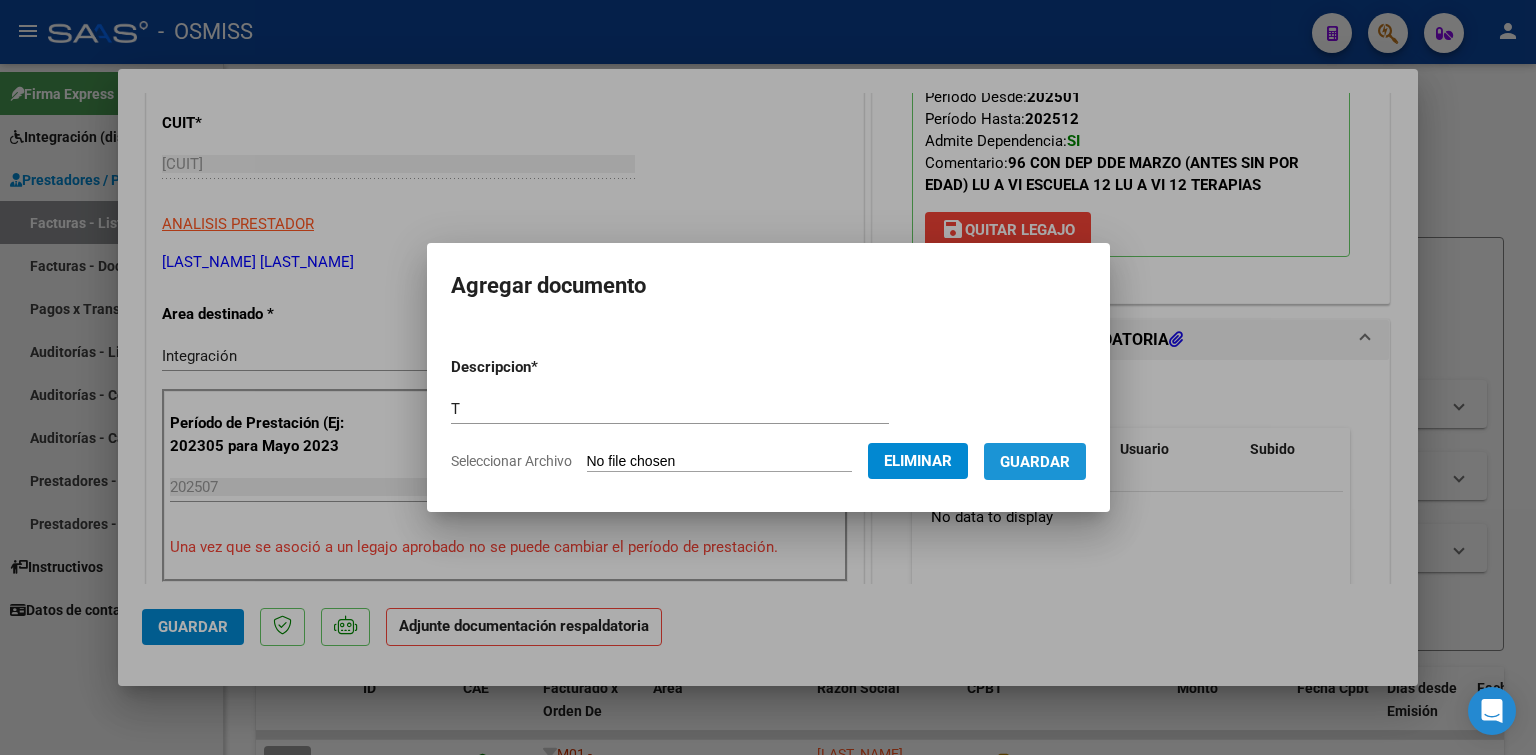 click on "Guardar" at bounding box center [1035, 462] 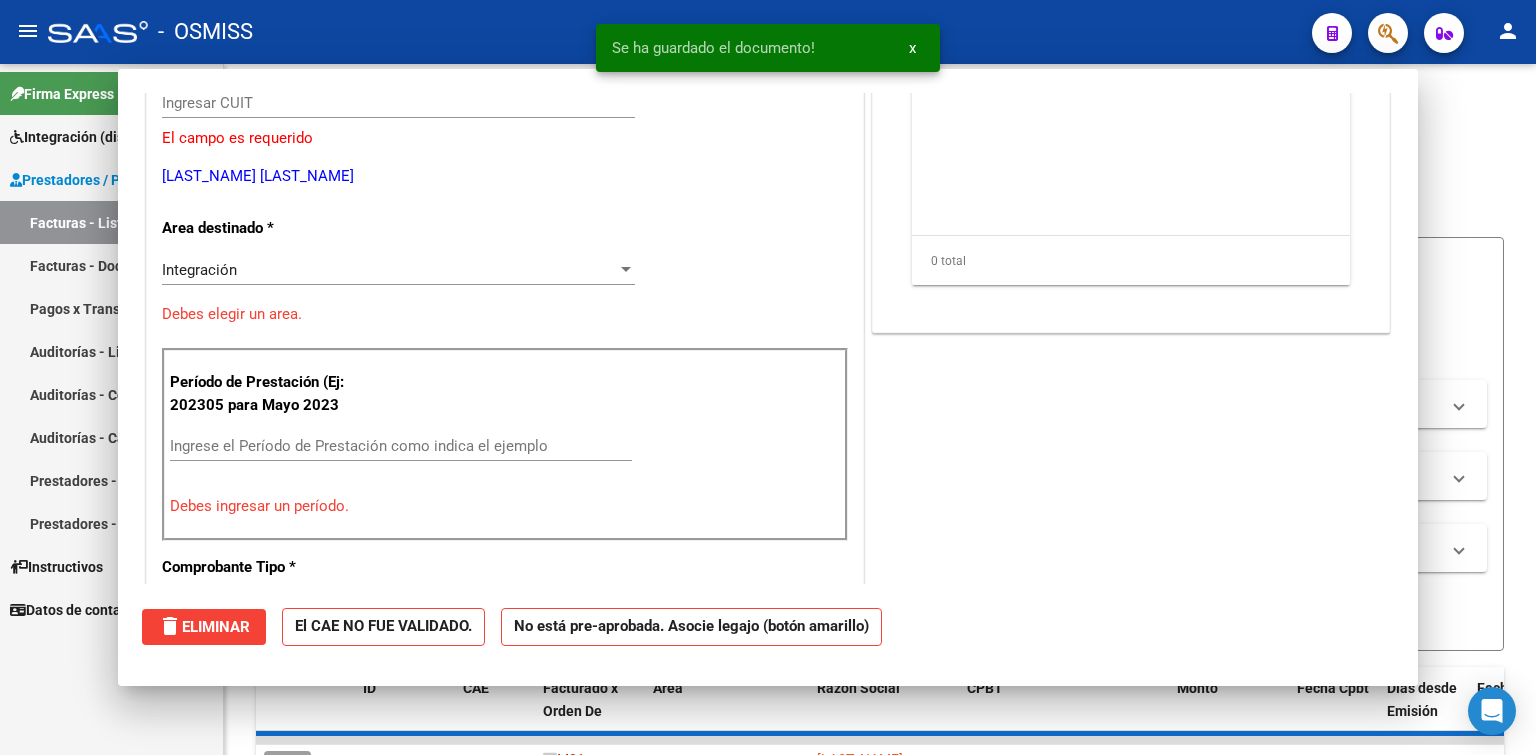 scroll, scrollTop: 0, scrollLeft: 0, axis: both 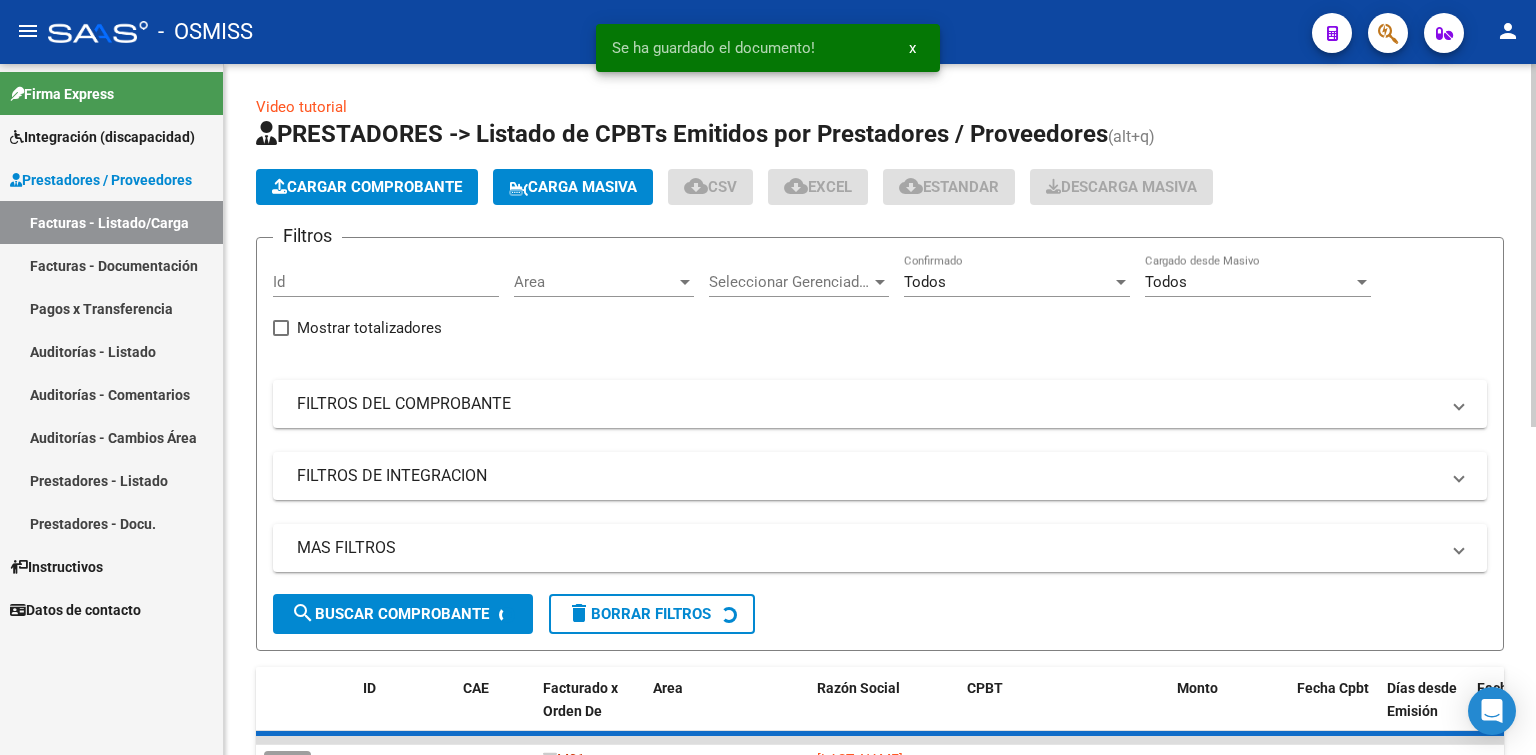 click on "Cargar Comprobante" 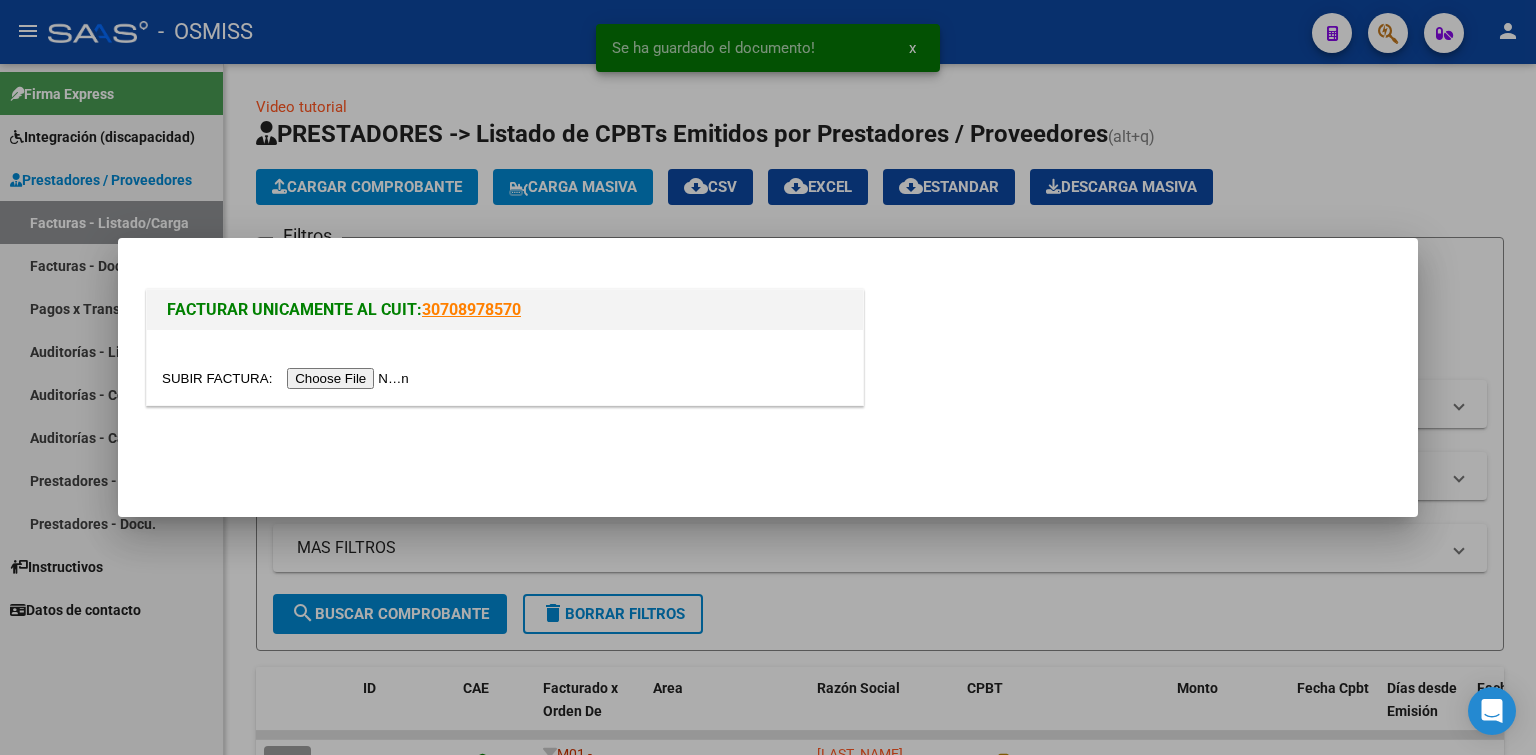 click at bounding box center [288, 378] 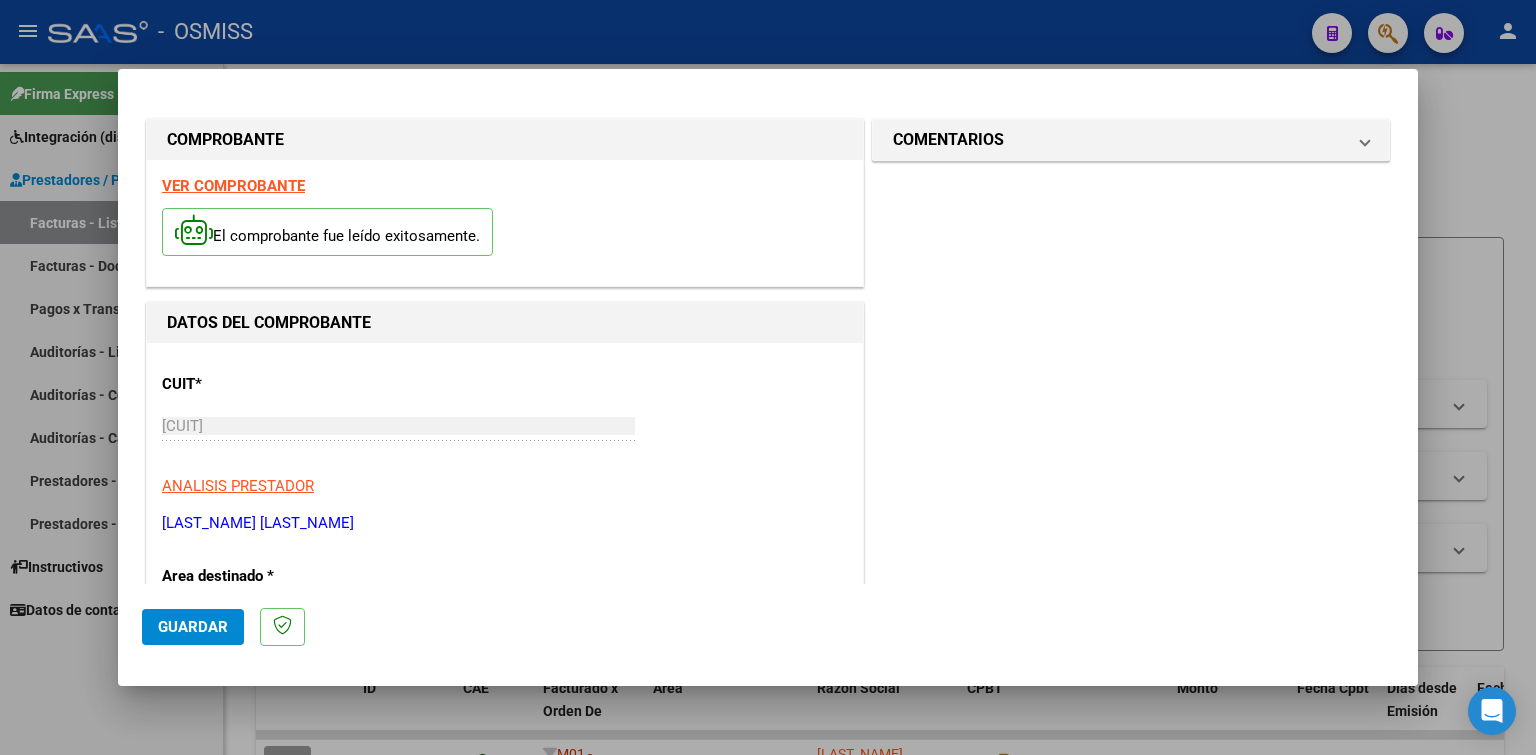 scroll, scrollTop: 400, scrollLeft: 0, axis: vertical 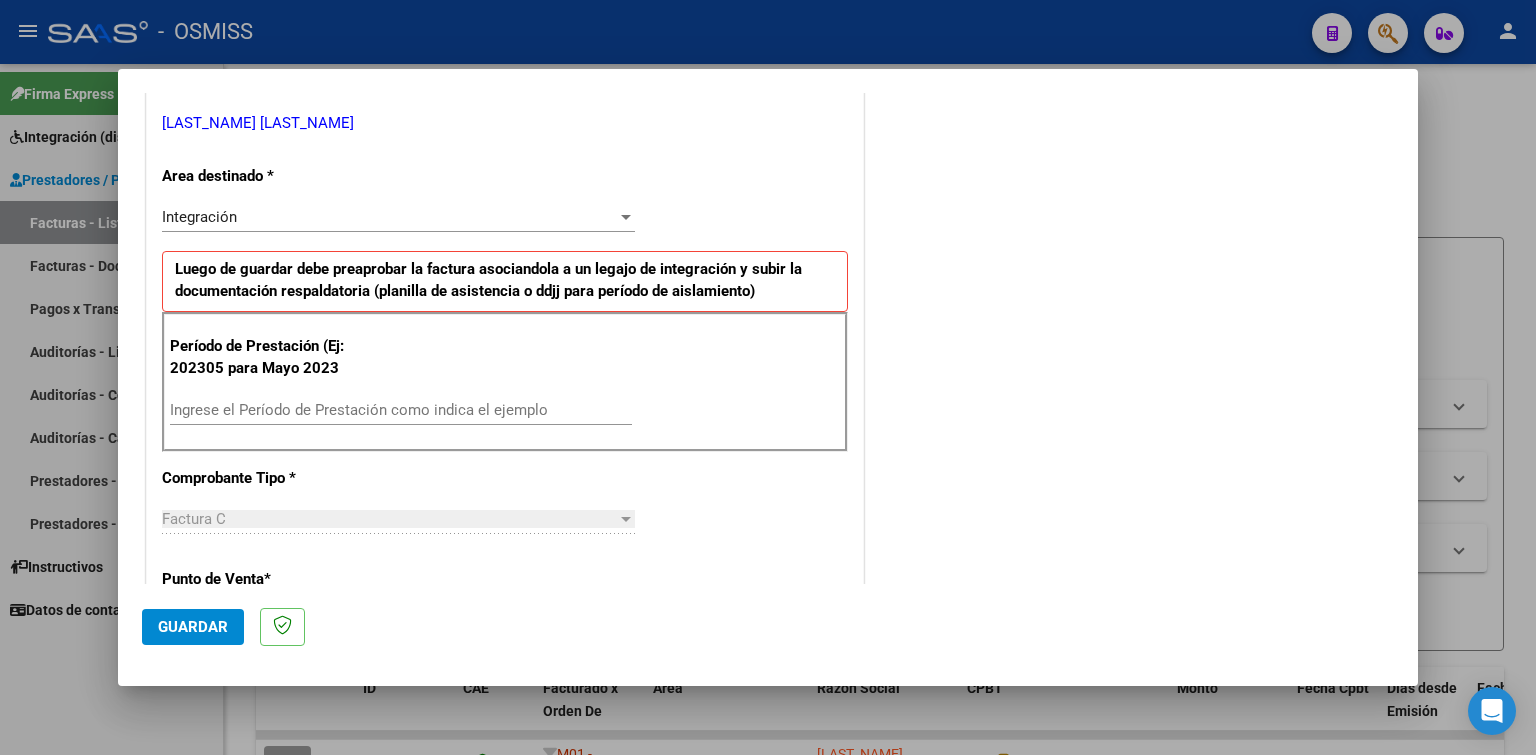 click on "Ingrese el Período de Prestación como indica el ejemplo" at bounding box center [401, 410] 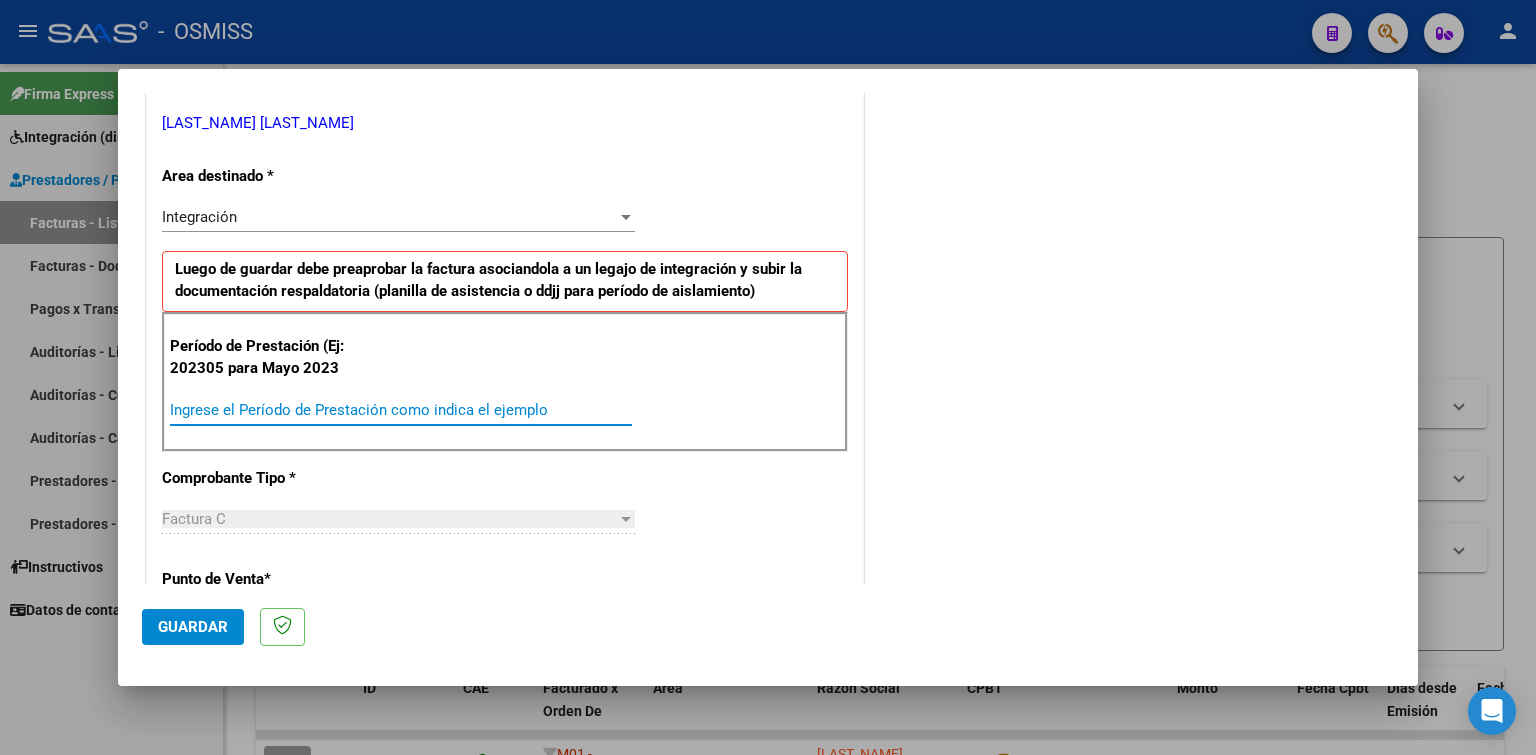 paste on "202507" 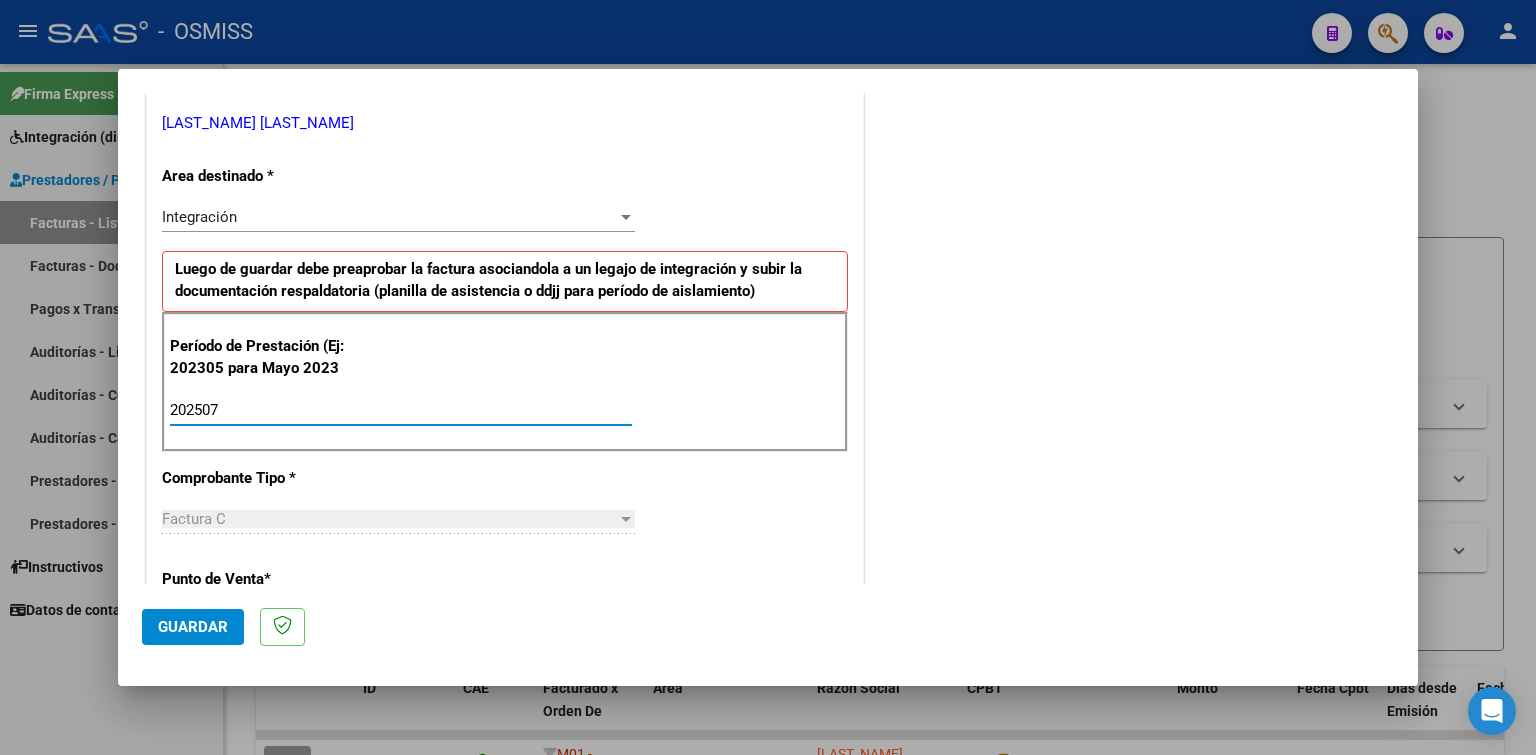 type on "202507" 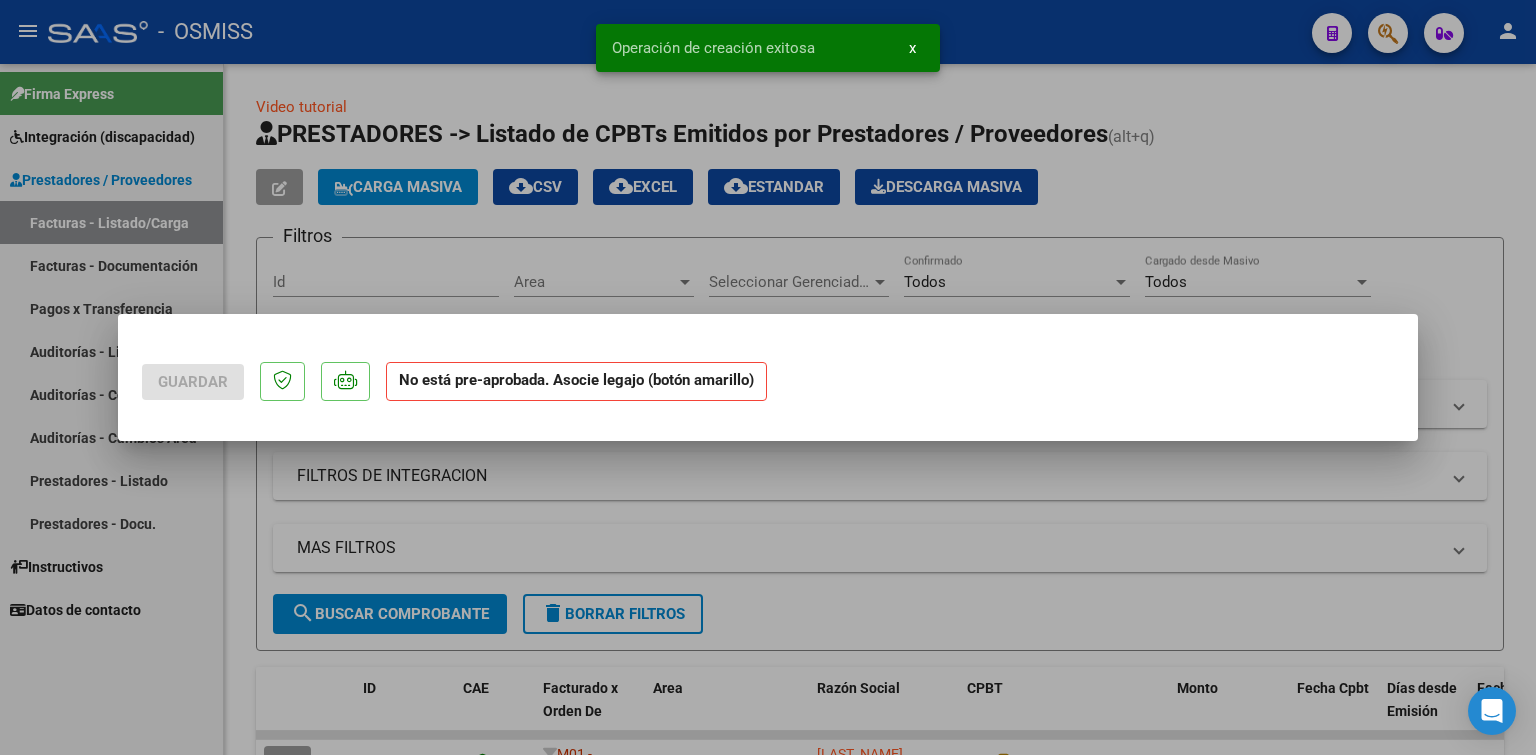 scroll, scrollTop: 0, scrollLeft: 0, axis: both 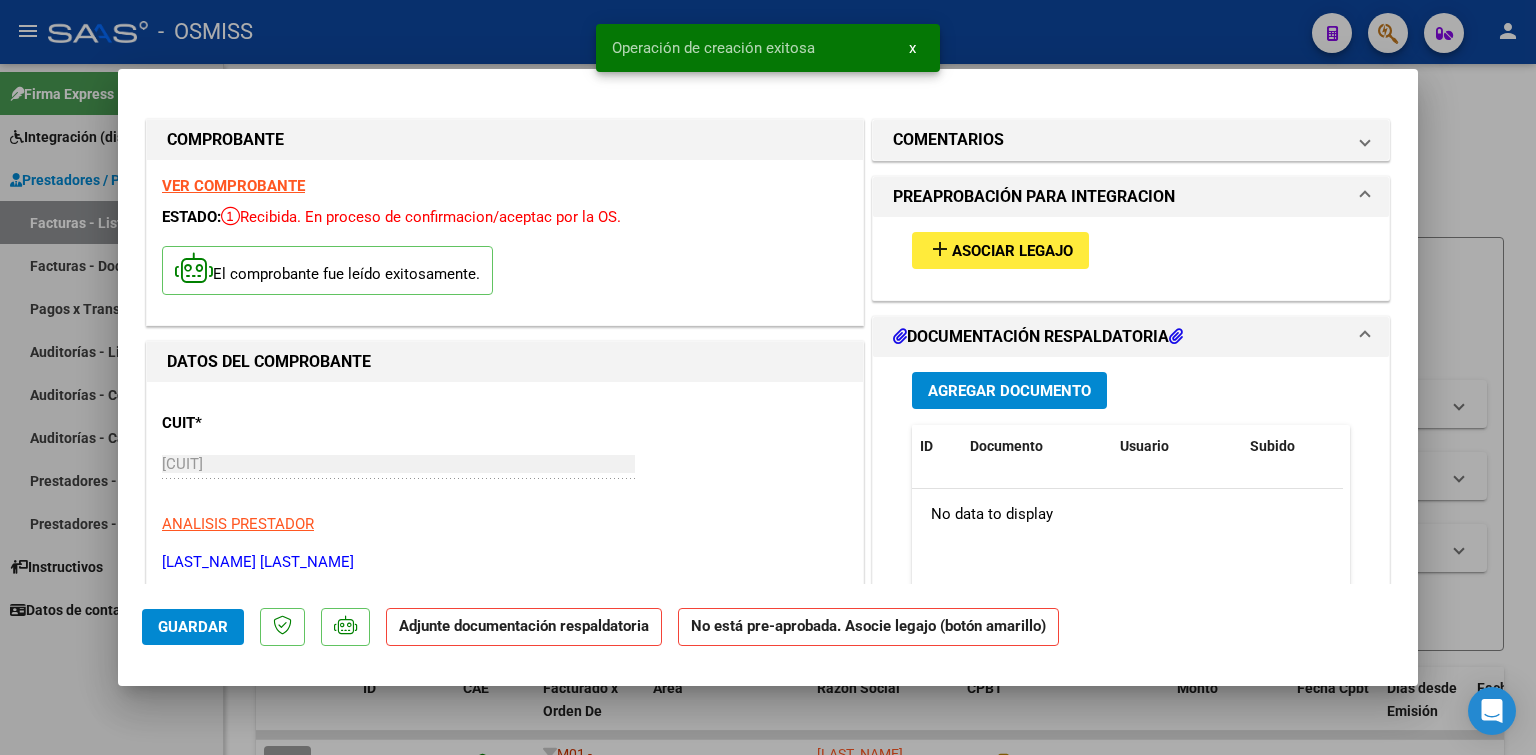 click on "Asociar Legajo" at bounding box center (1012, 251) 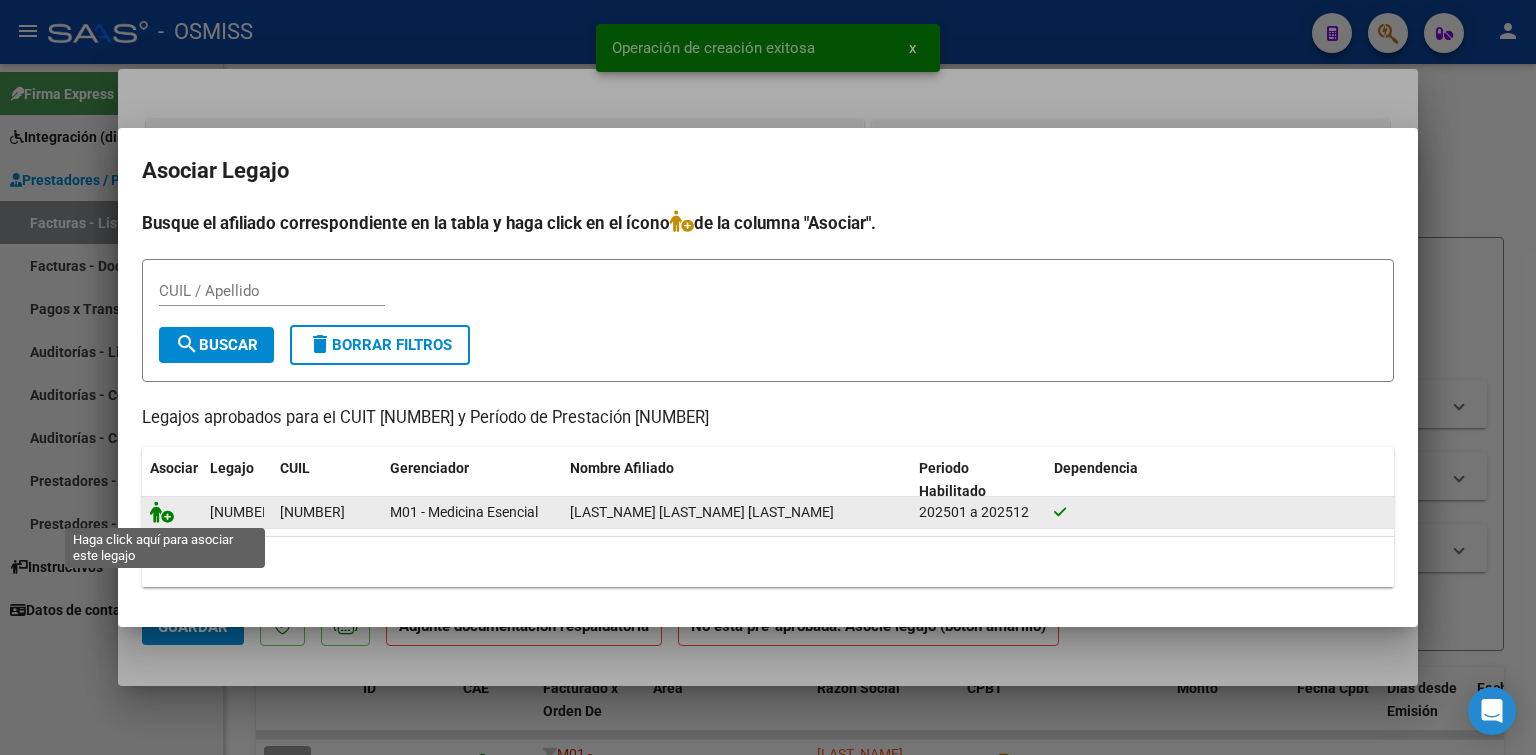 click 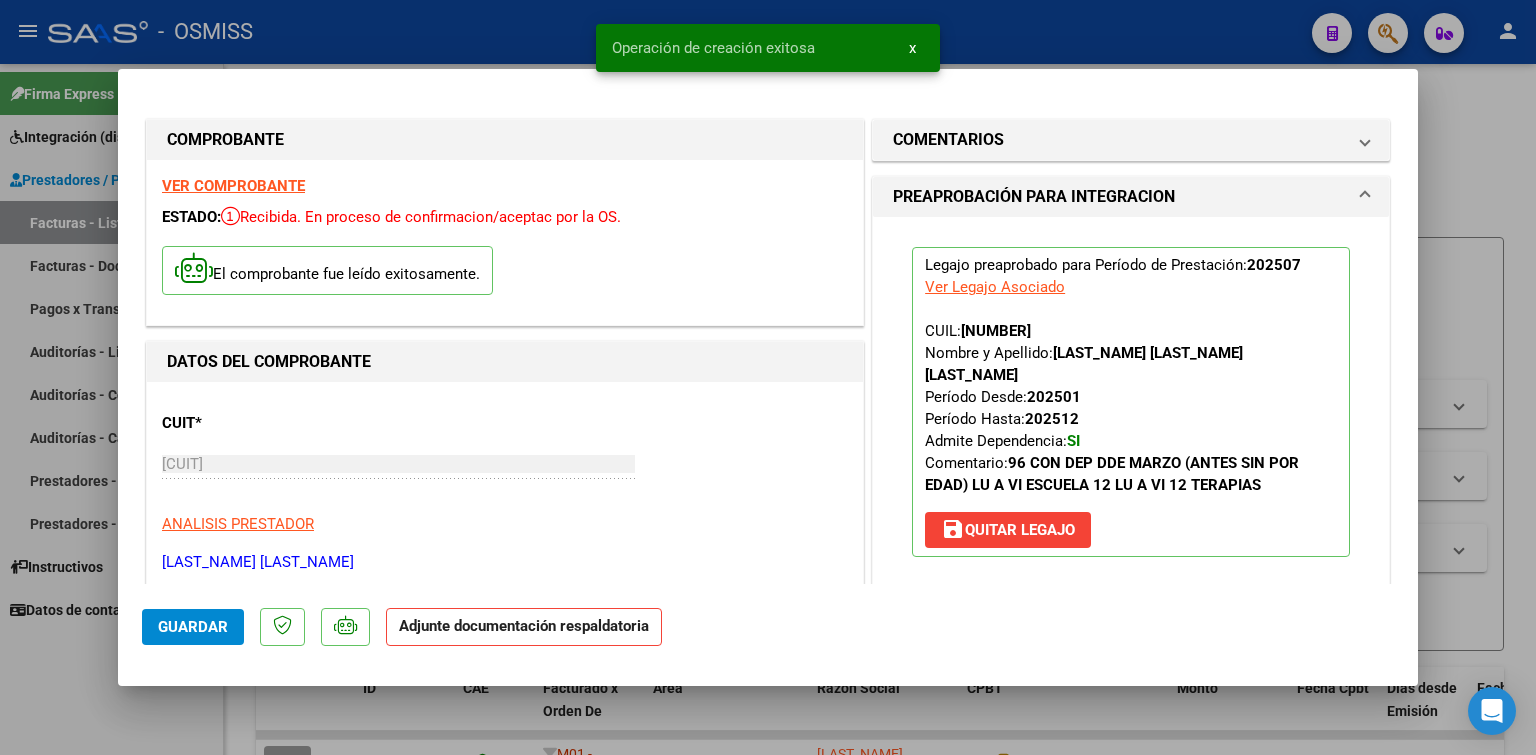 scroll, scrollTop: 200, scrollLeft: 0, axis: vertical 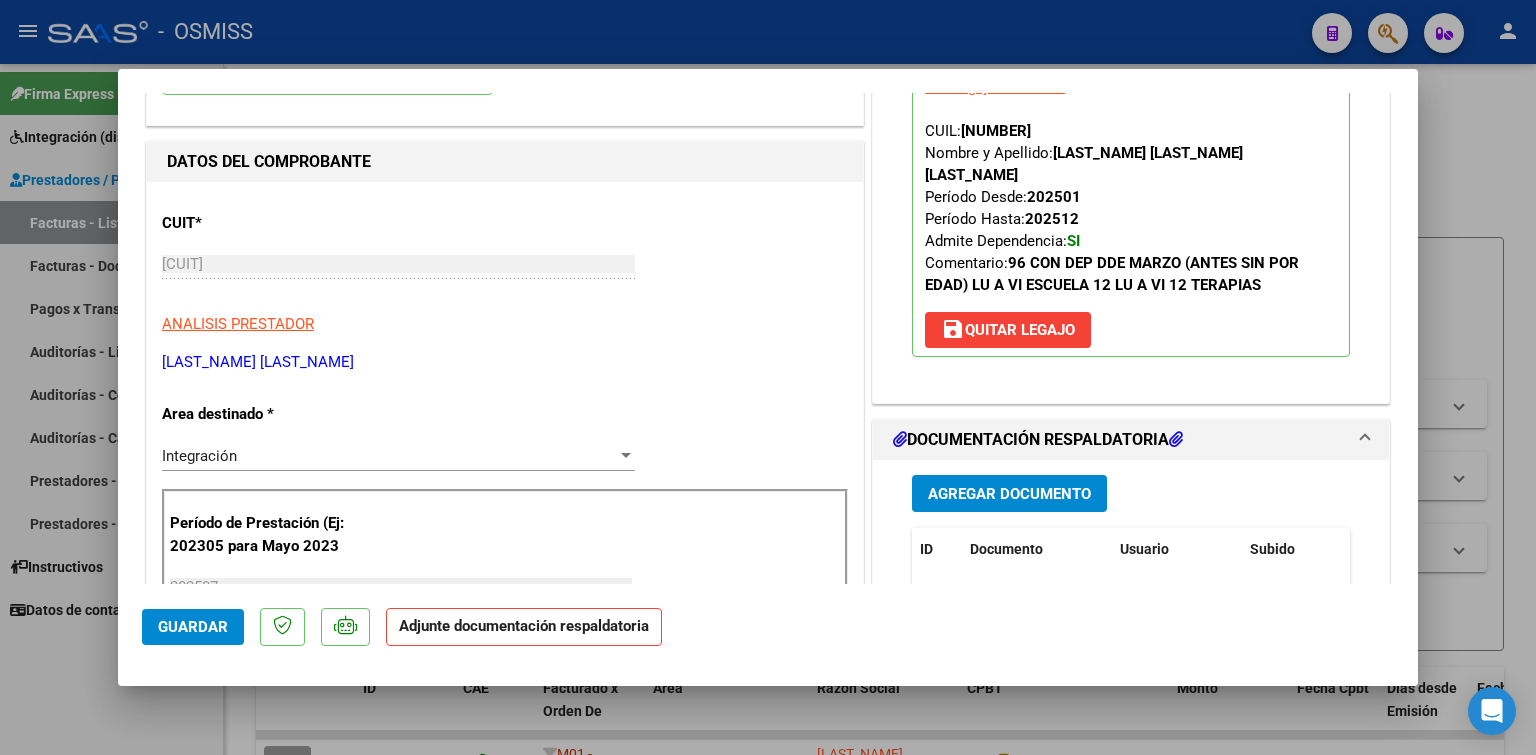 click on "Agregar Documento" at bounding box center (1009, 494) 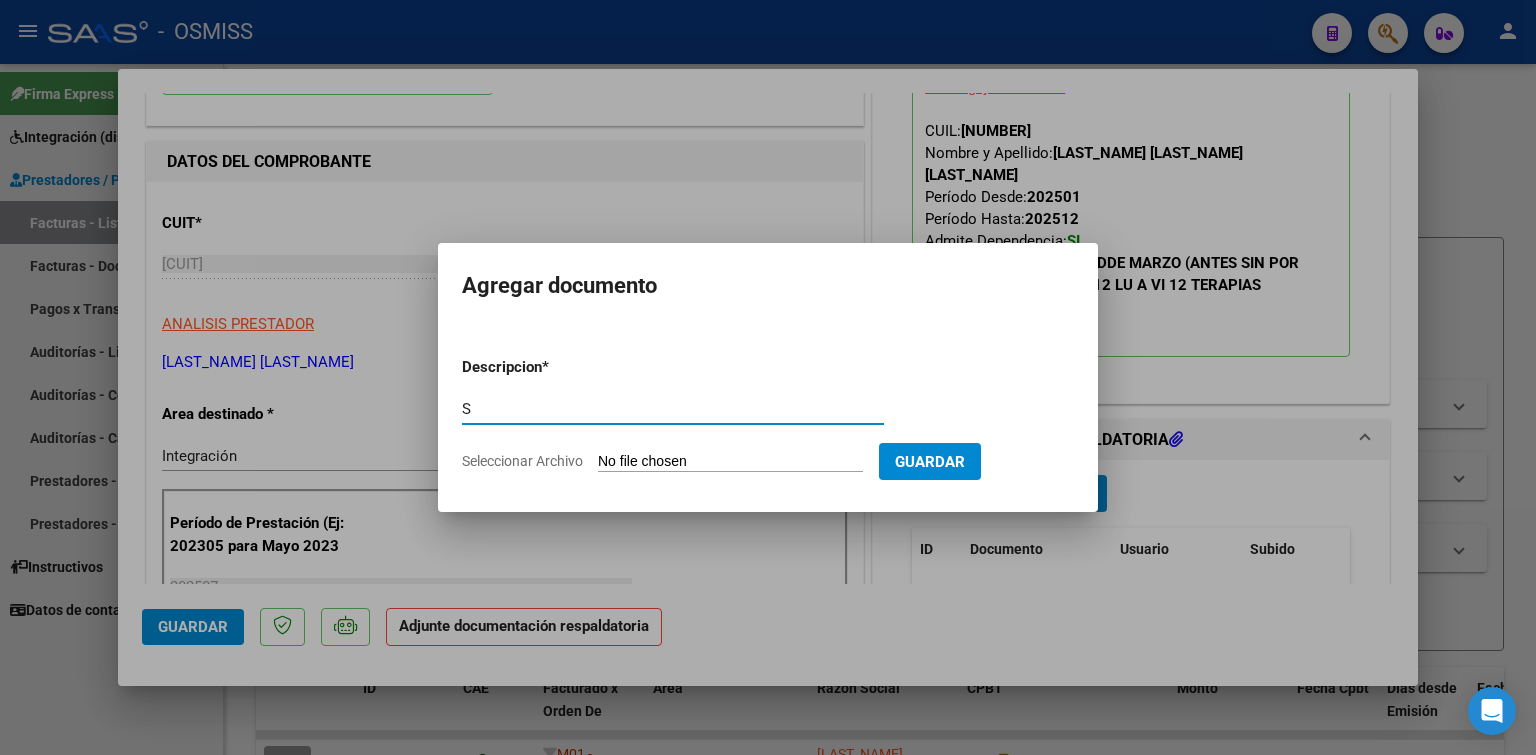 type on "S" 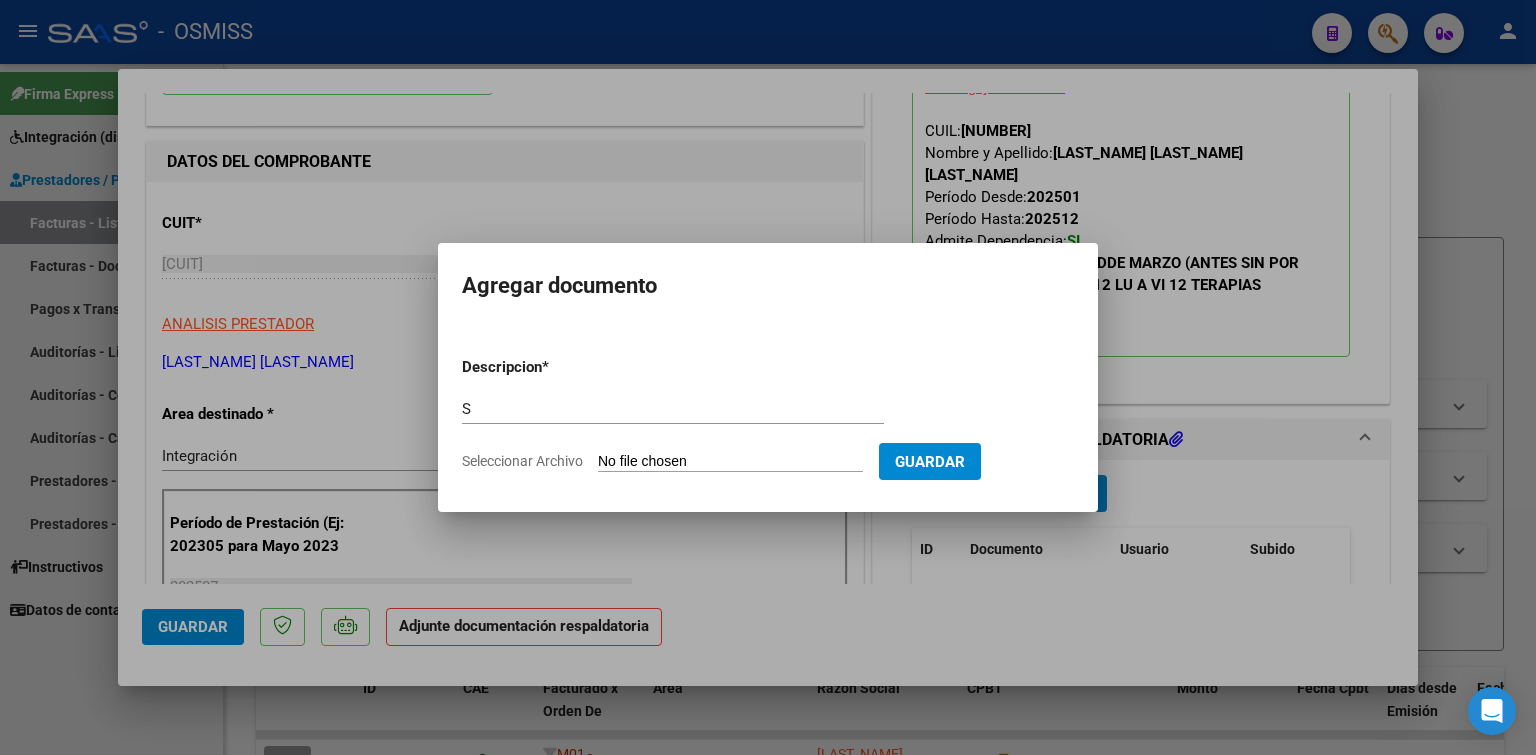 type on "C:\fakepath\[FILENAME]" 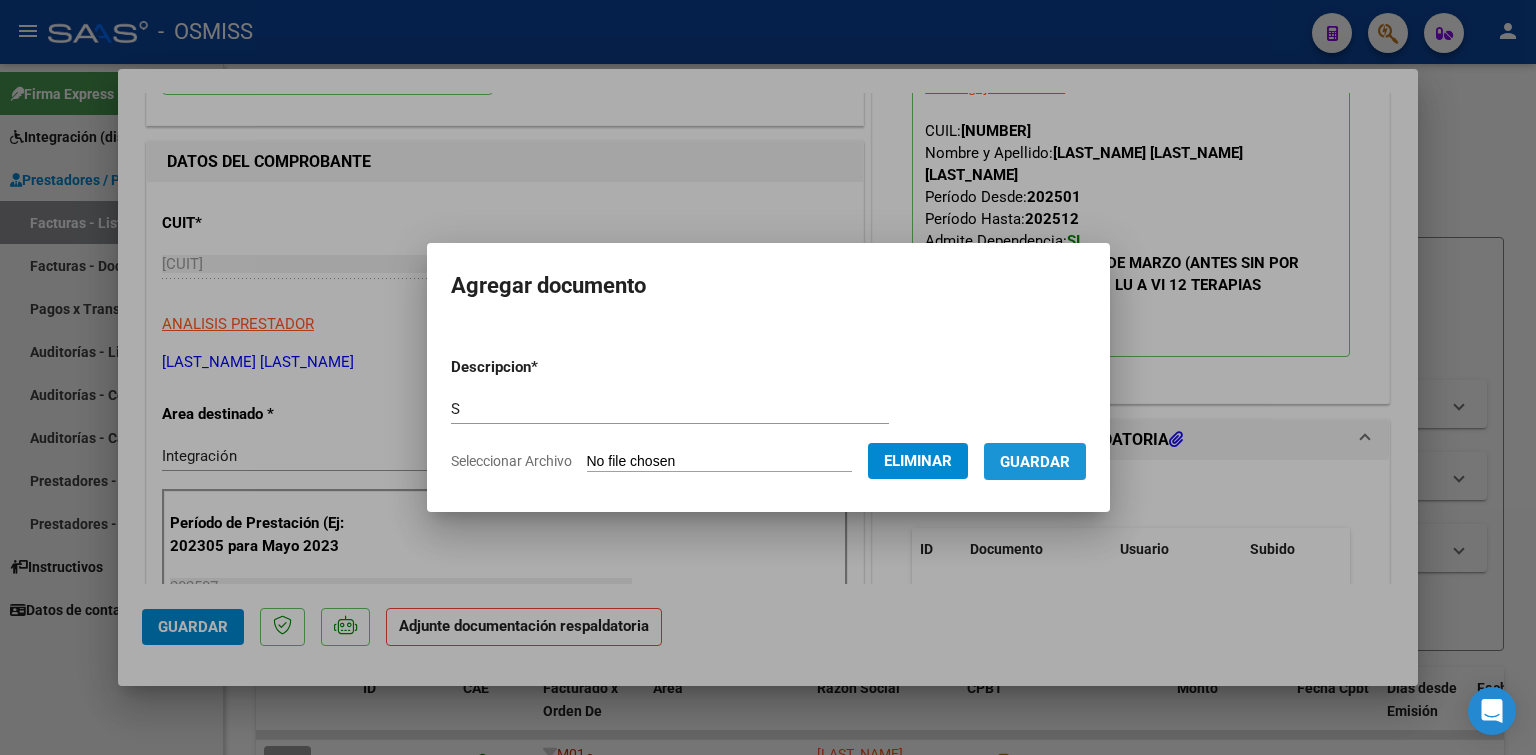 click on "Guardar" at bounding box center [1035, 462] 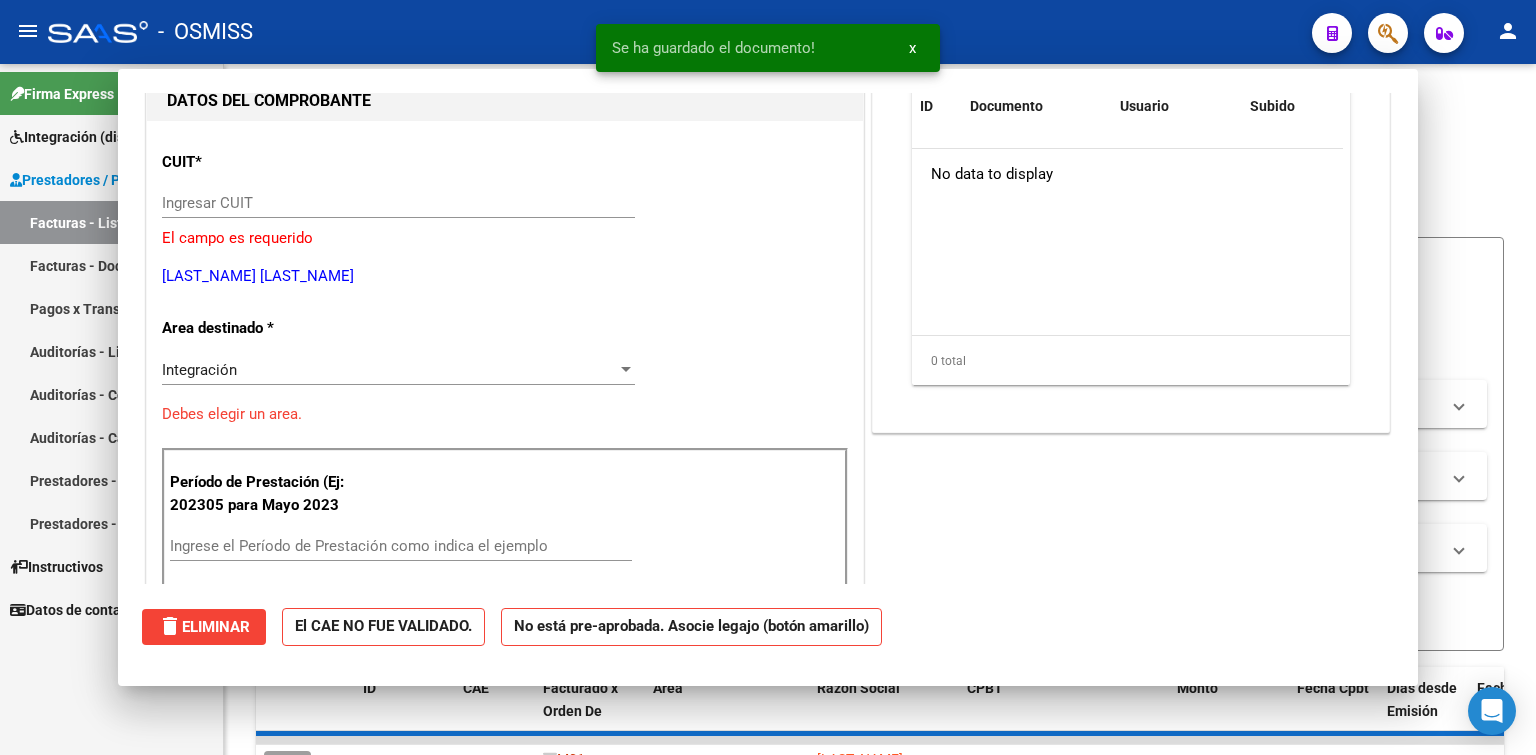 scroll, scrollTop: 0, scrollLeft: 0, axis: both 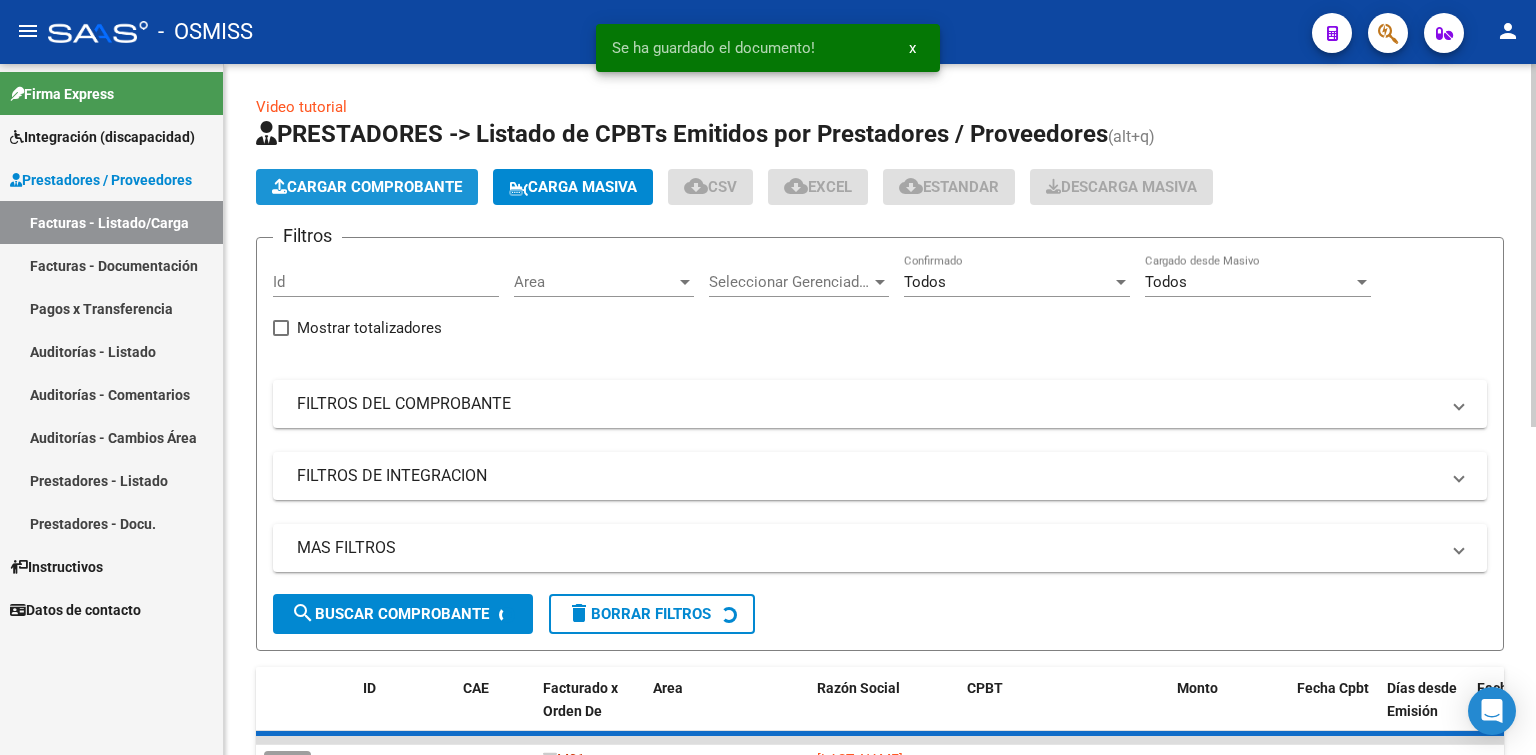 click on "Cargar Comprobante" 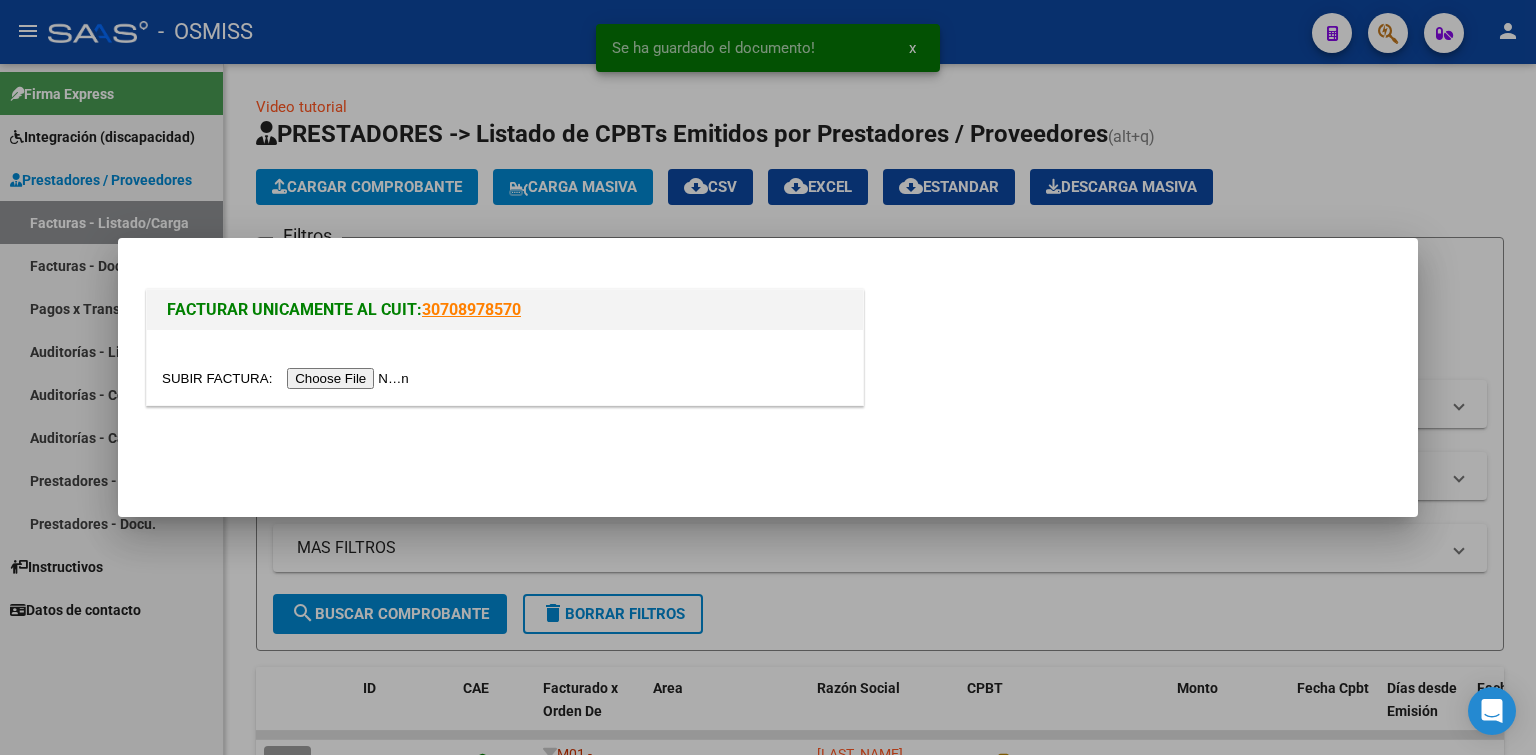 click at bounding box center (288, 378) 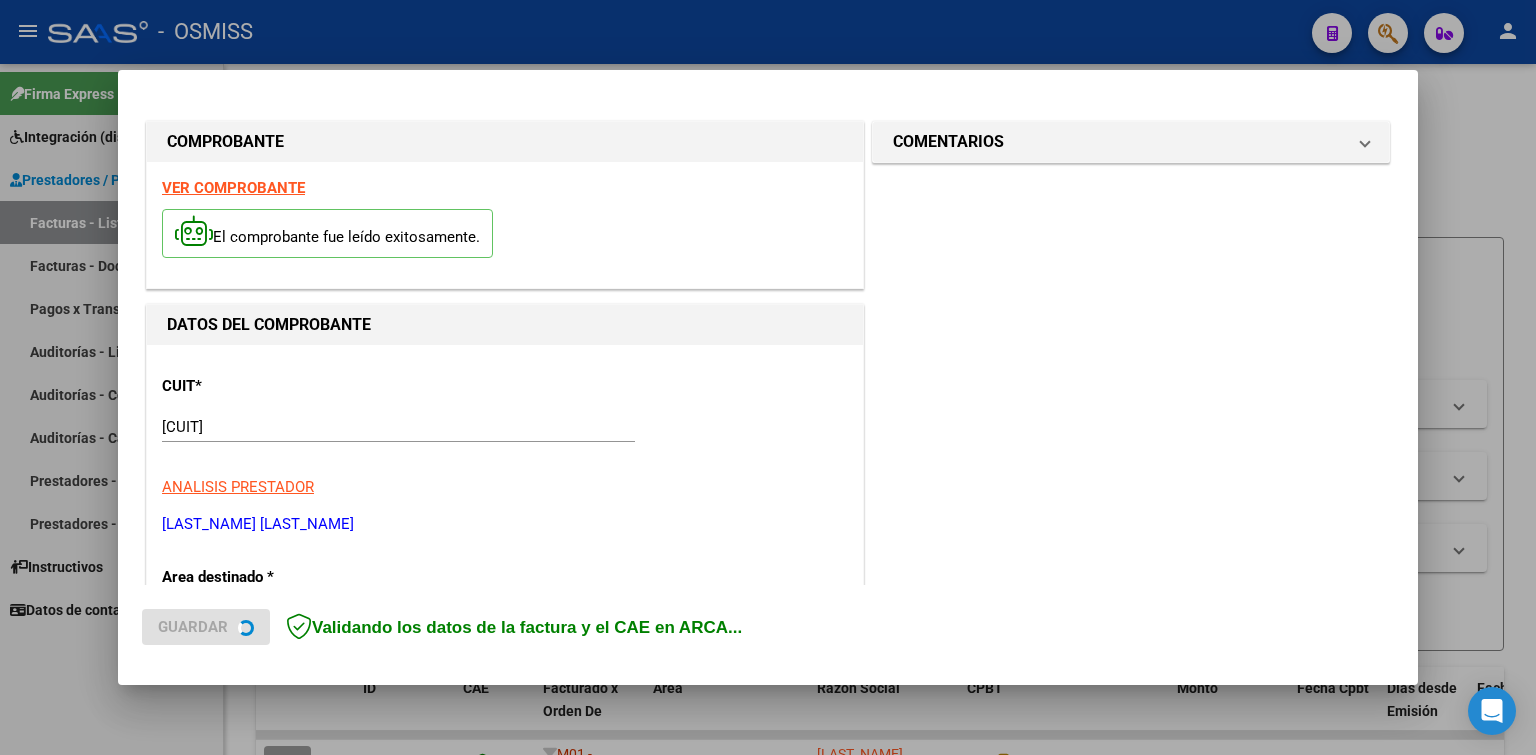 scroll, scrollTop: 500, scrollLeft: 0, axis: vertical 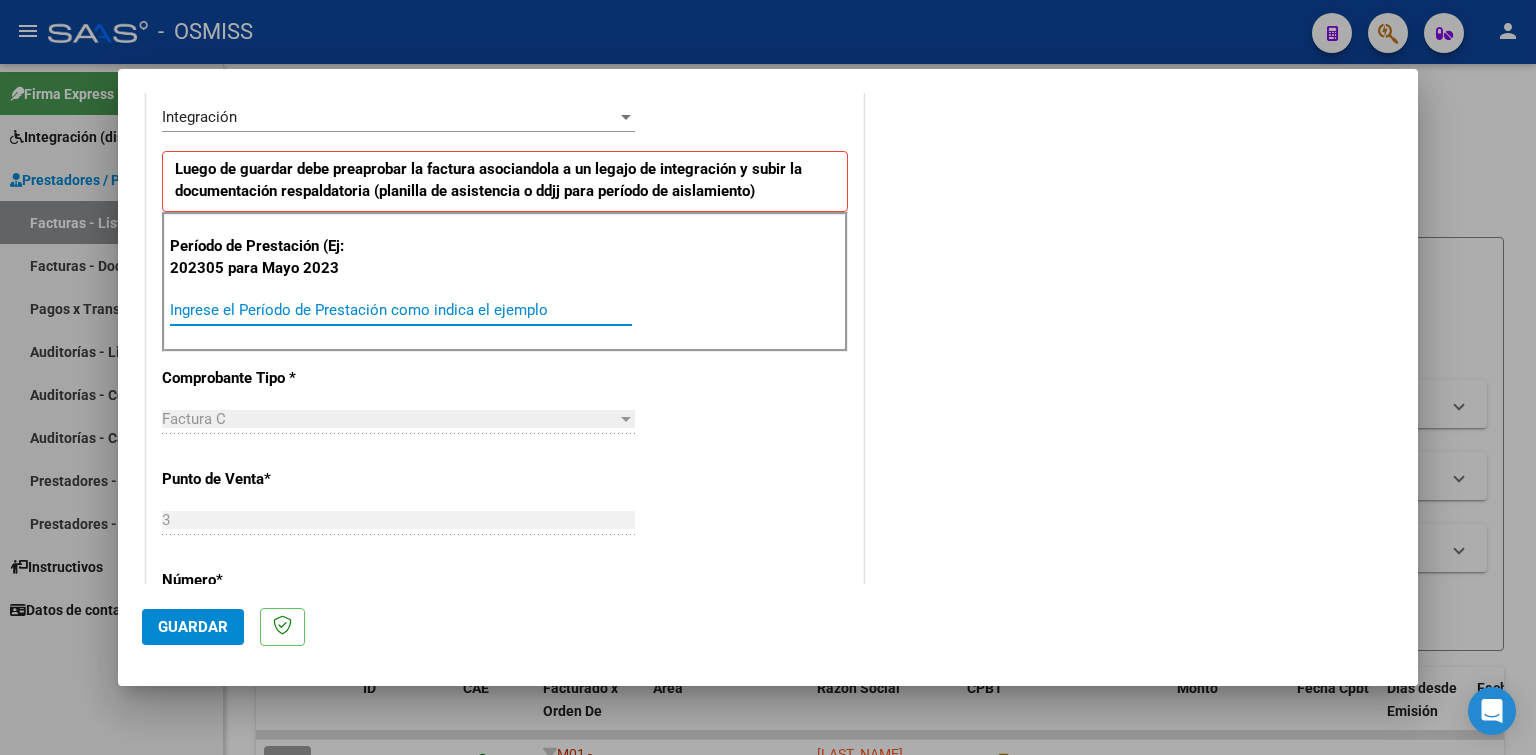 paste on "202507" 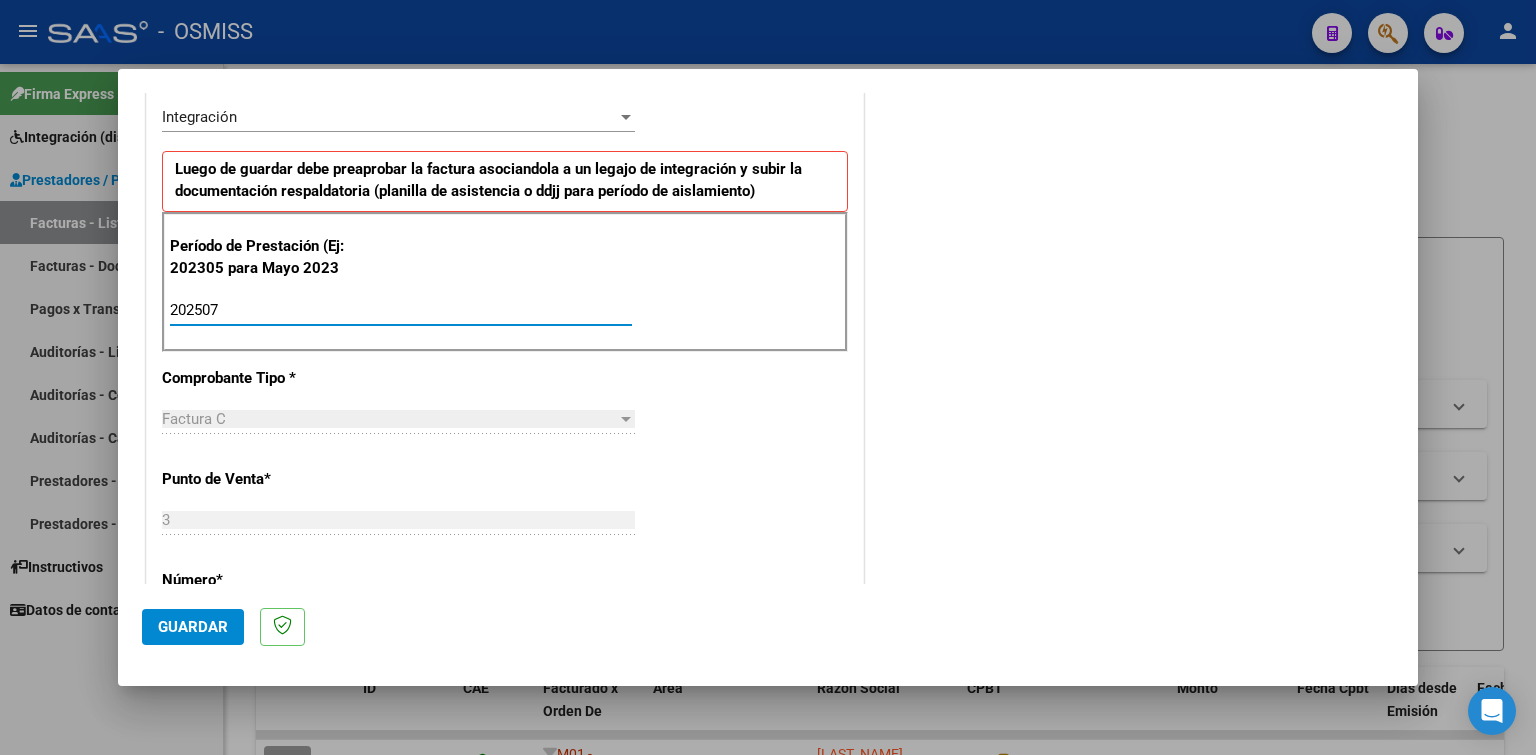 type on "202507" 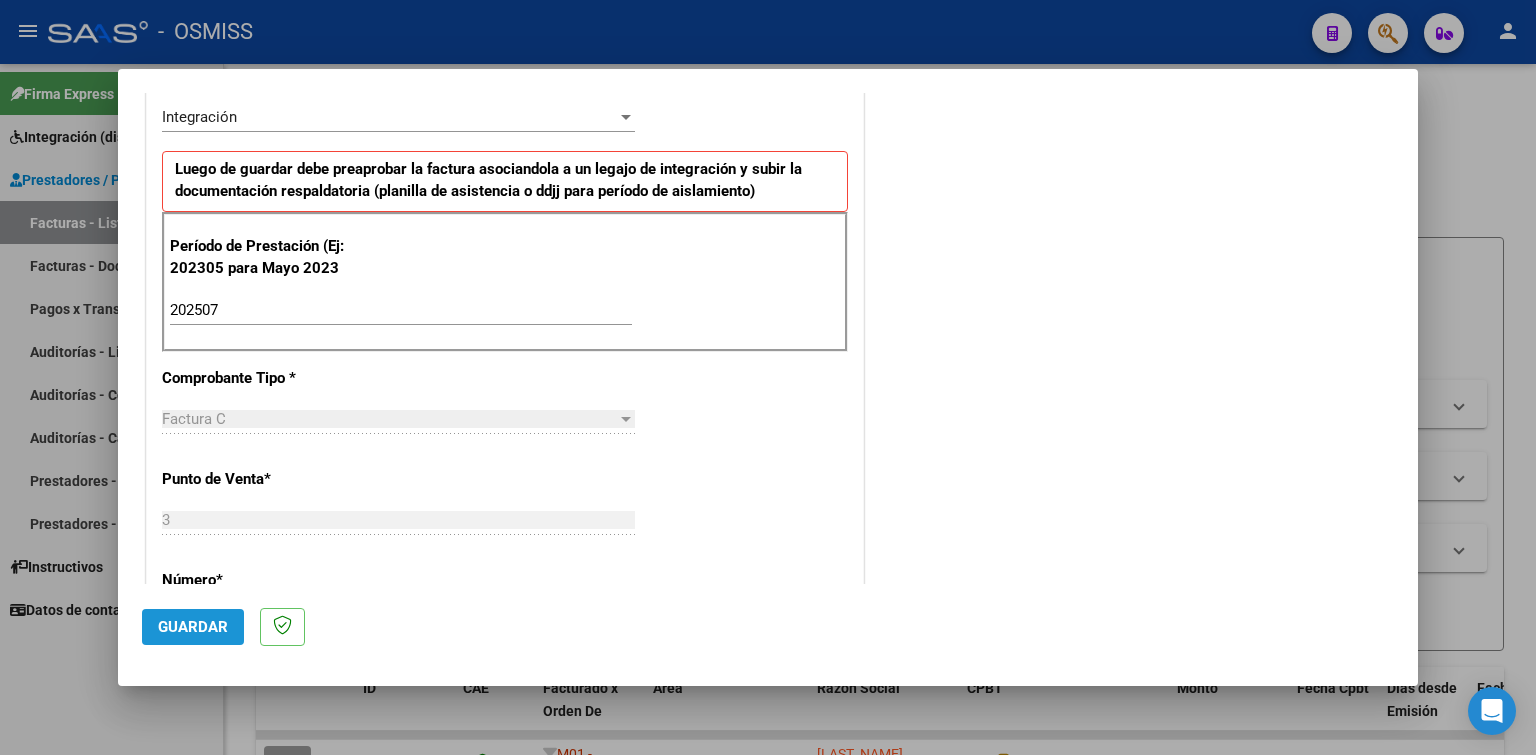 click on "Guardar" 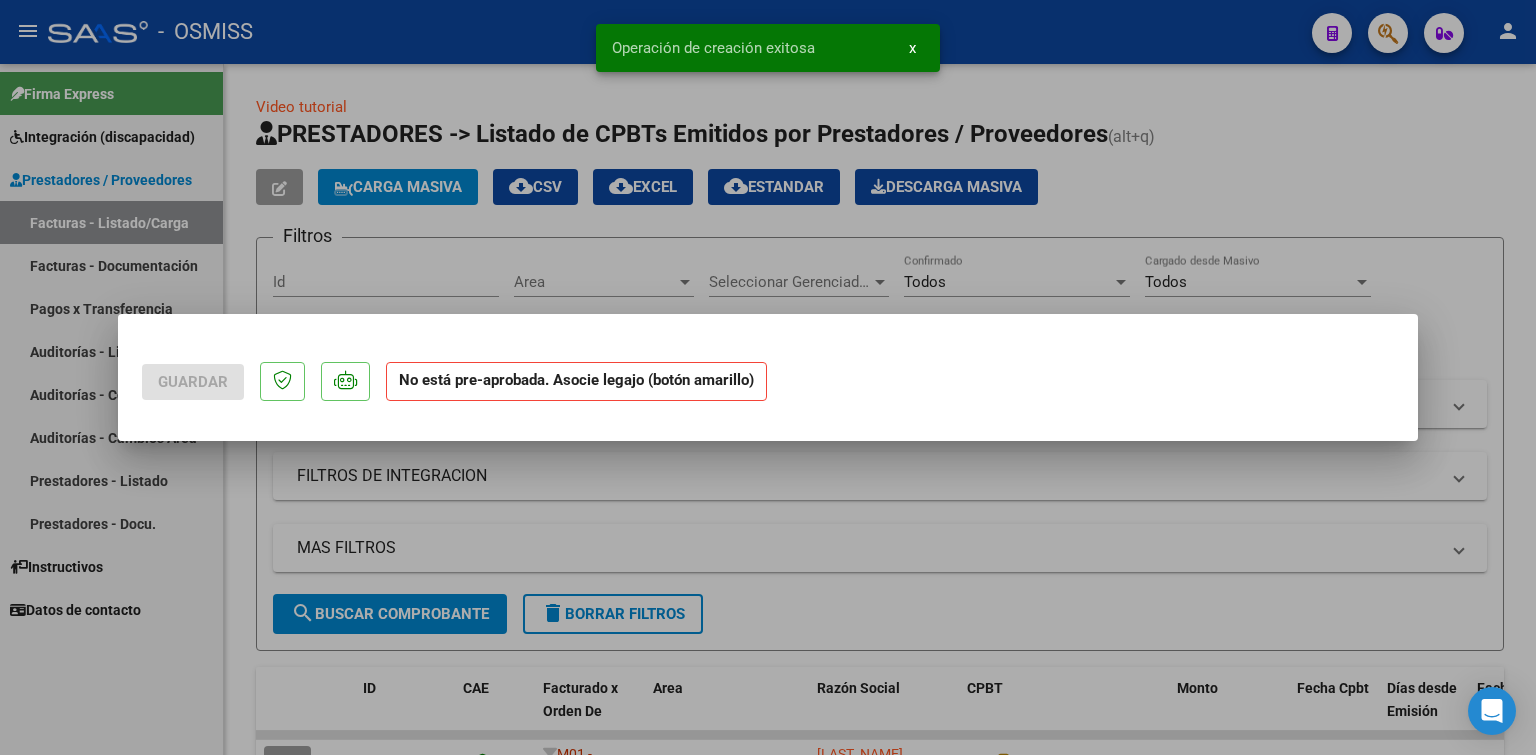 scroll, scrollTop: 0, scrollLeft: 0, axis: both 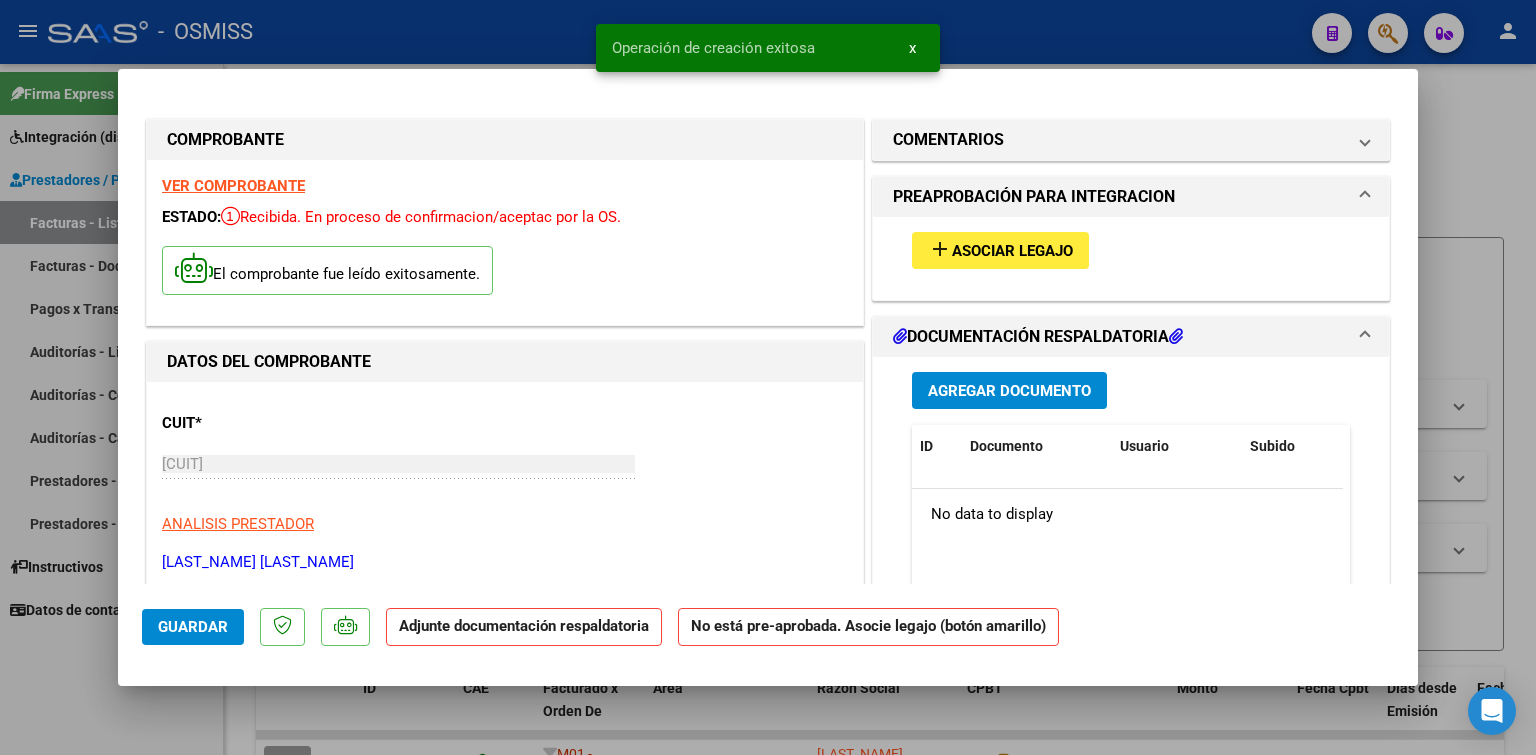 click on "Asociar Legajo" at bounding box center [1012, 251] 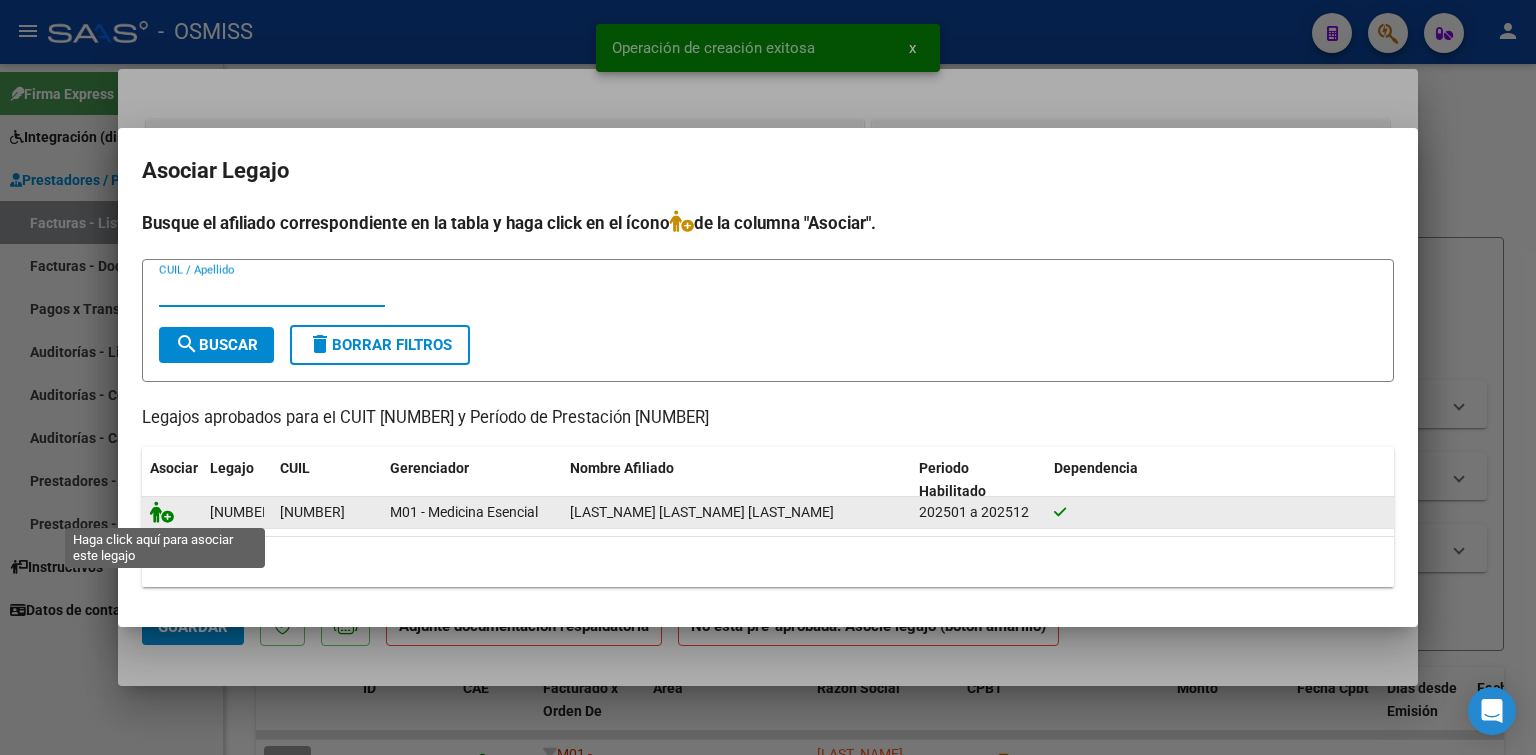 click 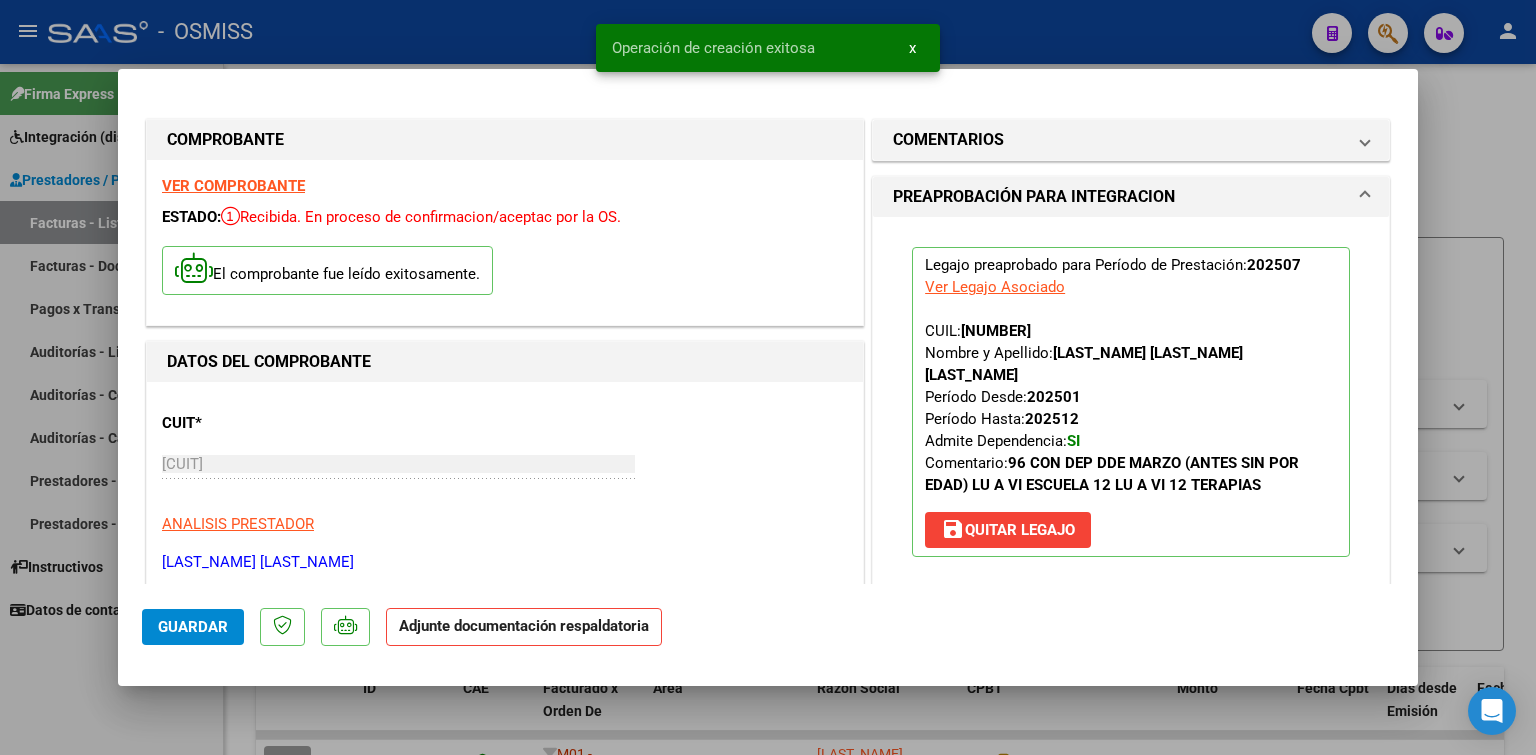 scroll, scrollTop: 400, scrollLeft: 0, axis: vertical 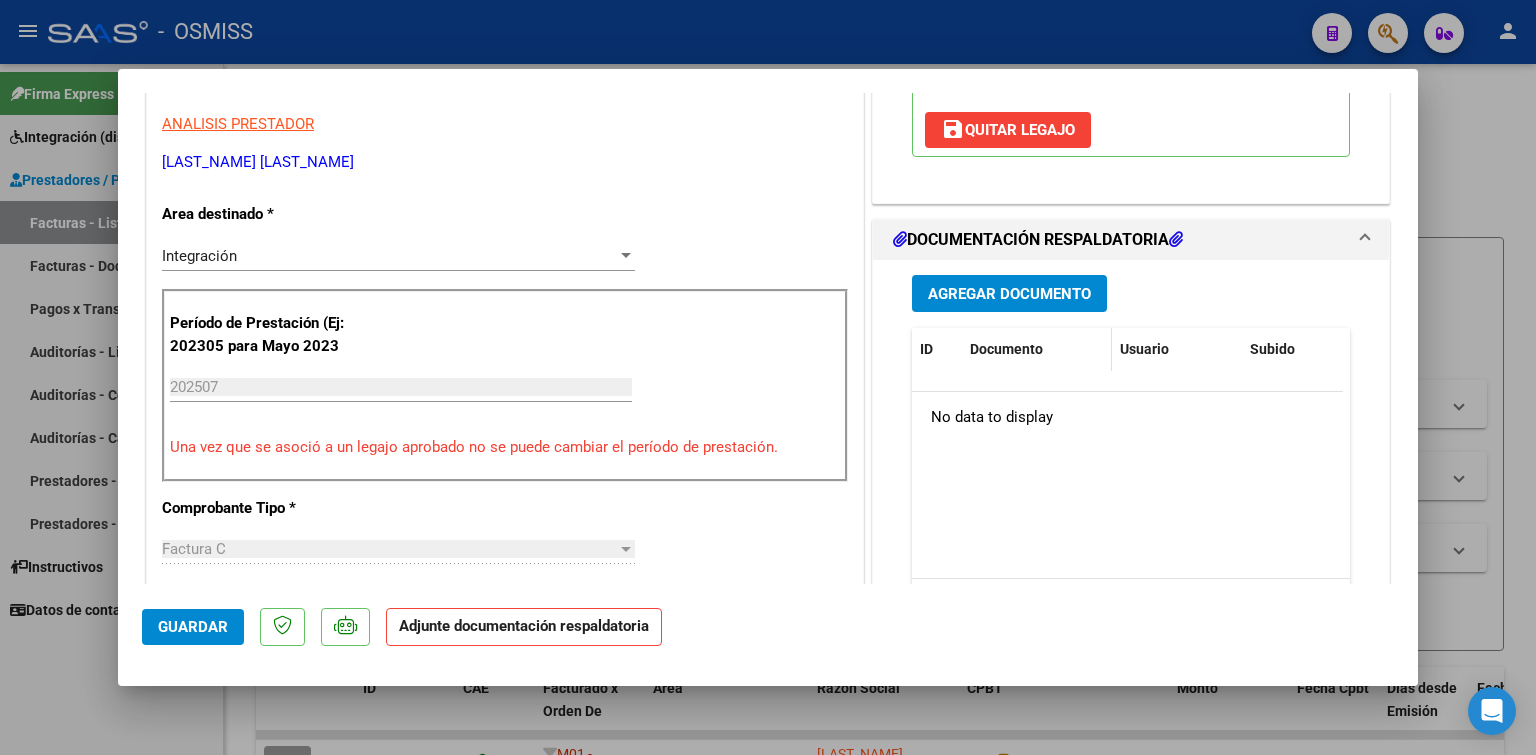 click on "Documento" at bounding box center [1037, 349] 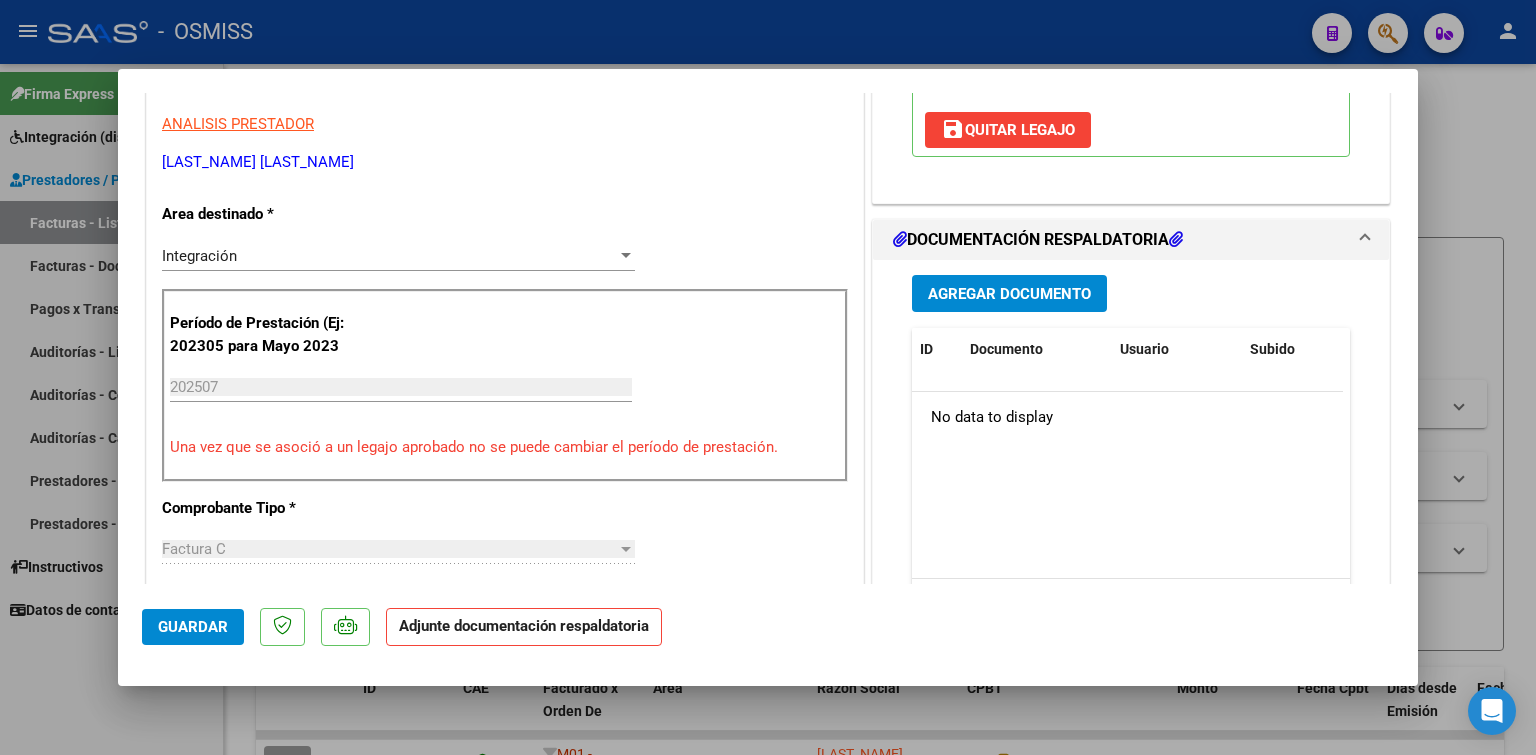 click on "Agregar Documento" at bounding box center (1009, 294) 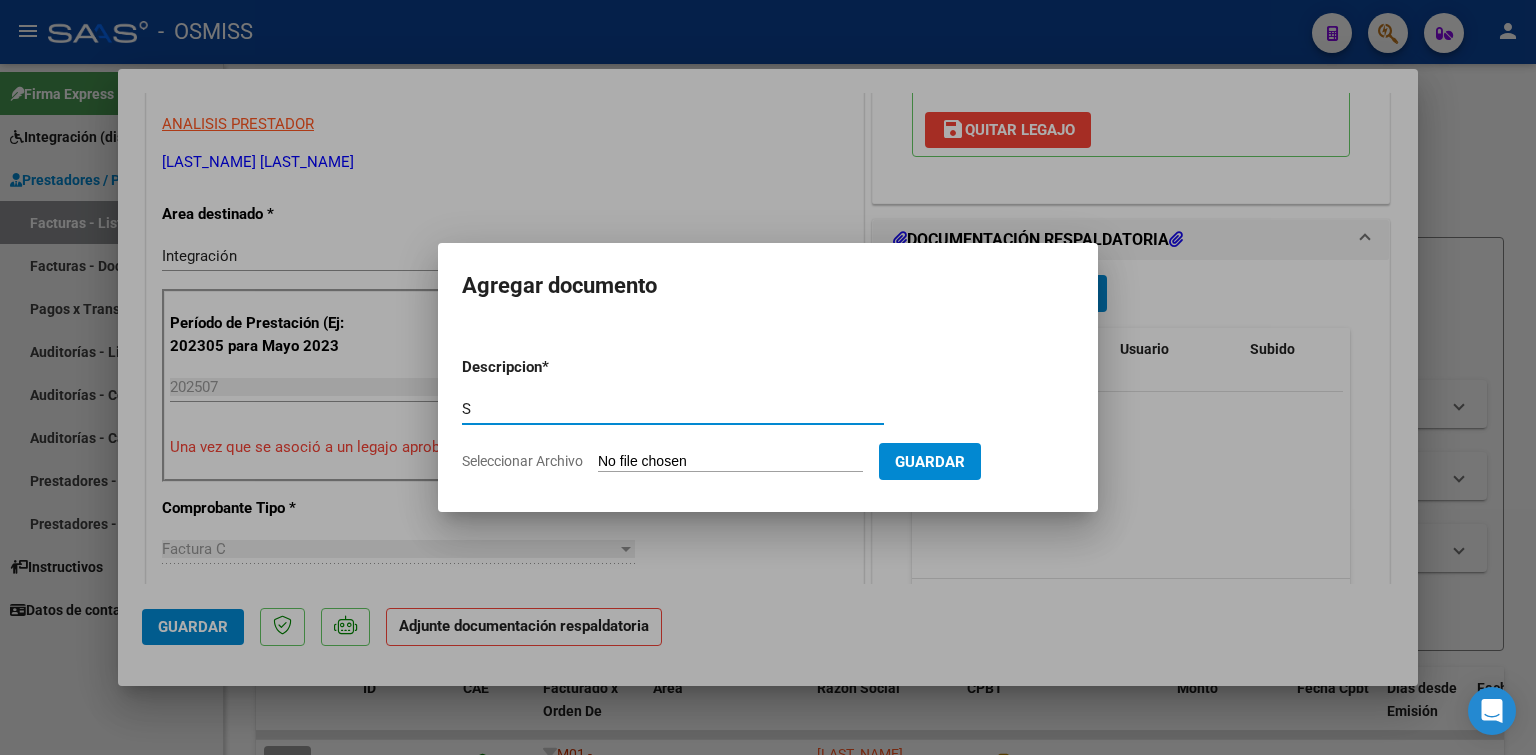 type on "S" 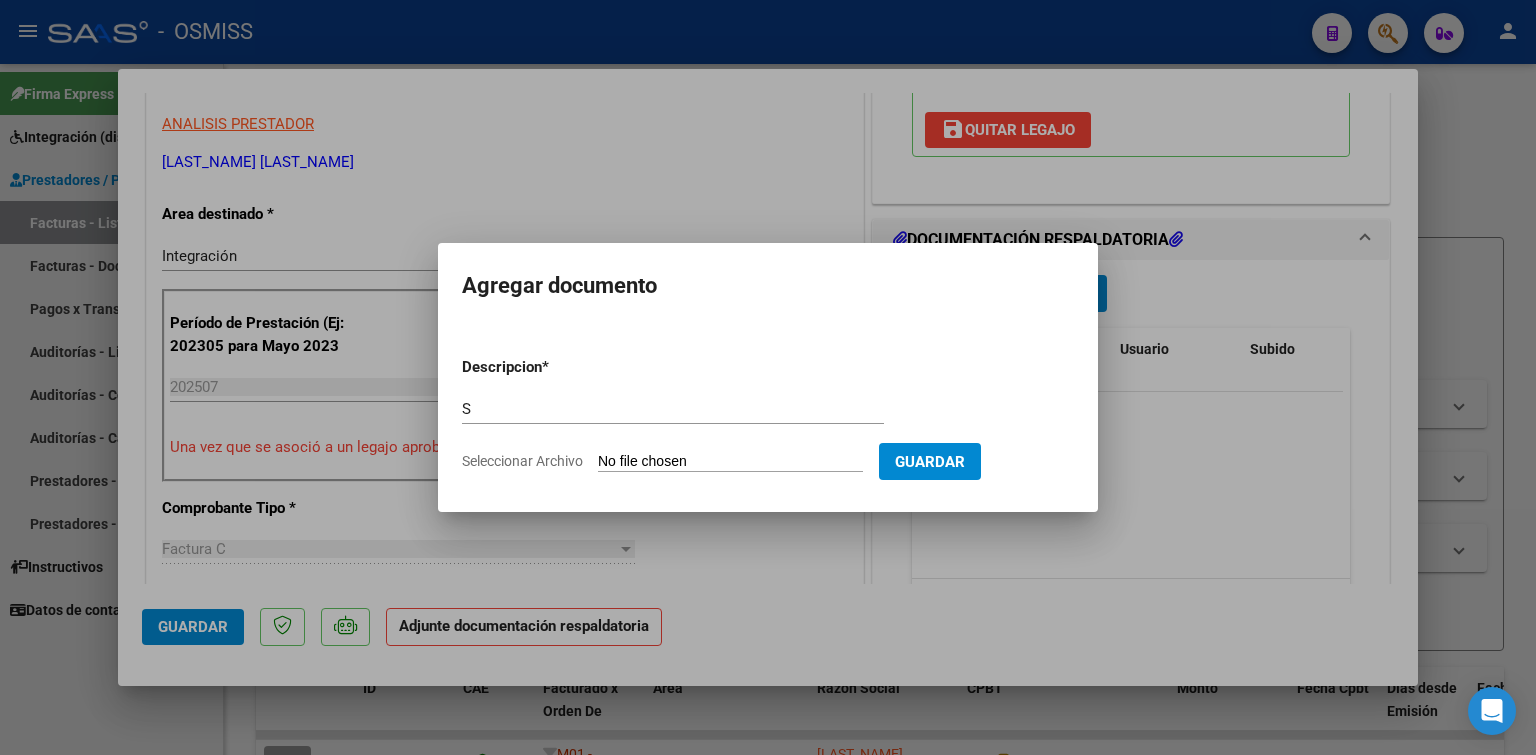 click on "Seleccionar Archivo" at bounding box center (730, 462) 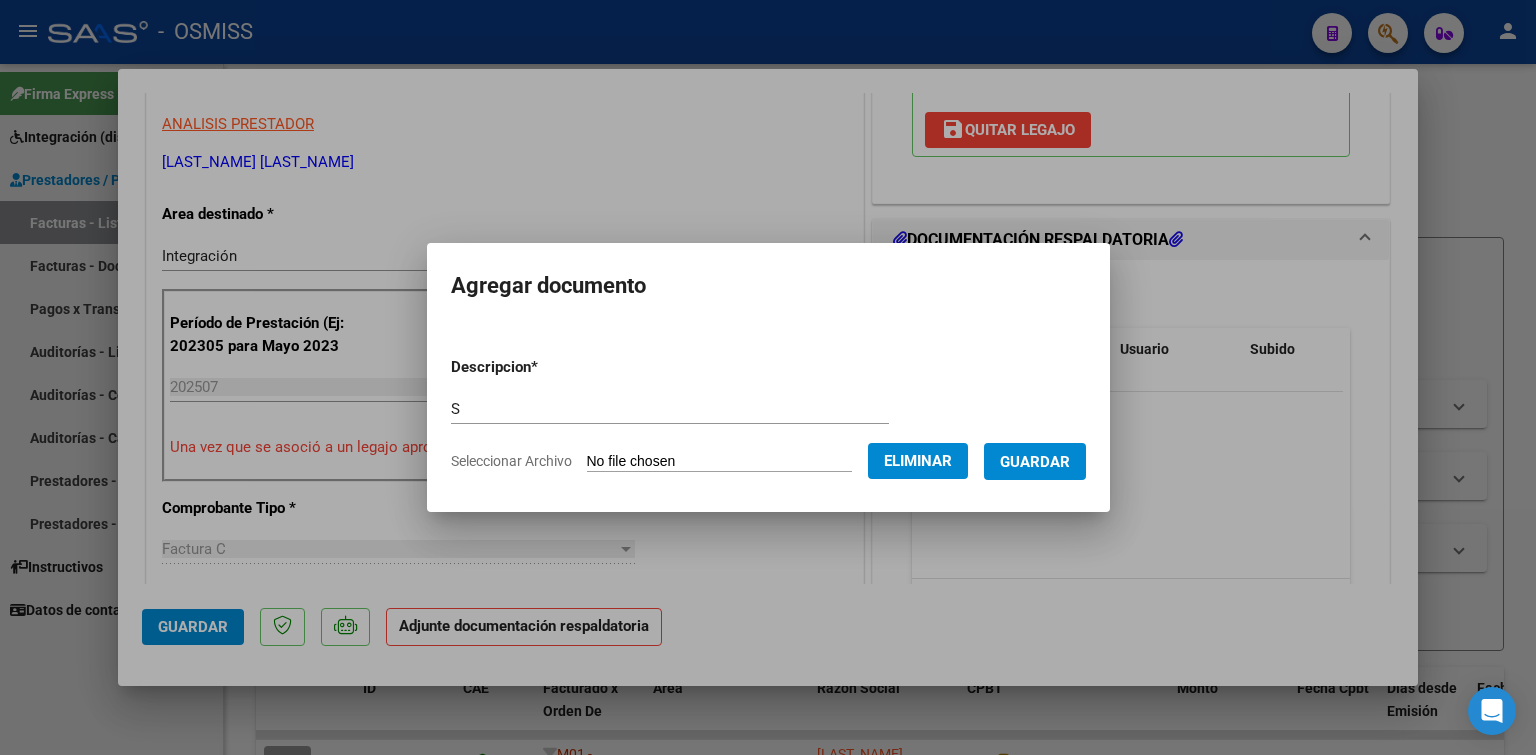 click on "Guardar" at bounding box center [1035, 462] 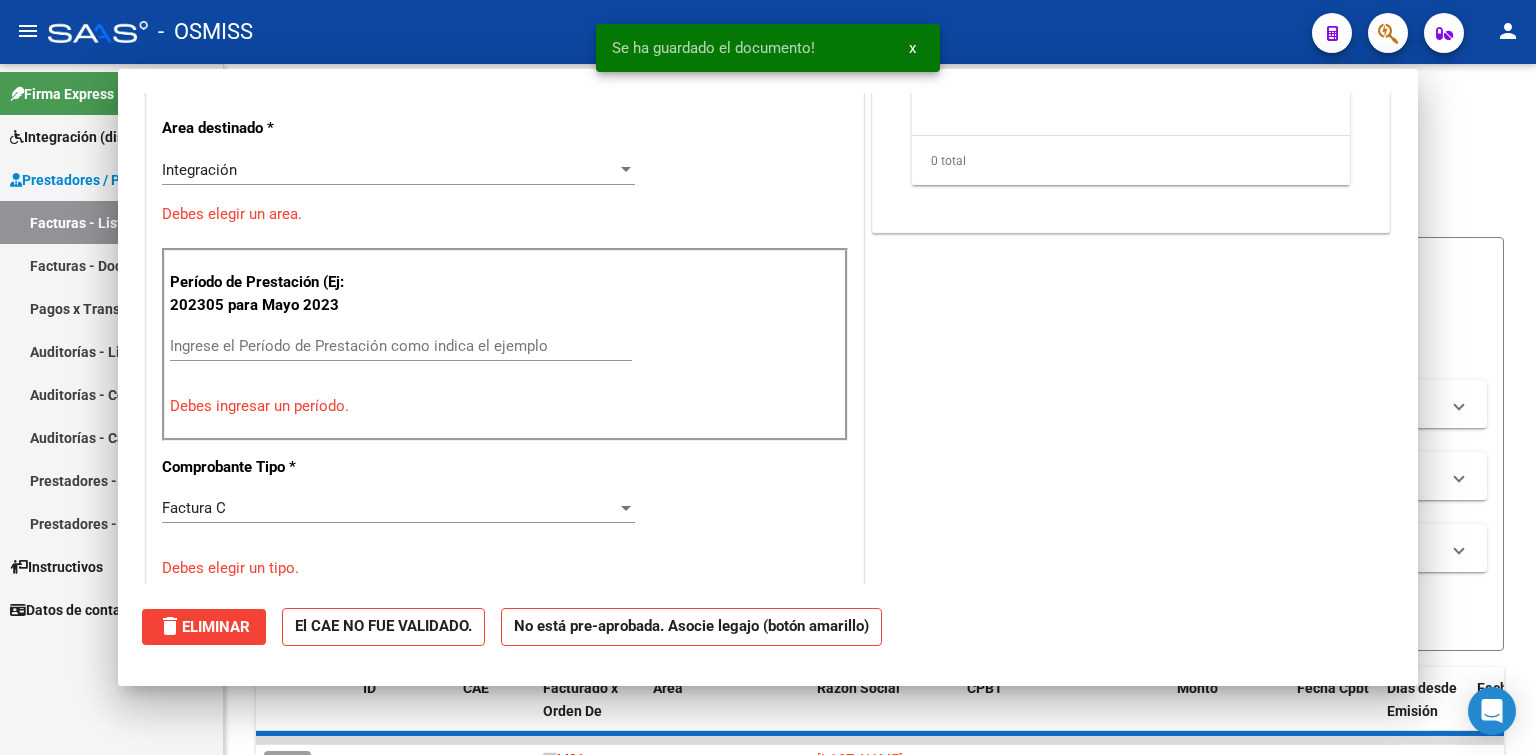 scroll, scrollTop: 0, scrollLeft: 0, axis: both 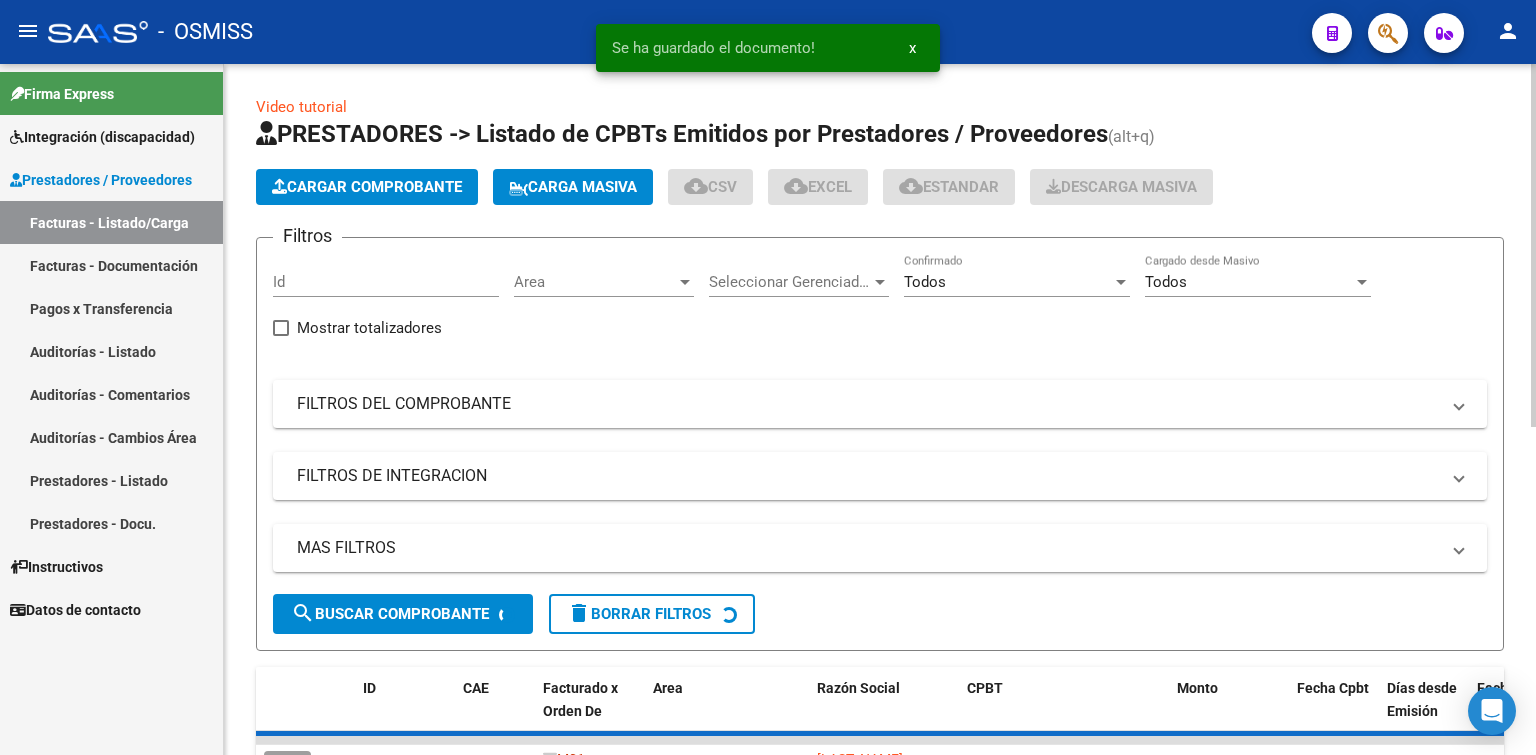 click on "Cargar Comprobante" 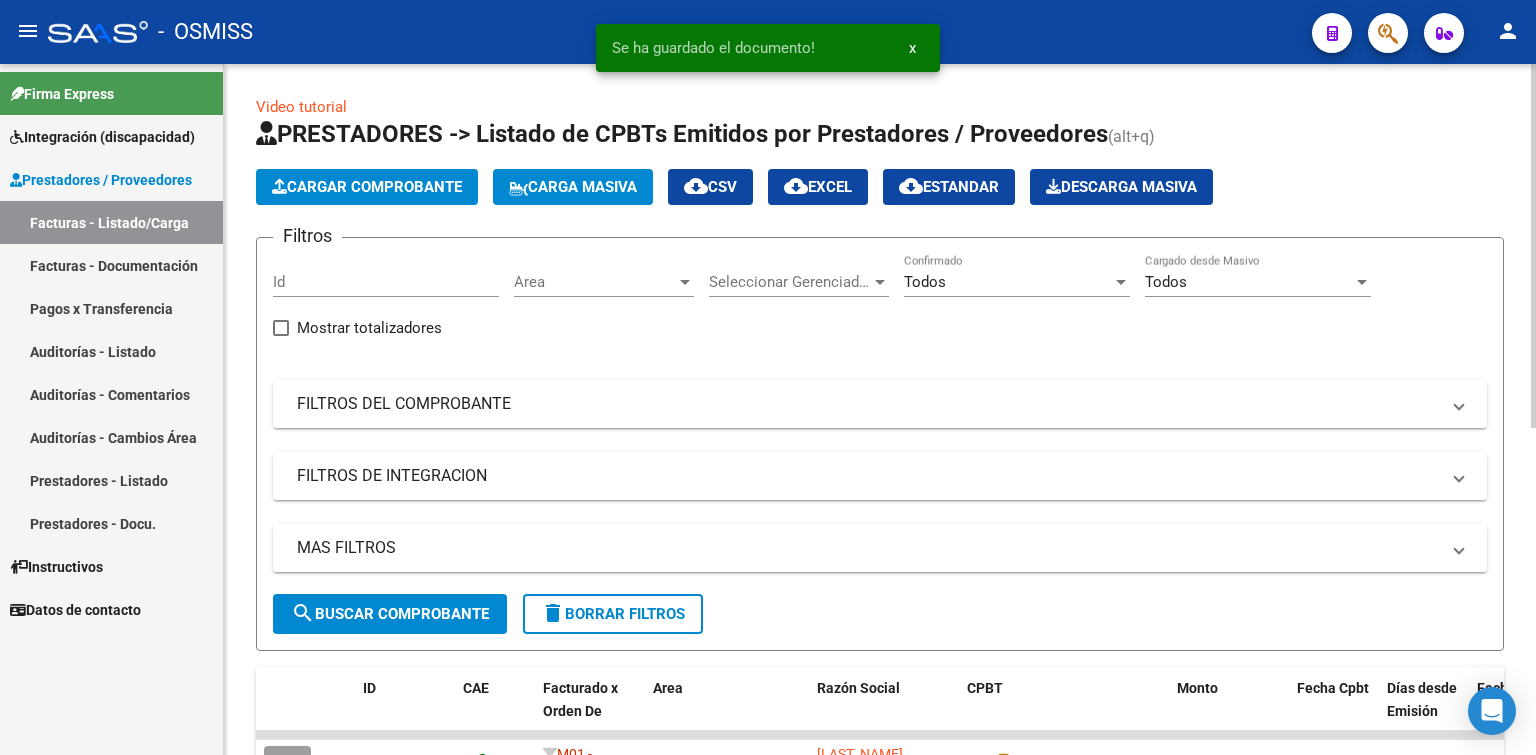 scroll, scrollTop: 300, scrollLeft: 0, axis: vertical 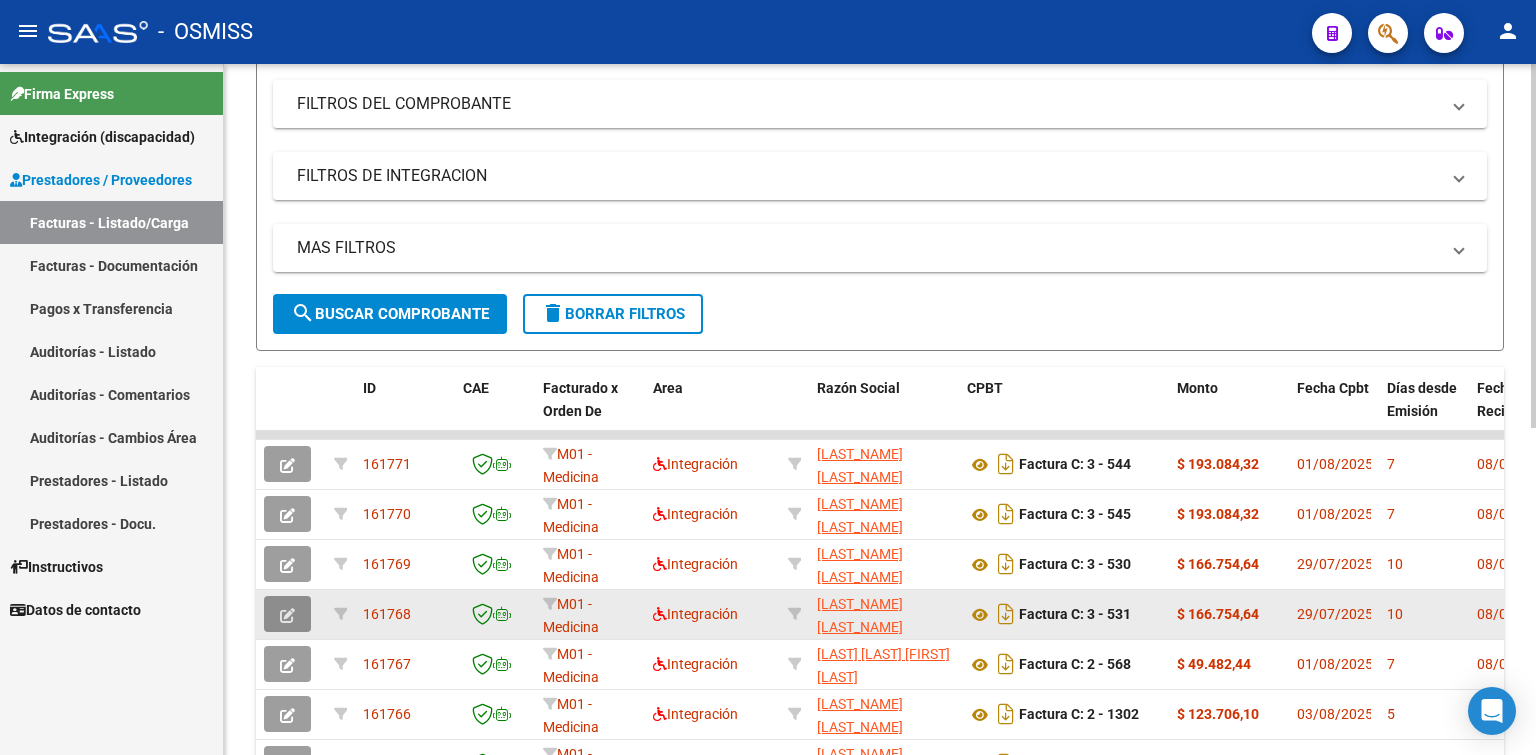 click 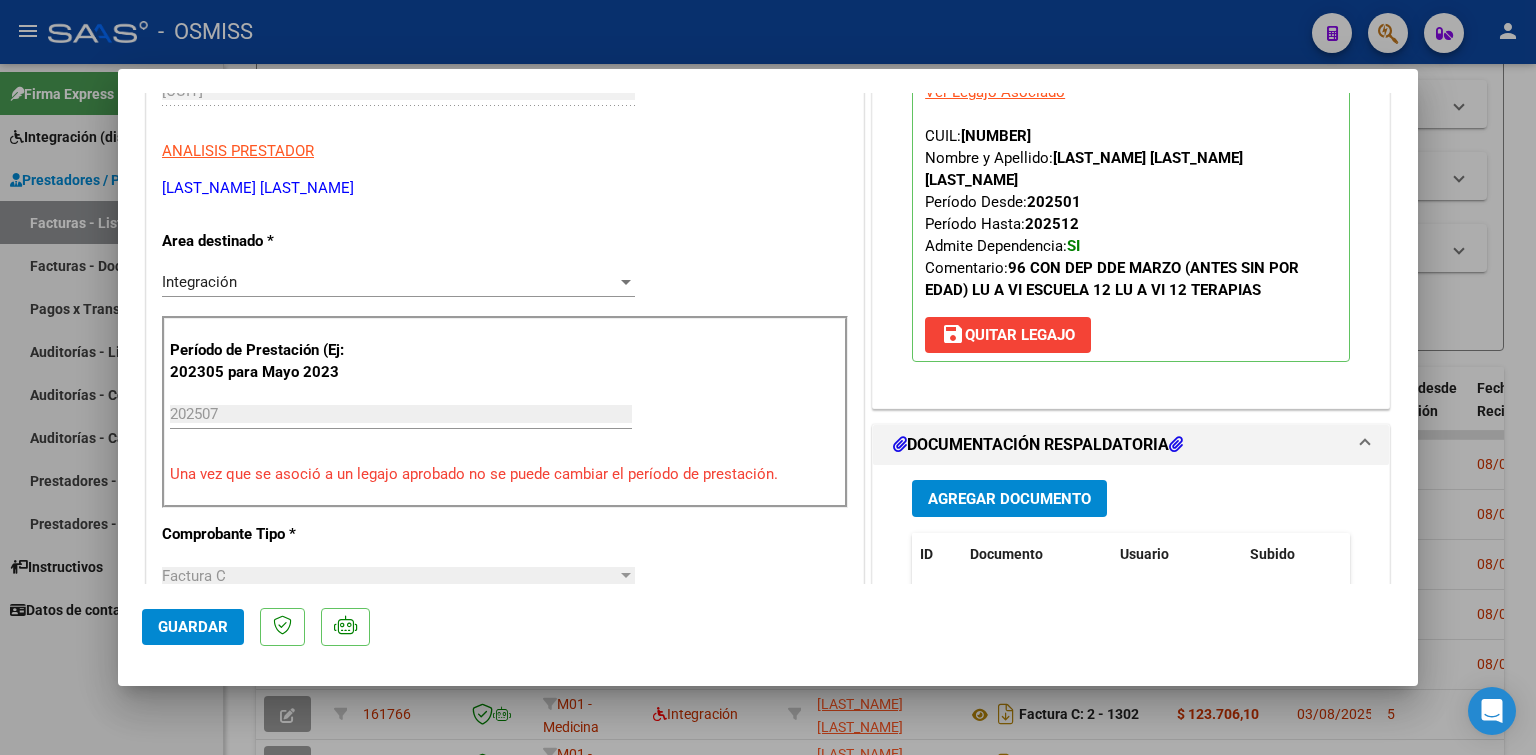 scroll, scrollTop: 0, scrollLeft: 0, axis: both 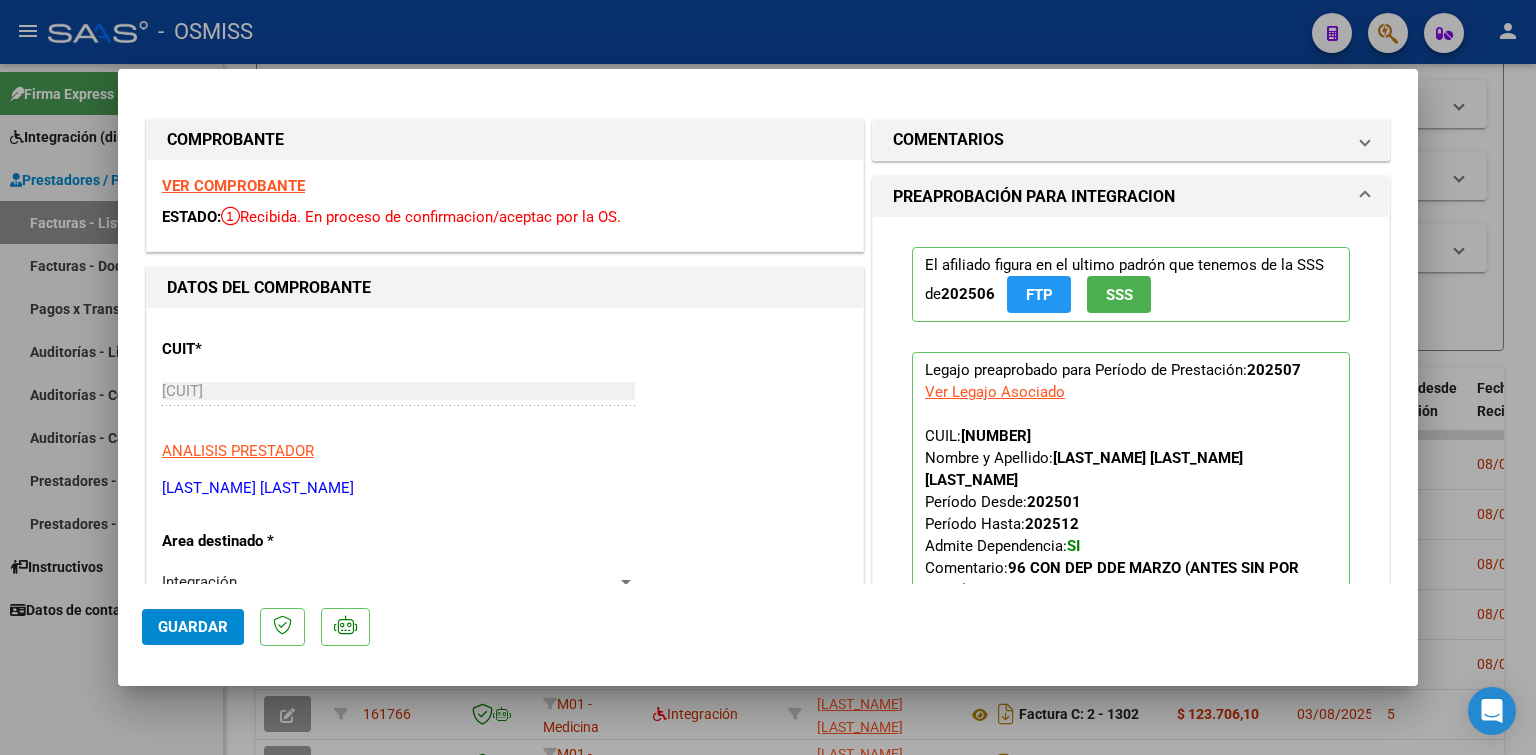 click on "VER COMPROBANTE" at bounding box center (233, 186) 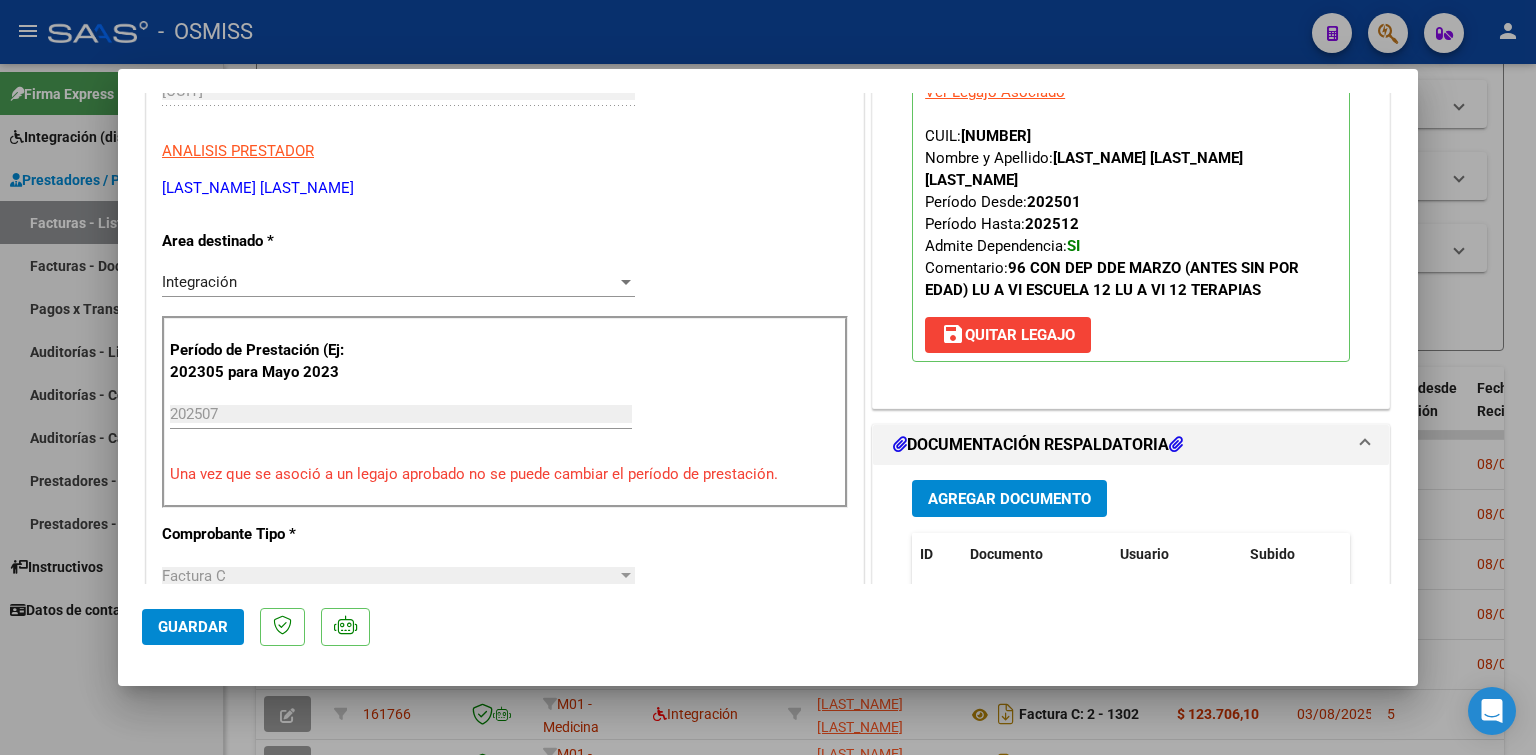 click on "save  Quitar Legajo" at bounding box center (1008, 335) 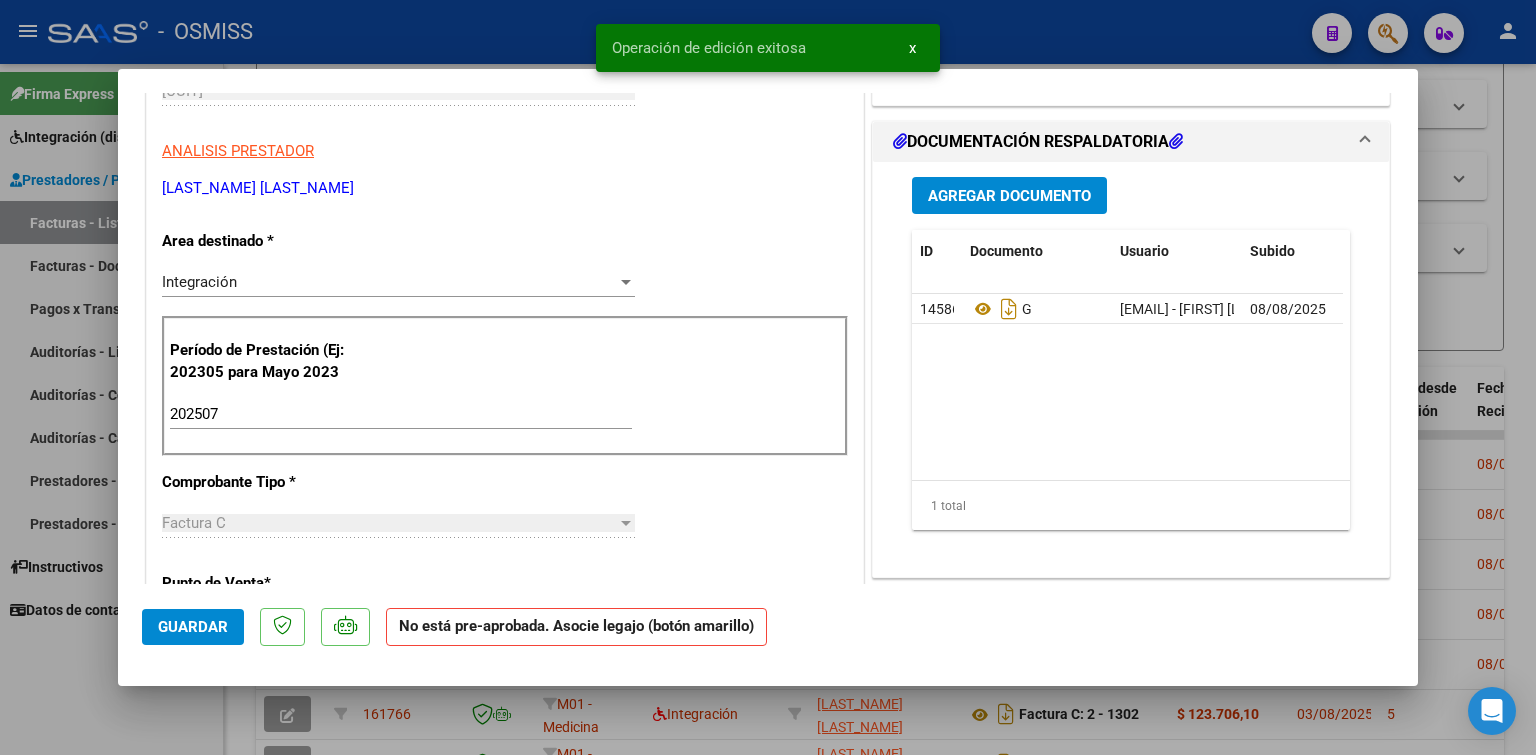 click on "202507" at bounding box center (401, 414) 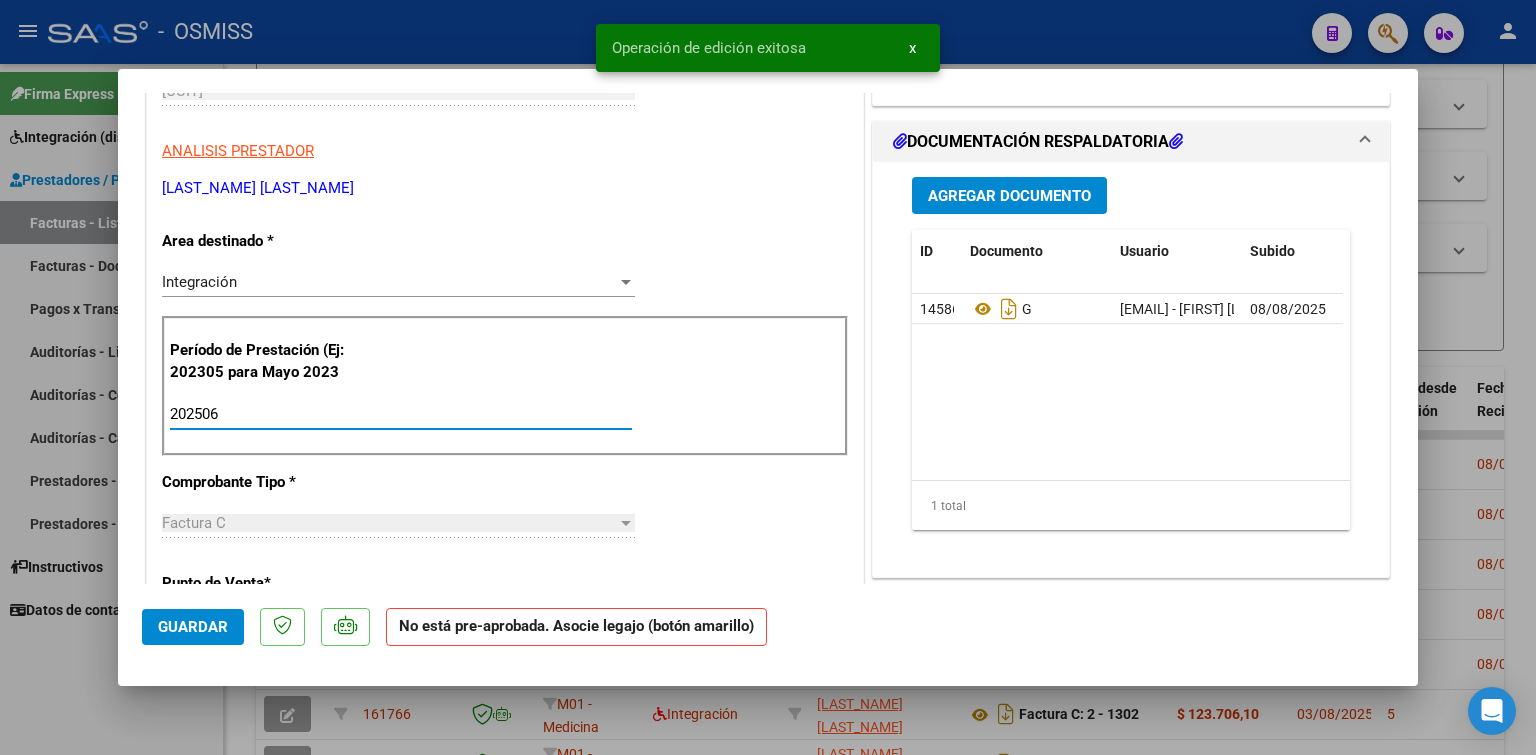 scroll, scrollTop: 0, scrollLeft: 0, axis: both 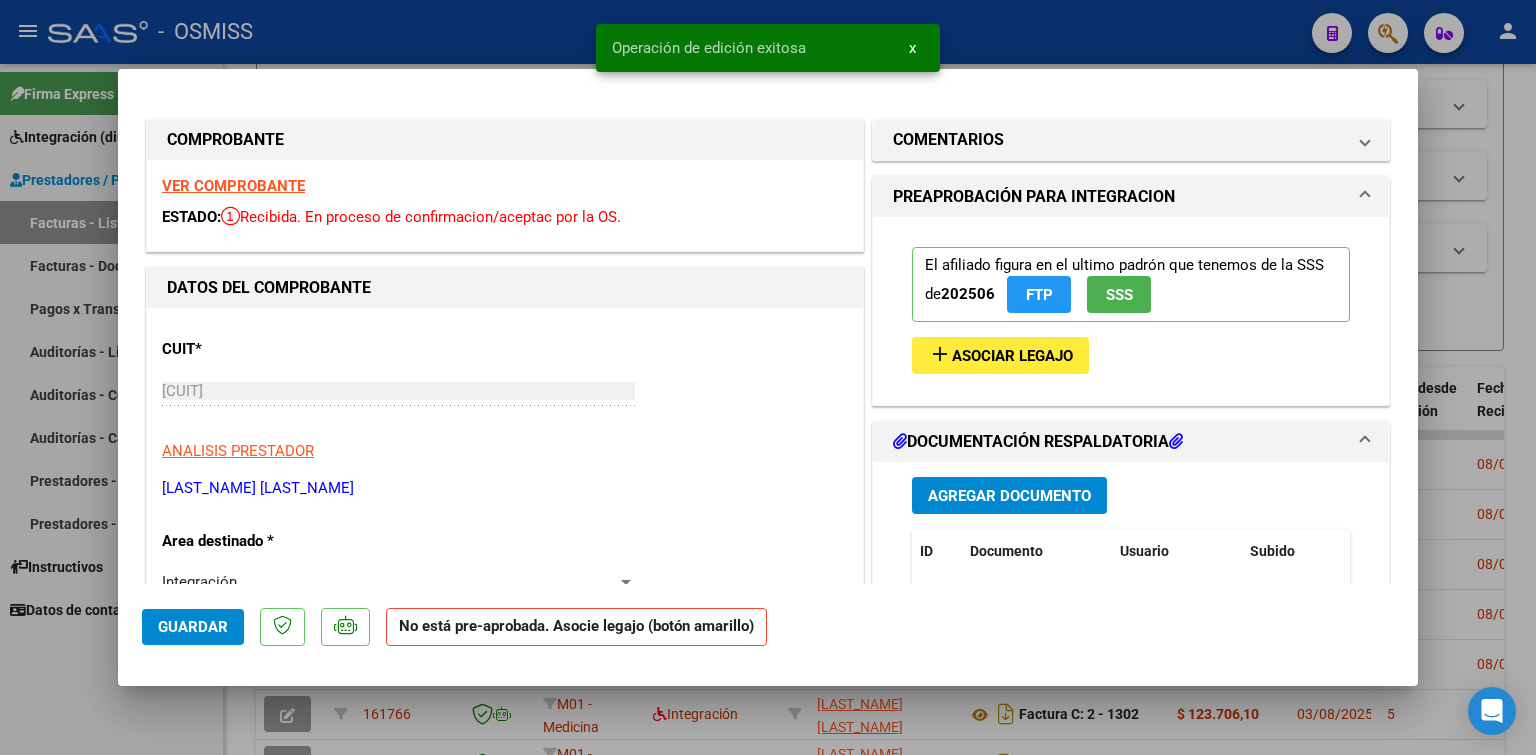 type on "202506" 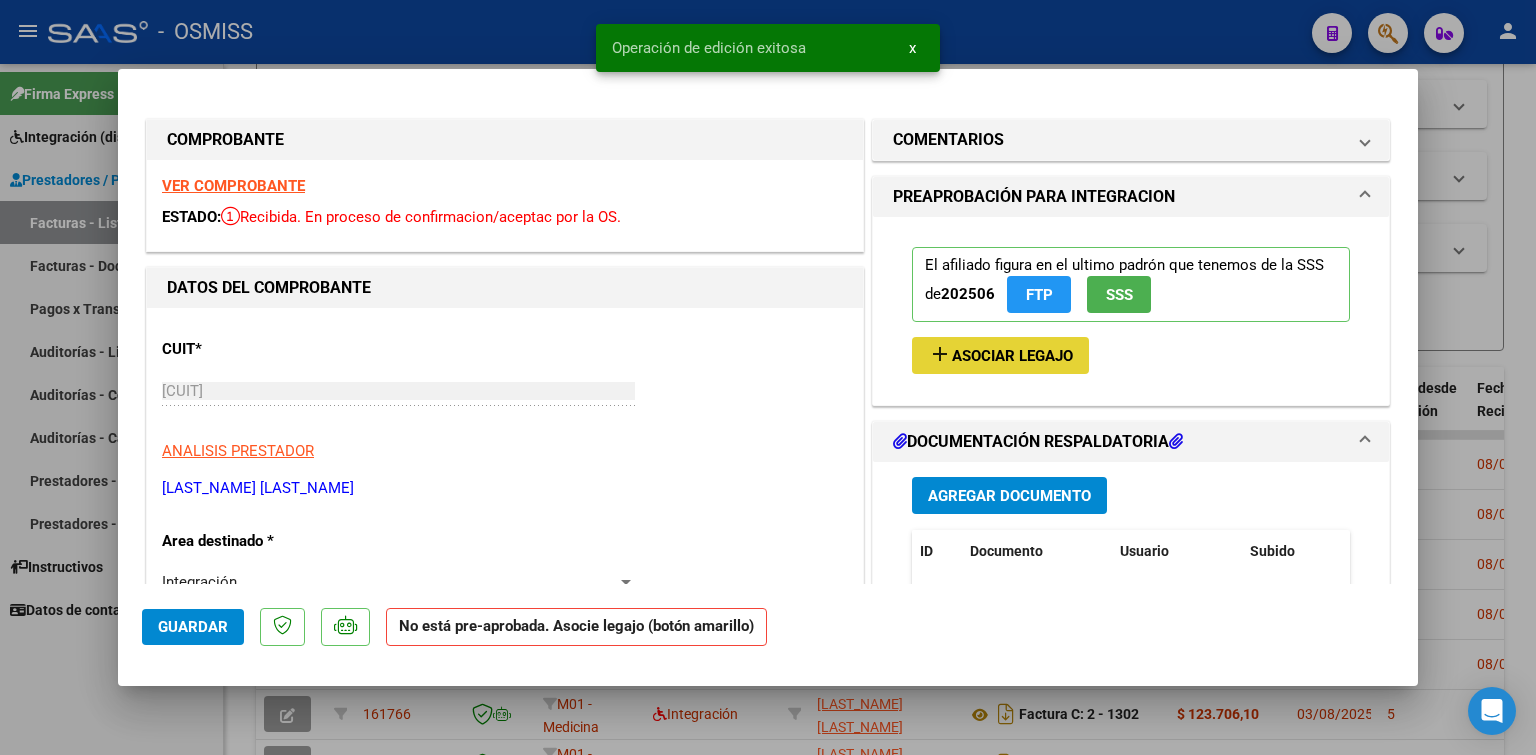 click on "Asociar Legajo" at bounding box center [1012, 356] 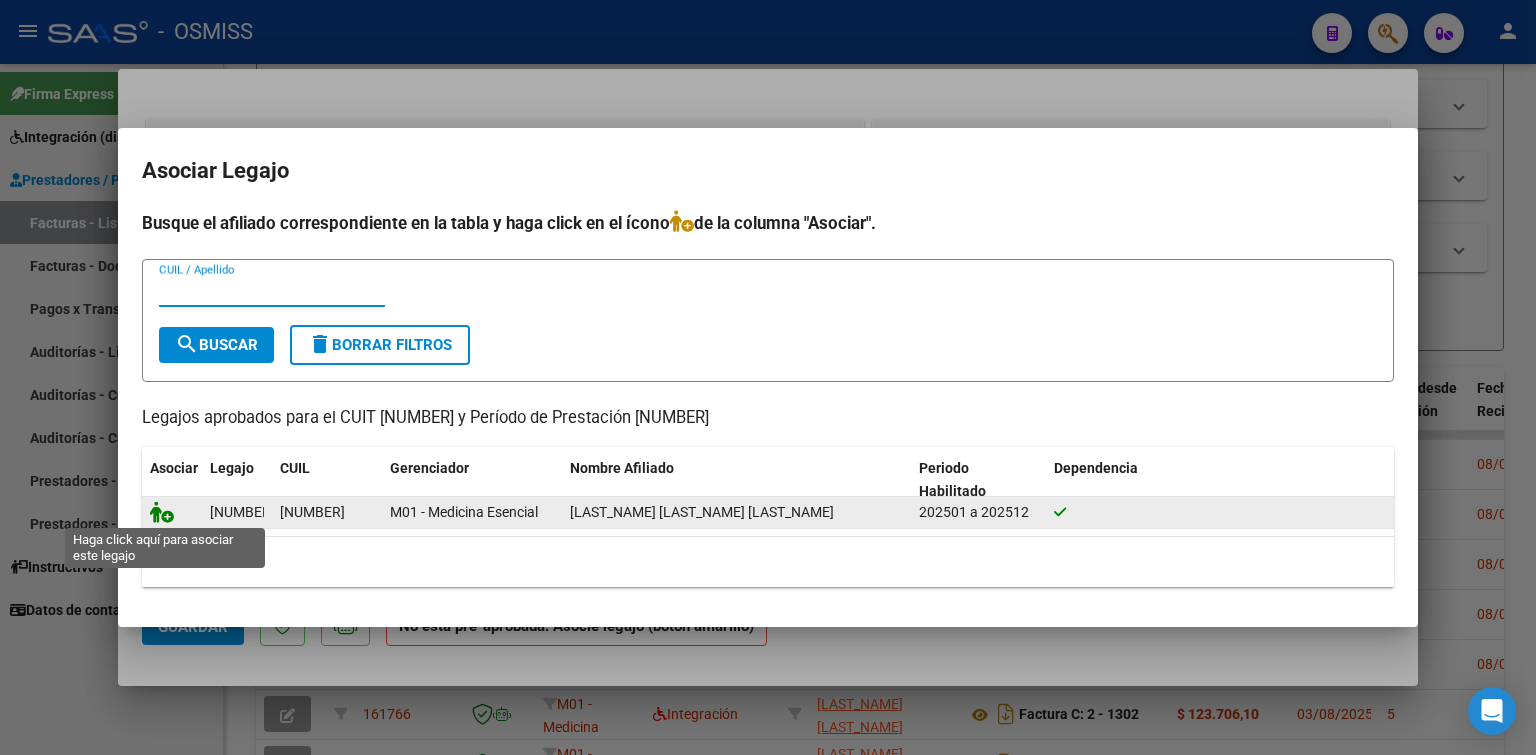 click 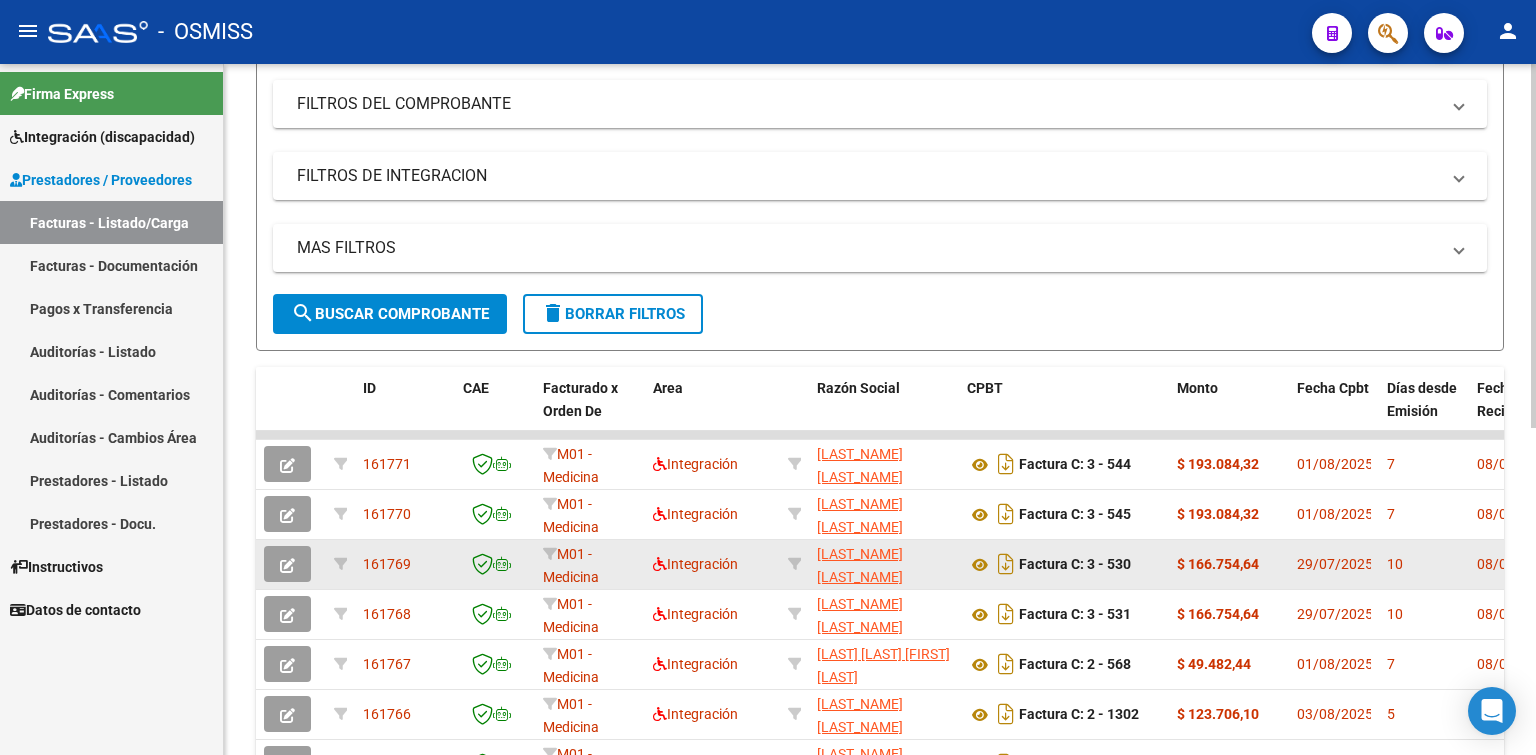 click 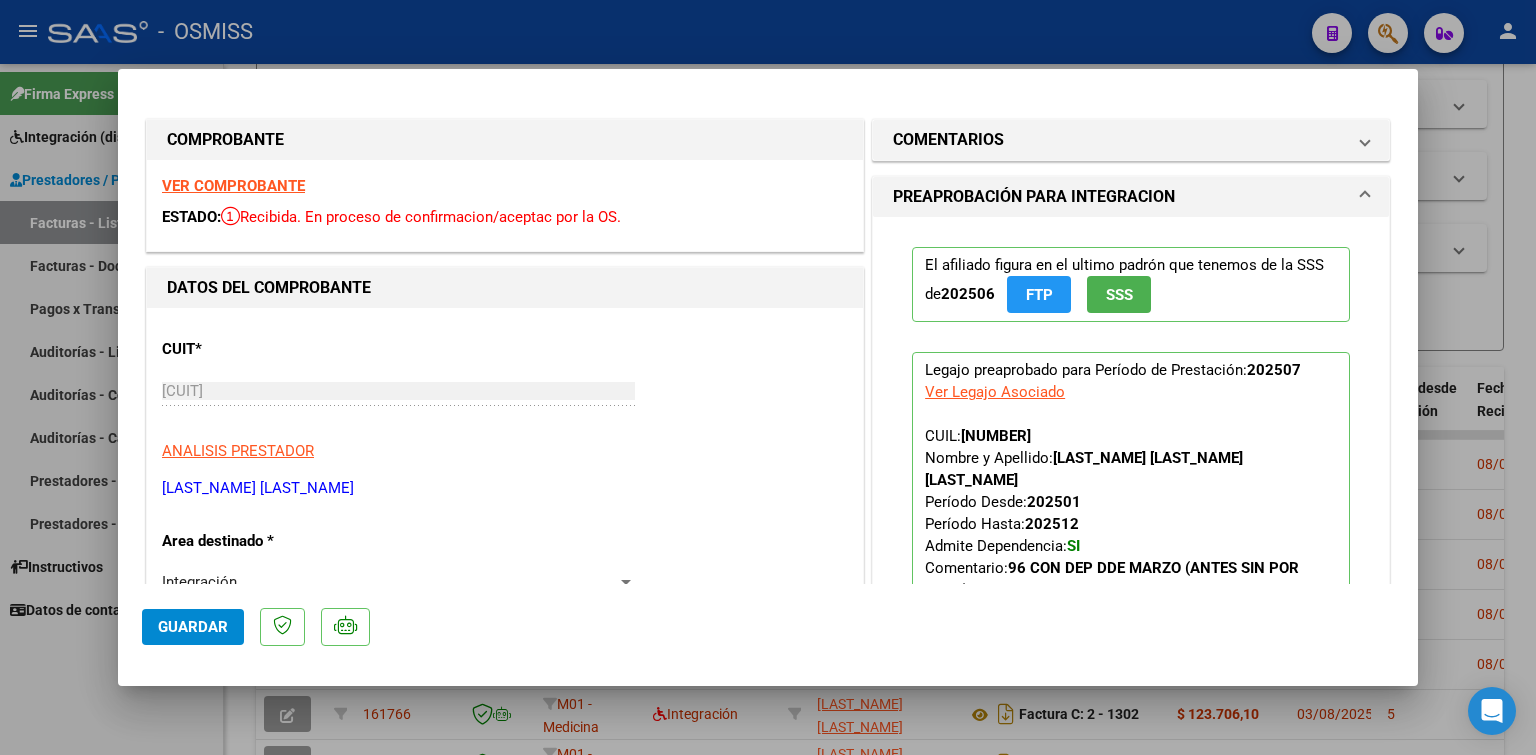 scroll, scrollTop: 200, scrollLeft: 0, axis: vertical 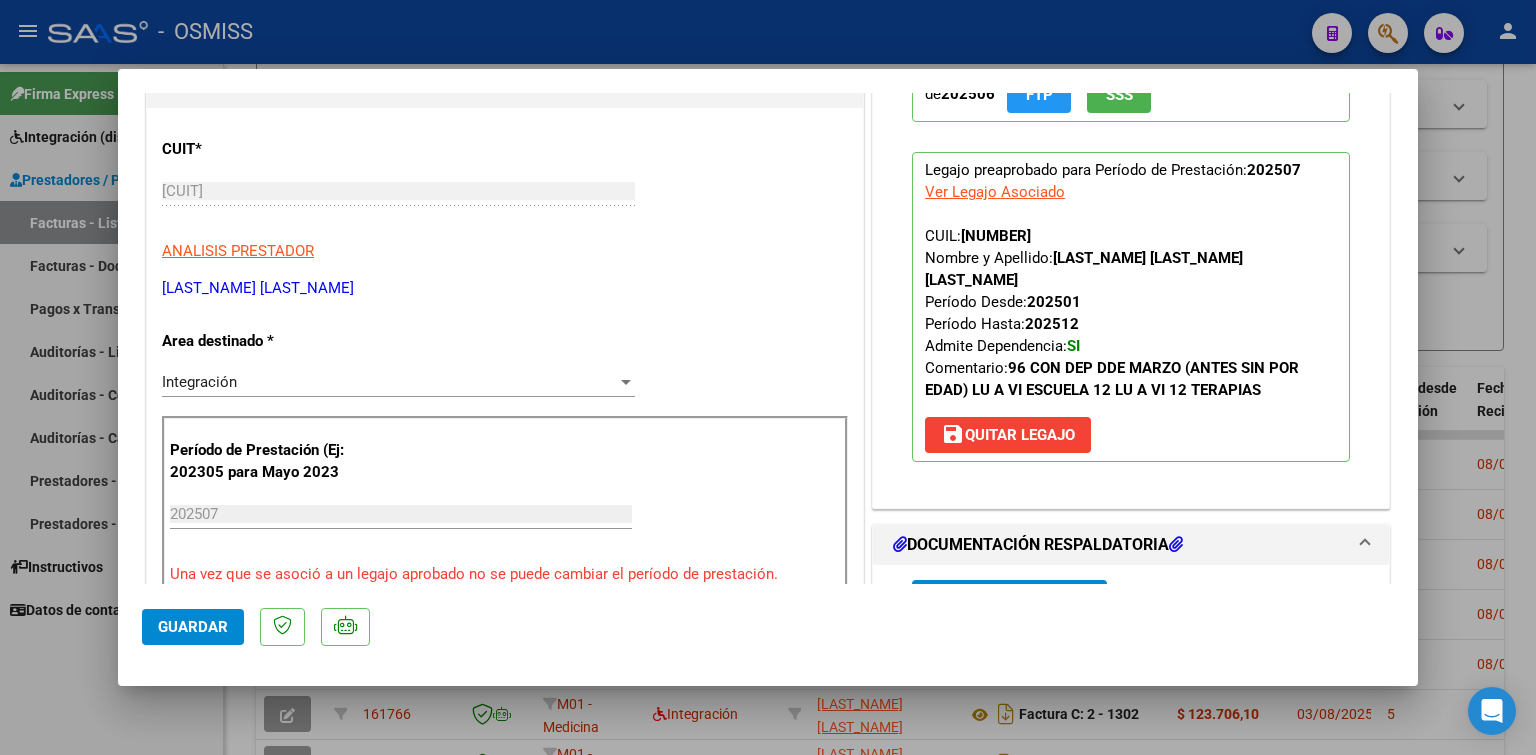 click on "save  Quitar Legajo" at bounding box center [1008, 435] 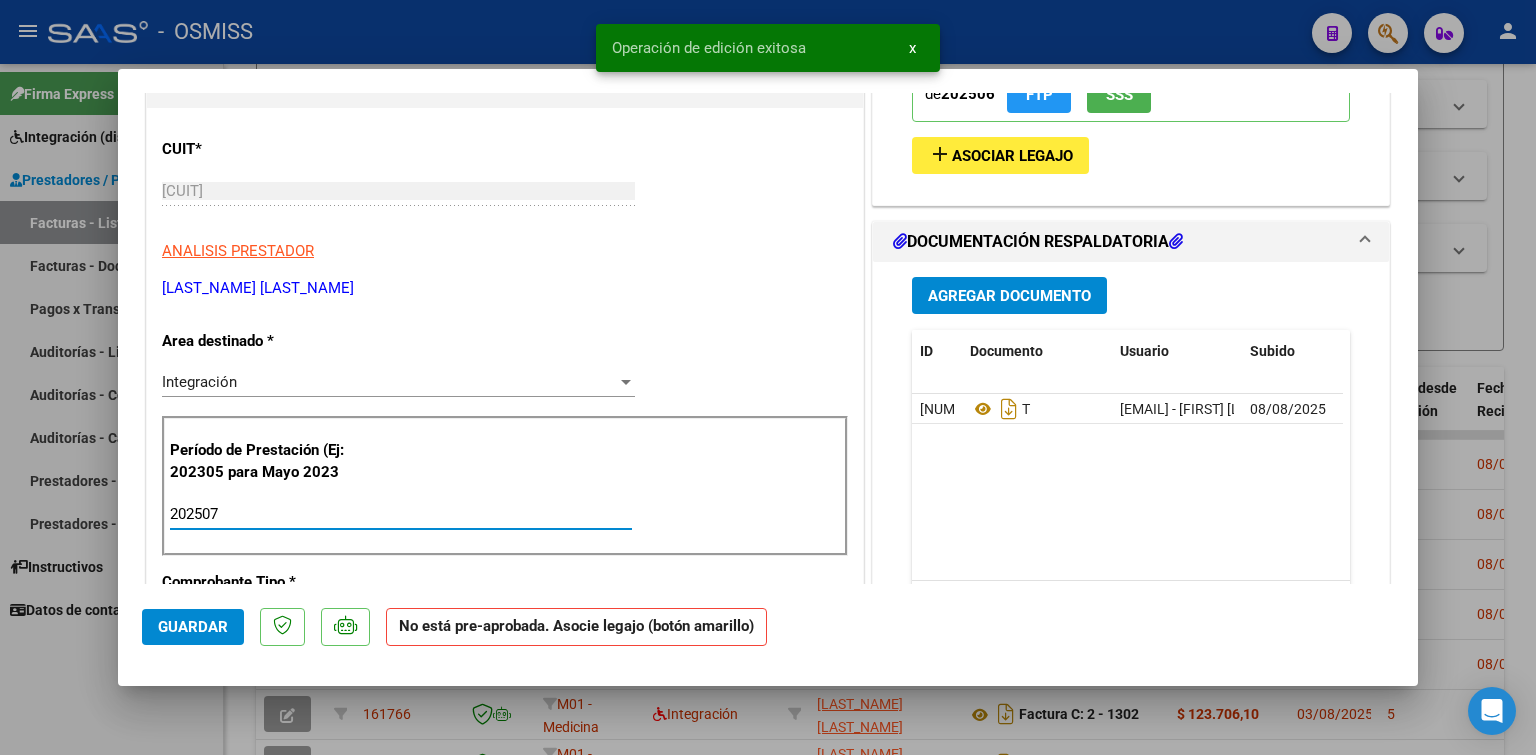 click on "202507" at bounding box center (401, 514) 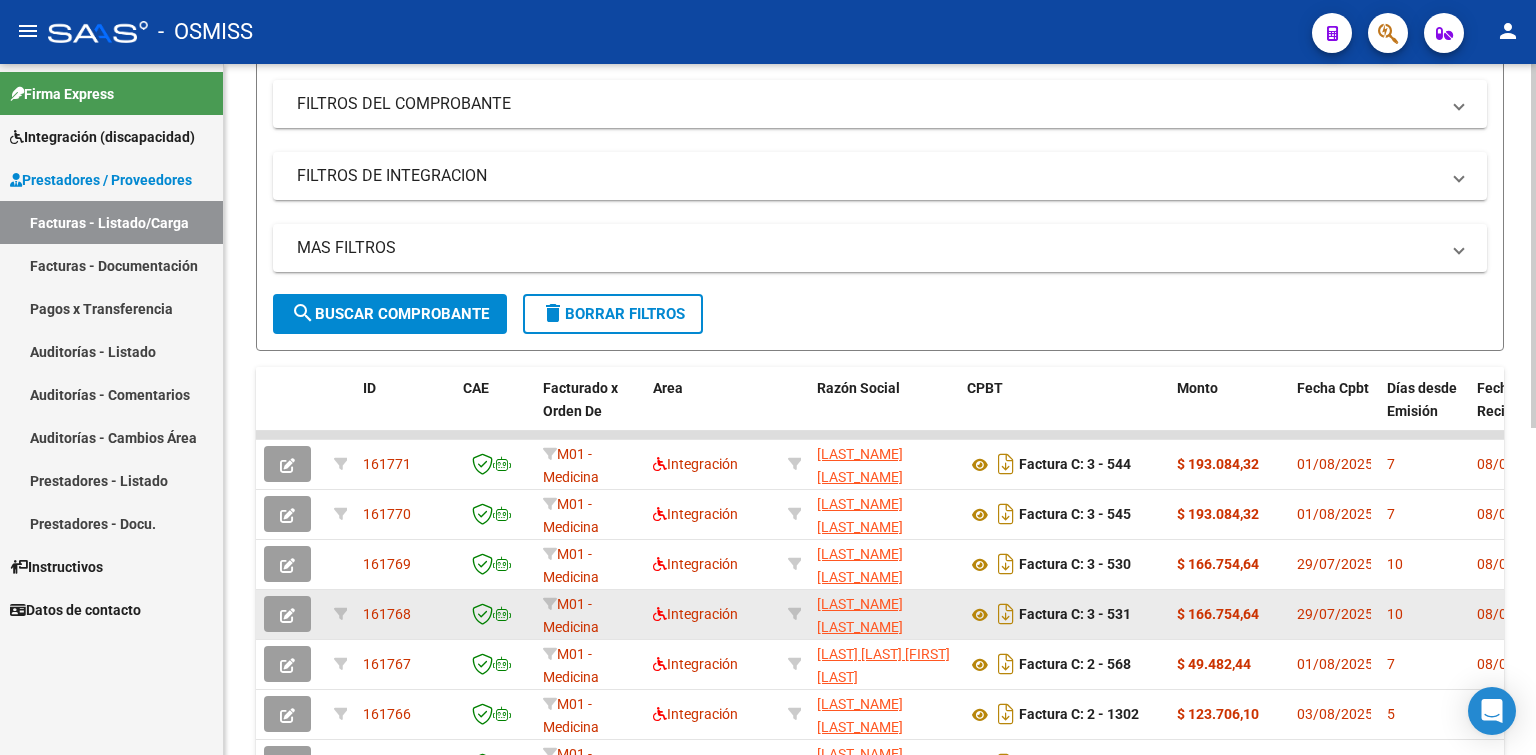 click 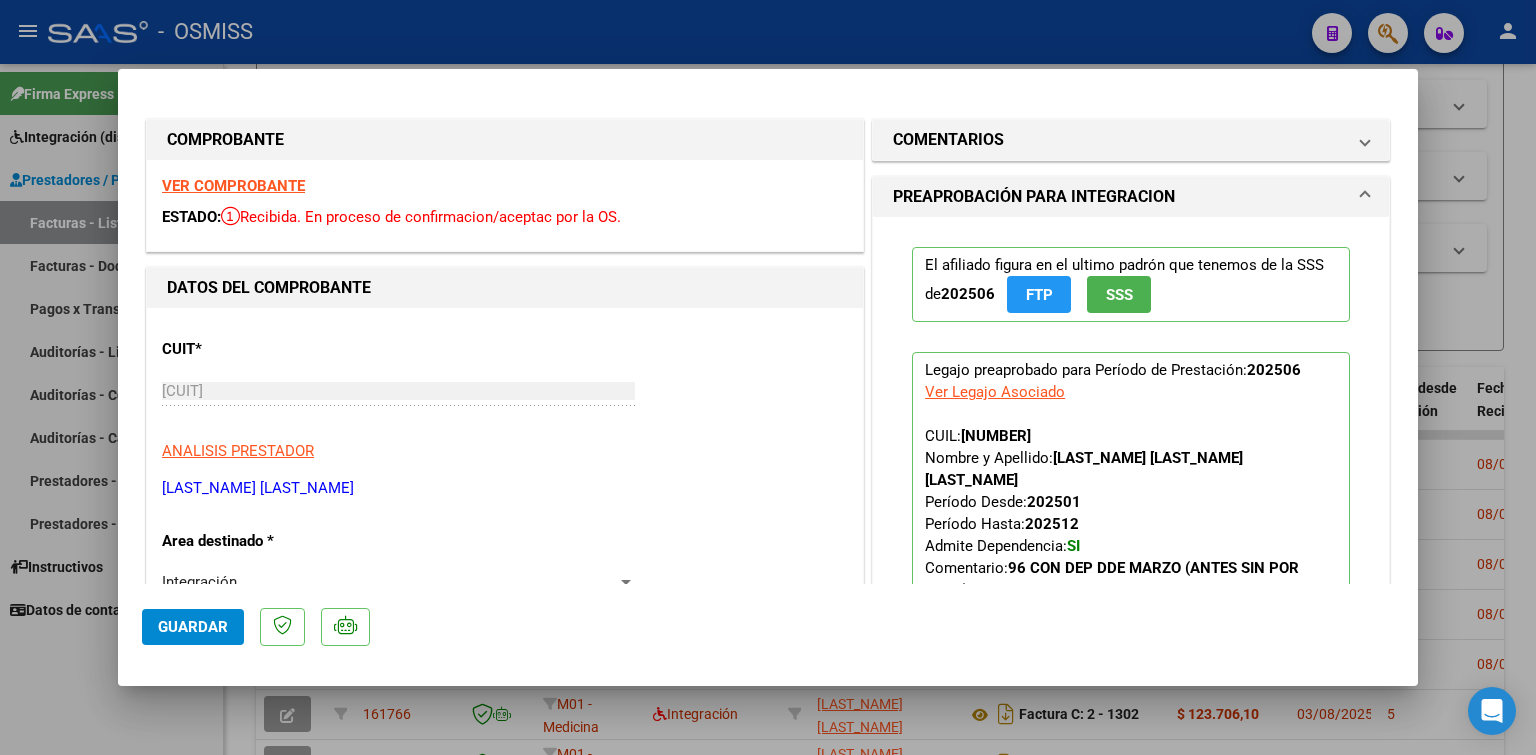 scroll, scrollTop: 300, scrollLeft: 0, axis: vertical 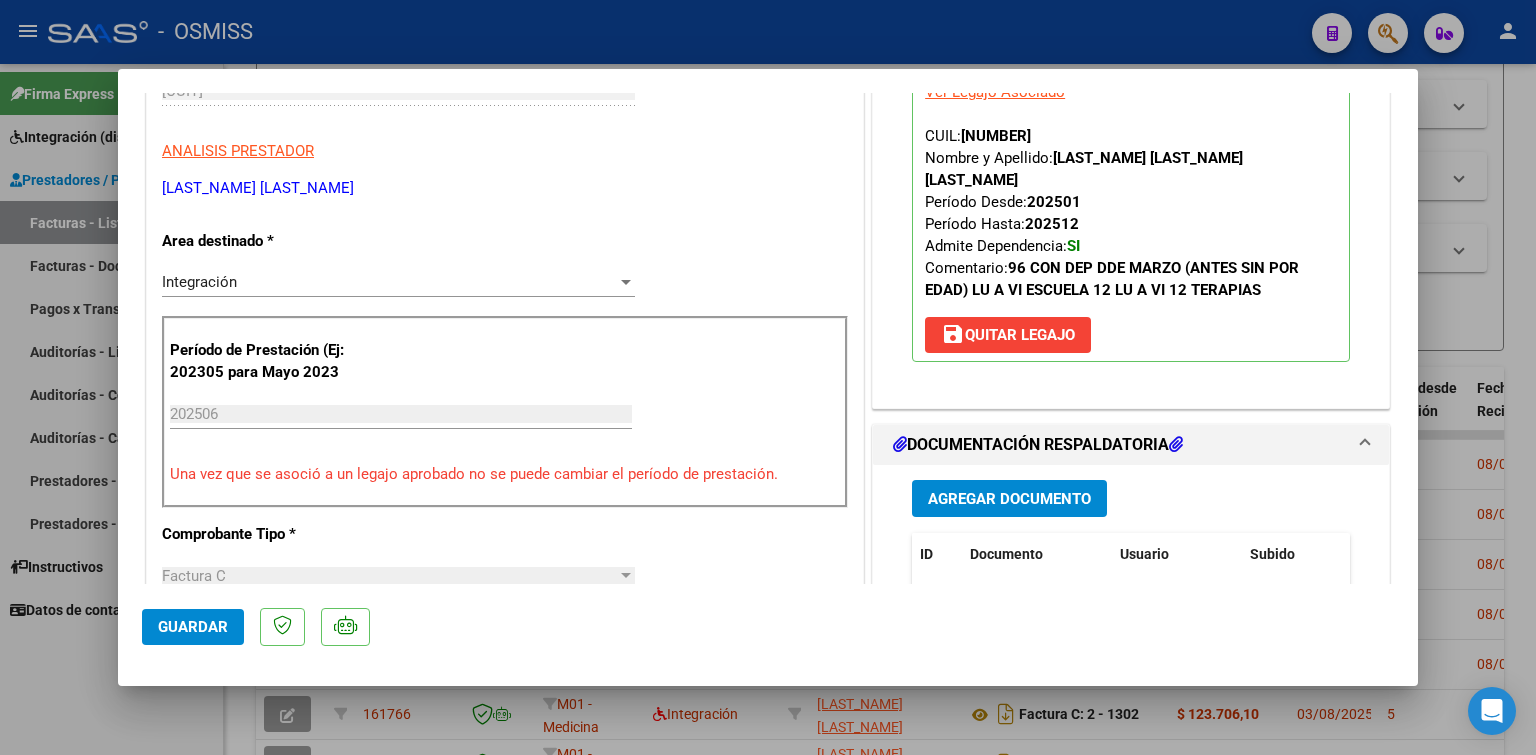 type 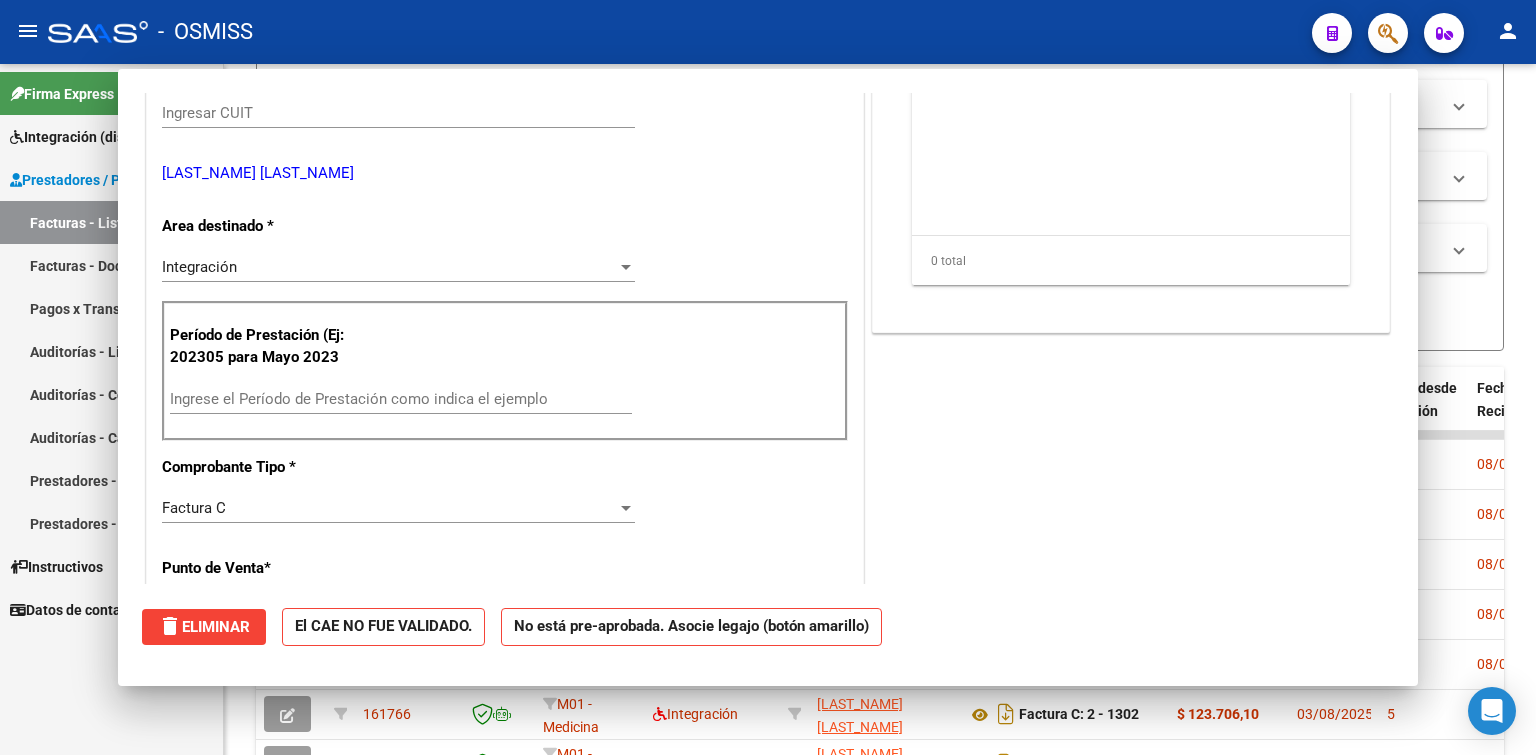 scroll, scrollTop: 322, scrollLeft: 0, axis: vertical 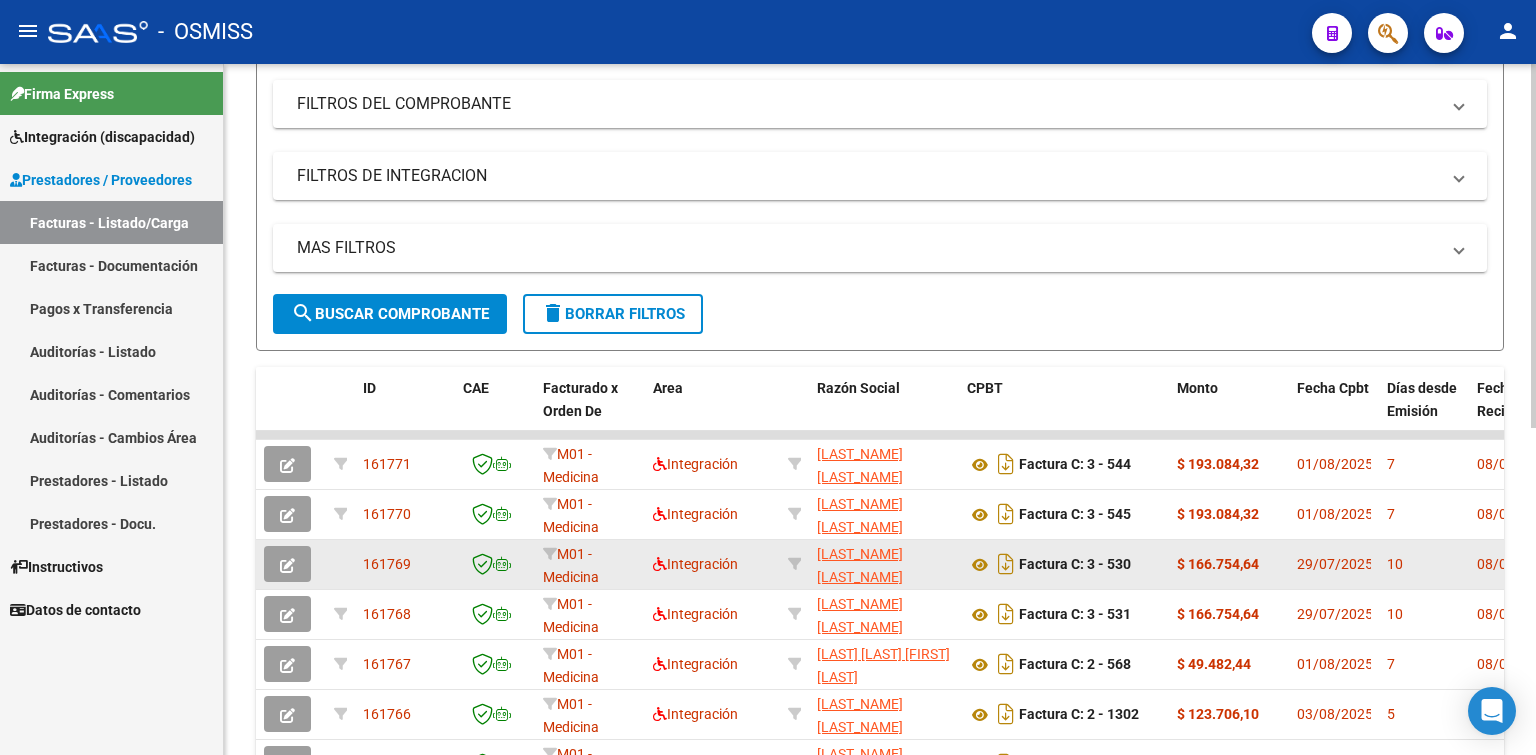 click 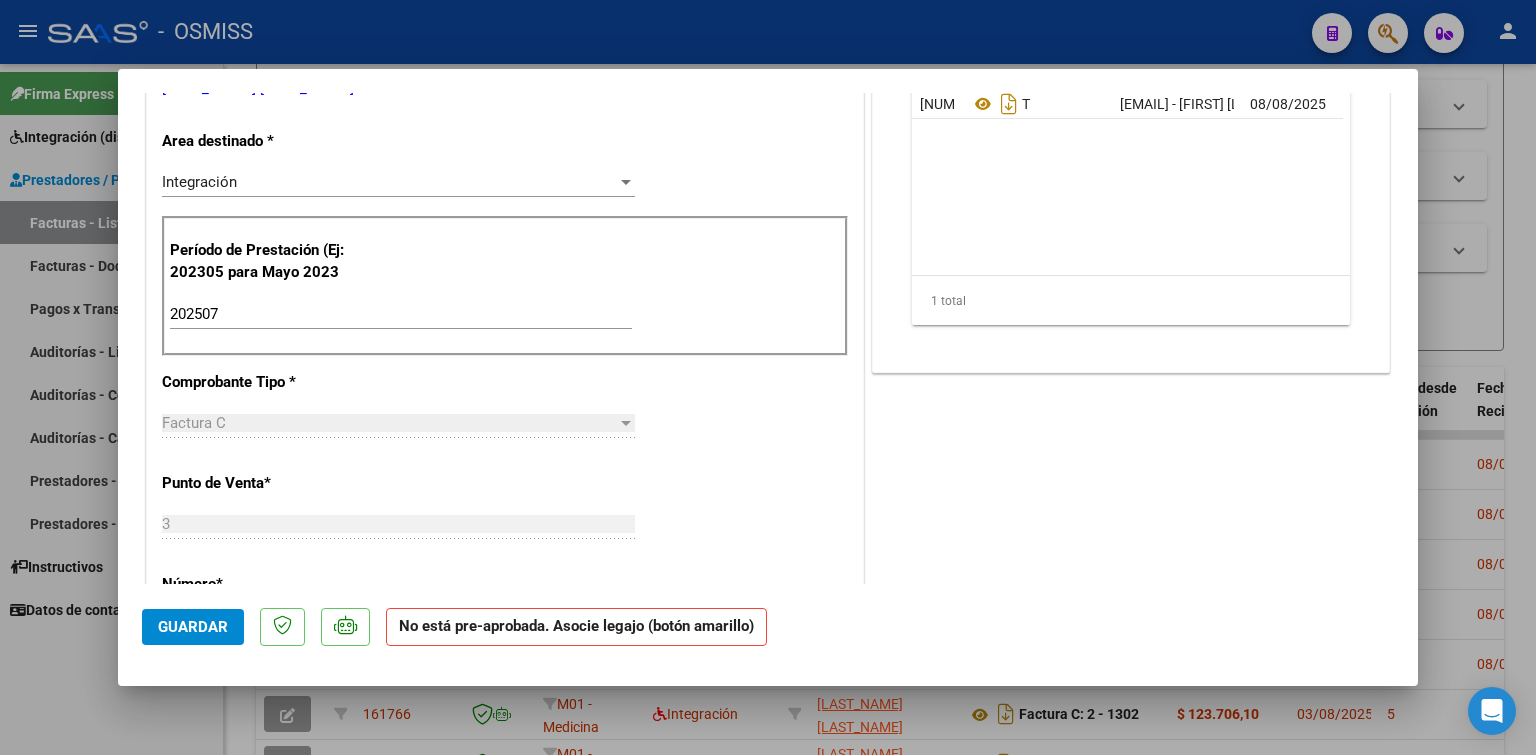 scroll, scrollTop: 0, scrollLeft: 0, axis: both 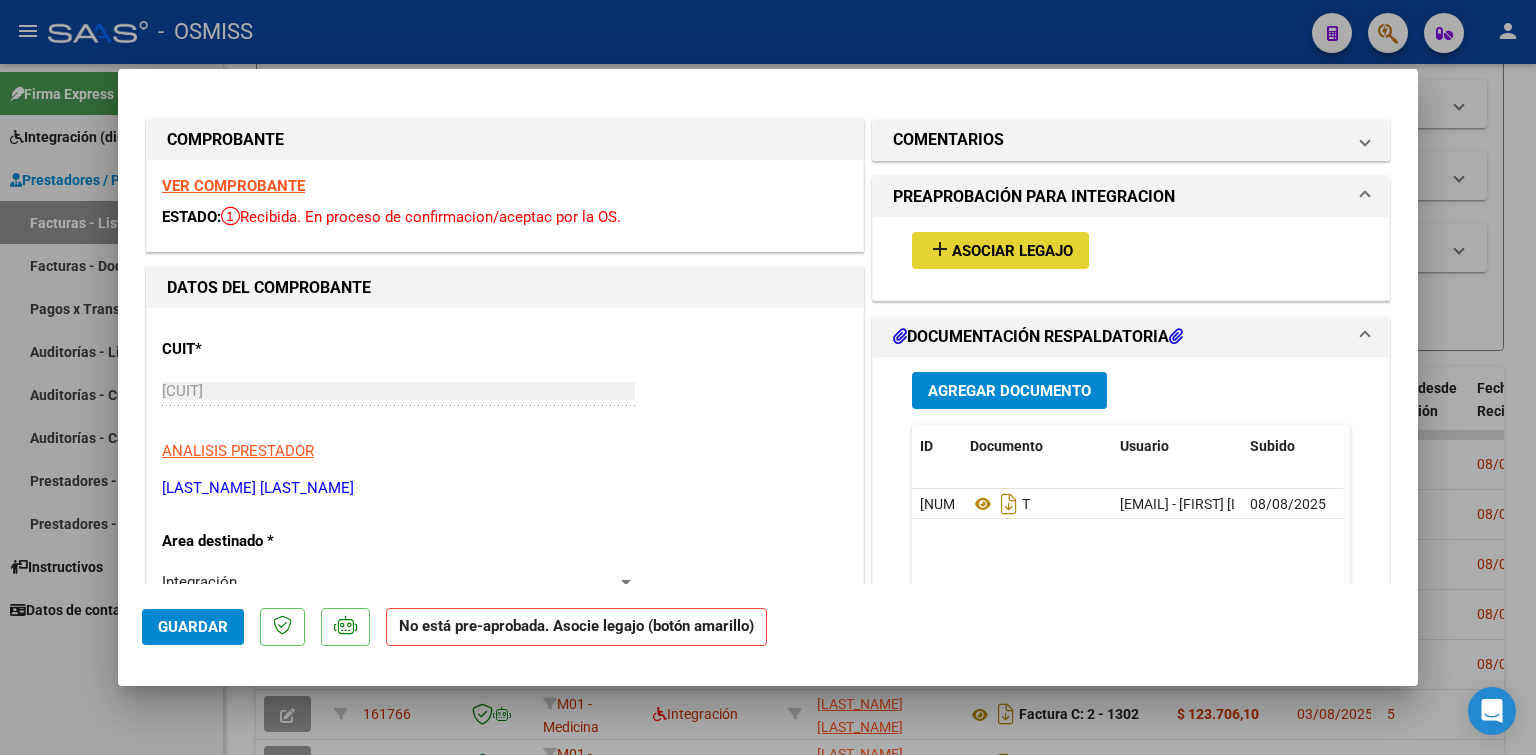 click on "Asociar Legajo" at bounding box center [1012, 251] 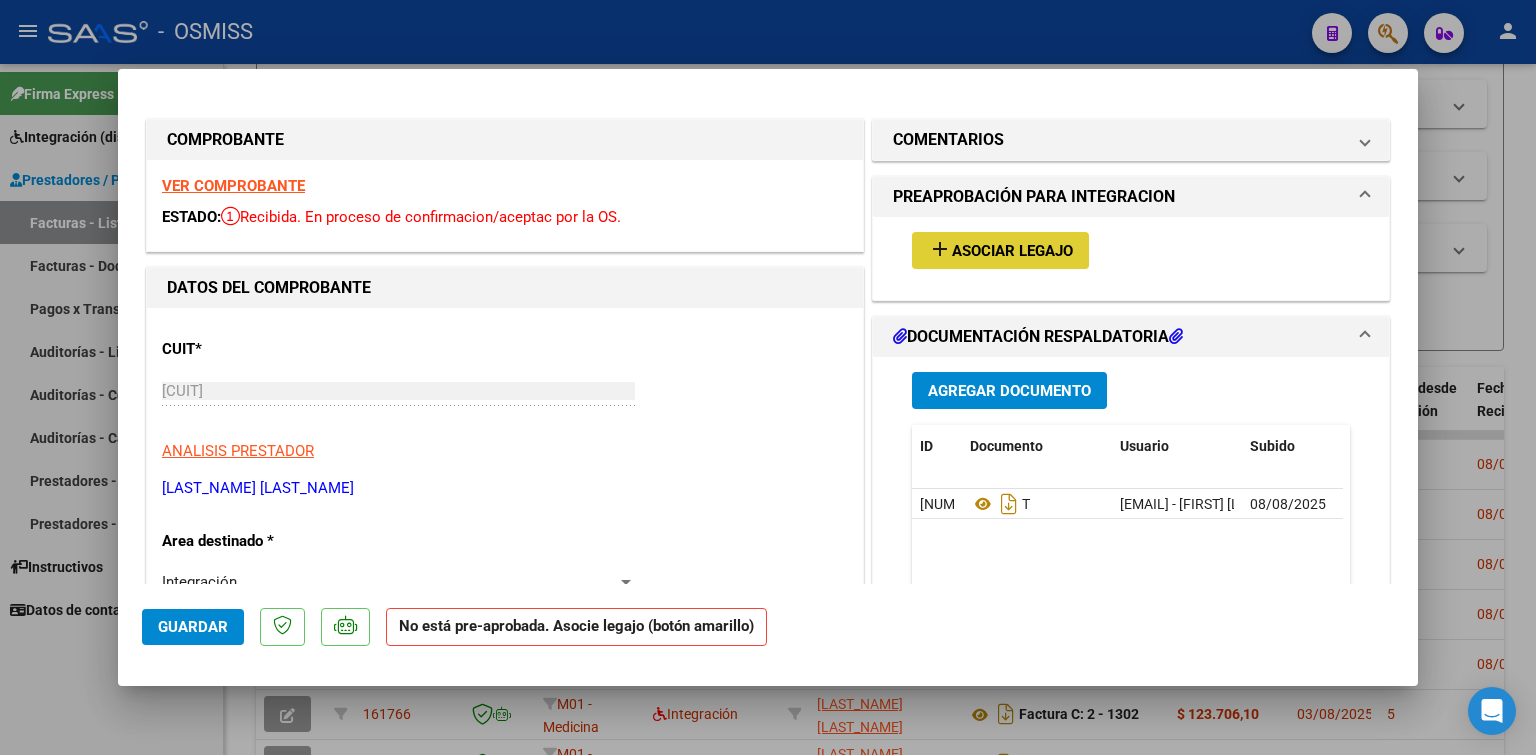 scroll, scrollTop: 300, scrollLeft: 0, axis: vertical 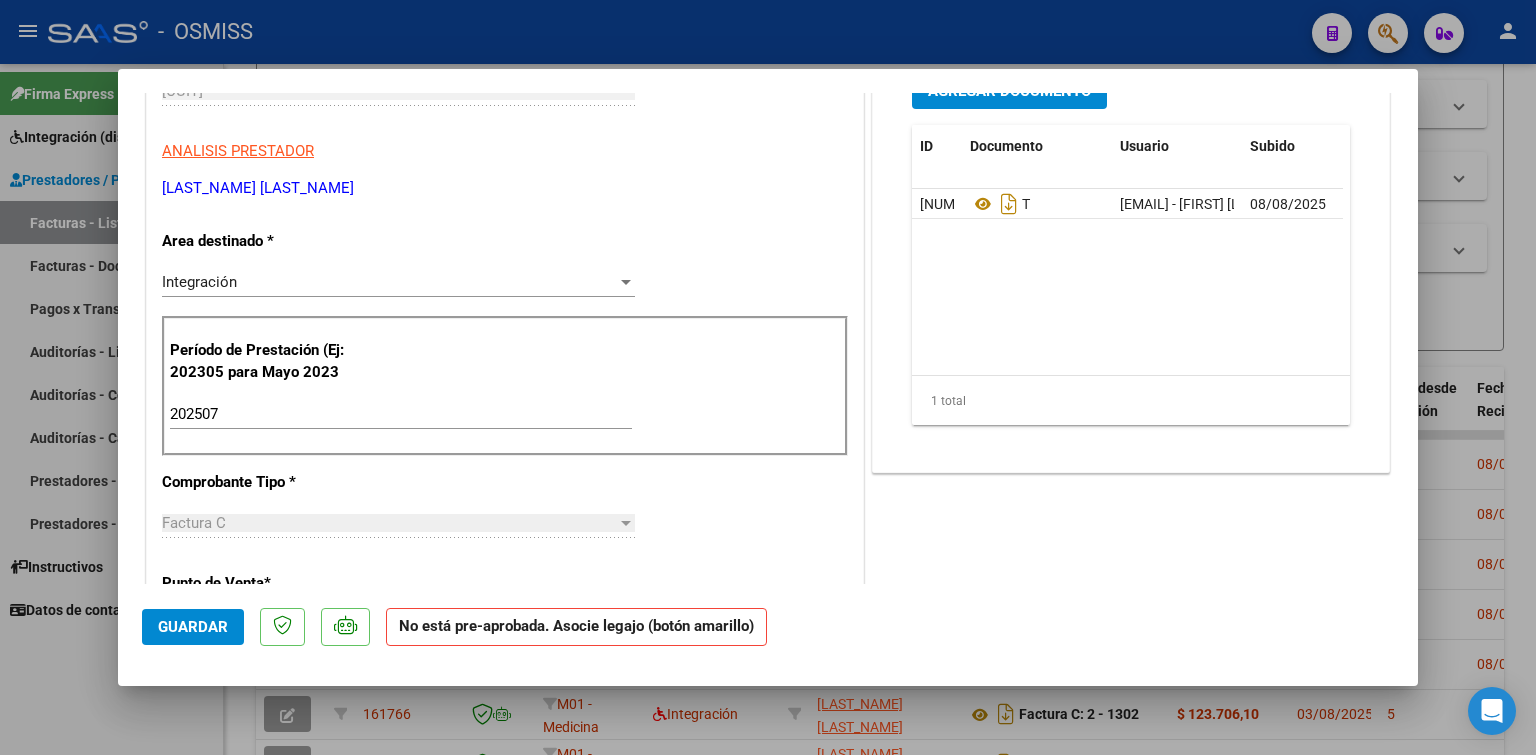 click on "202507" at bounding box center (401, 414) 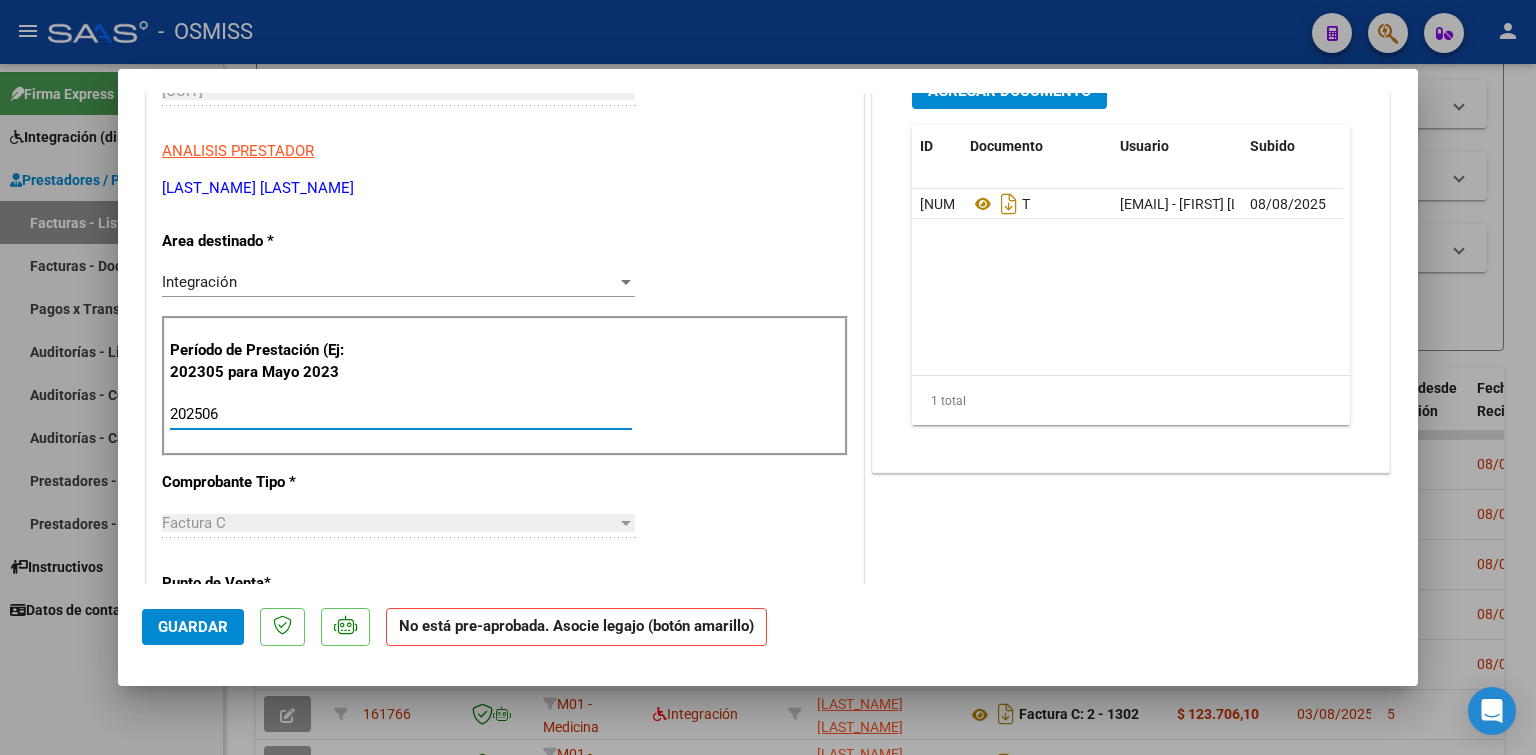 scroll, scrollTop: 0, scrollLeft: 0, axis: both 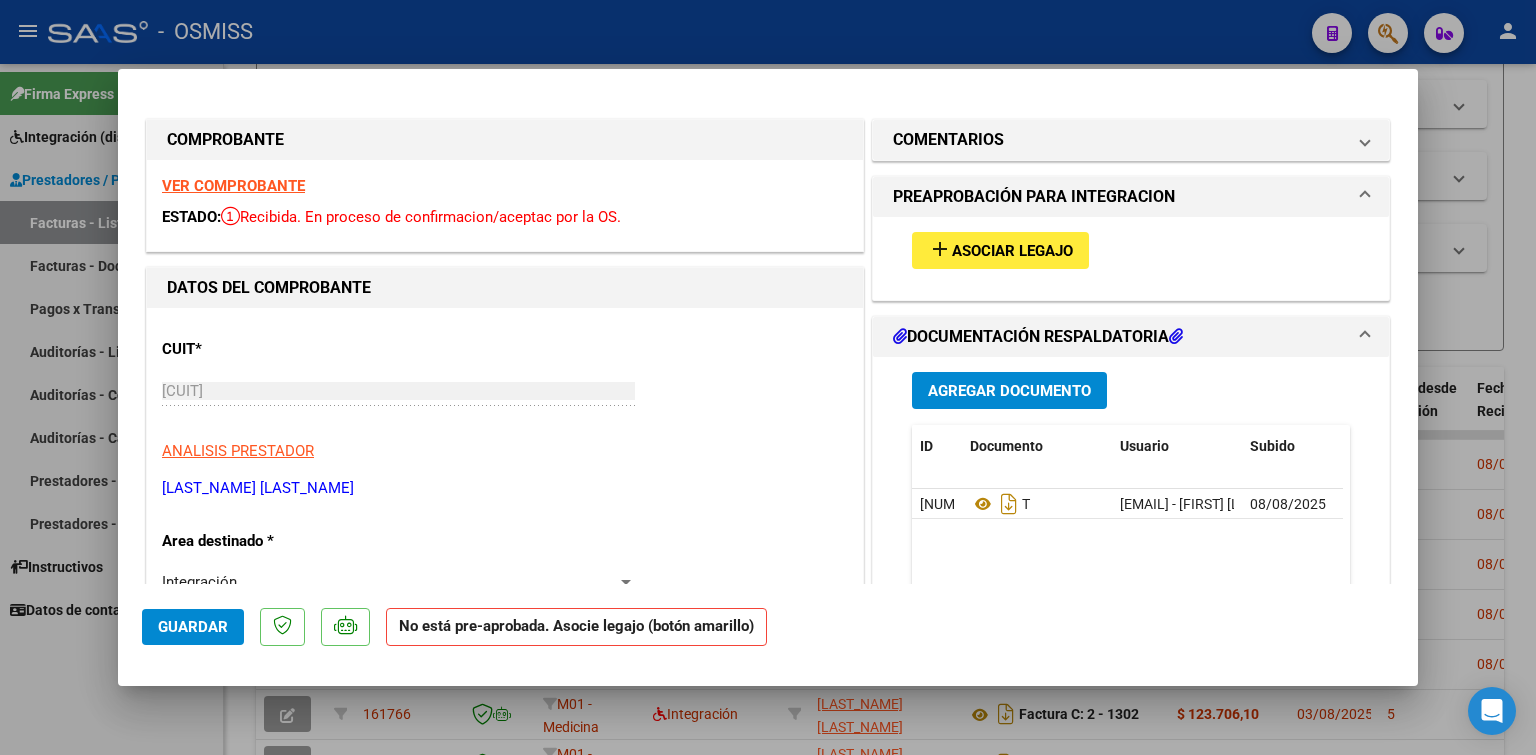 type on "202506" 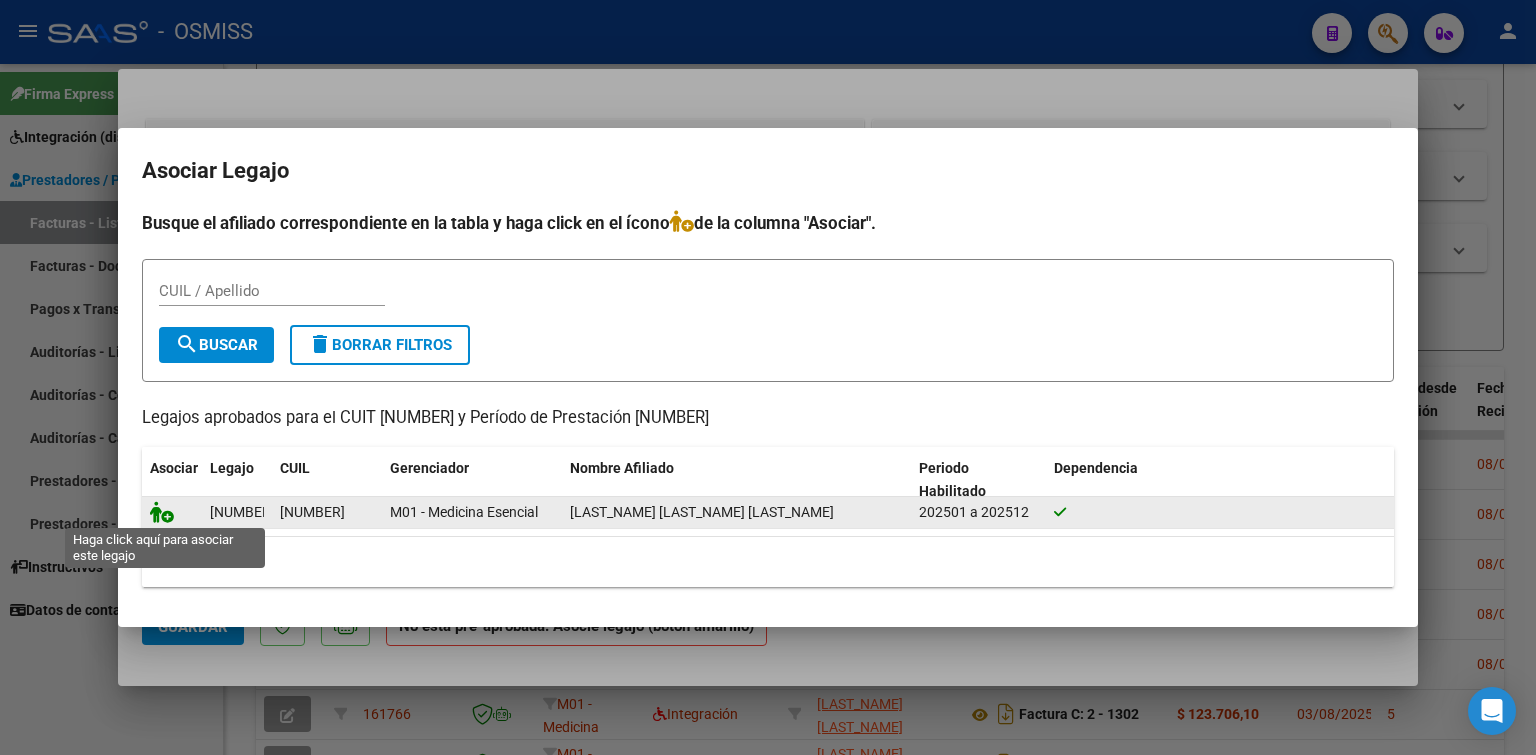 click 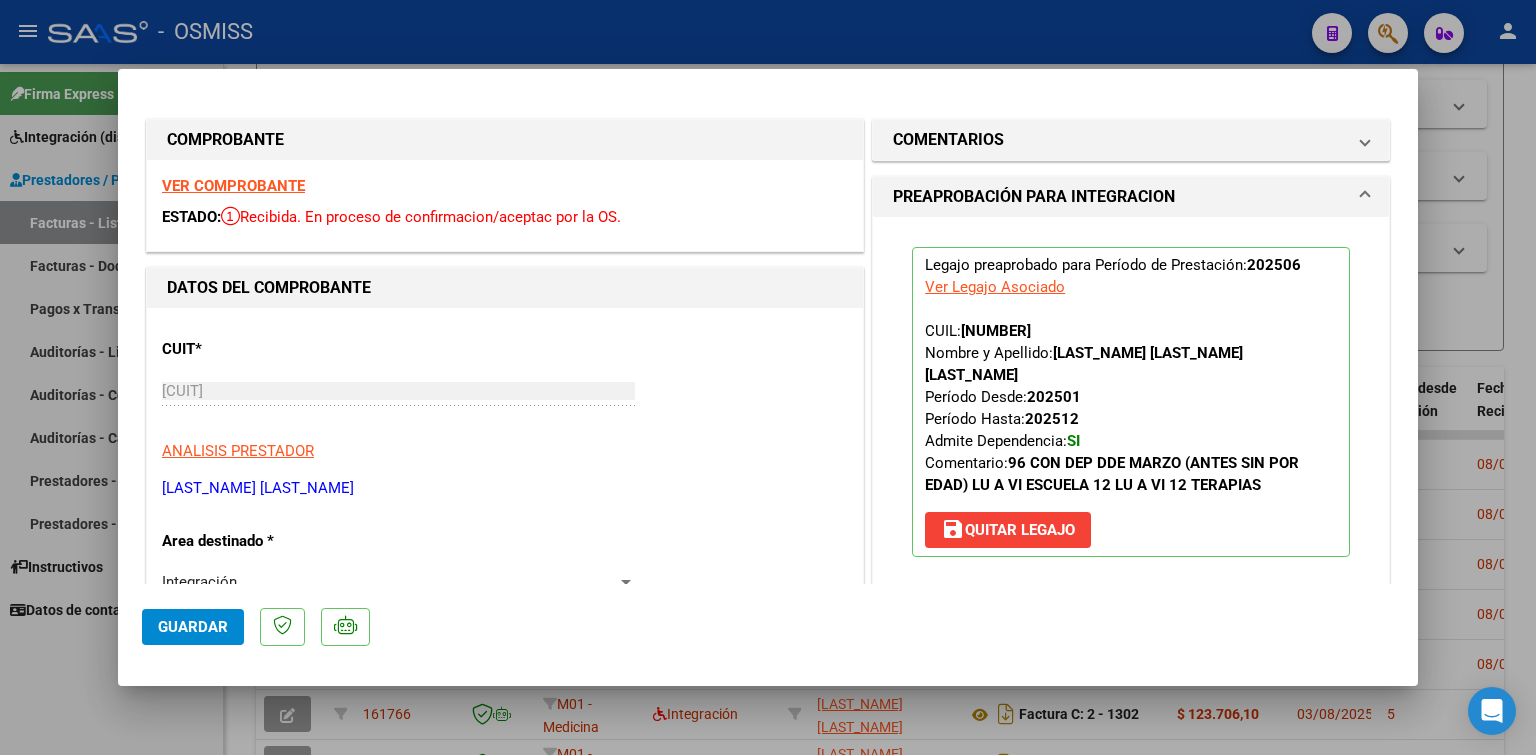 click on "VER COMPROBANTE" at bounding box center [233, 186] 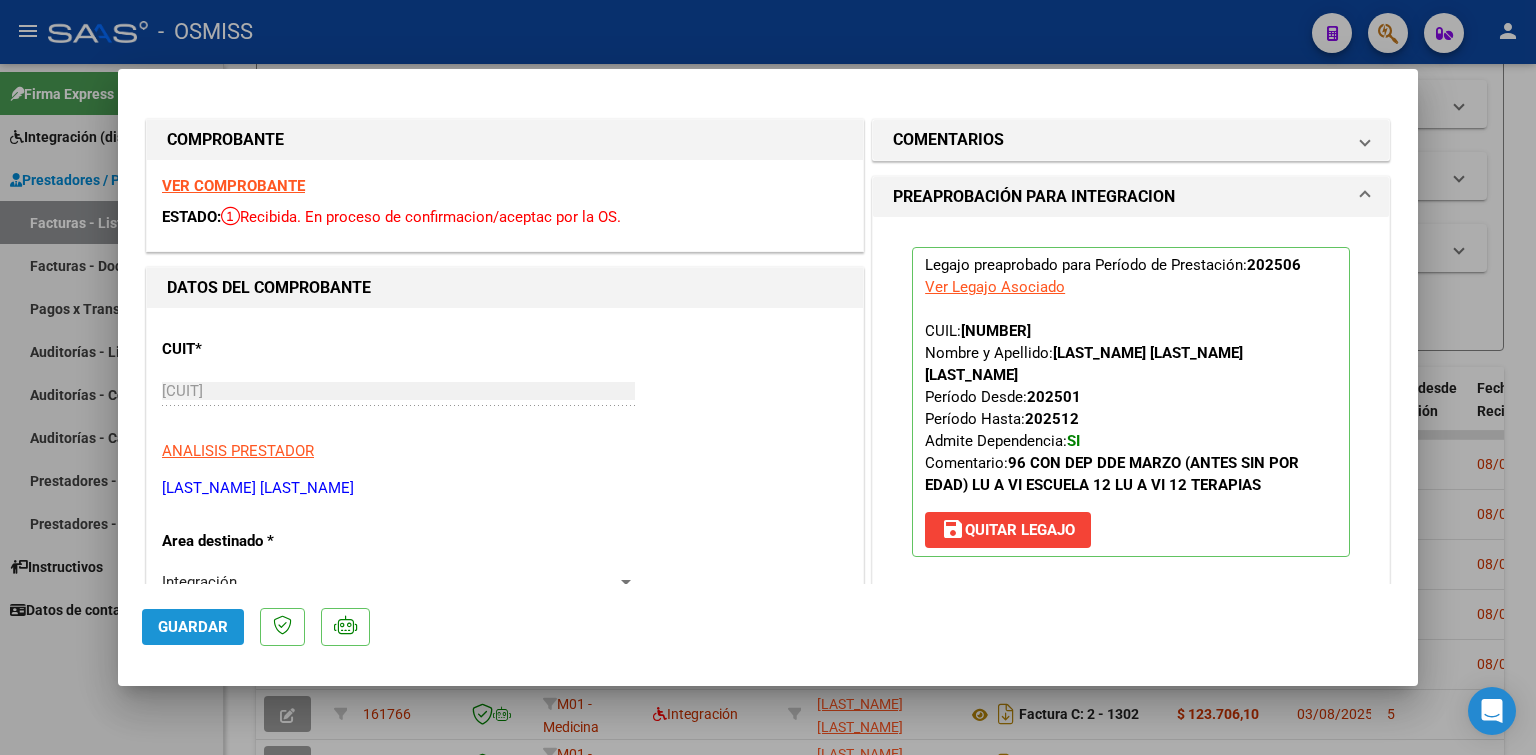 click on "Guardar" 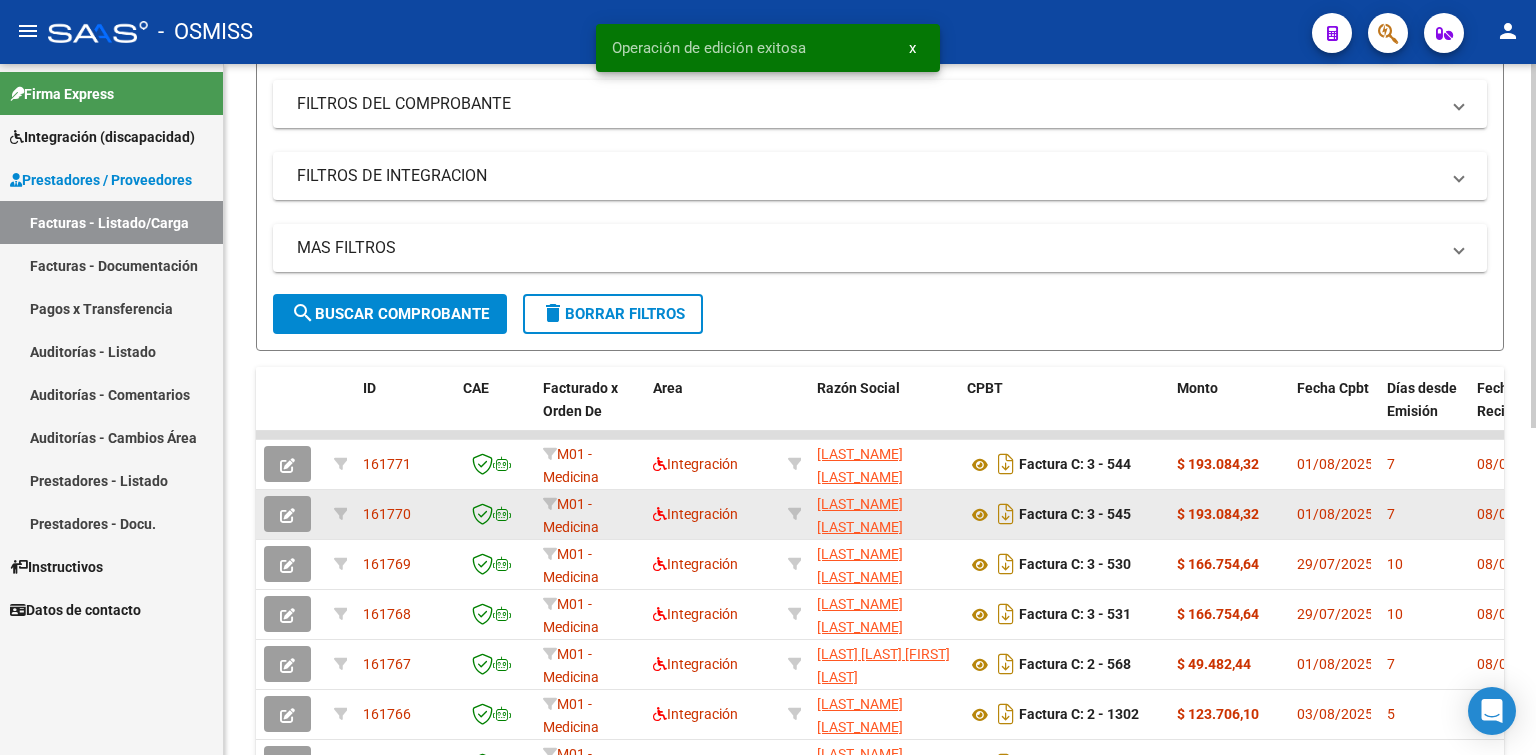 click 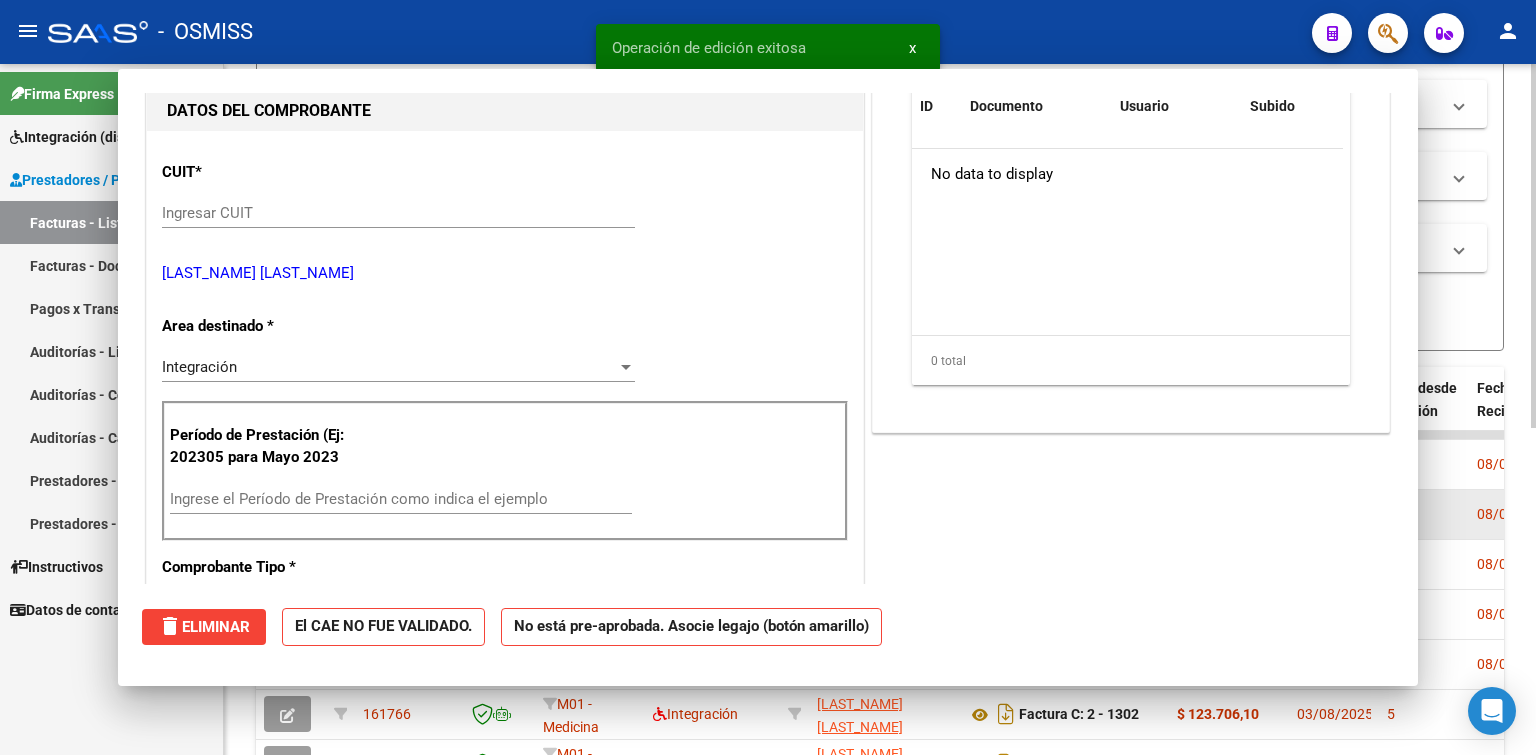 scroll, scrollTop: 0, scrollLeft: 0, axis: both 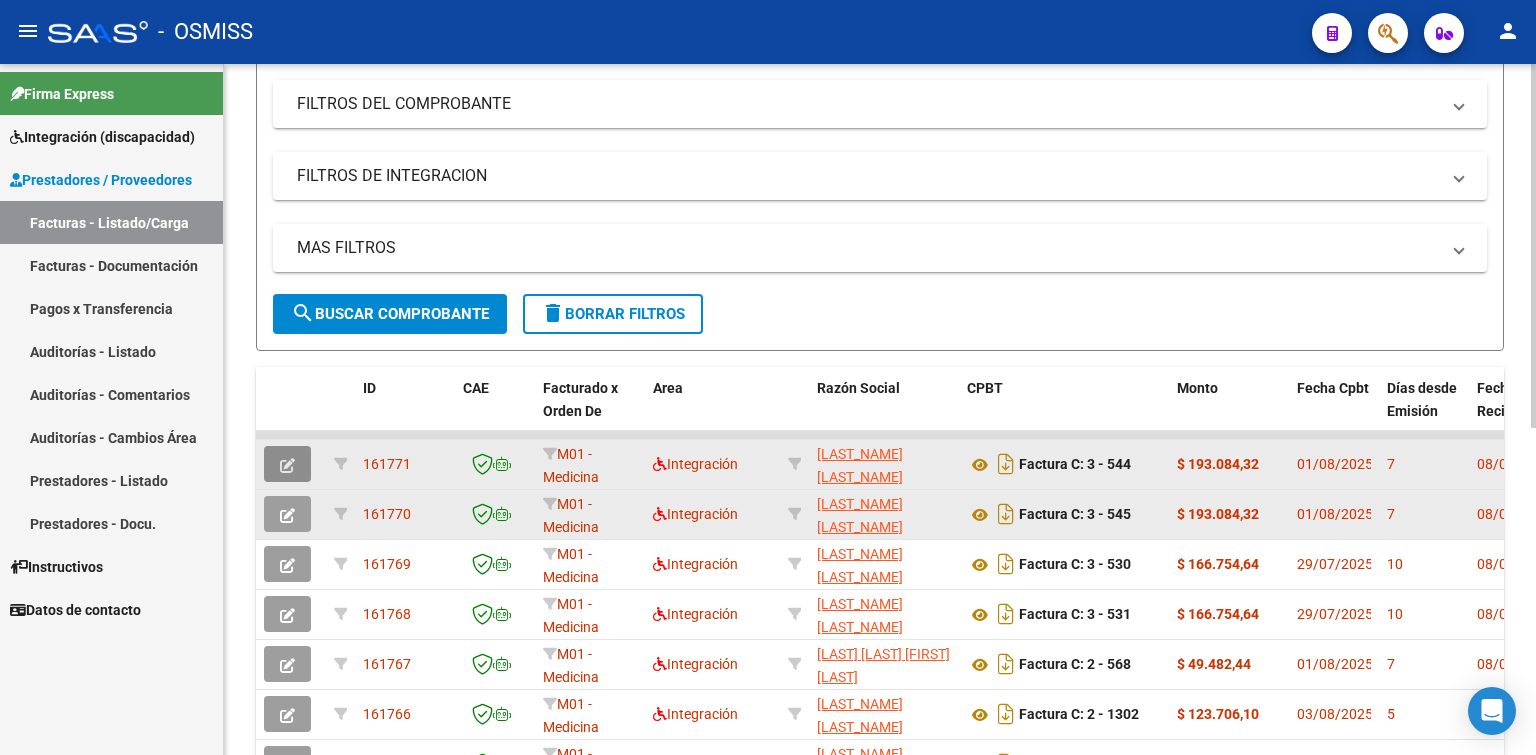 click 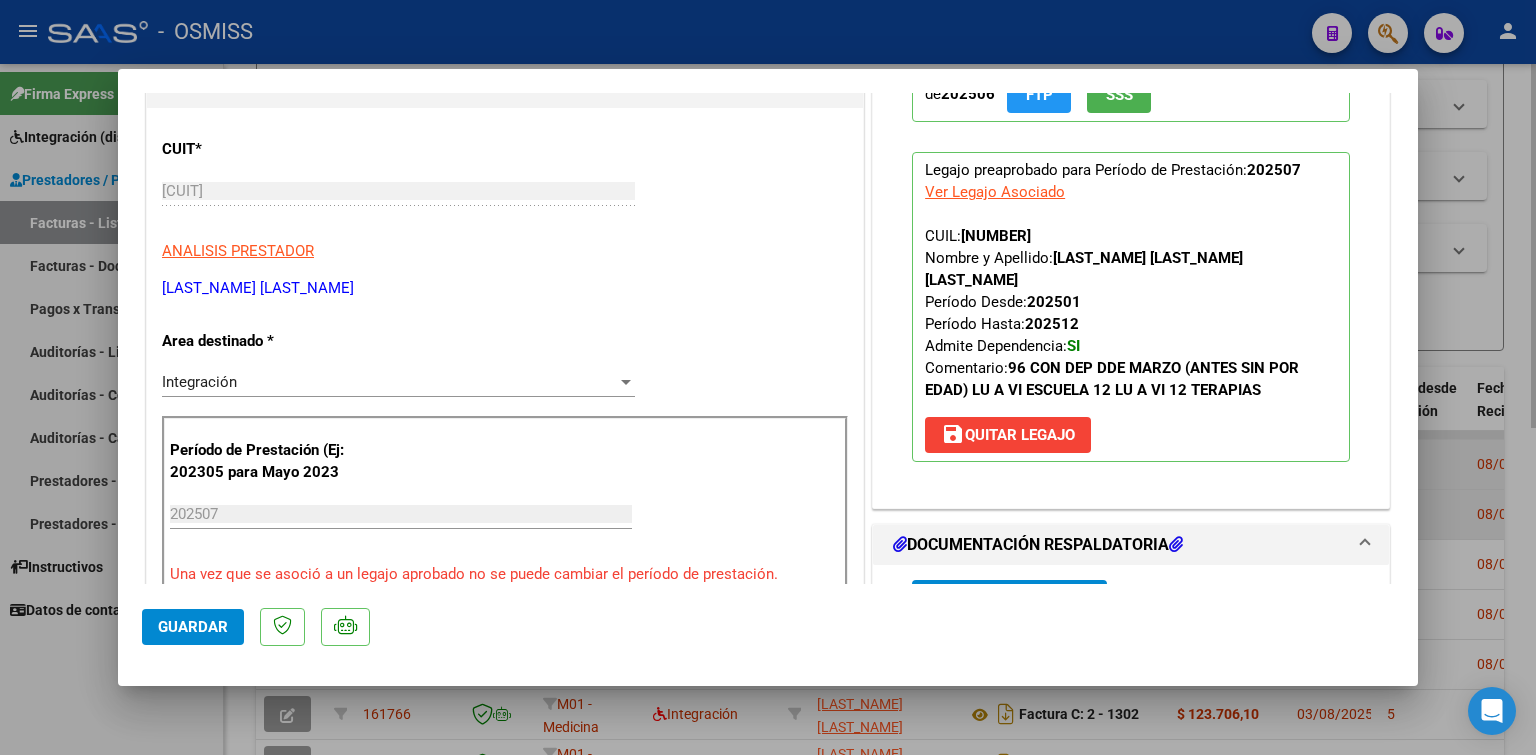 type 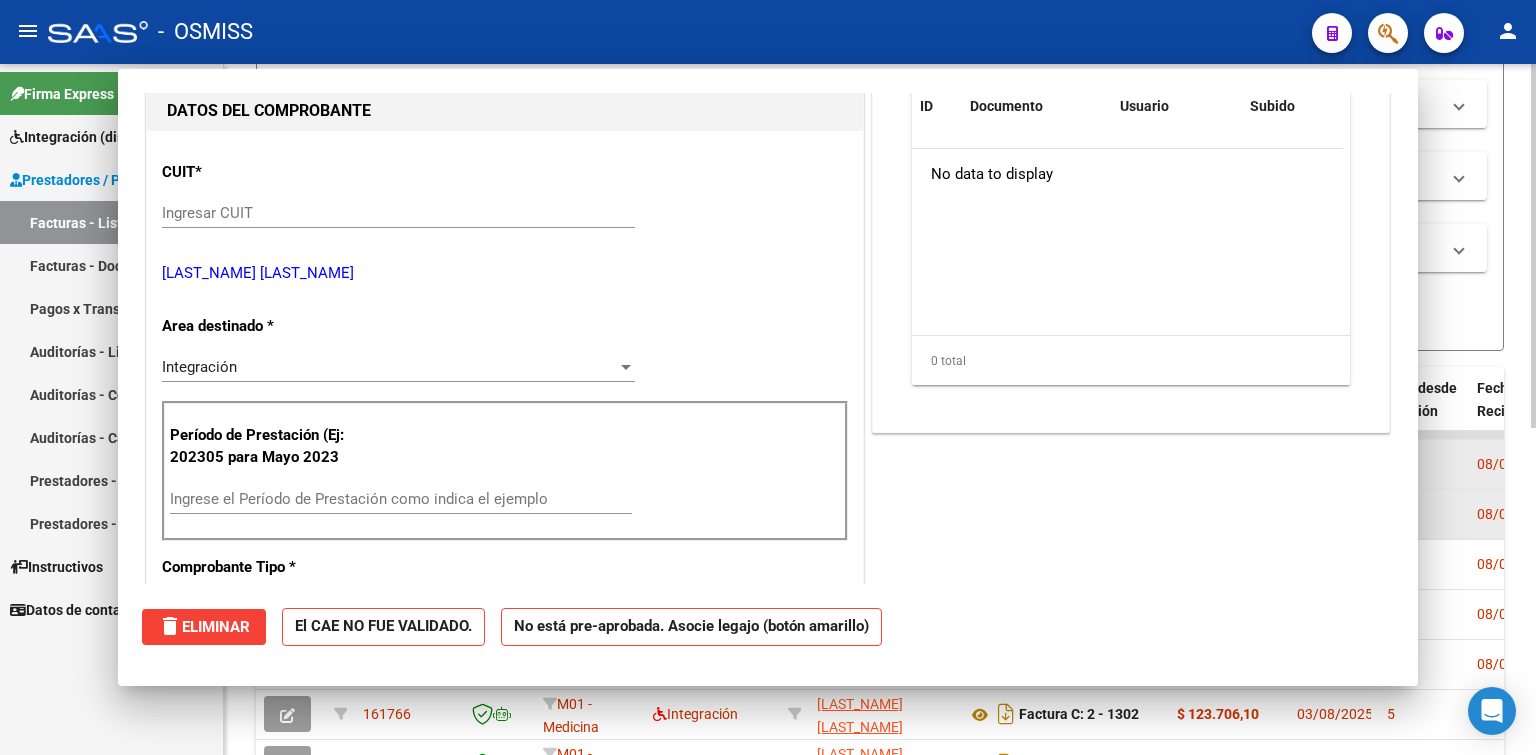 scroll, scrollTop: 222, scrollLeft: 0, axis: vertical 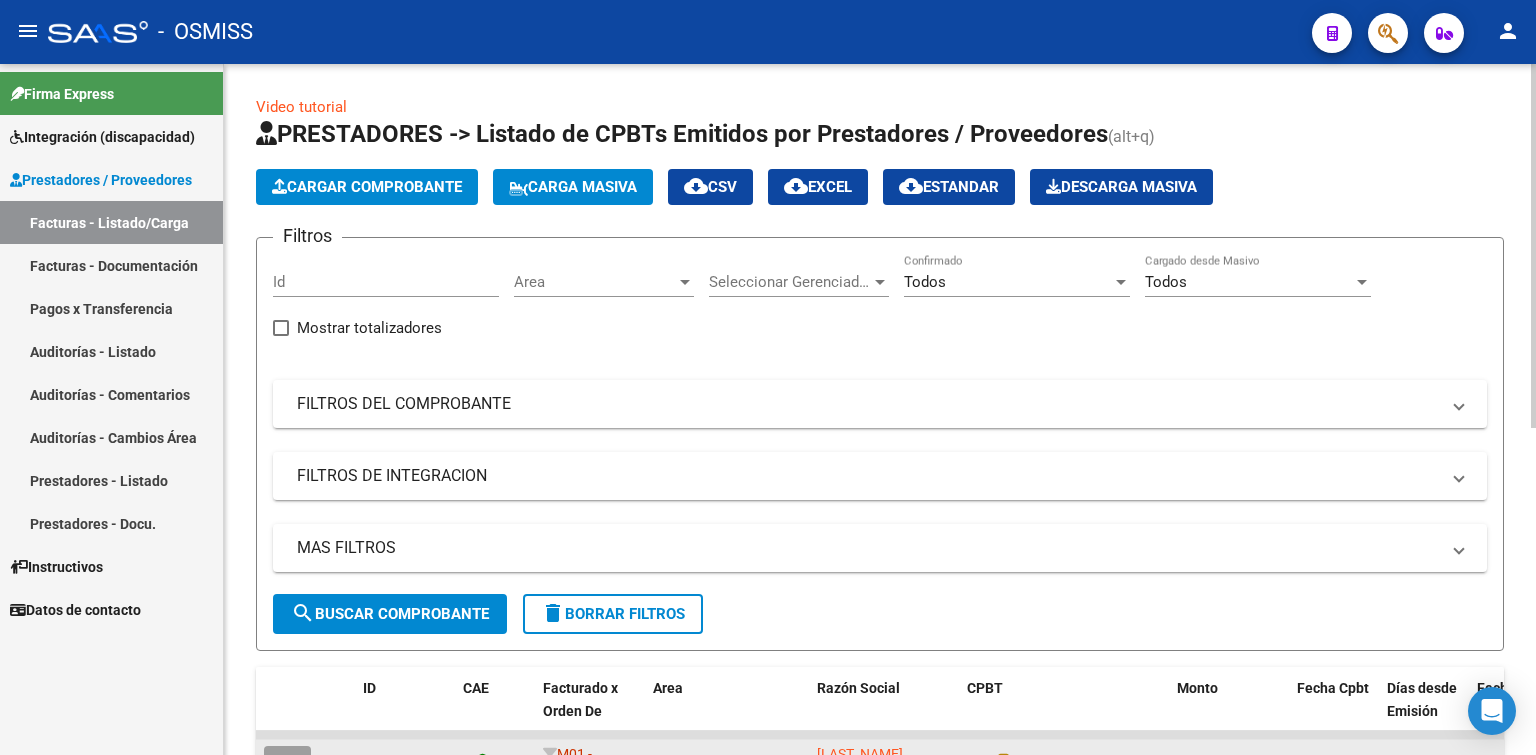 click on "Cargar Comprobante" 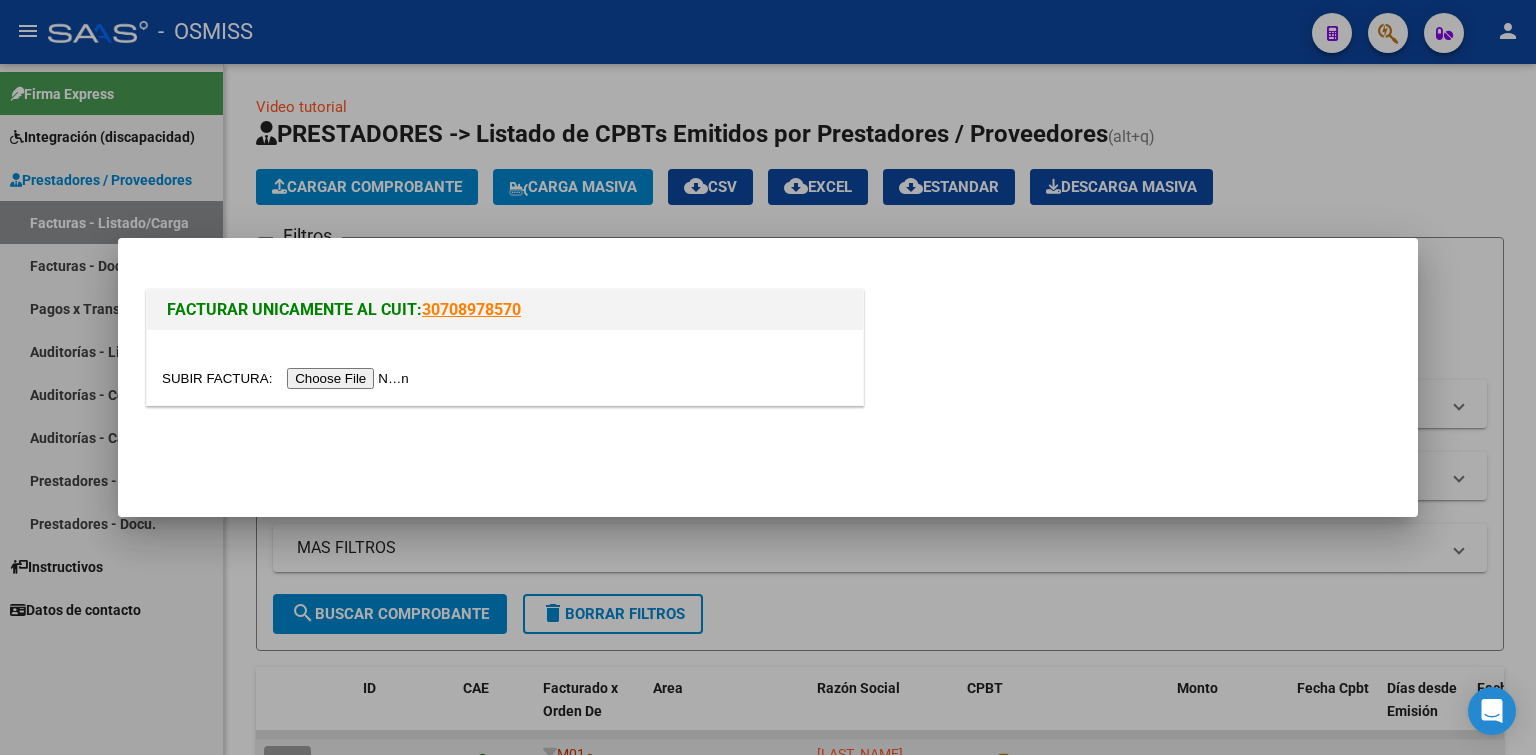 click at bounding box center (288, 378) 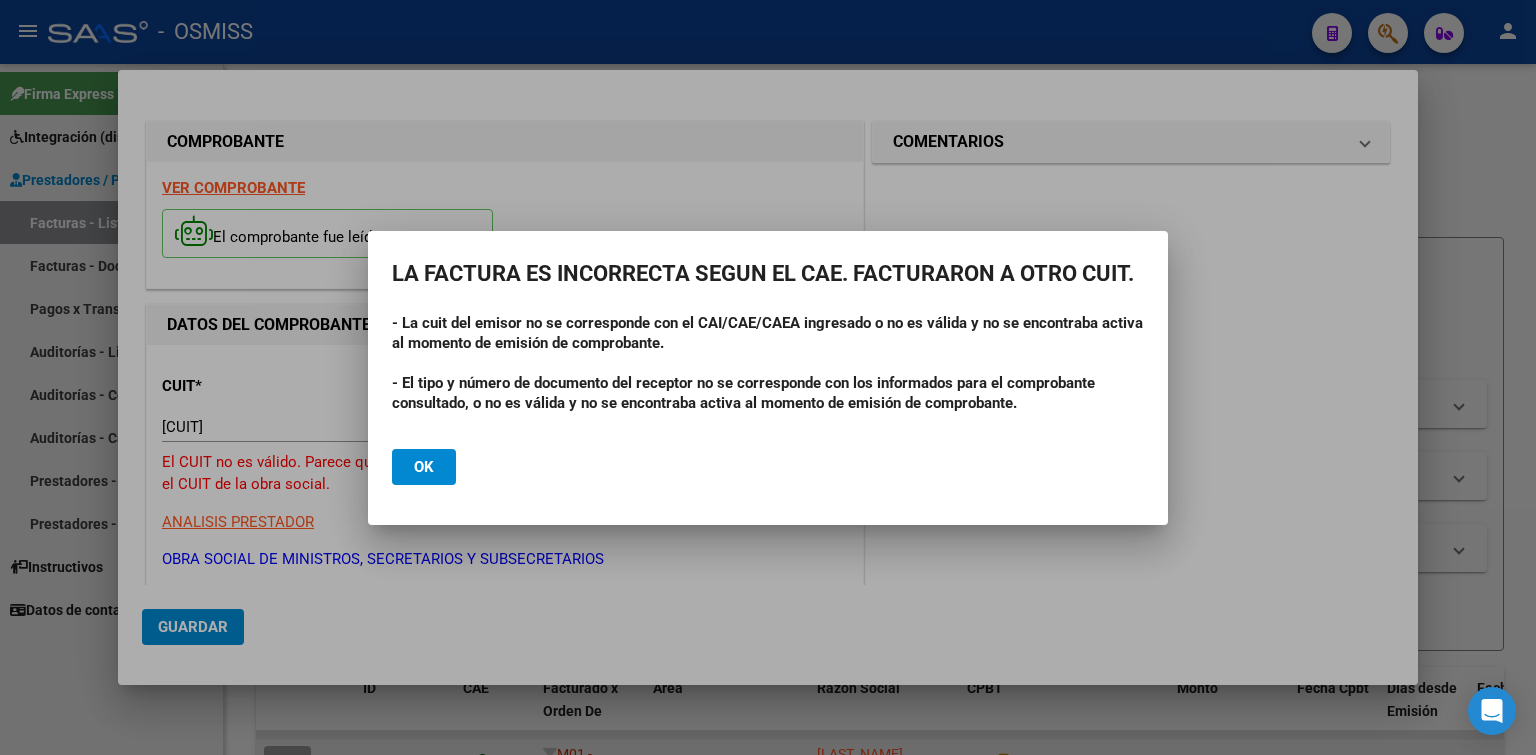 drag, startPoint x: 288, startPoint y: 423, endPoint x: 108, endPoint y: 422, distance: 180.00278 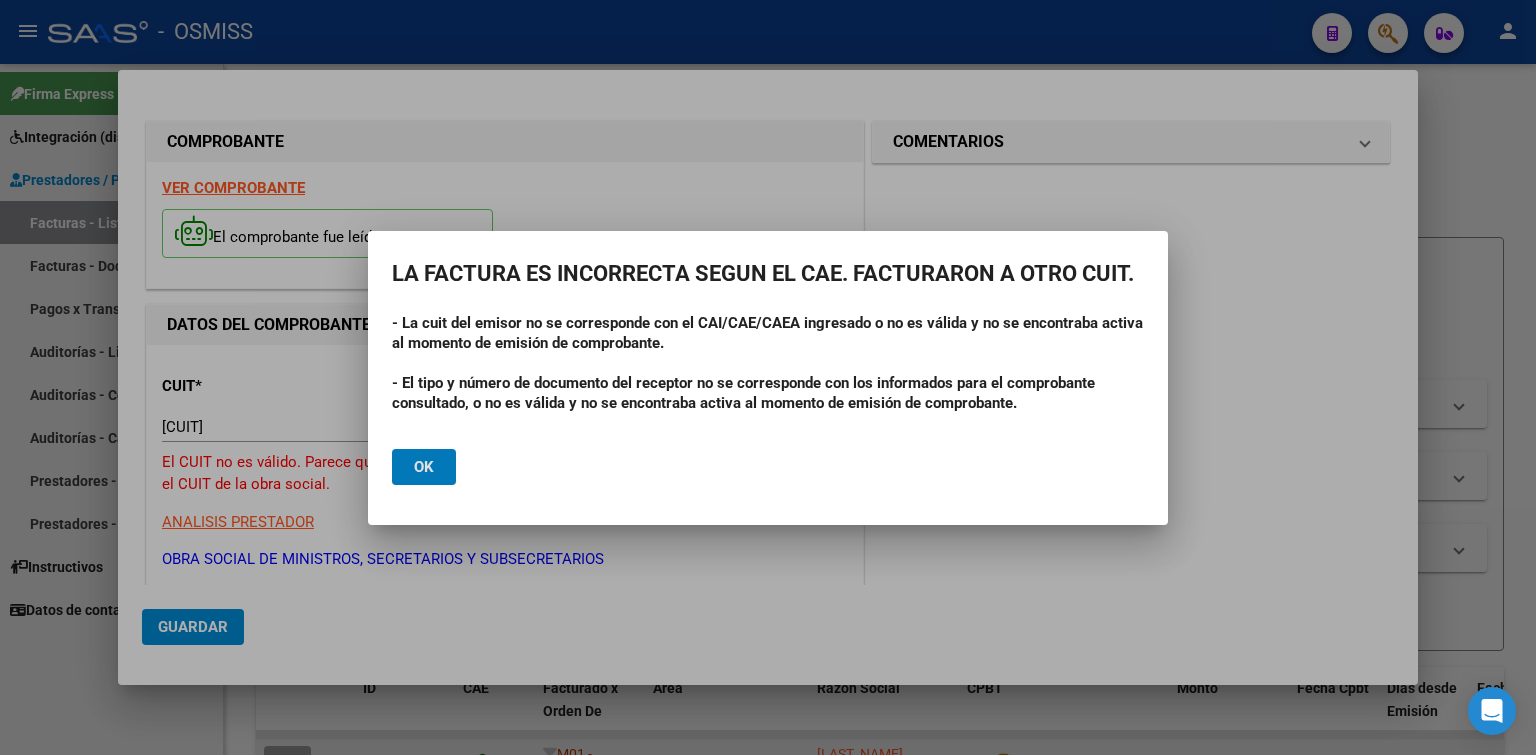 click on "Ok" 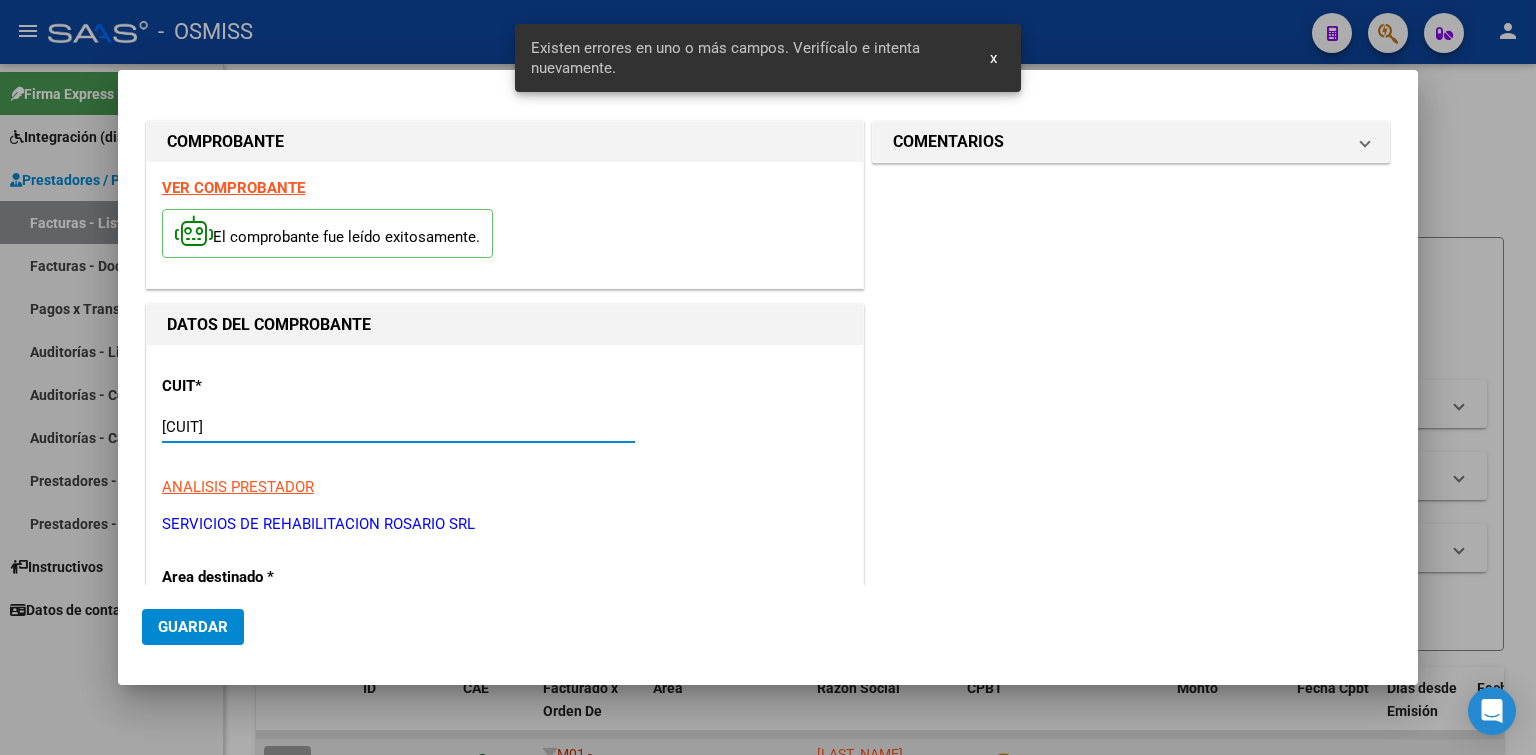 scroll, scrollTop: 400, scrollLeft: 0, axis: vertical 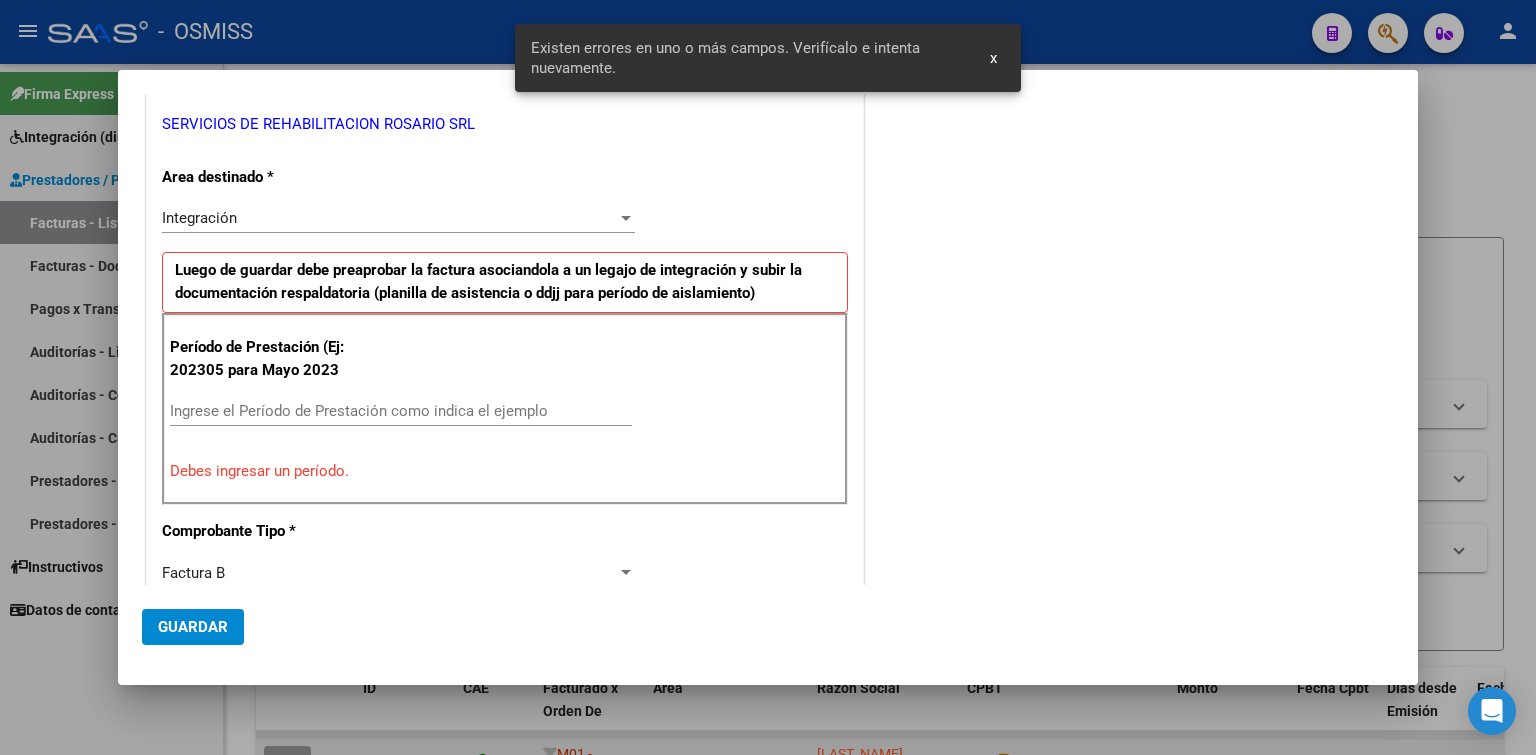 type on "[CUIT]" 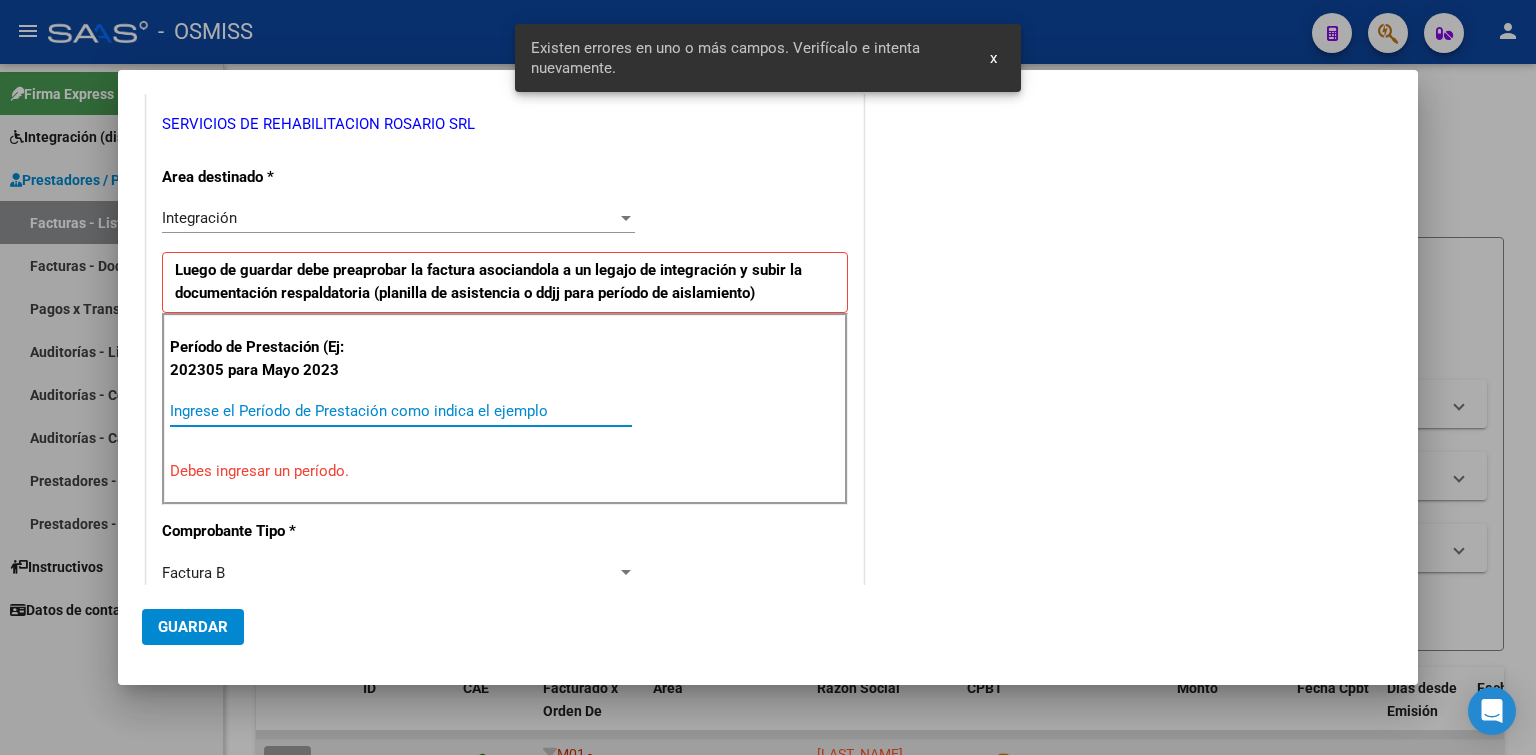 paste on "202507" 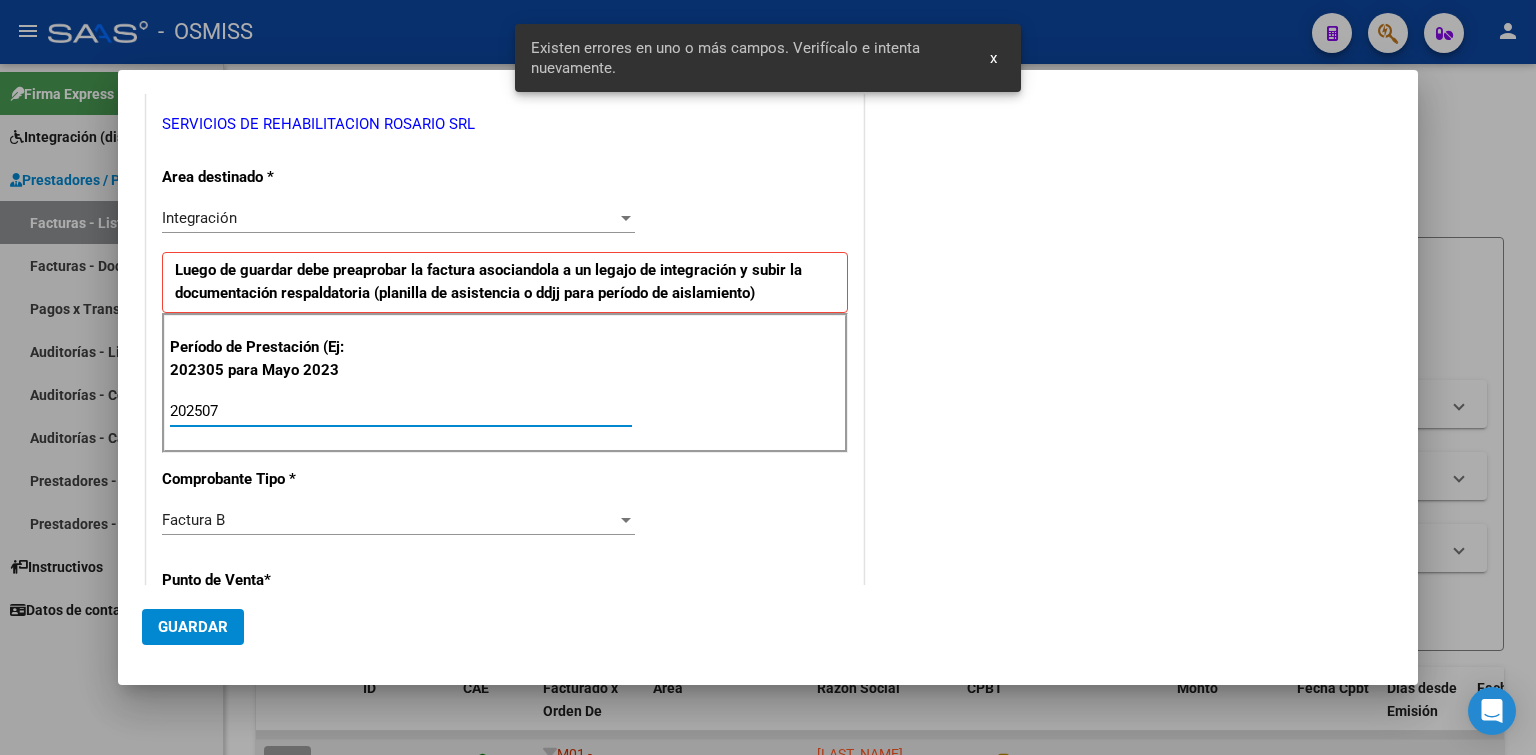 type on "202507" 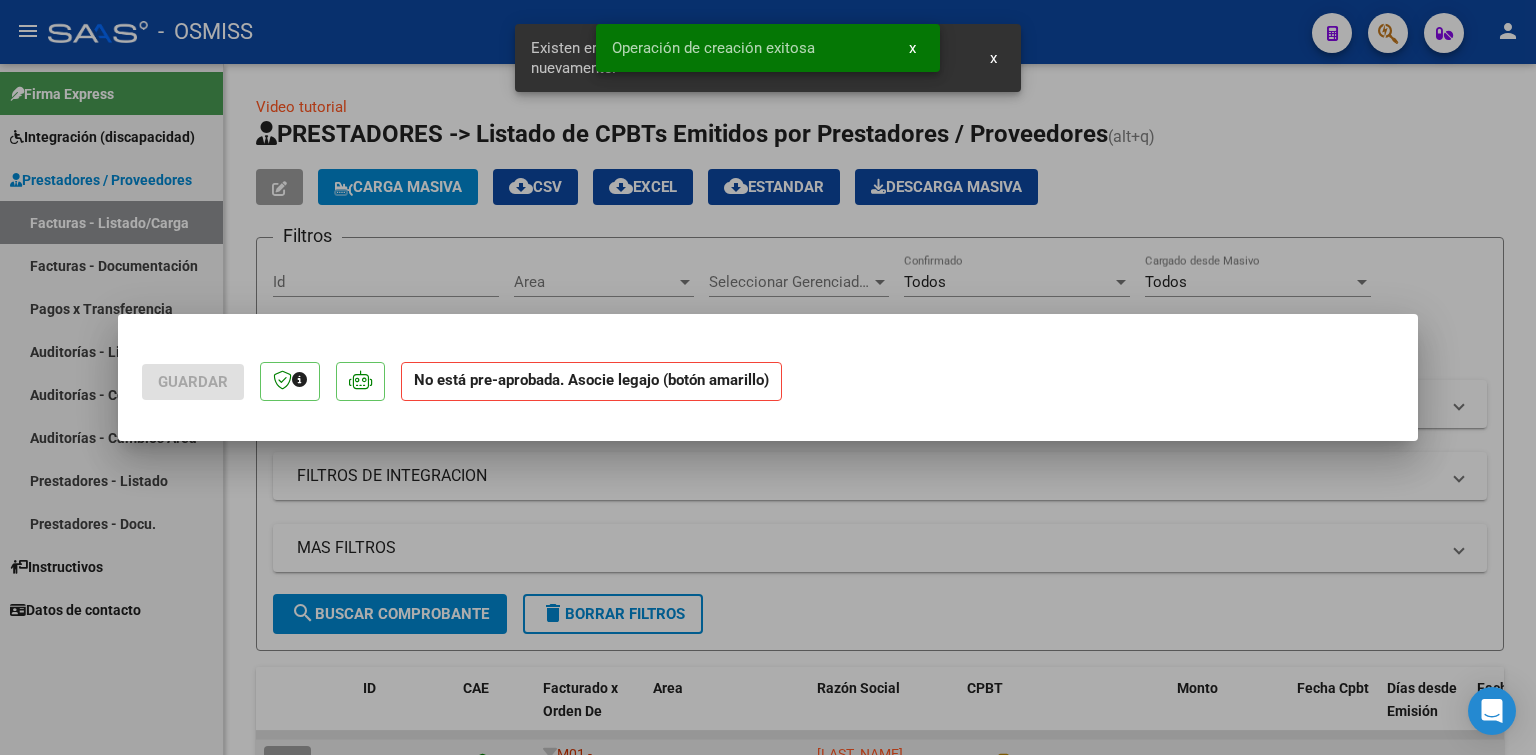scroll, scrollTop: 0, scrollLeft: 0, axis: both 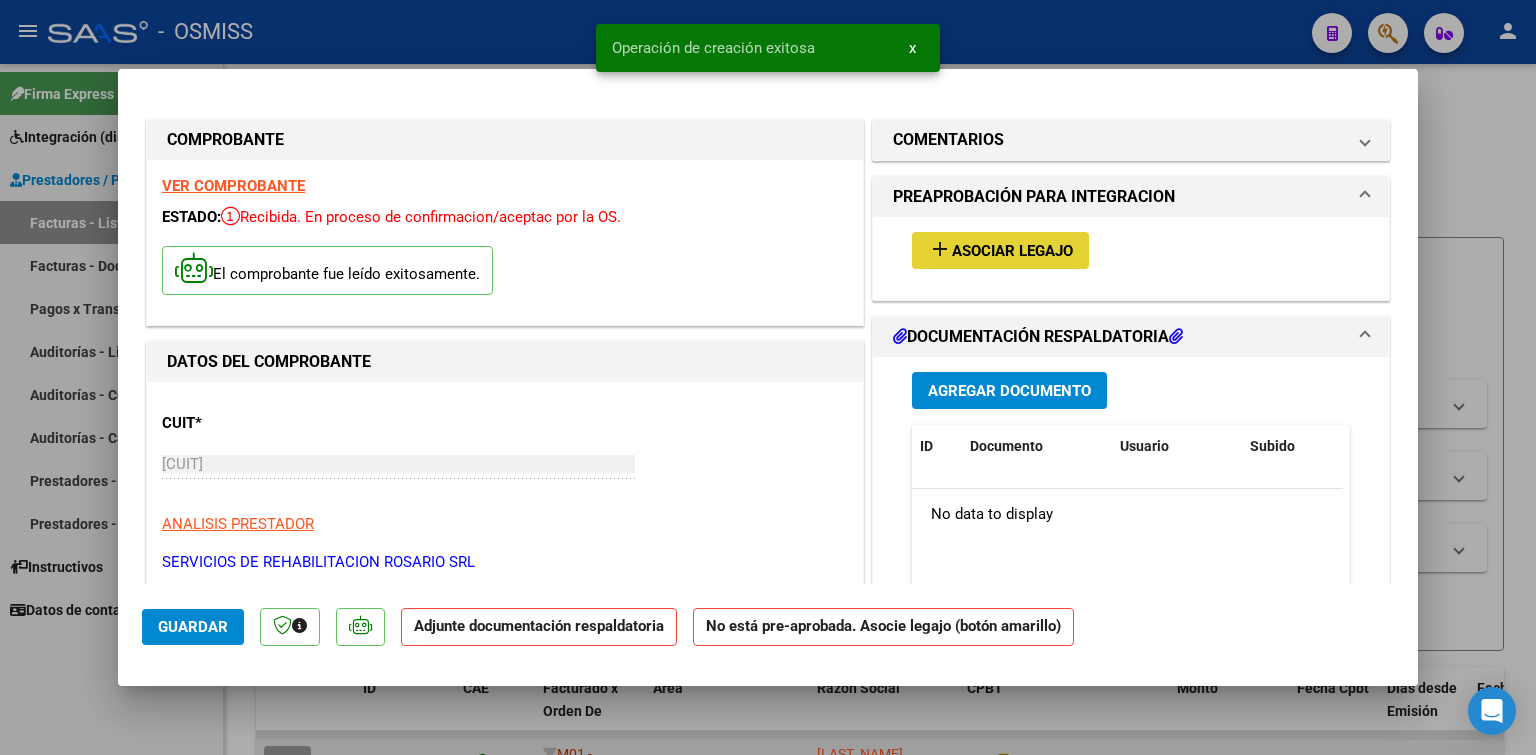 click on "Asociar Legajo" at bounding box center [1012, 251] 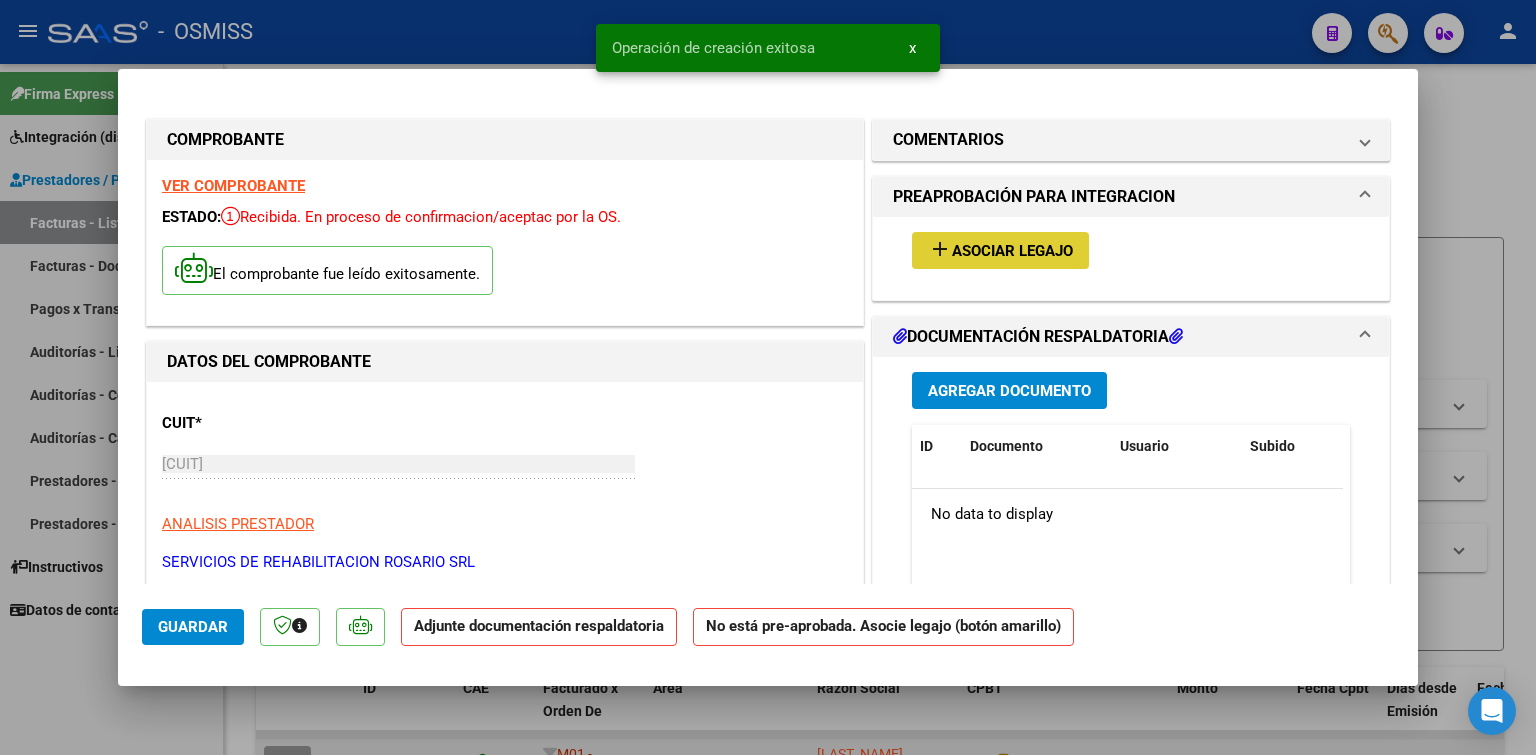 click on "Agregar Documento" at bounding box center [1009, 391] 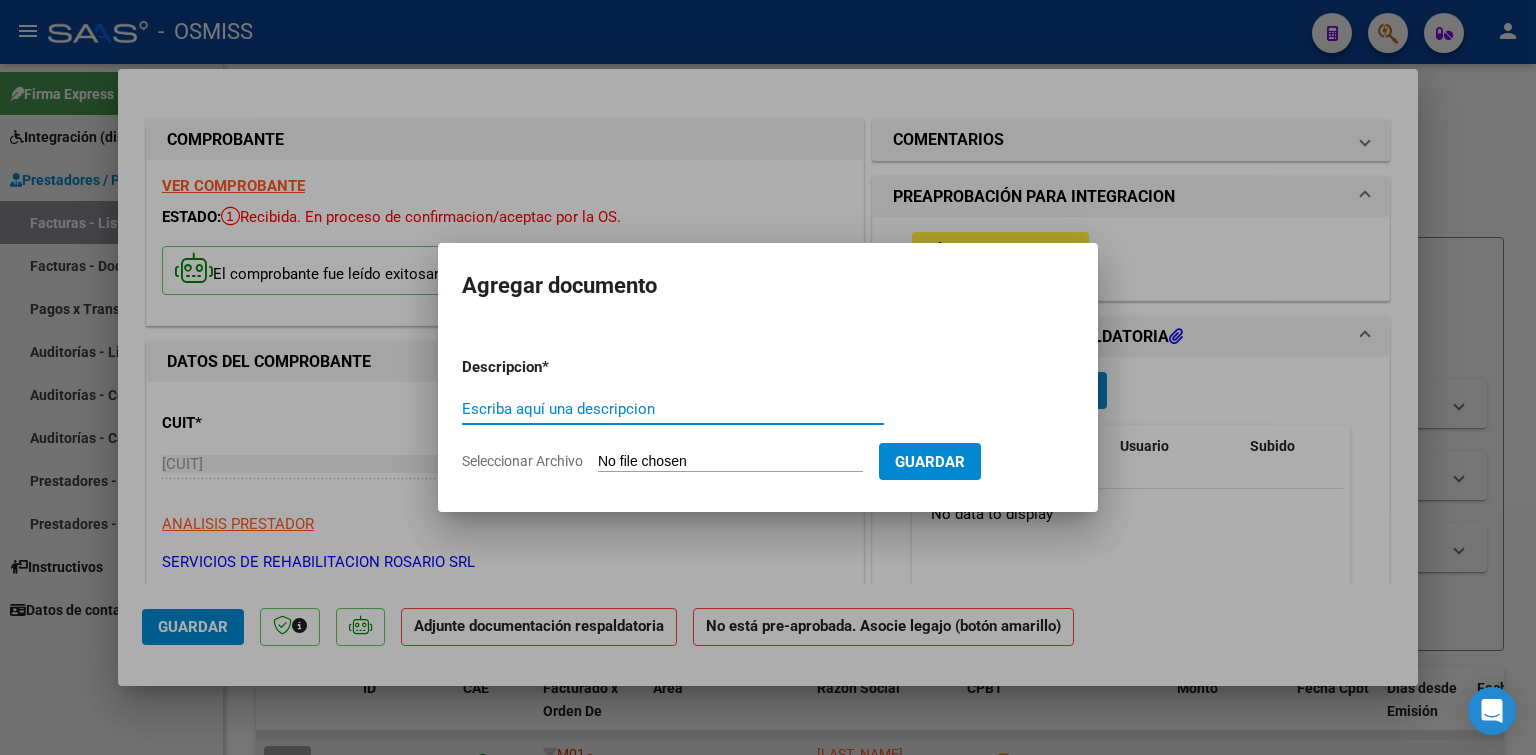 click on "Seleccionar Archivo" at bounding box center (730, 462) 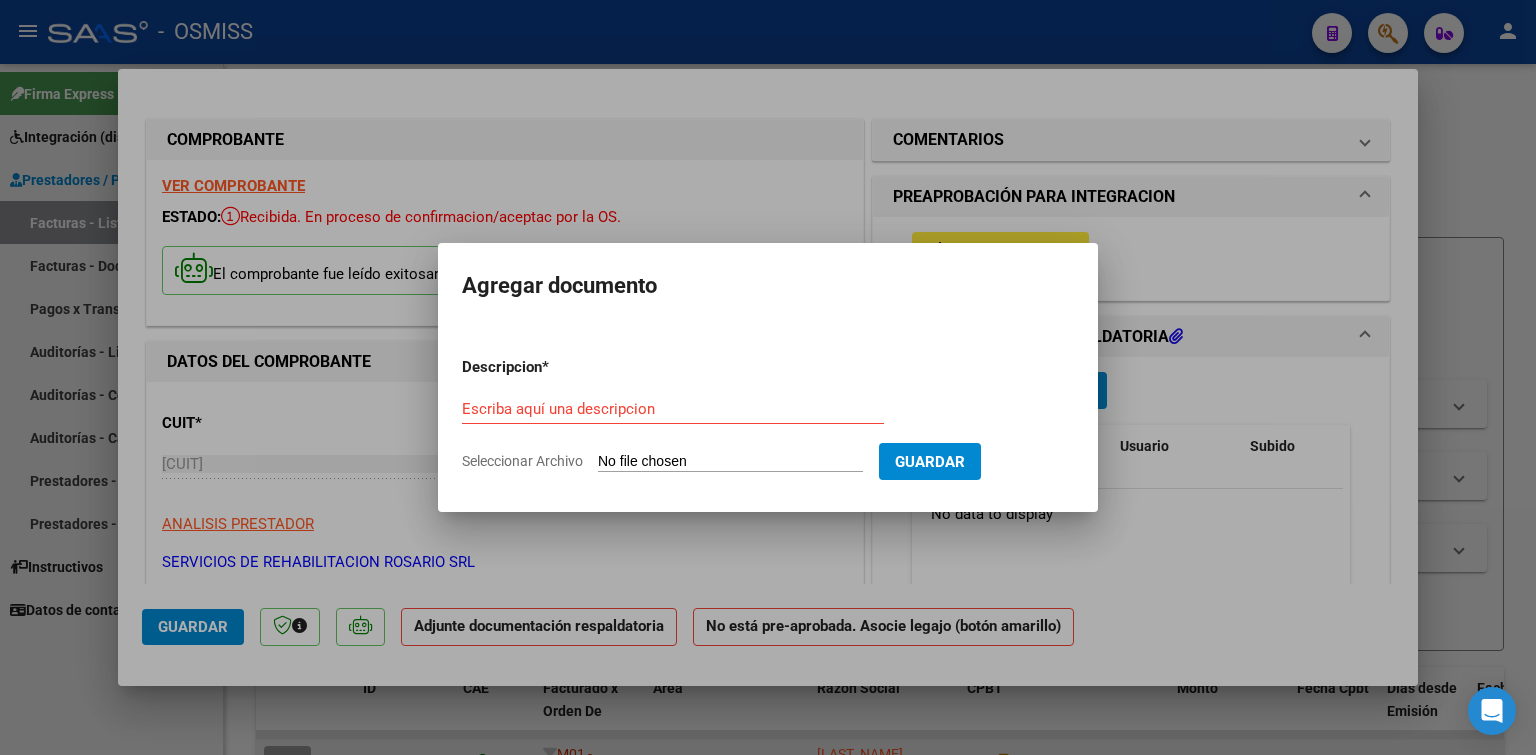 type on "C:\fakepath\[FILENAME]" 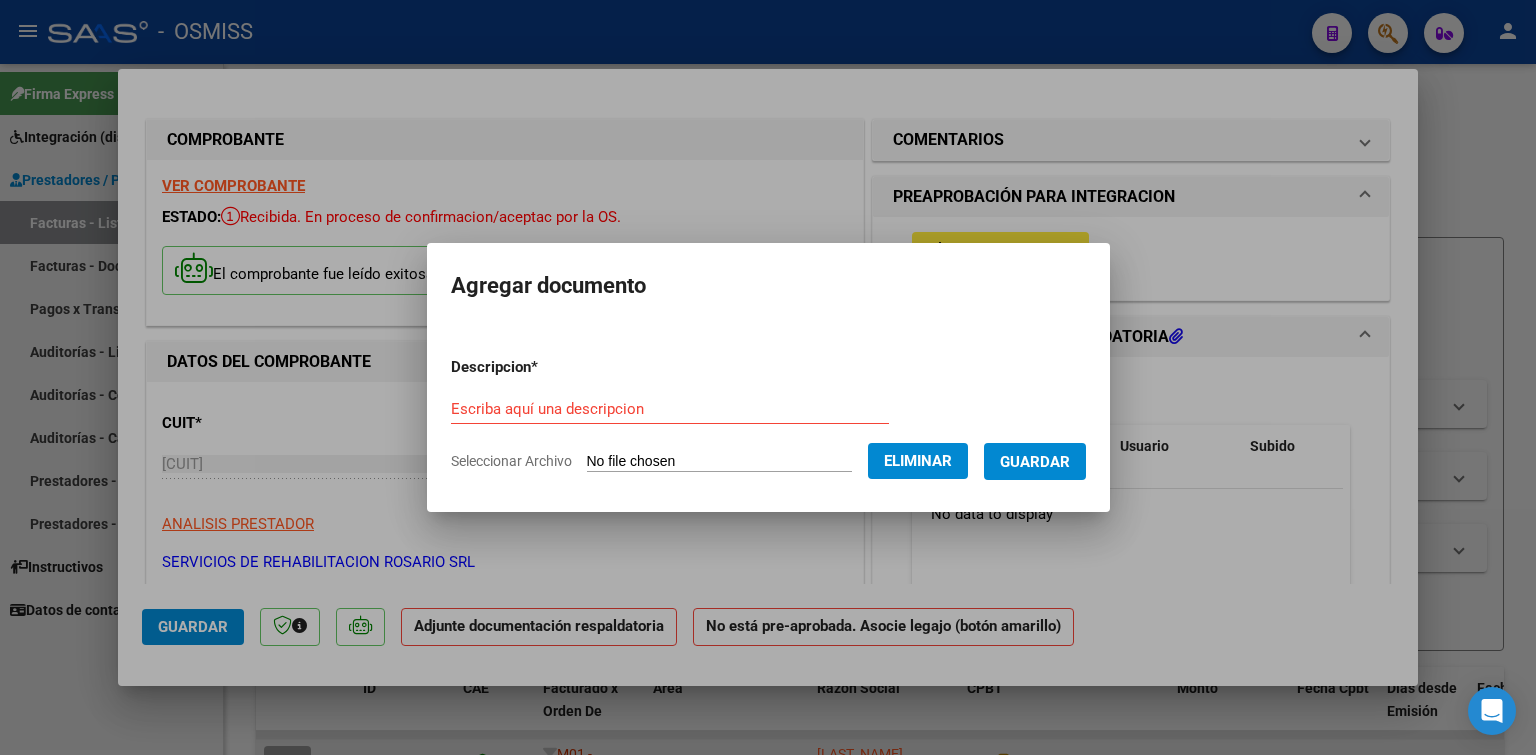 click on "Descripcion  *   Escriba aquí una descripcion  Seleccionar Archivo Eliminar Guardar" at bounding box center [768, 414] 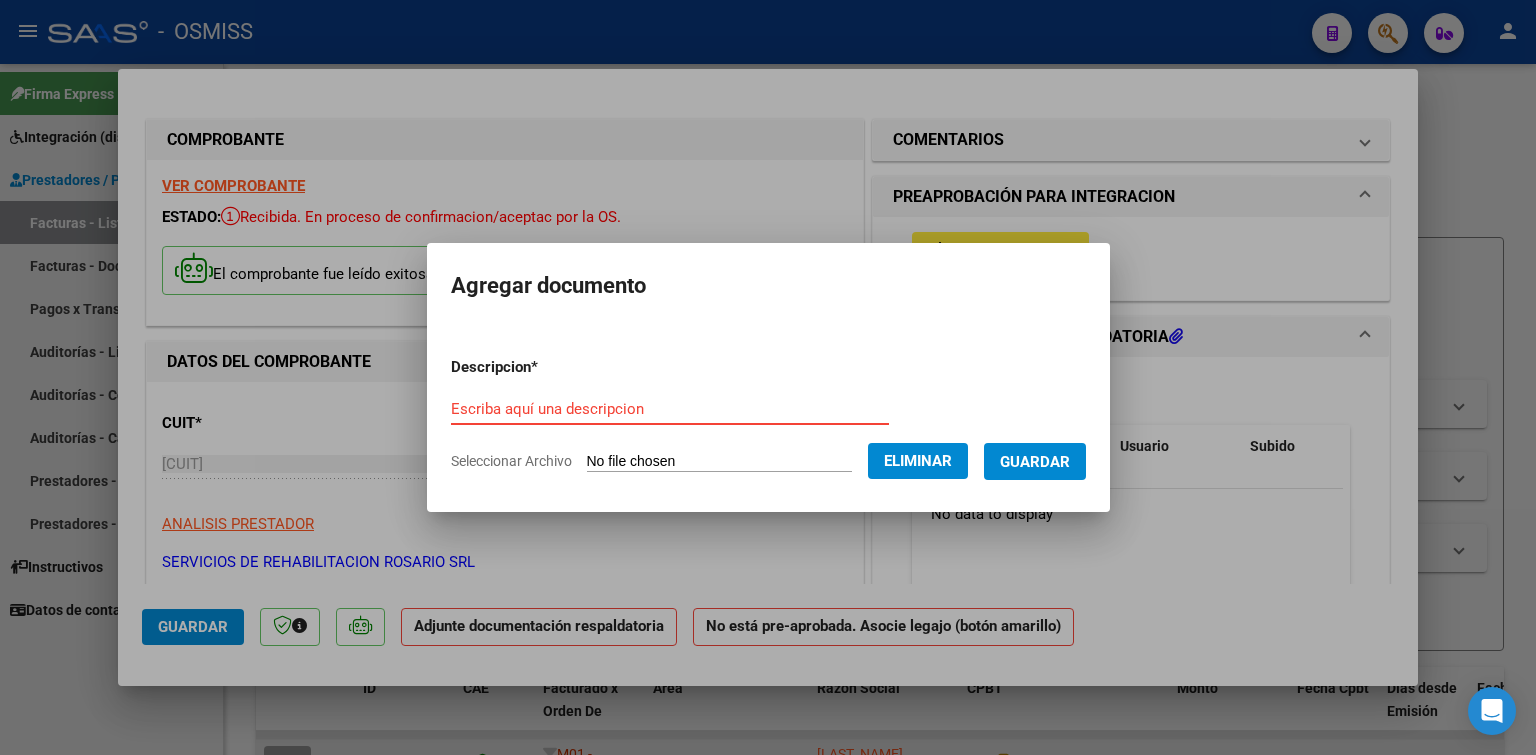 click on "Escriba aquí una descripcion" at bounding box center (670, 409) 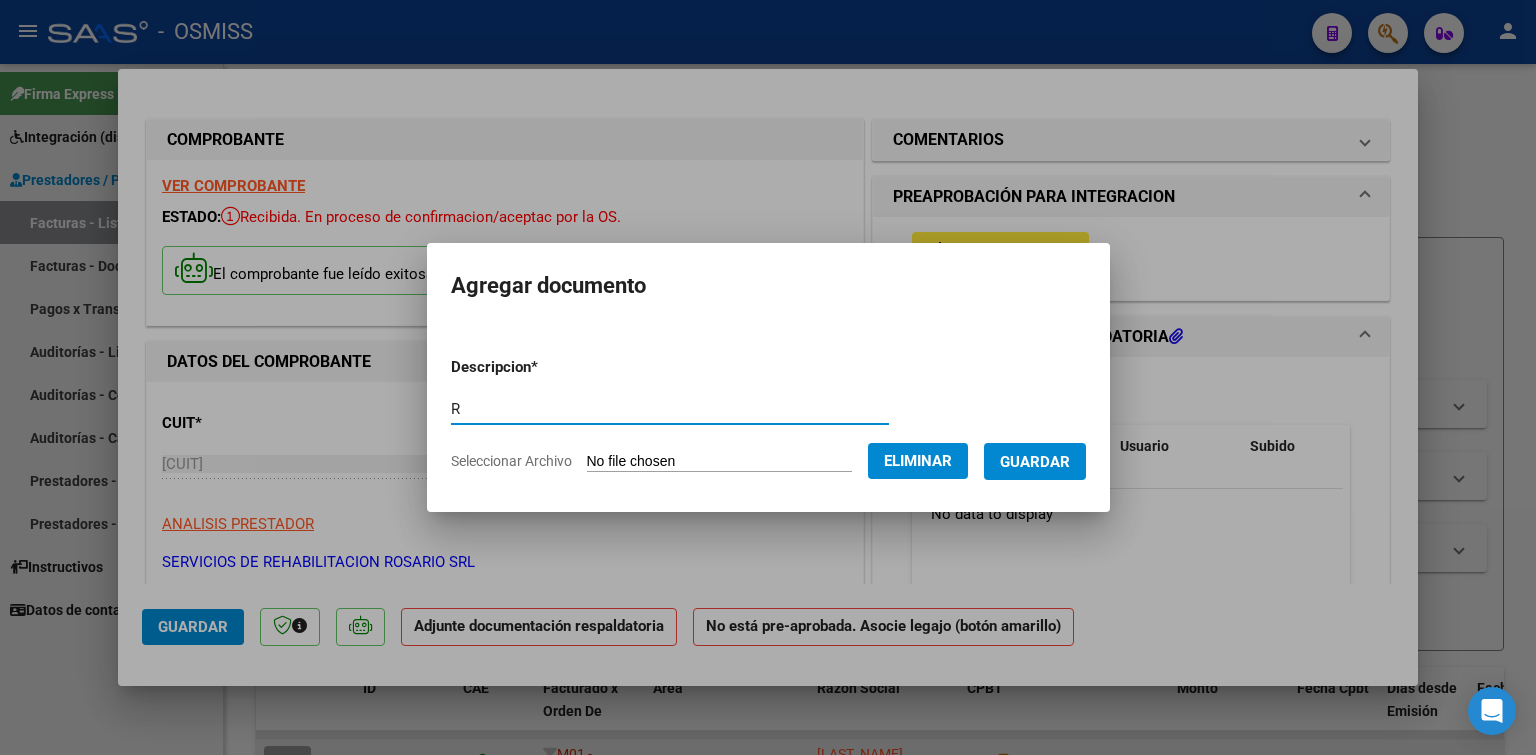 type on "R" 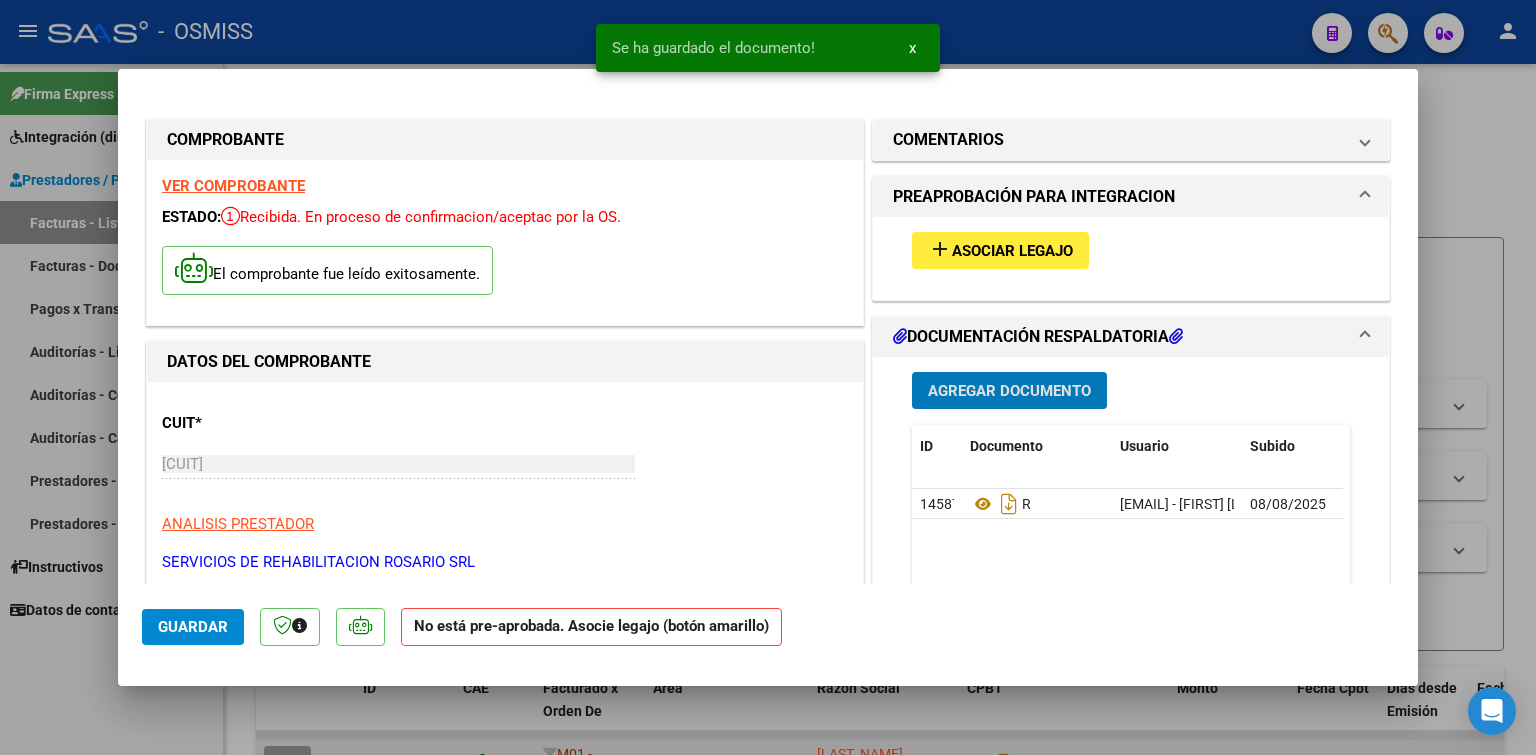 click on "Asociar Legajo" at bounding box center (1012, 251) 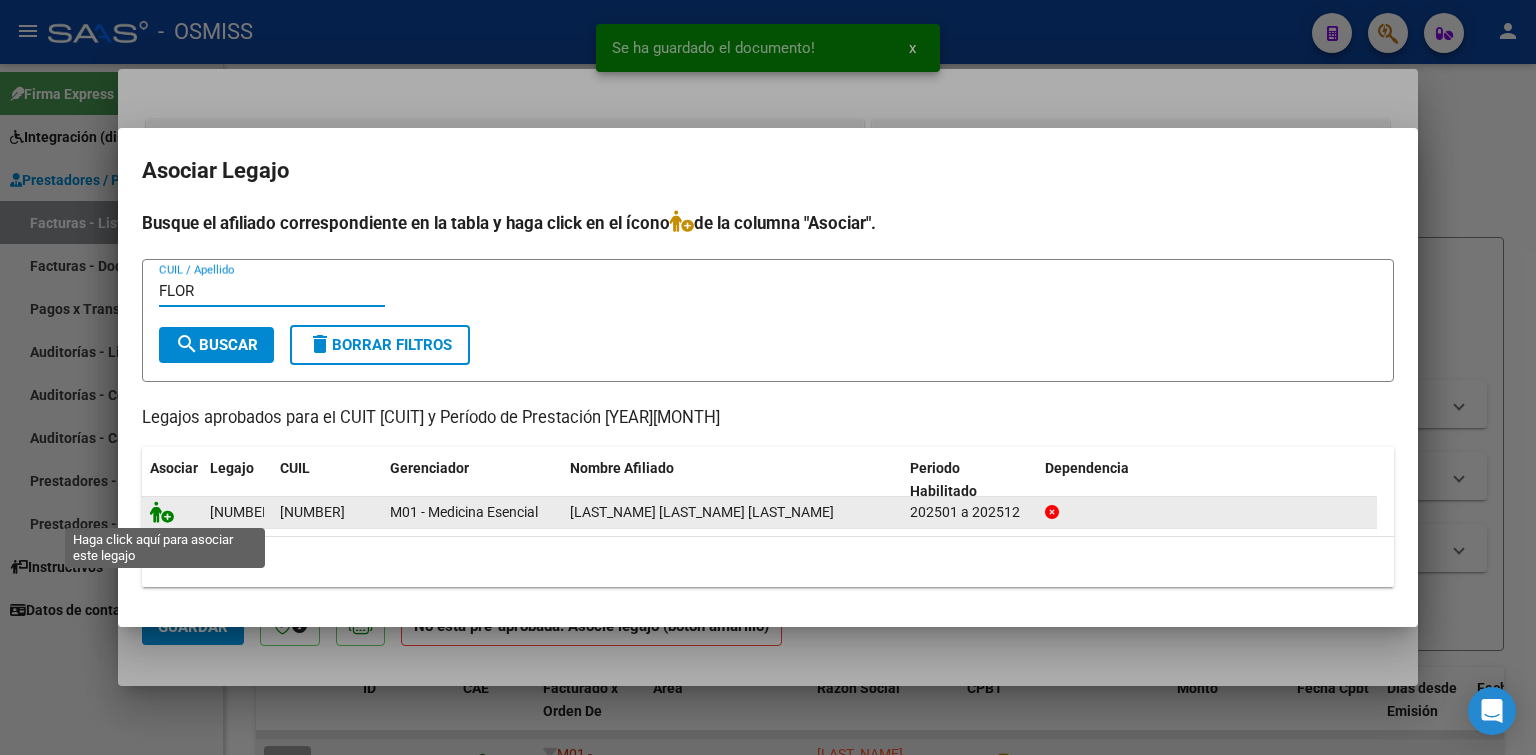 type on "FLOR" 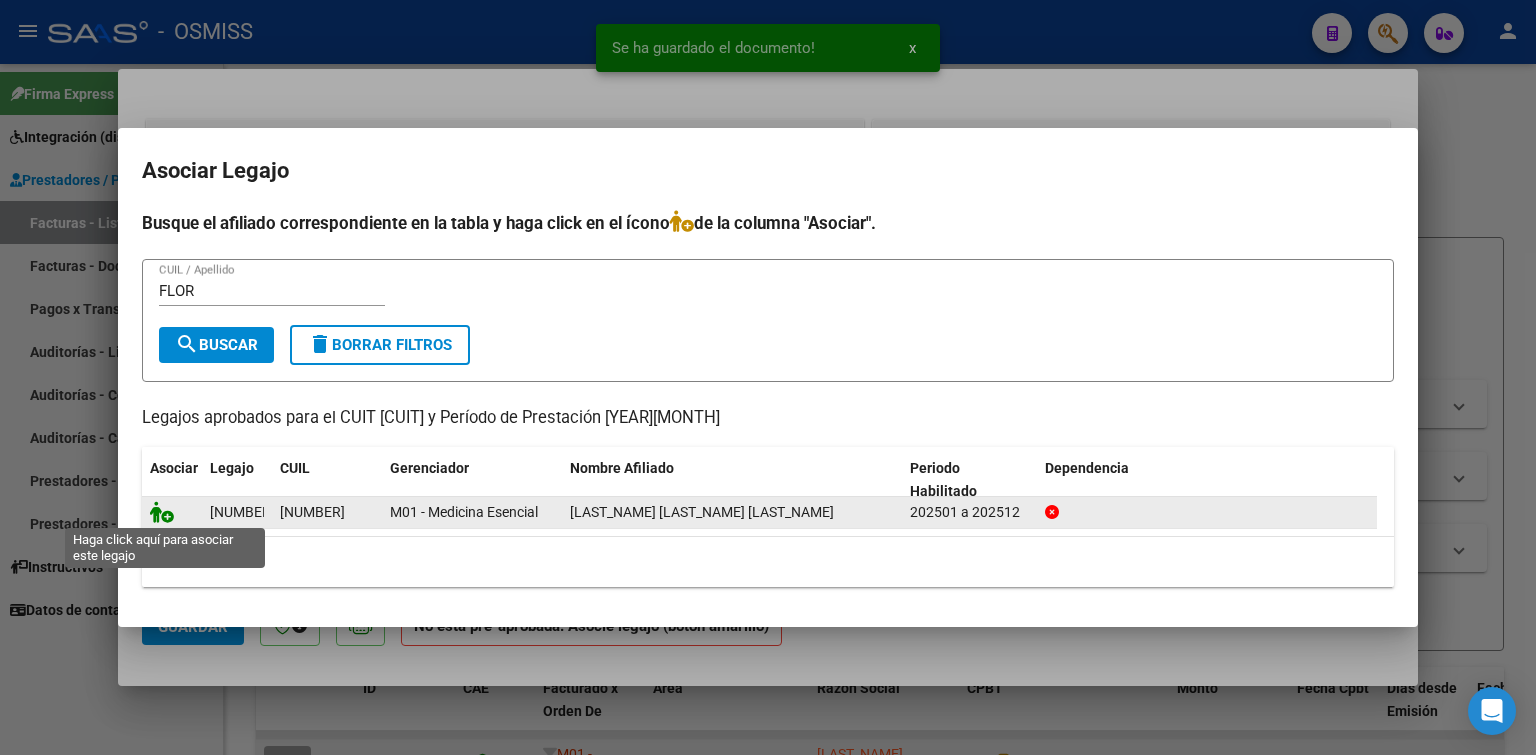 click 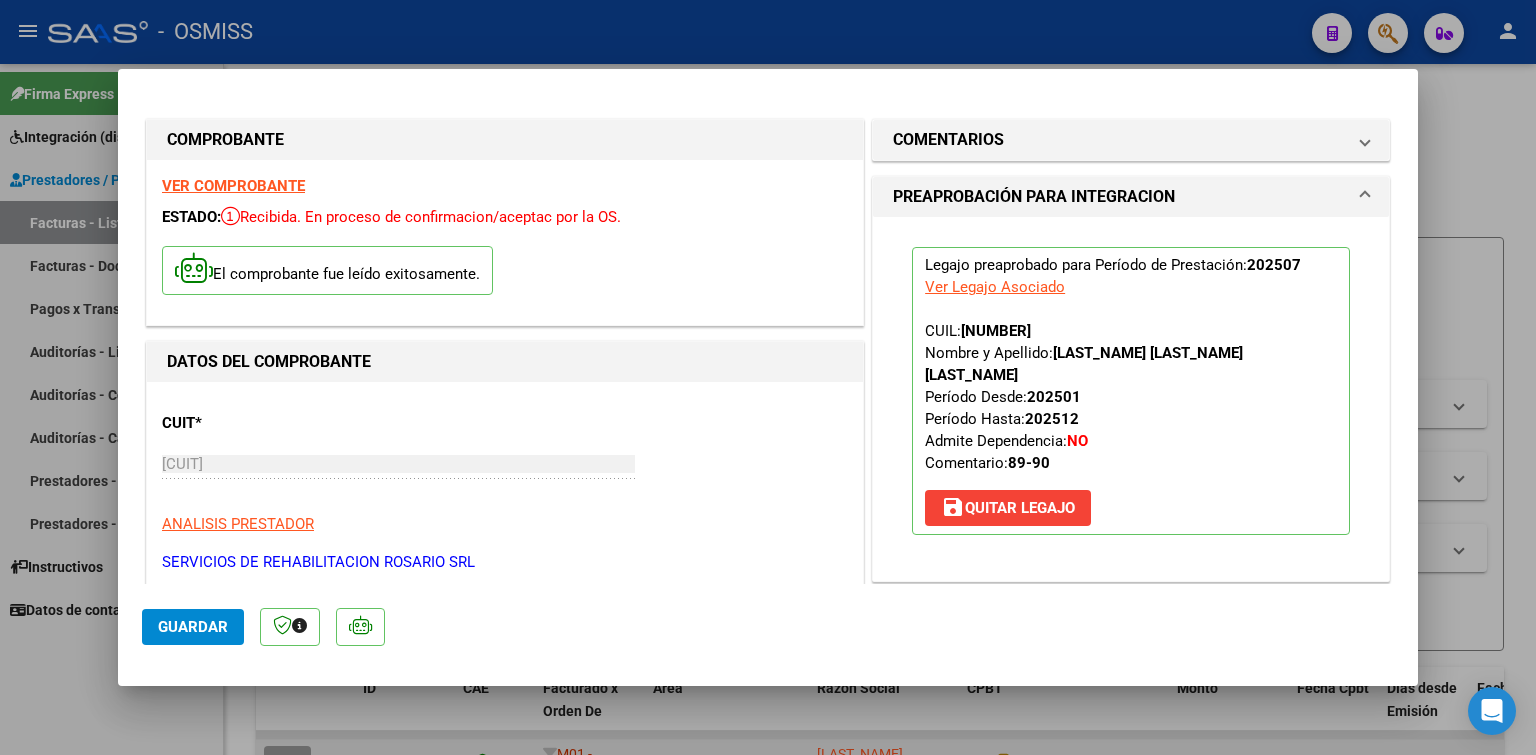 type 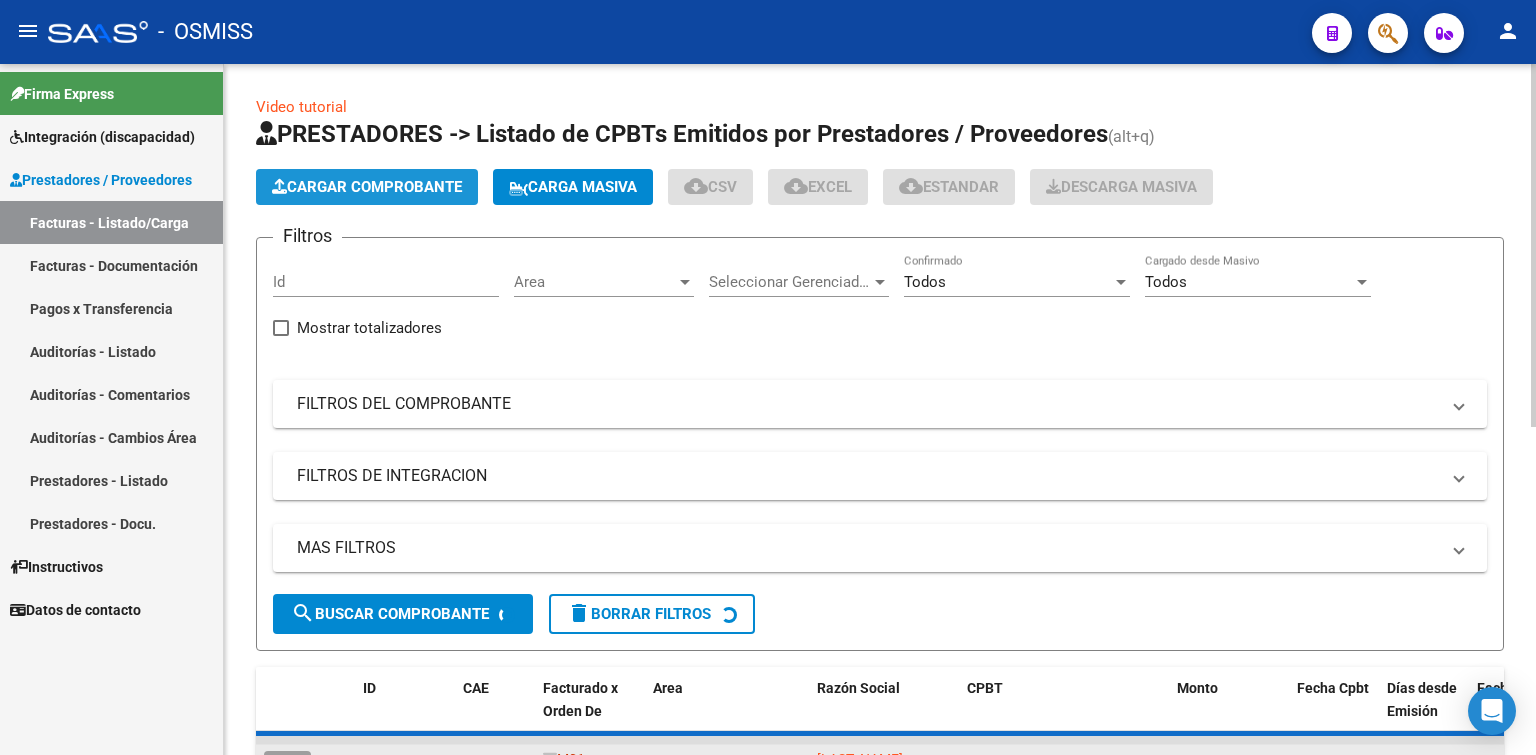 click on "Cargar Comprobante" 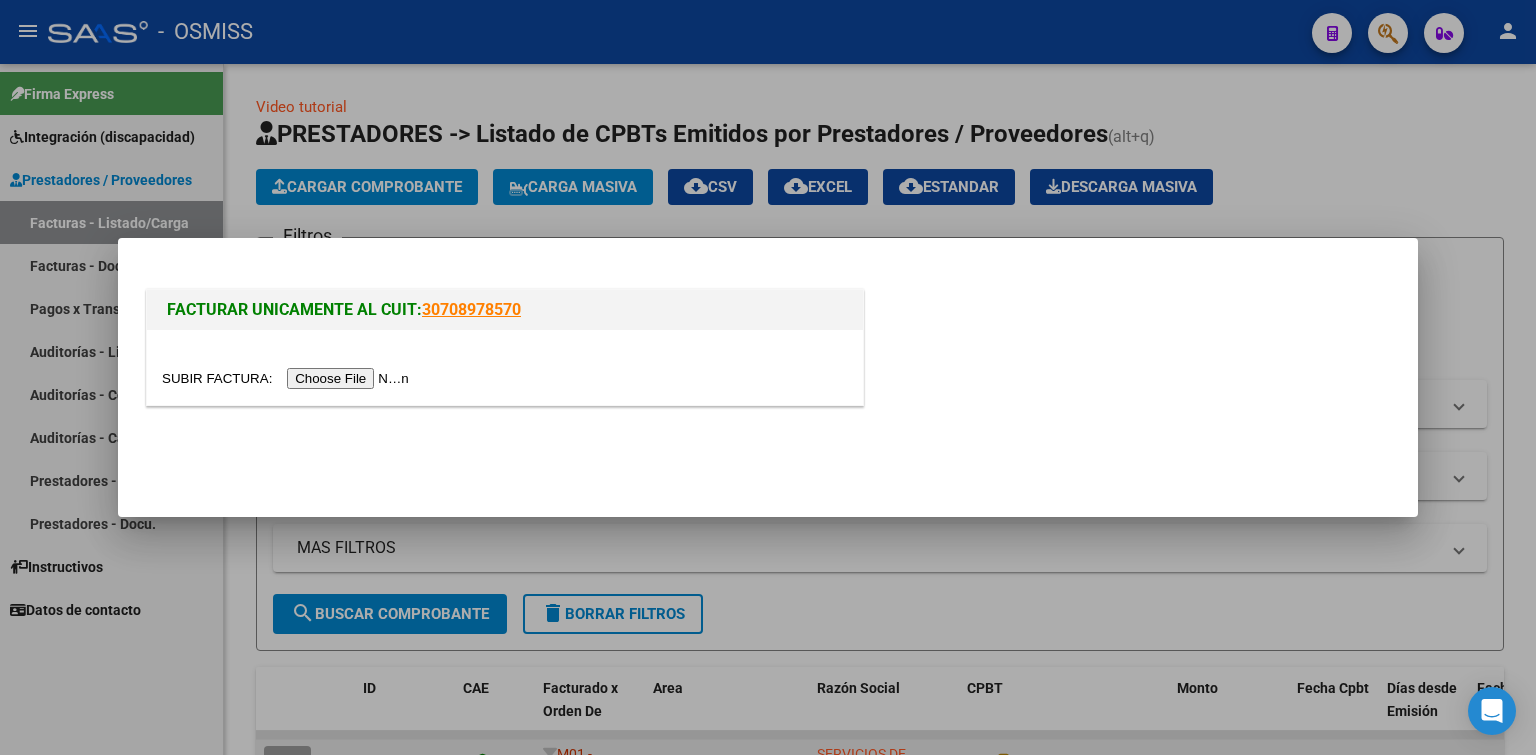 click at bounding box center [288, 378] 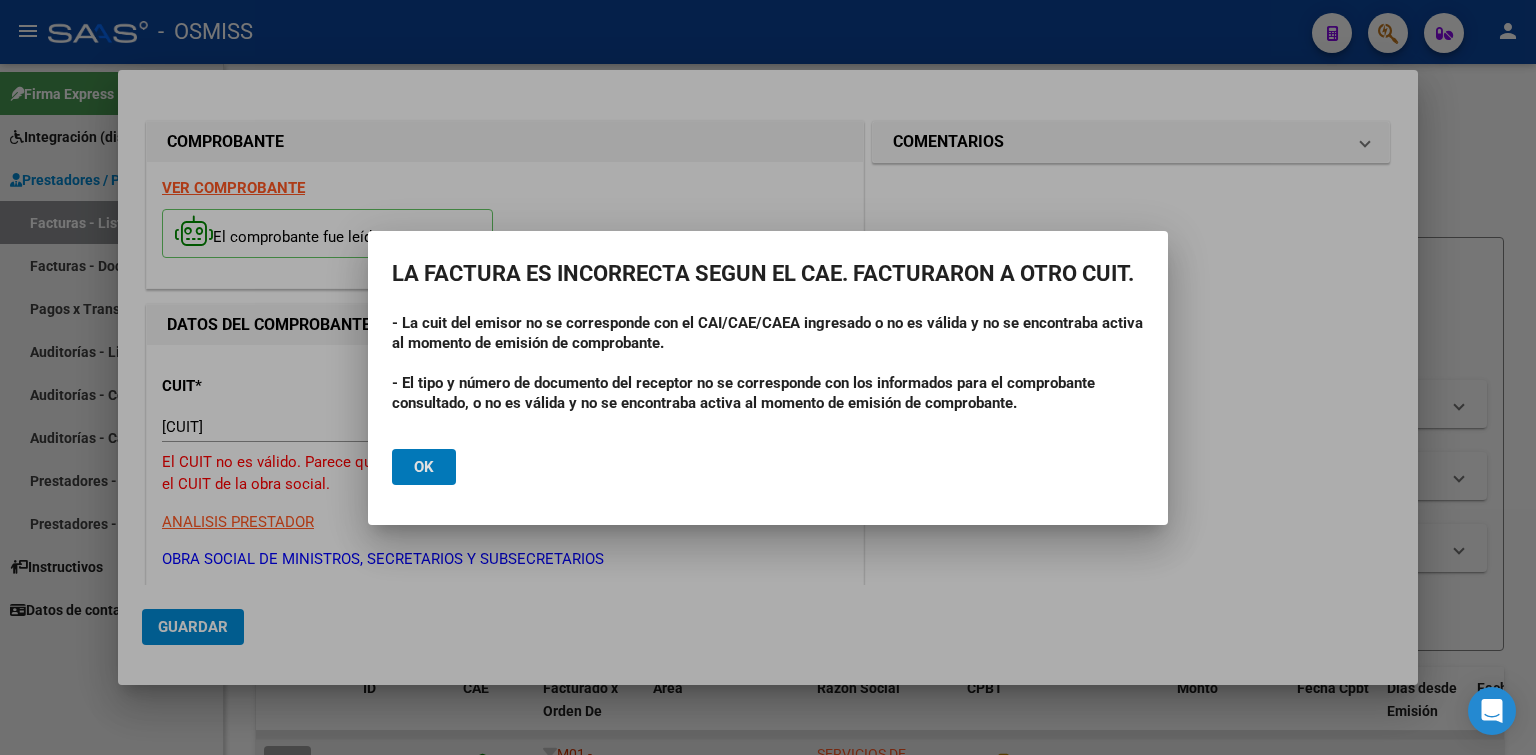 click at bounding box center [768, 377] 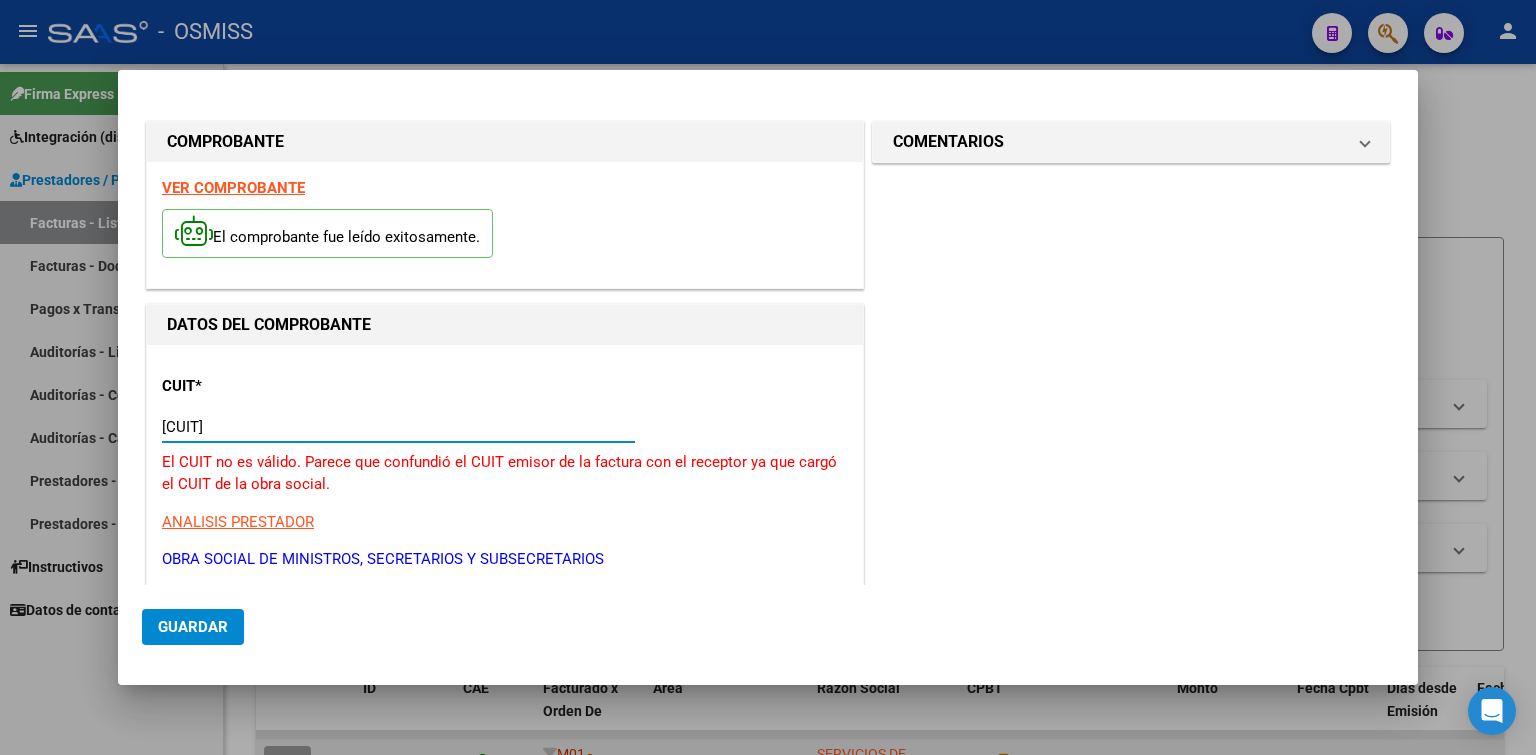 click on "[CUIT]" at bounding box center (398, 427) 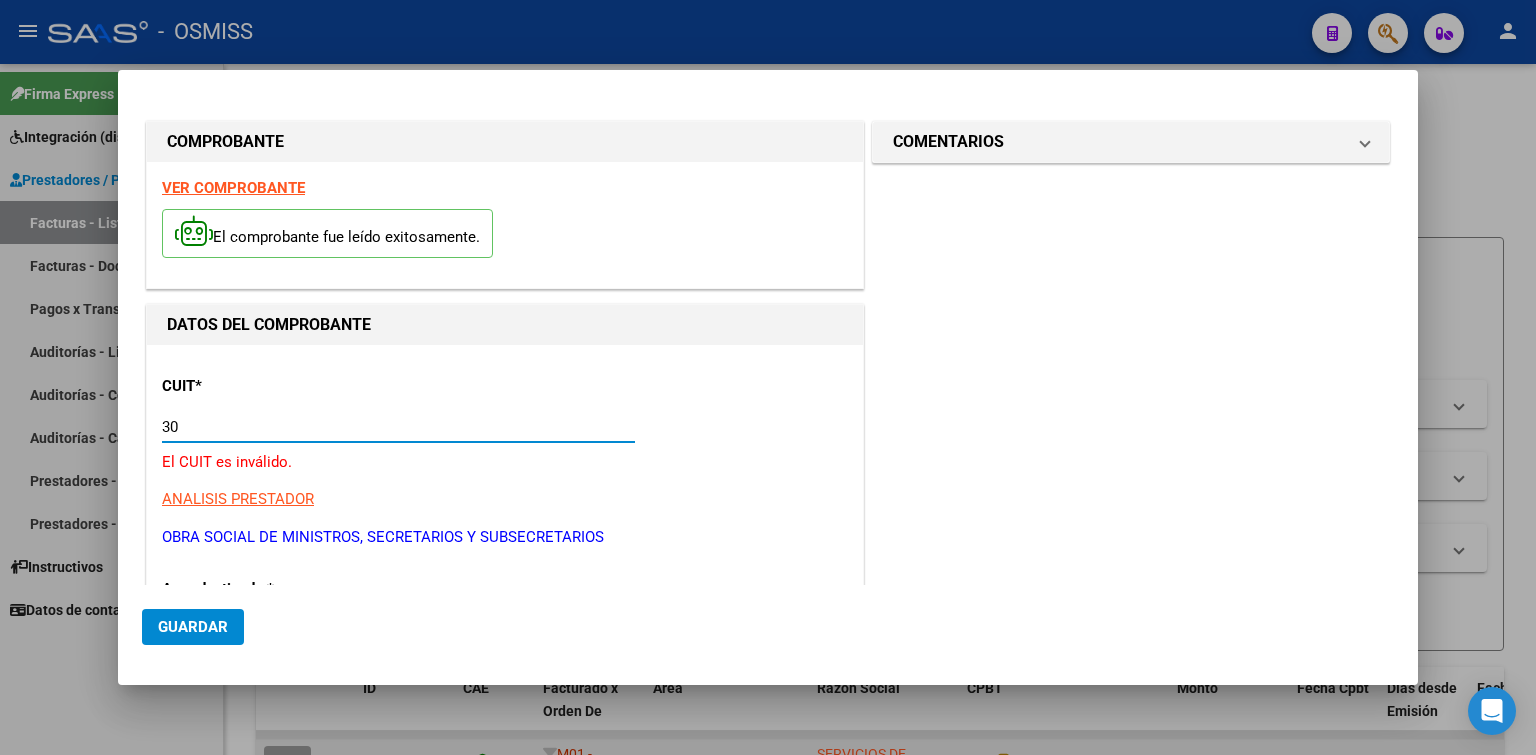 type on "3" 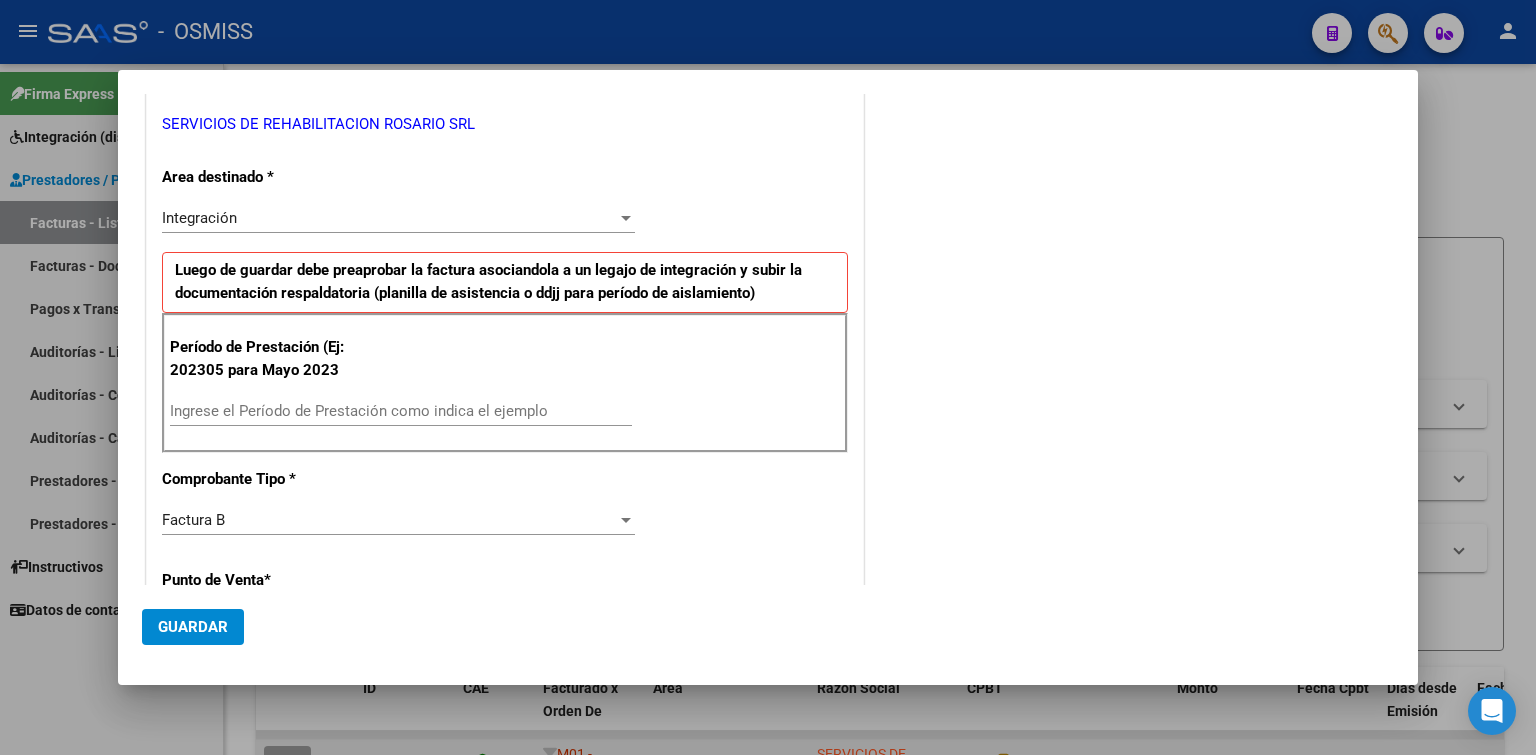 scroll, scrollTop: 500, scrollLeft: 0, axis: vertical 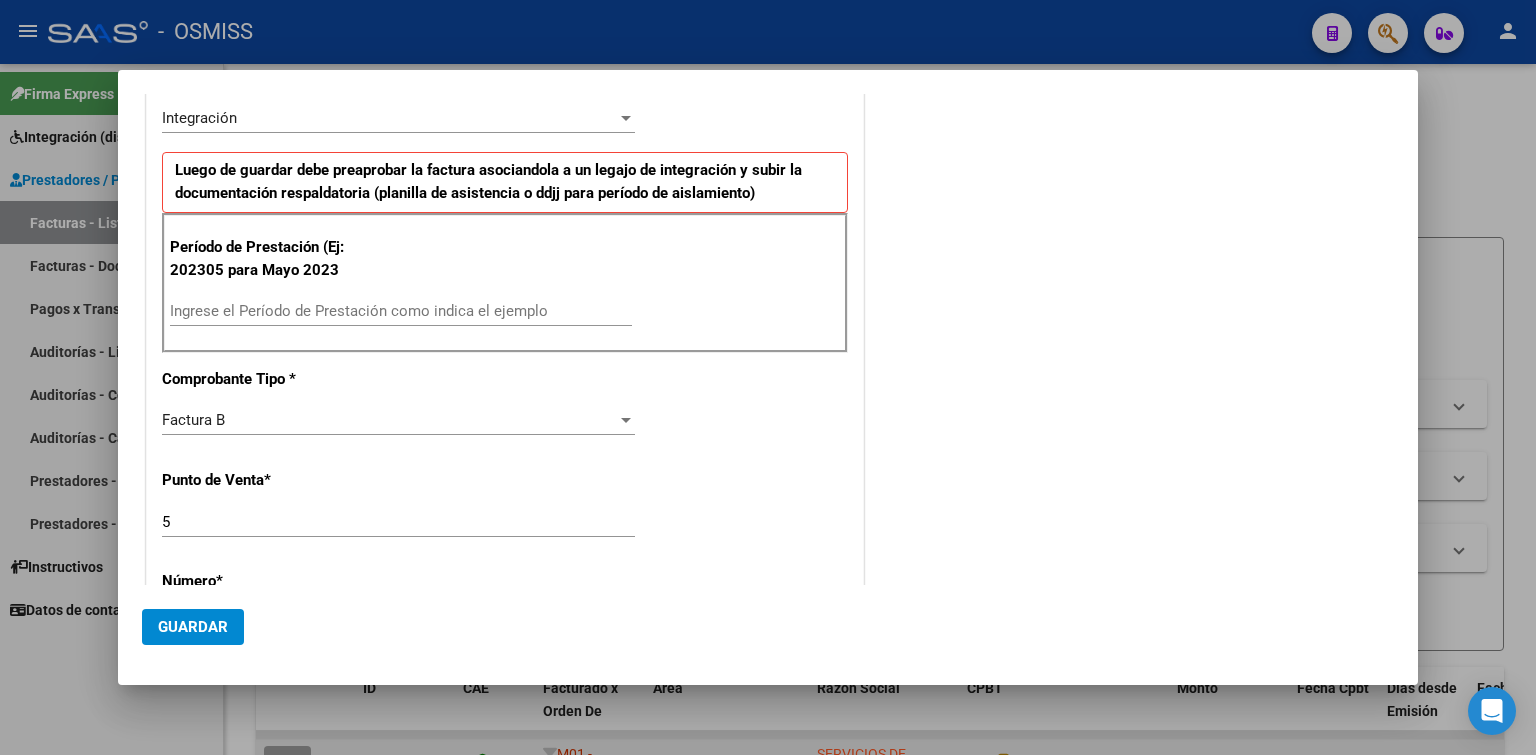 type on "[CUIT]" 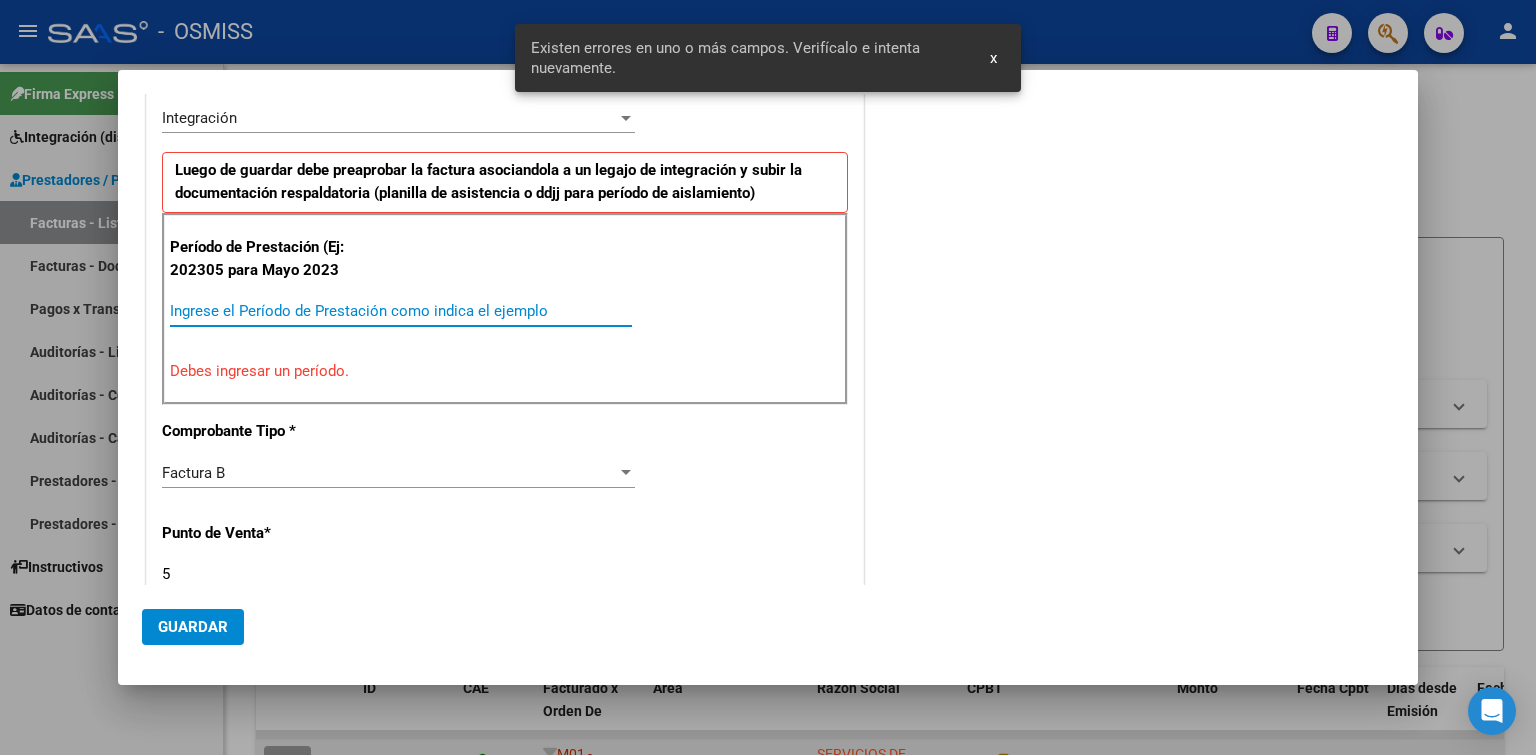 scroll, scrollTop: 449, scrollLeft: 0, axis: vertical 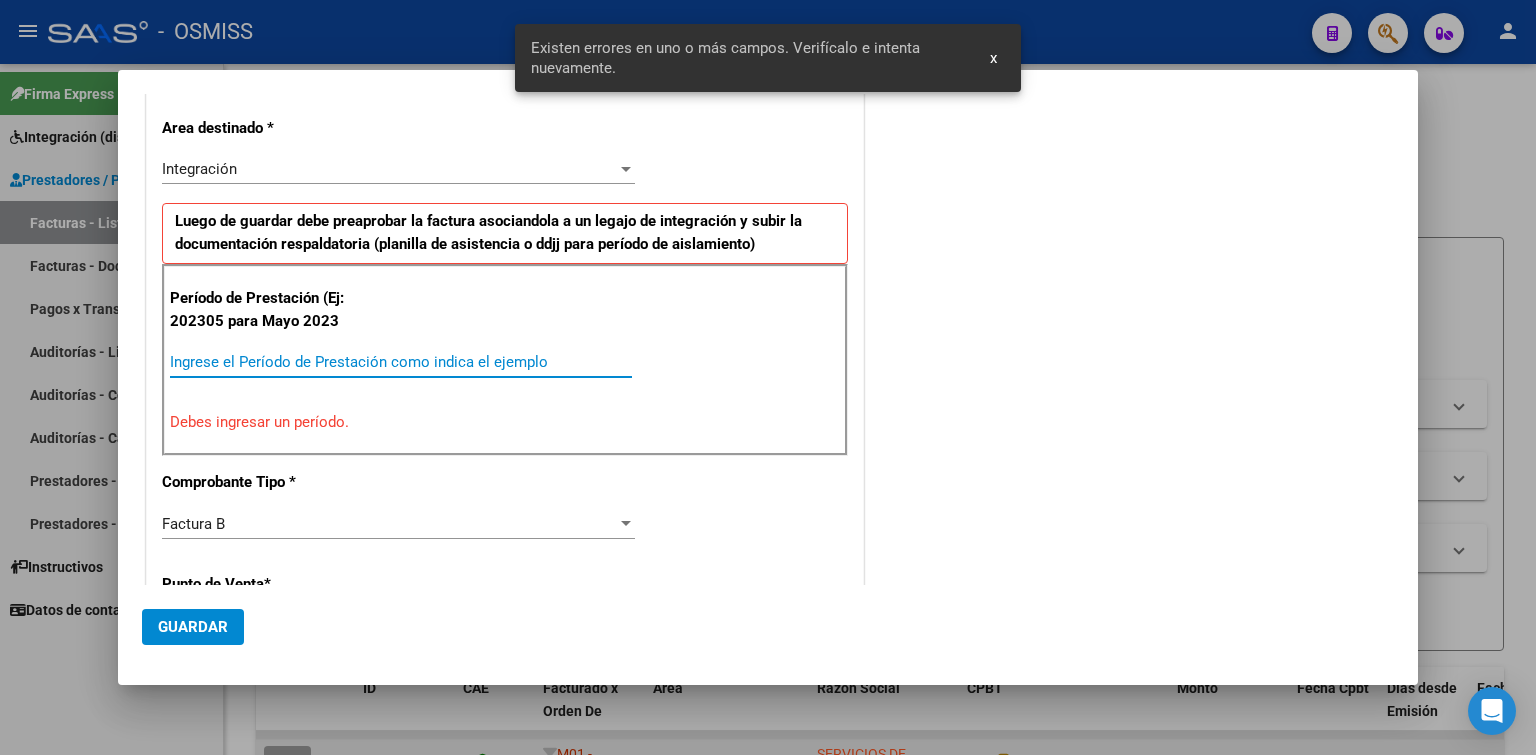paste on "202507" 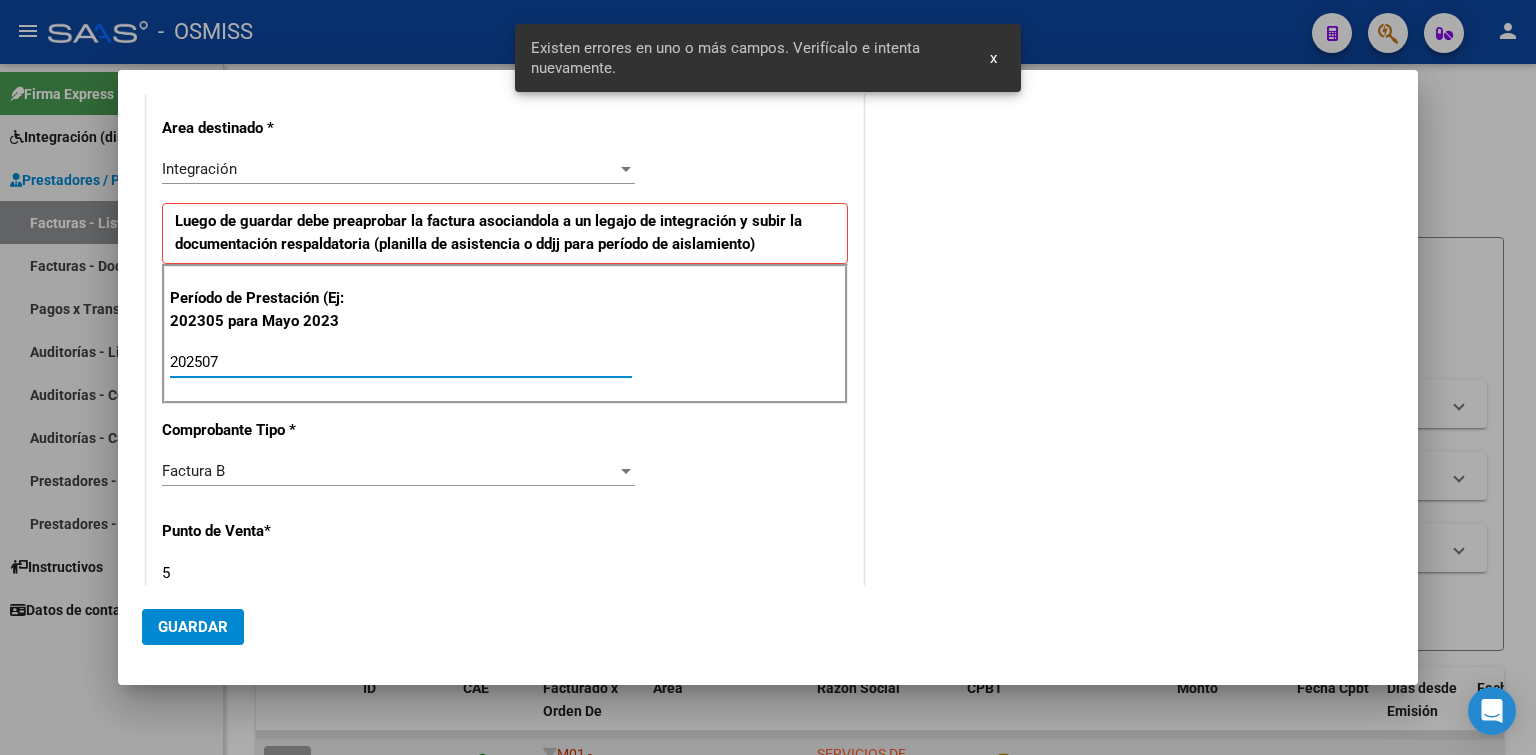 type on "202507" 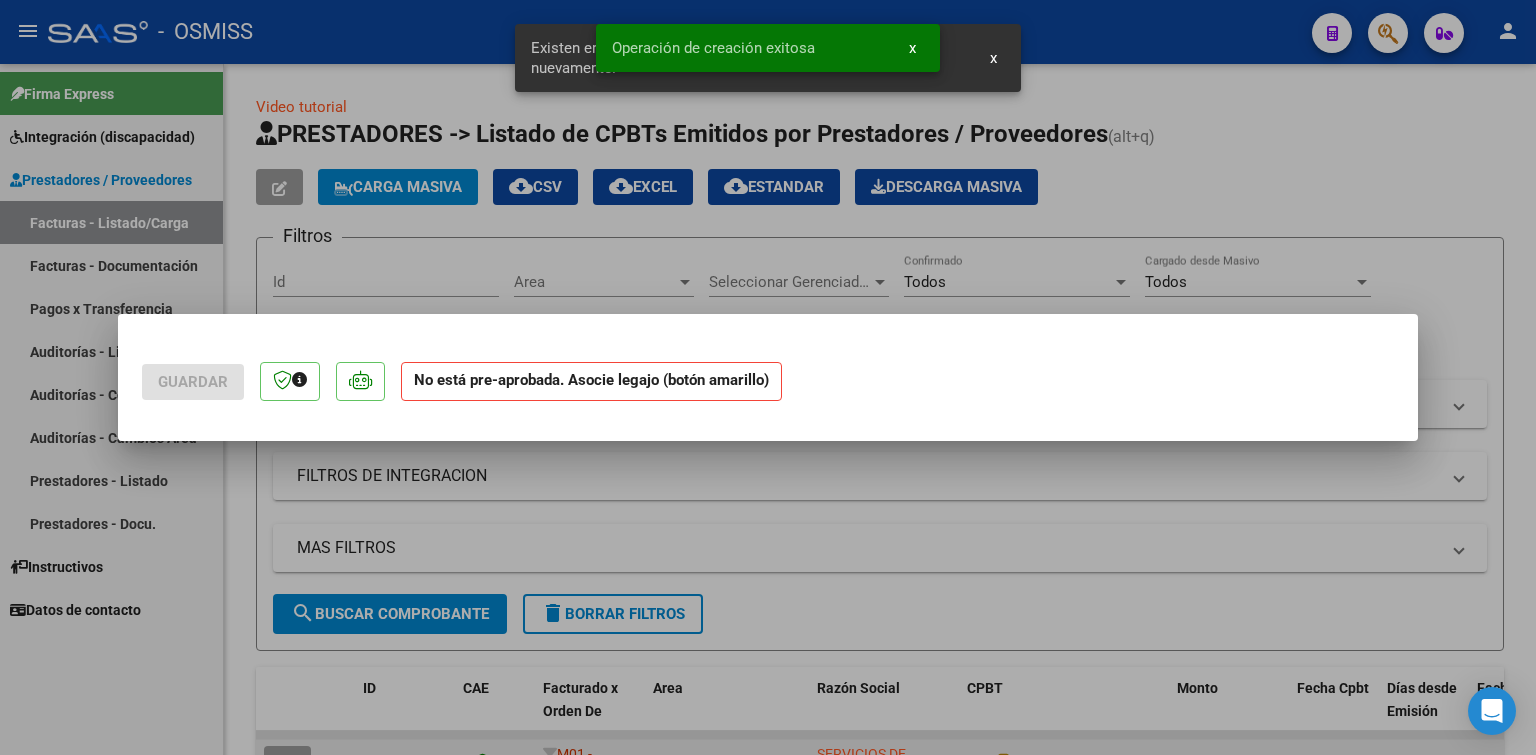 scroll, scrollTop: 0, scrollLeft: 0, axis: both 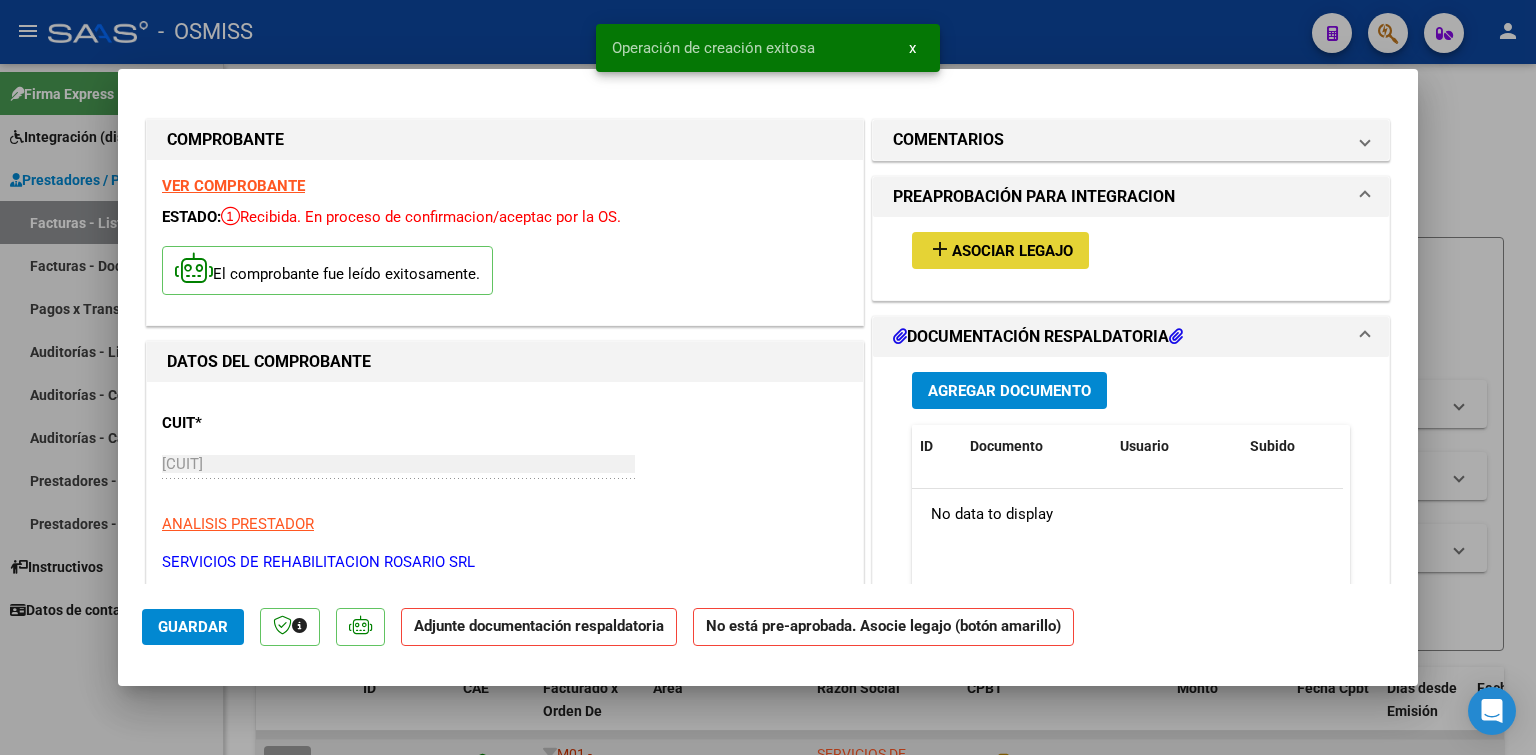 click on "Asociar Legajo" at bounding box center (1012, 251) 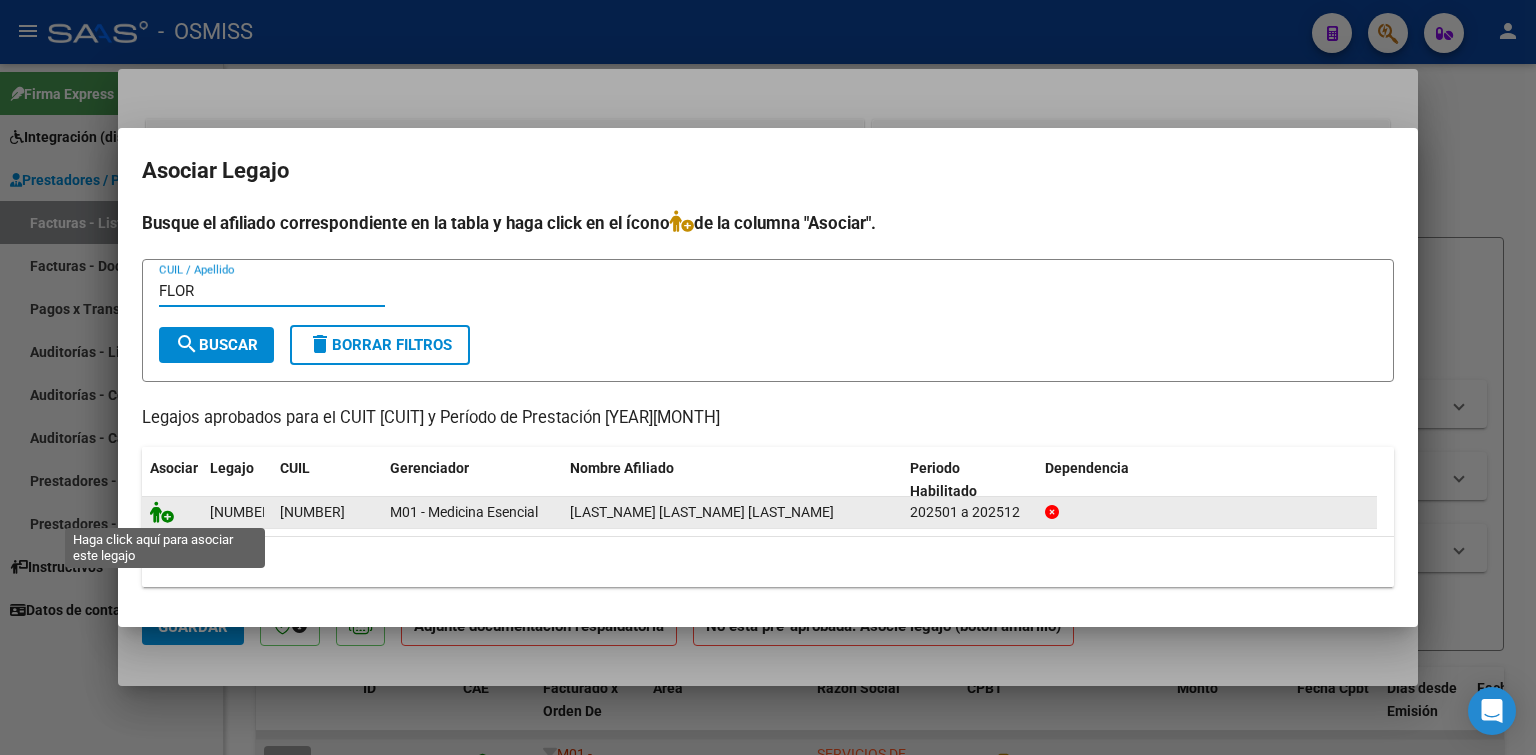 type on "FLOR" 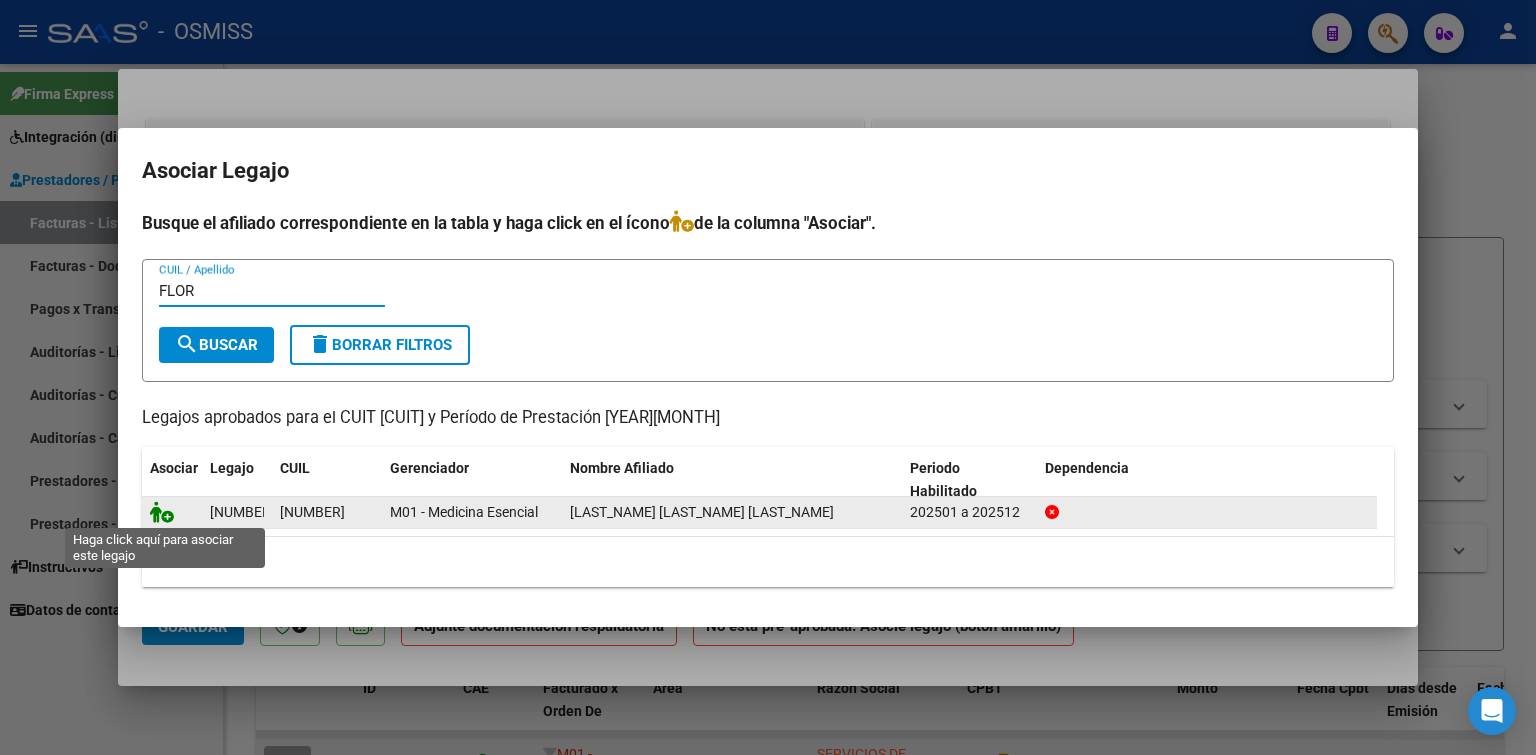 click 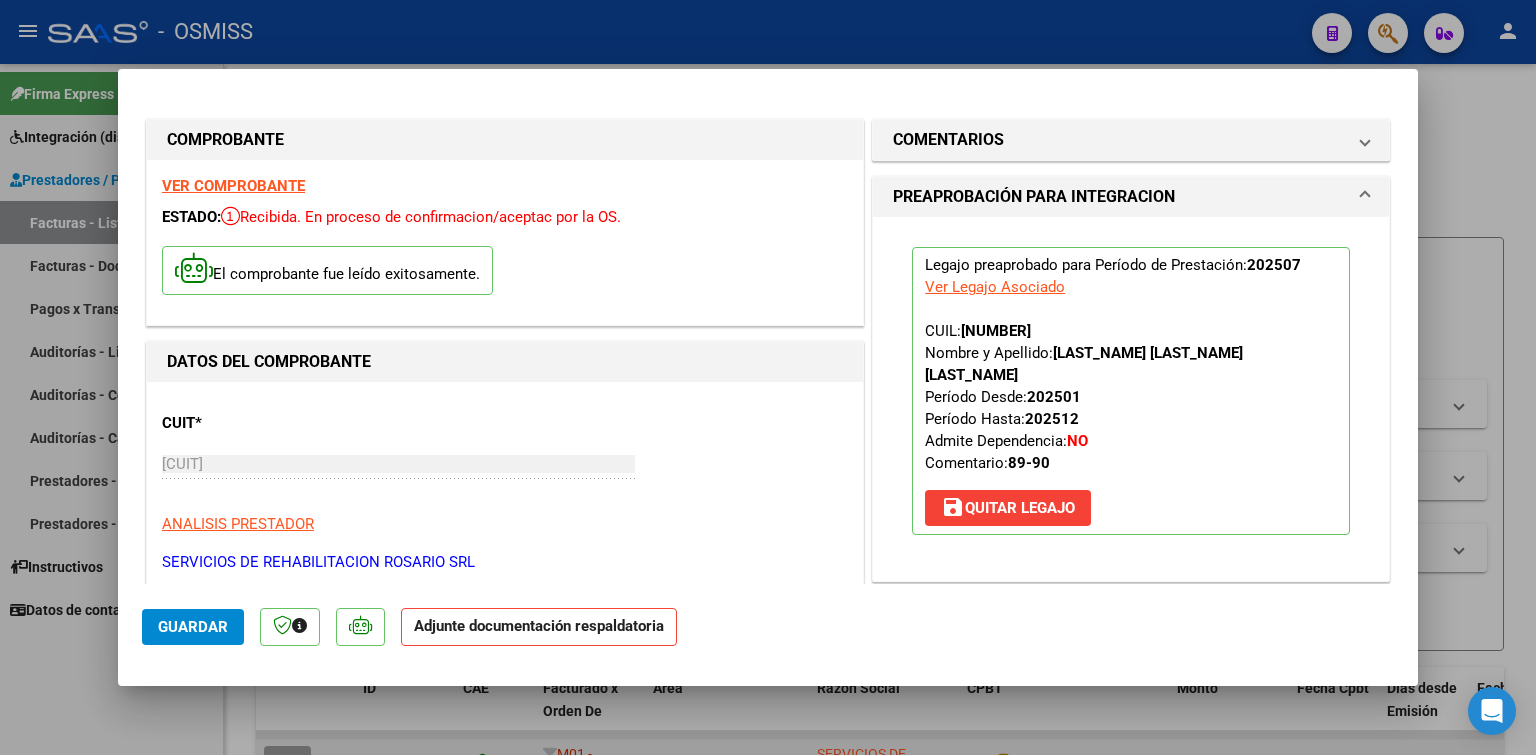 scroll, scrollTop: 500, scrollLeft: 0, axis: vertical 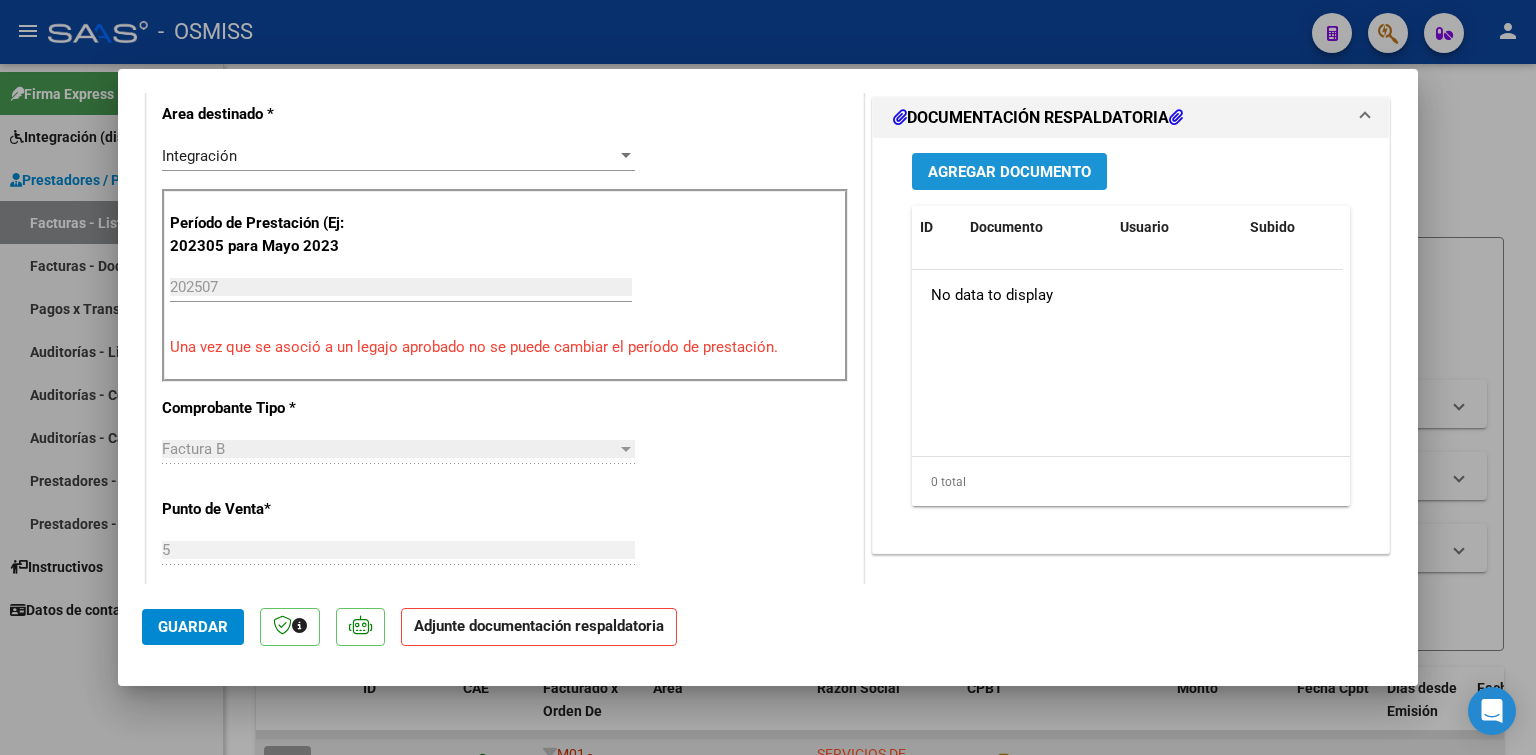 click on "Agregar Documento" at bounding box center [1009, 172] 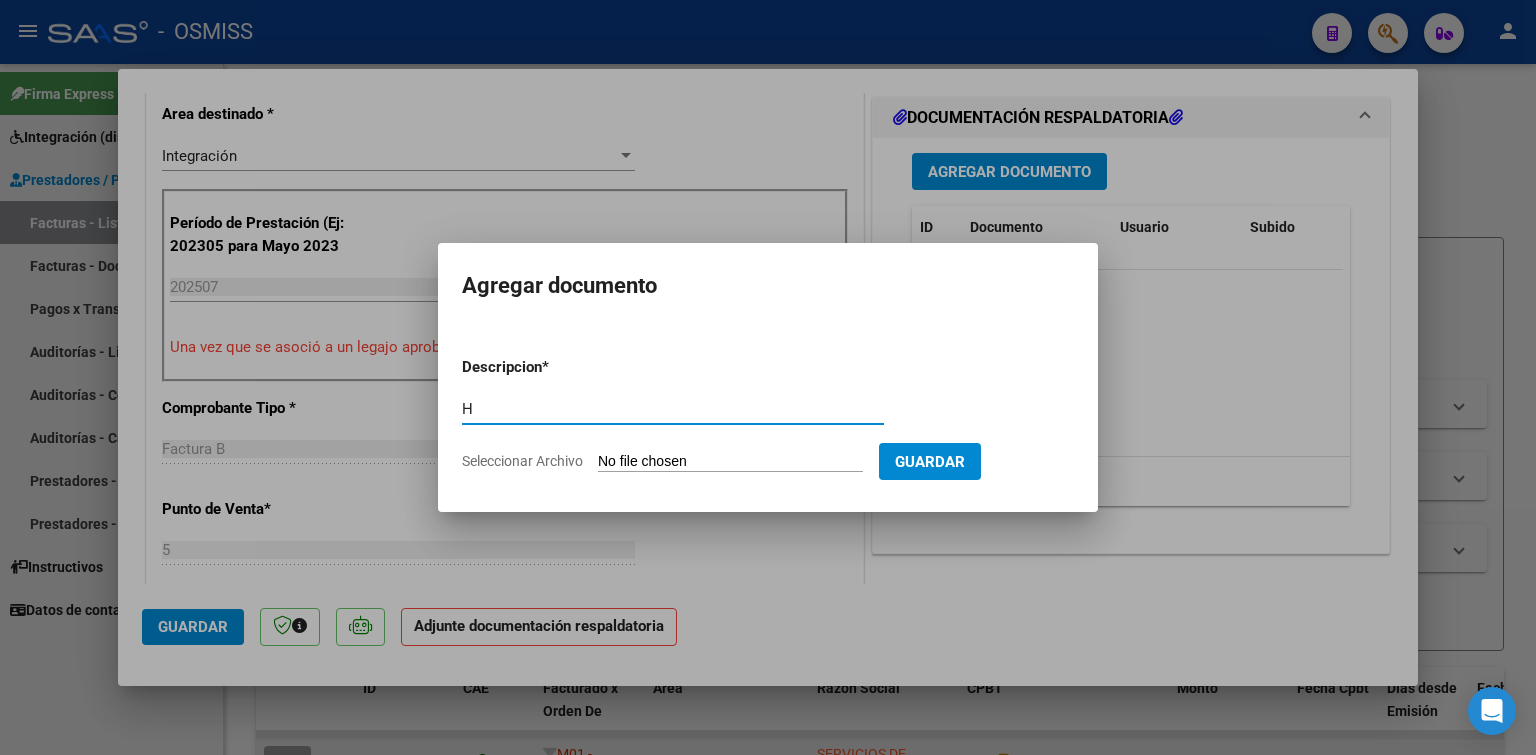 type on "H" 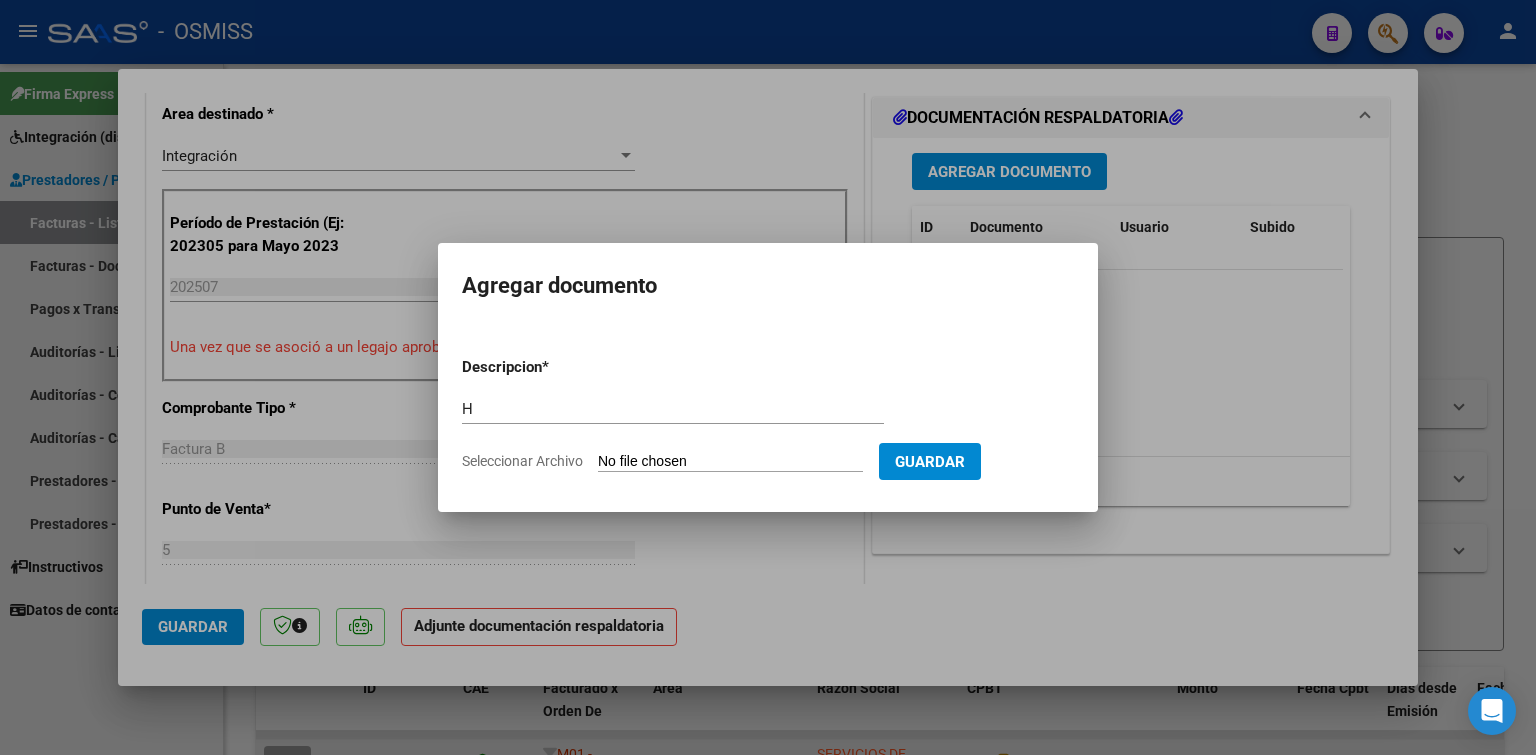 type on "C:\fakepath\[FILENAME]" 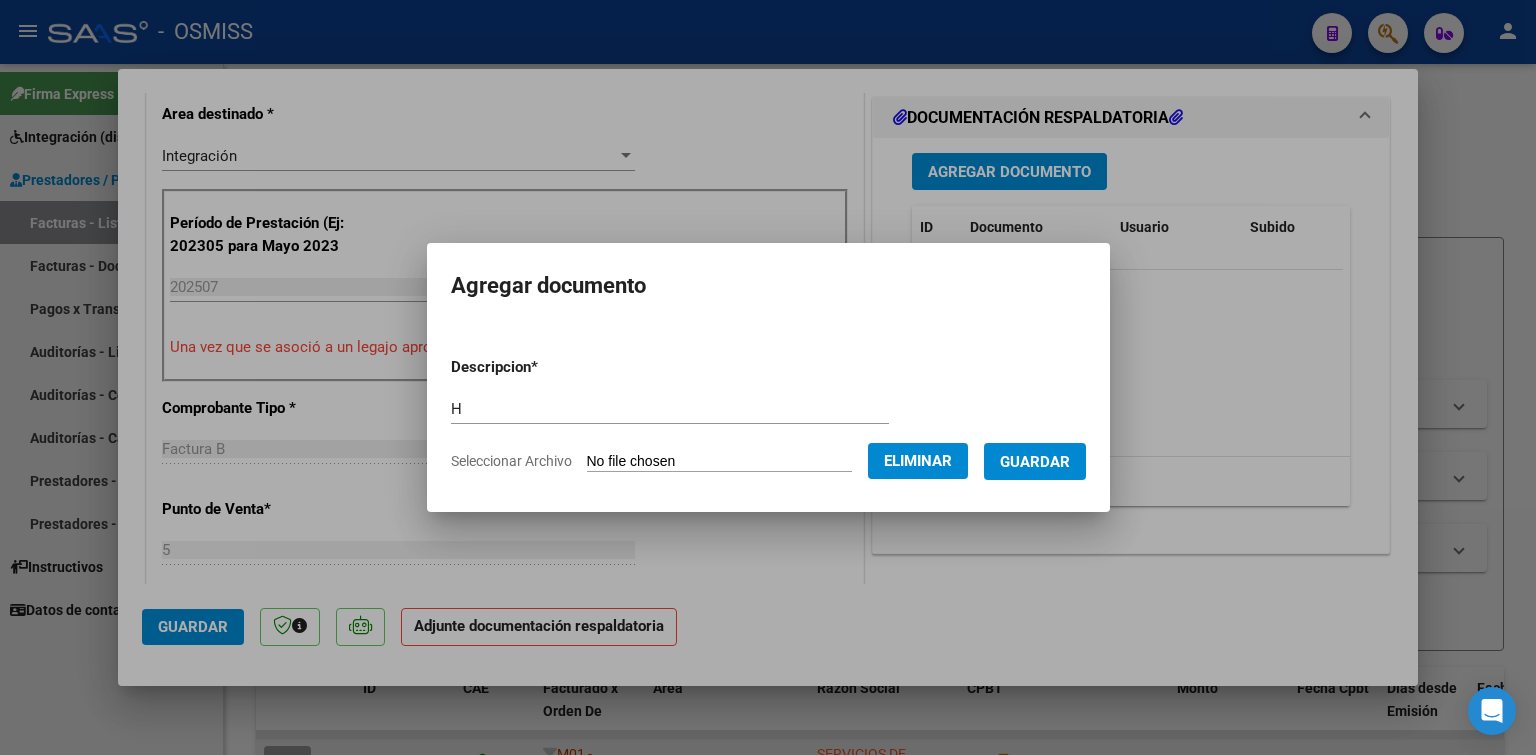 click on "Guardar" at bounding box center (1035, 462) 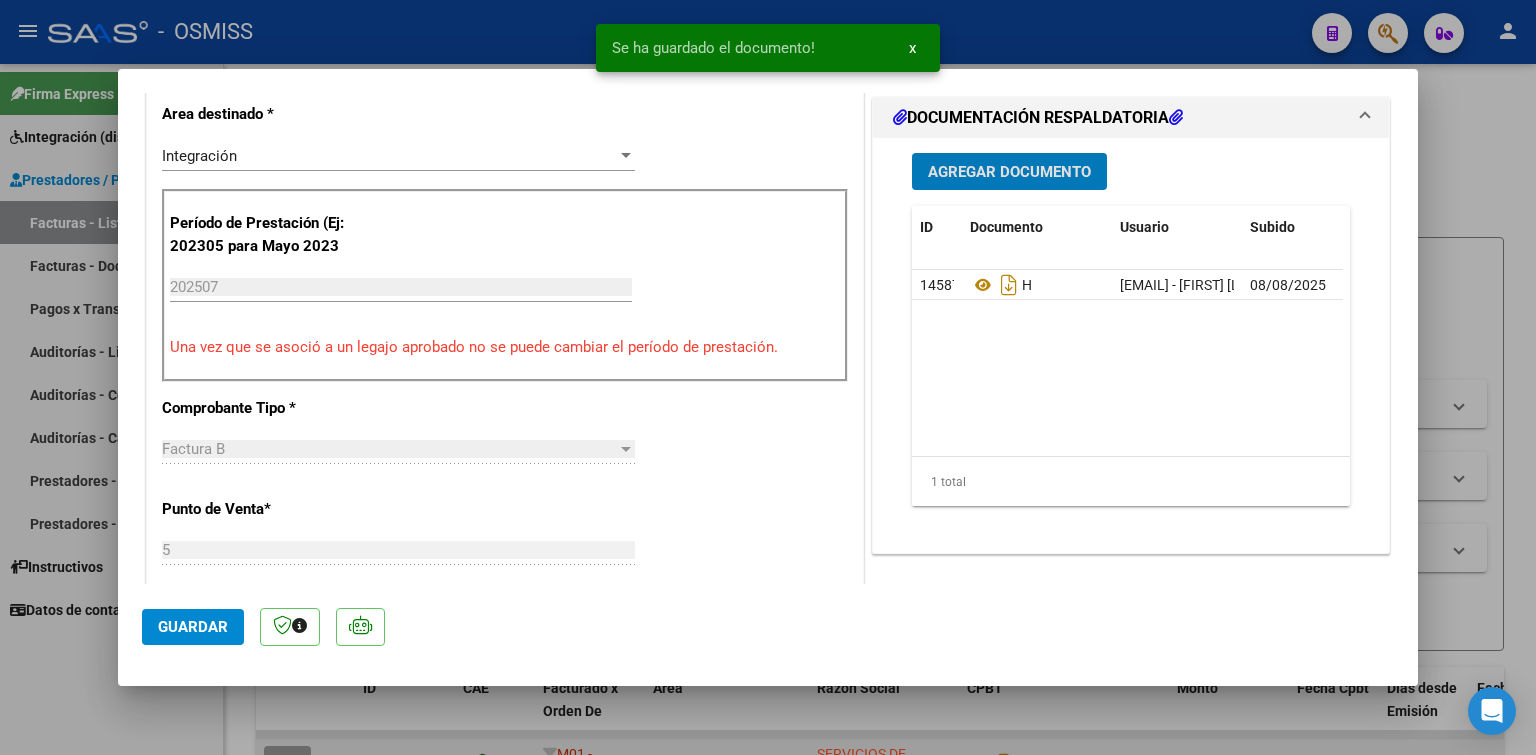 type 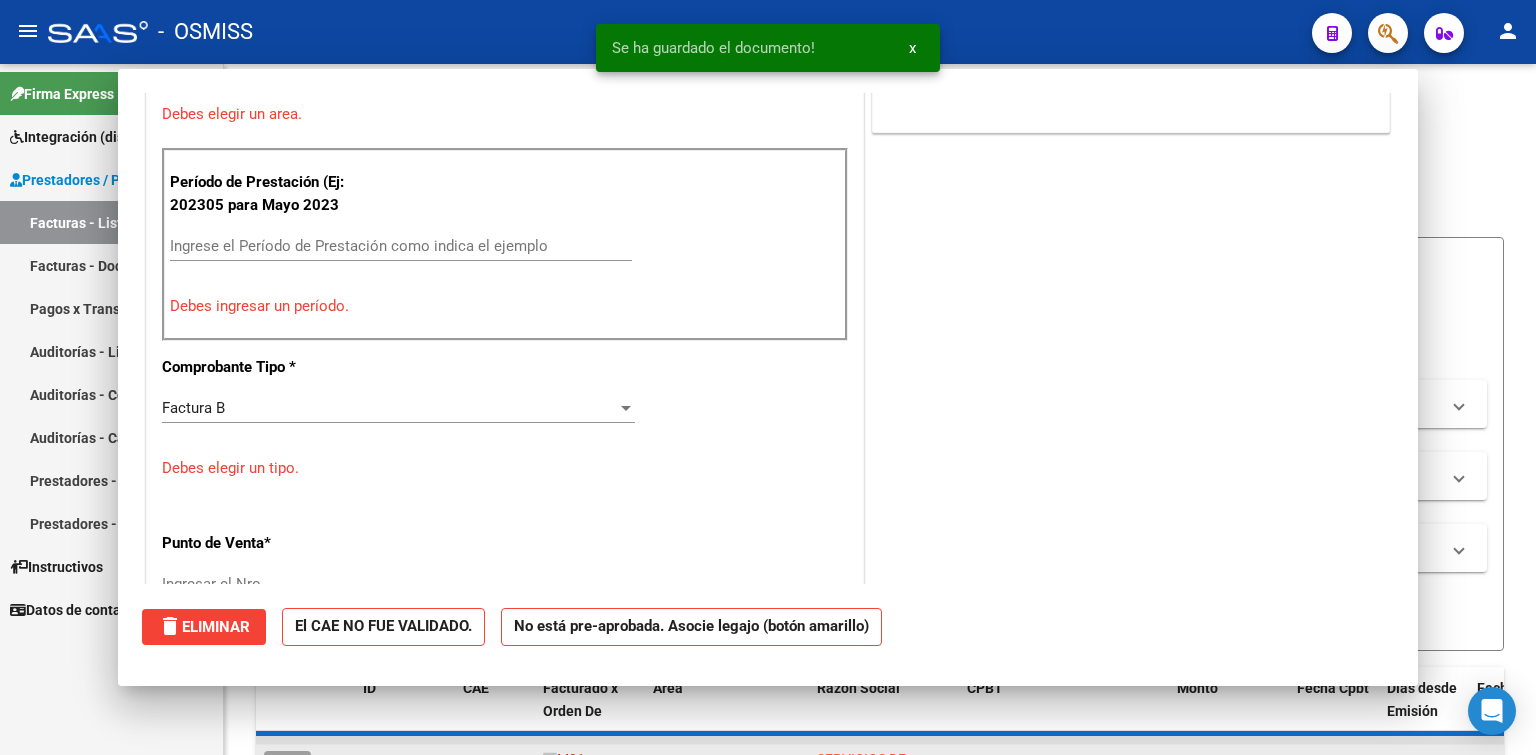 scroll, scrollTop: 459, scrollLeft: 0, axis: vertical 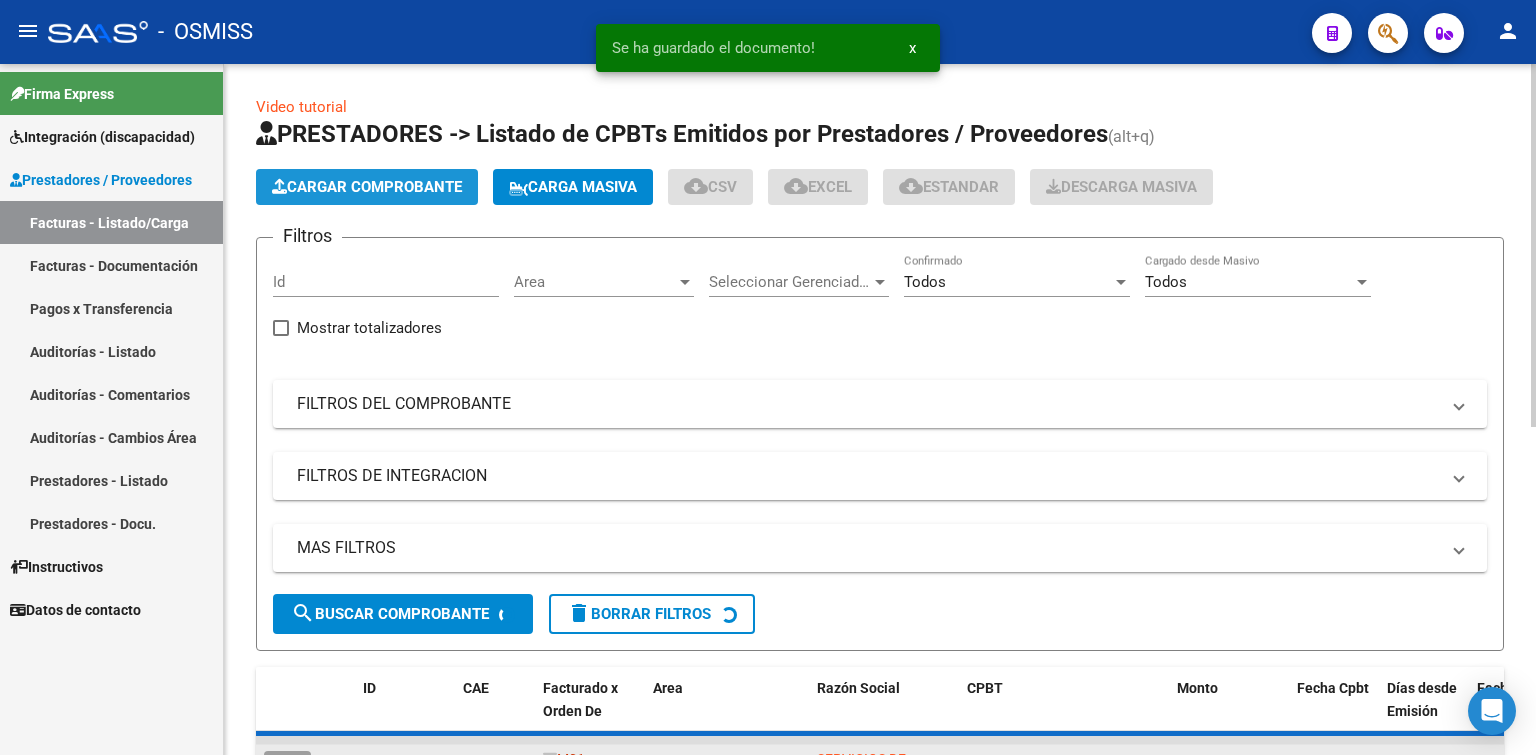 click on "Cargar Comprobante" 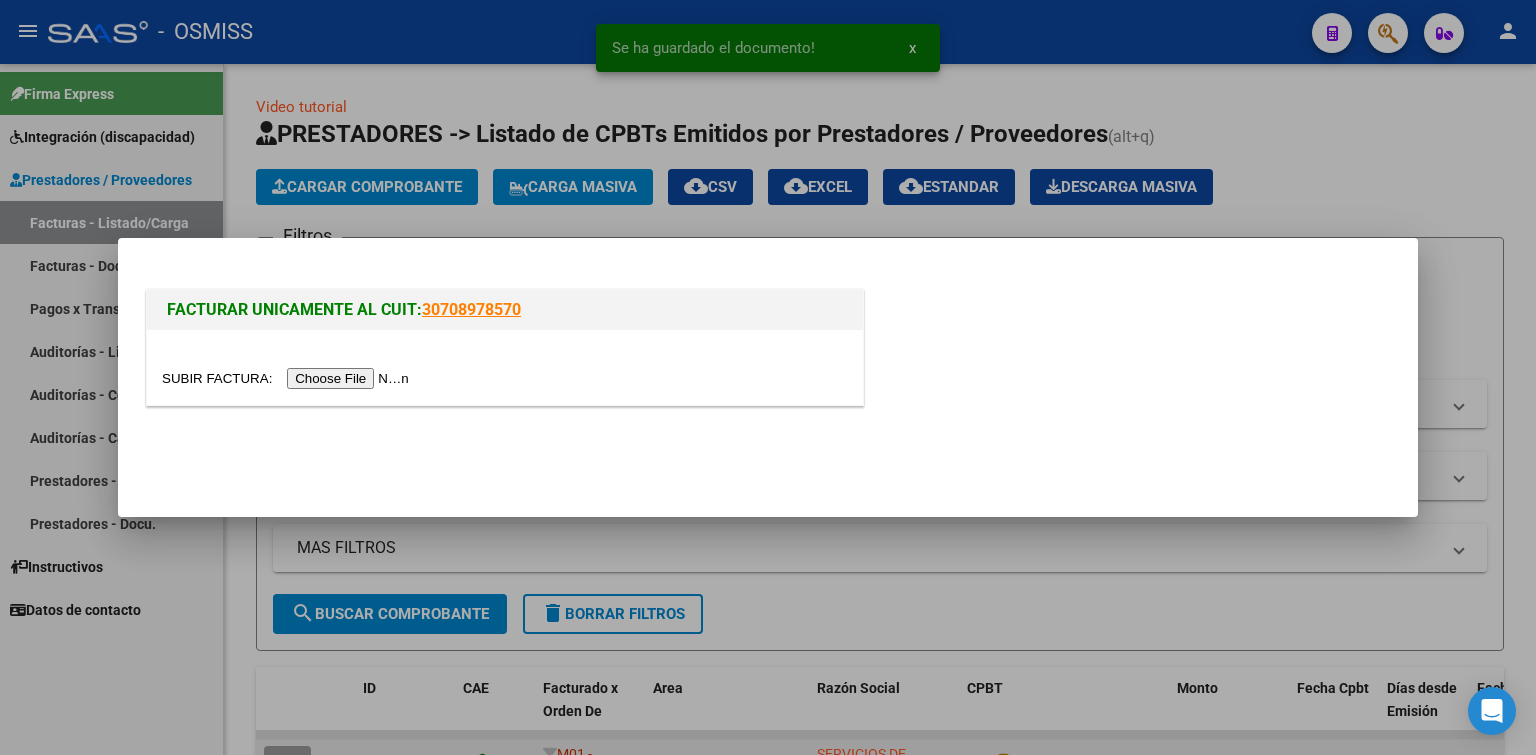 click at bounding box center [288, 378] 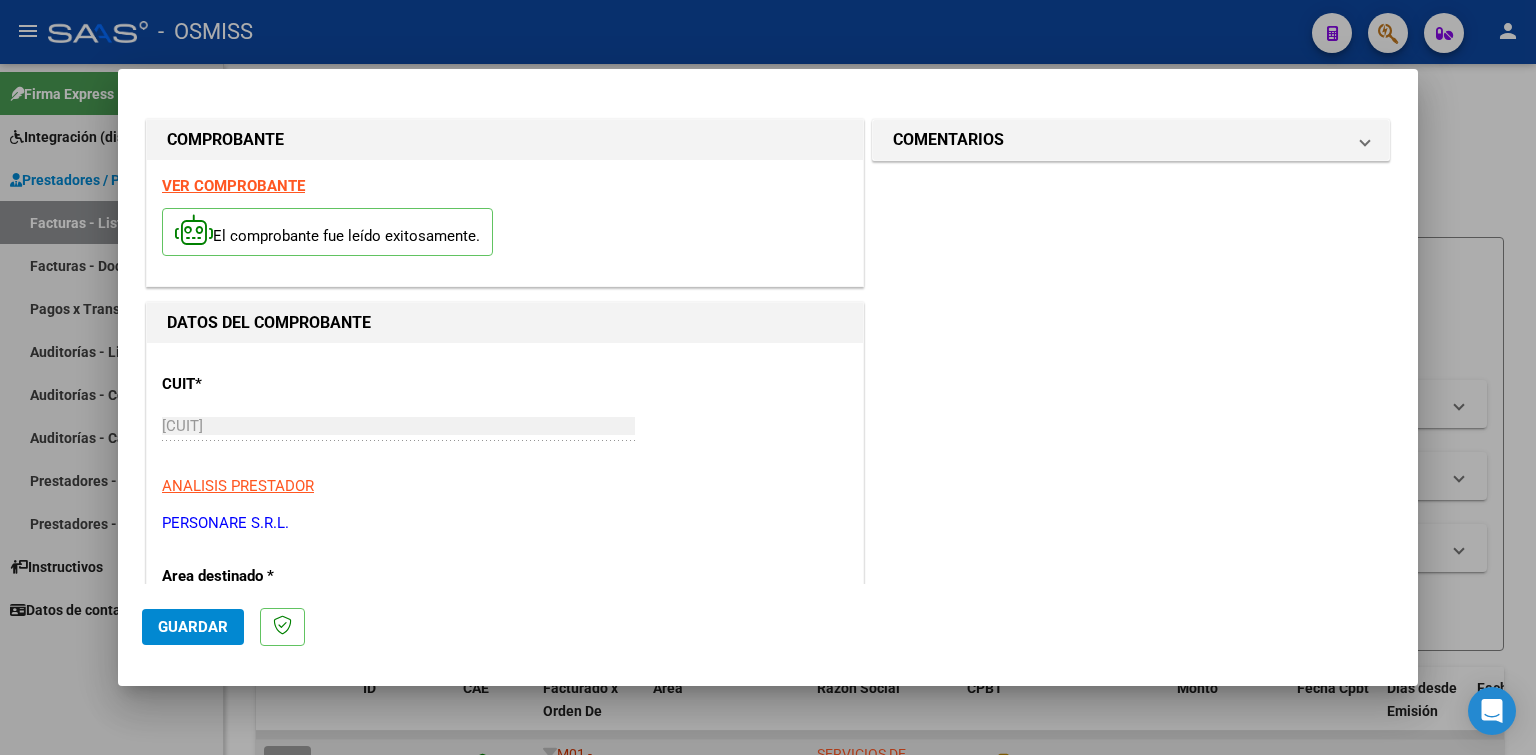 scroll, scrollTop: 400, scrollLeft: 0, axis: vertical 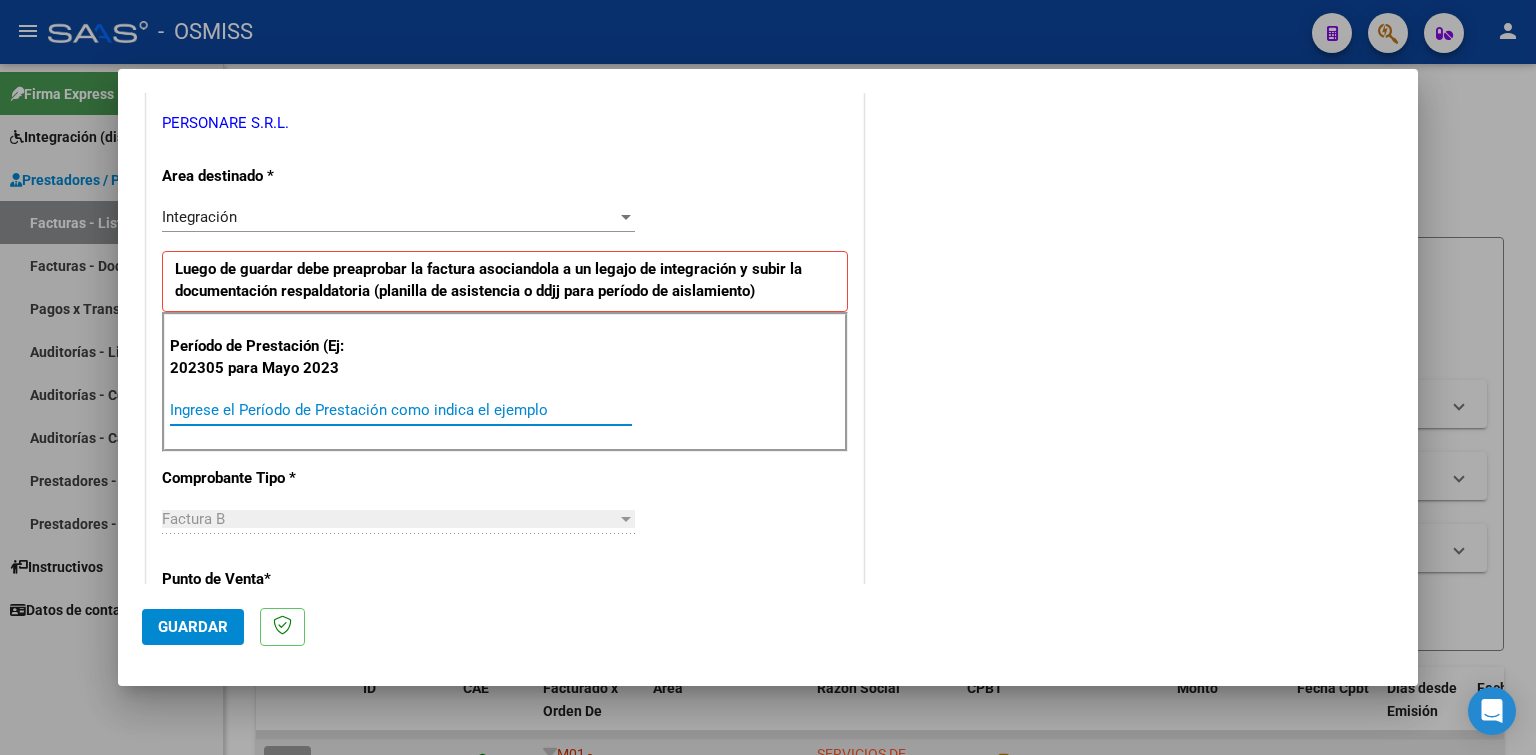 paste on "202507" 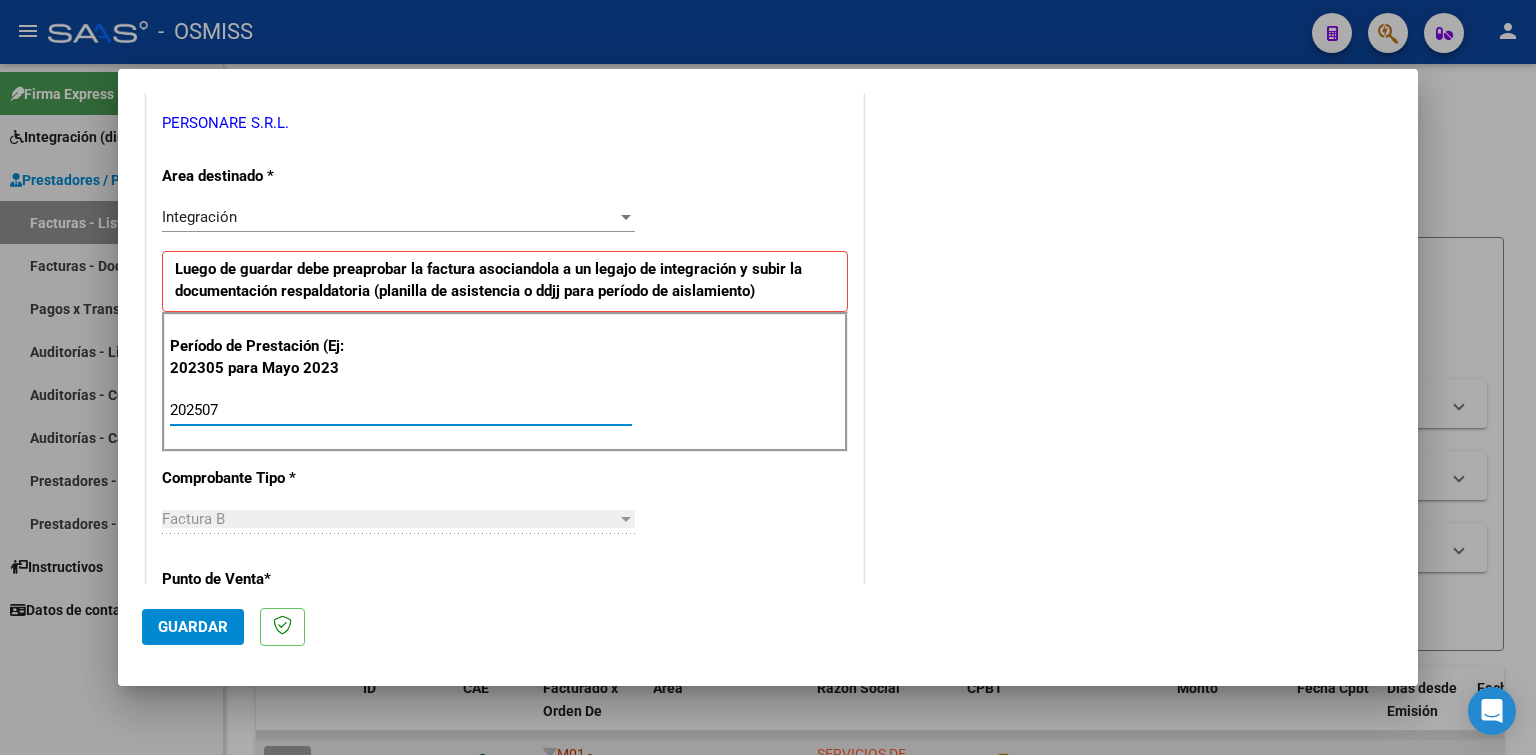 type on "202507" 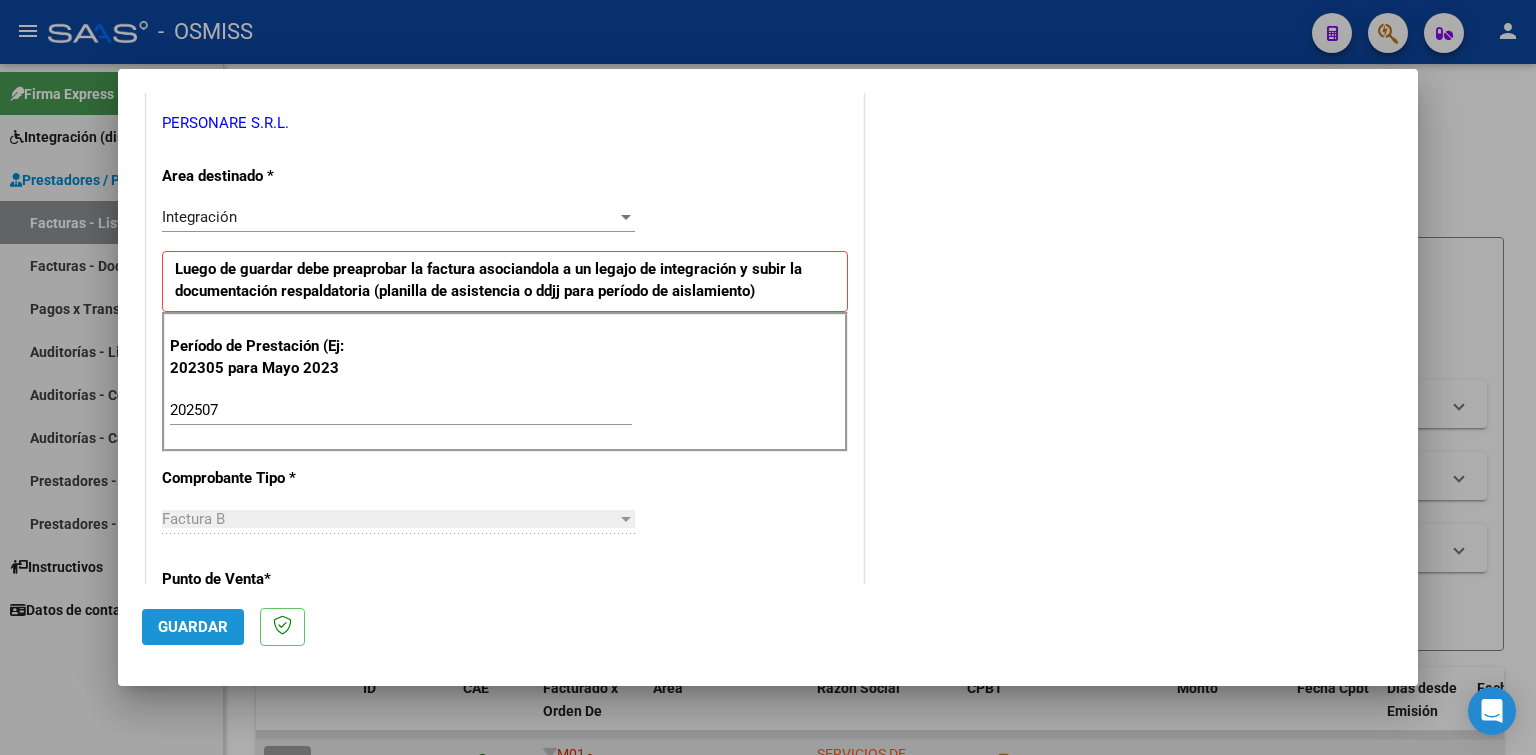 click on "Guardar" 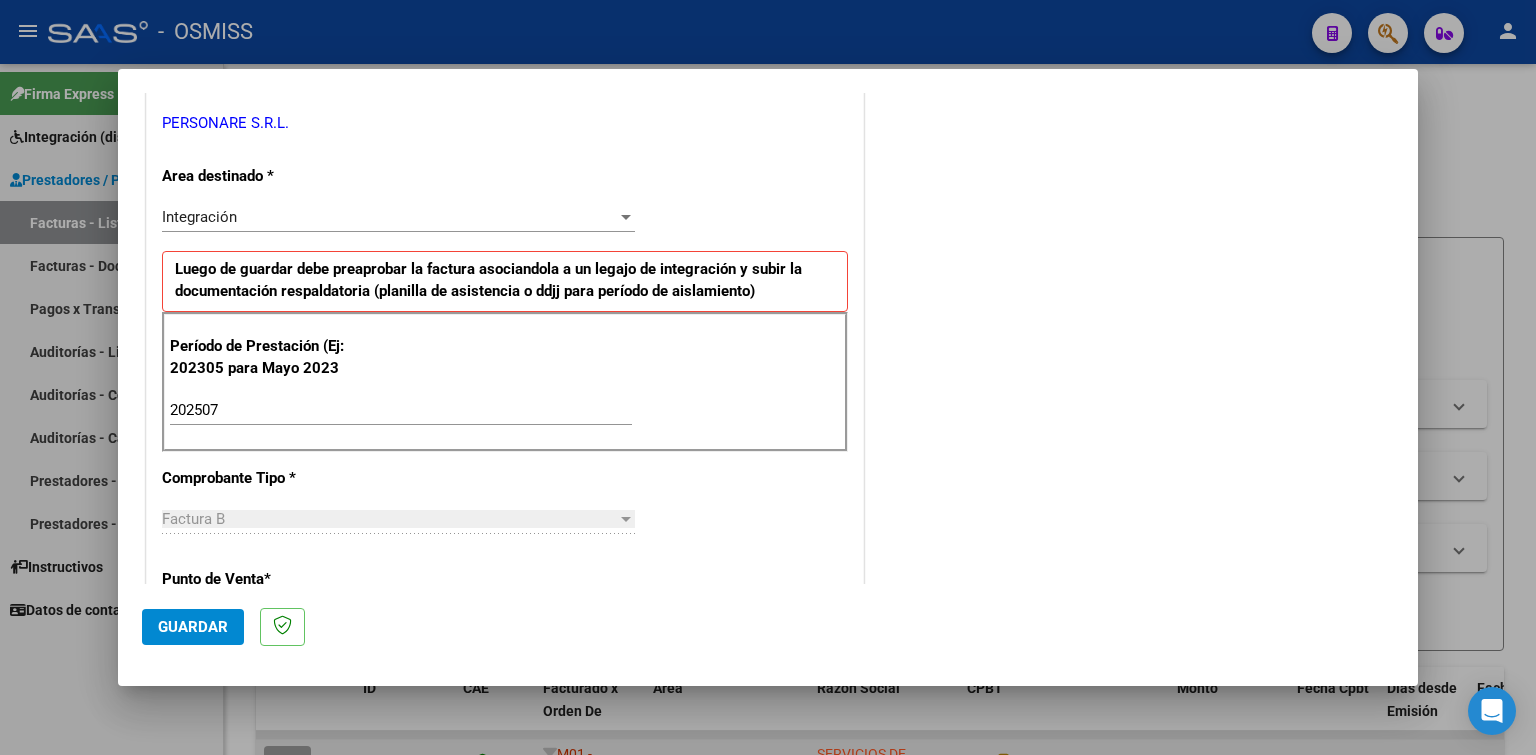click on "Guardar" 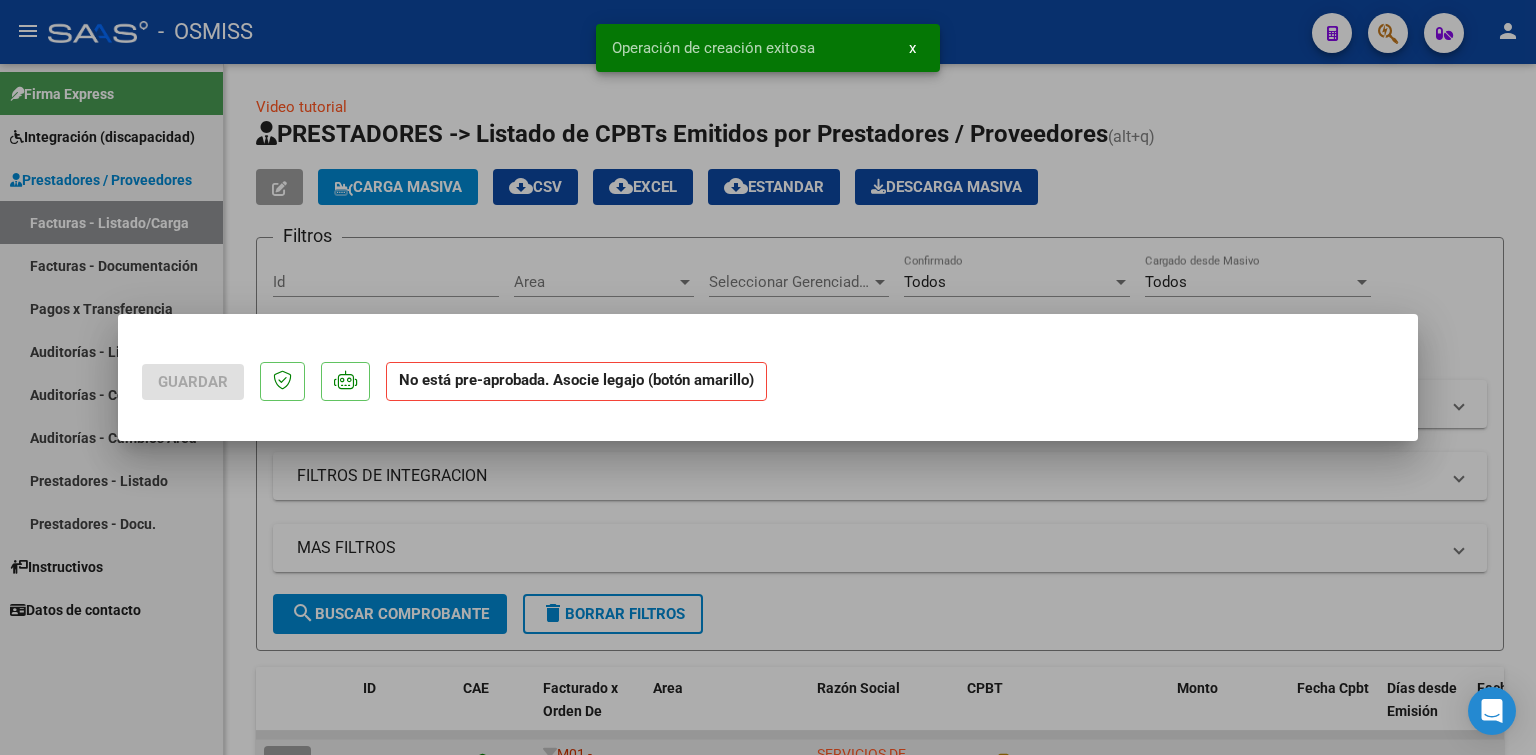 scroll, scrollTop: 0, scrollLeft: 0, axis: both 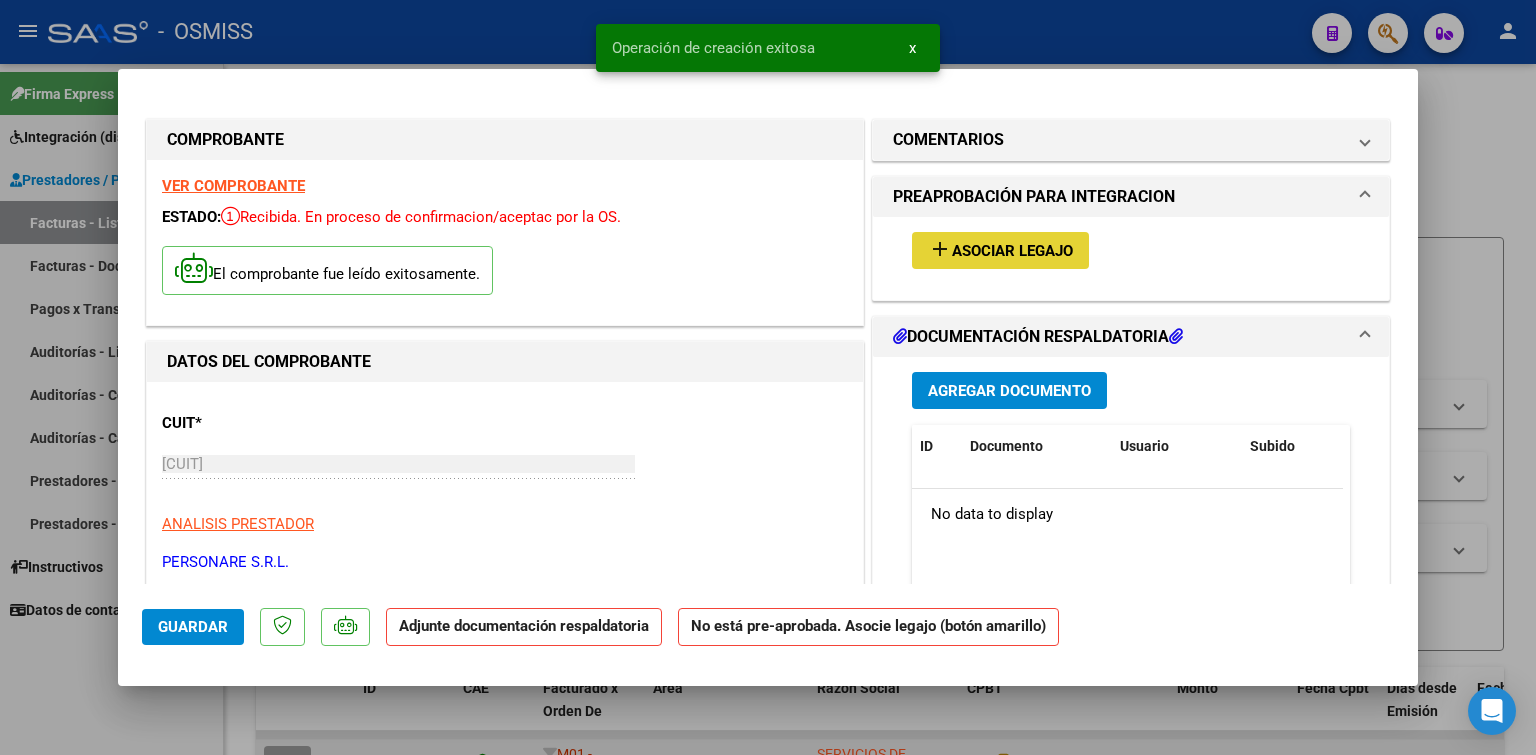click on "add Asociar Legajo" at bounding box center (1000, 250) 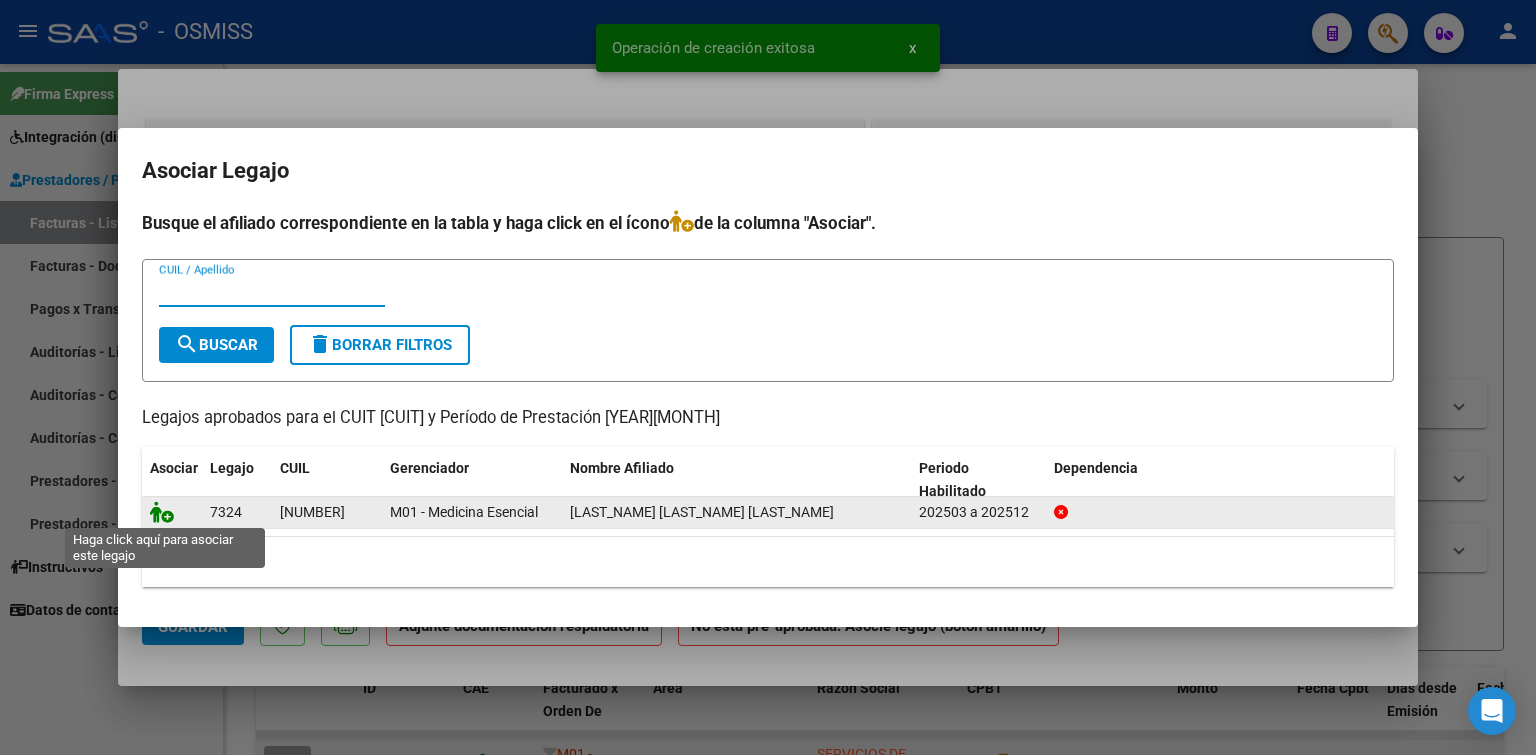 click 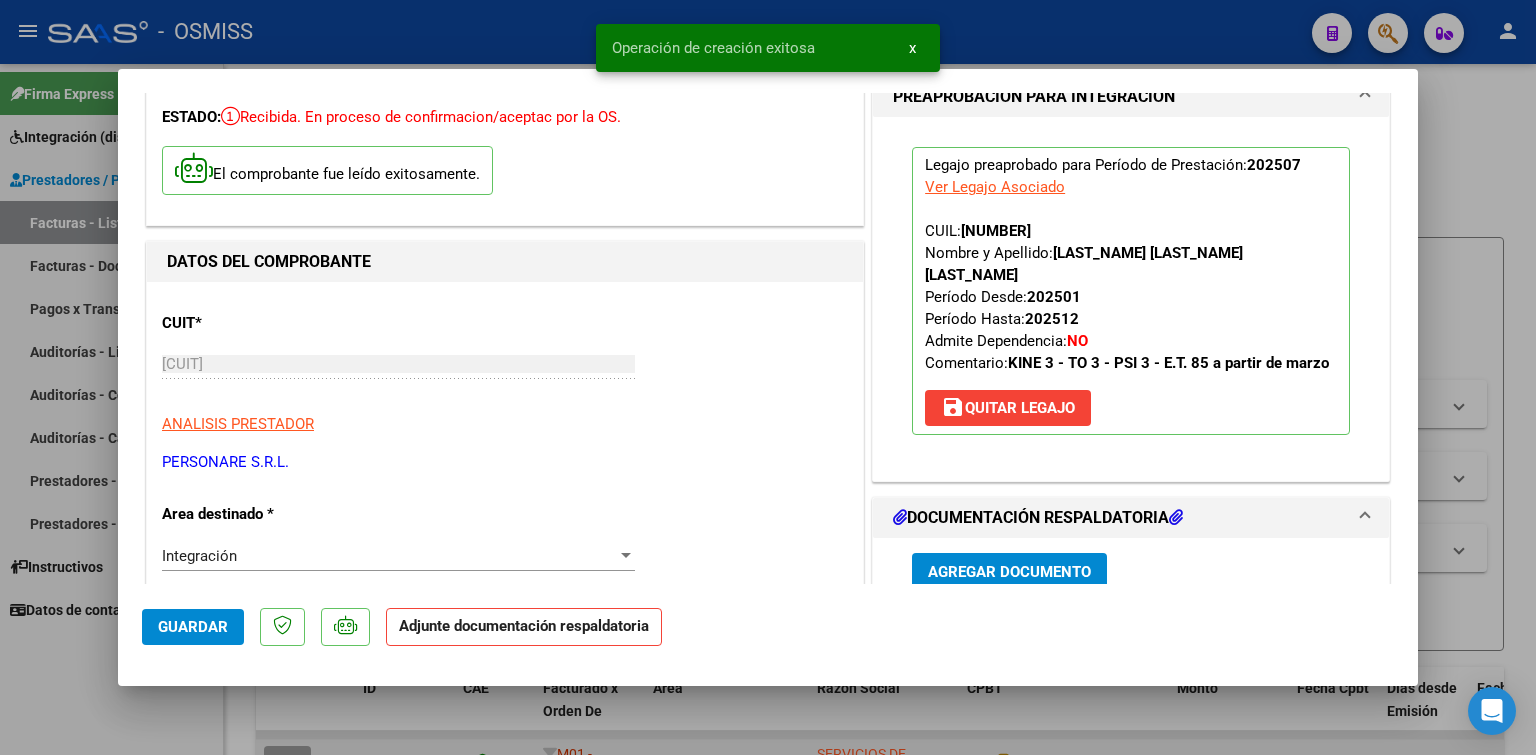 scroll, scrollTop: 500, scrollLeft: 0, axis: vertical 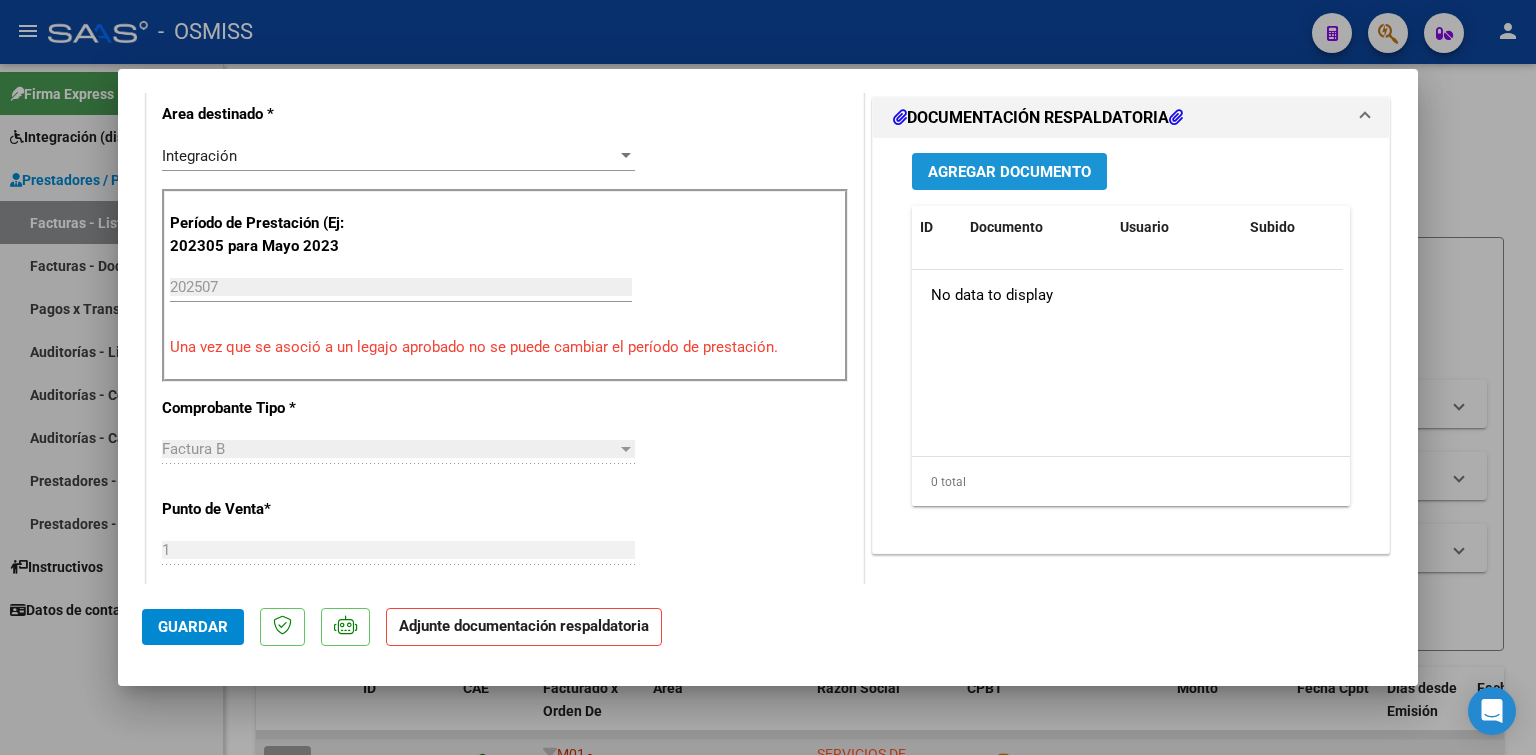 click on "Agregar Documento" at bounding box center (1009, 172) 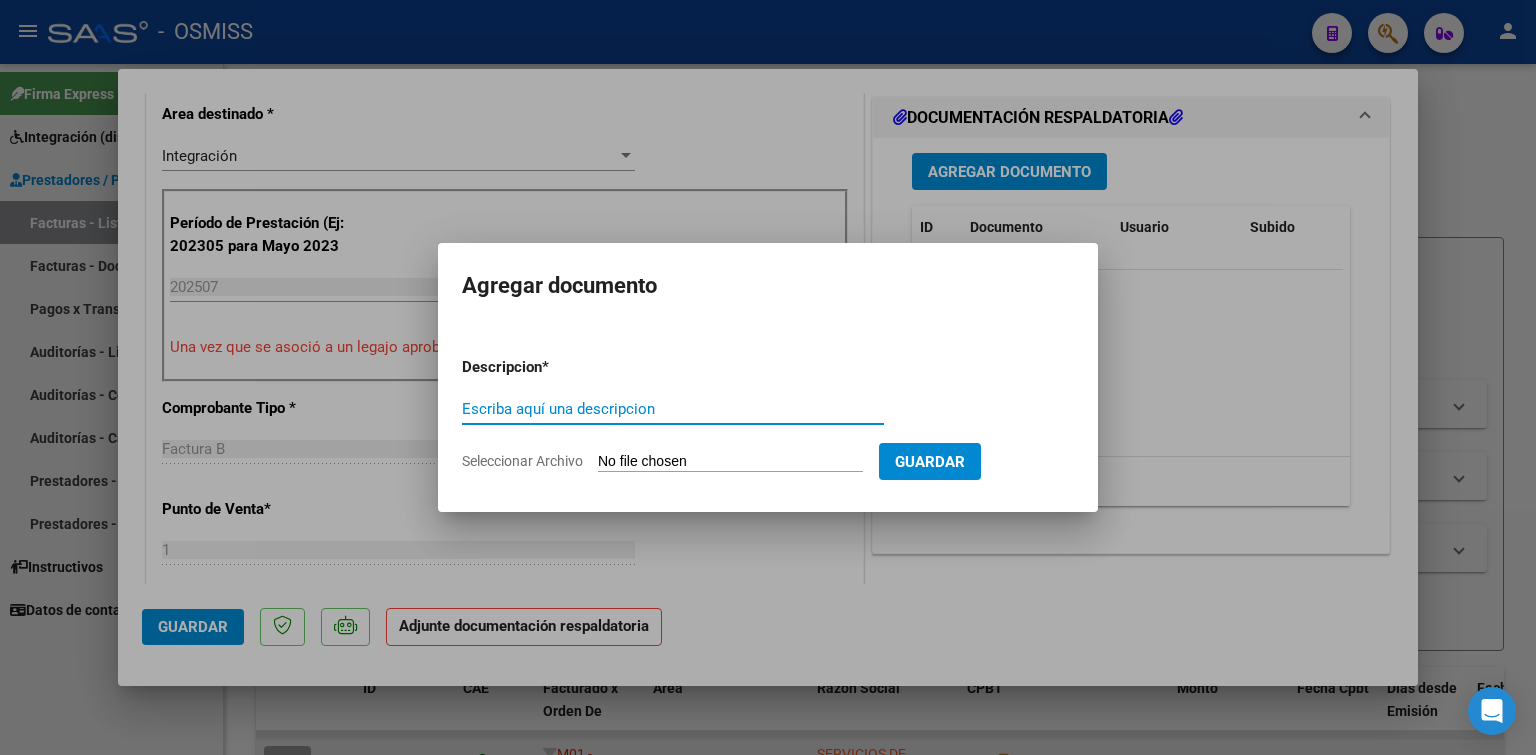 click on "Seleccionar Archivo" at bounding box center [730, 462] 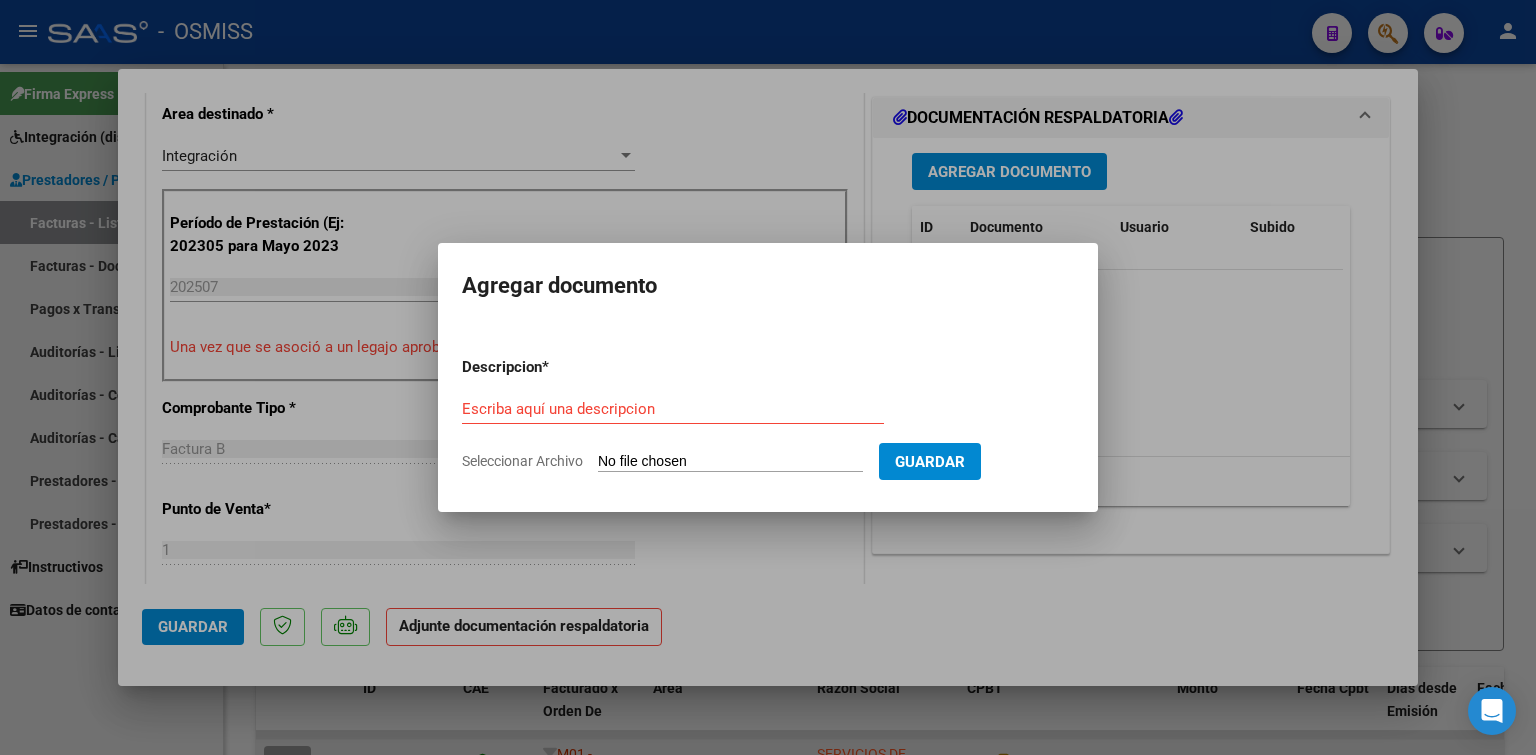 type on "C:\fakepath\[LAST].pdf" 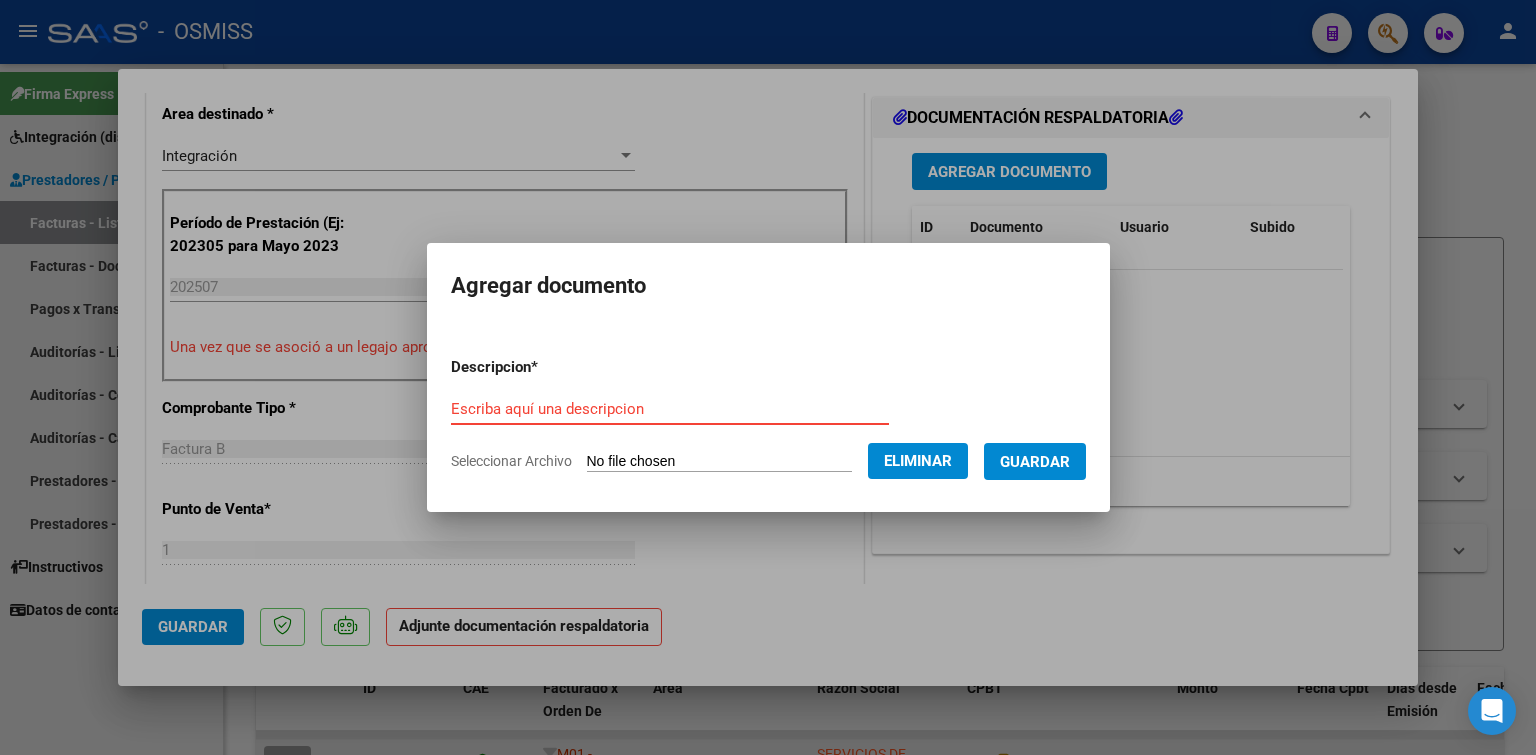 click on "Escriba aquí una descripcion" at bounding box center [670, 409] 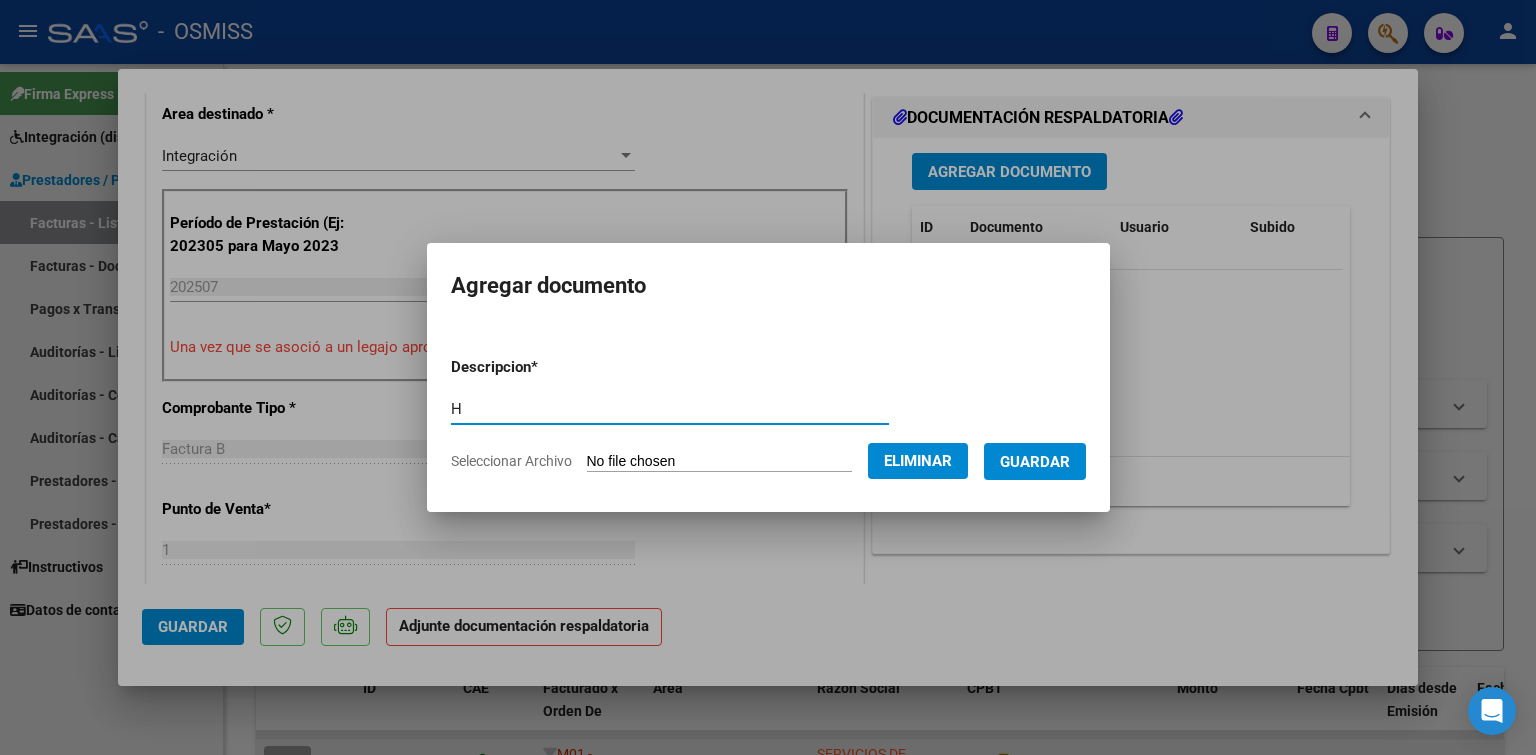 type on "H" 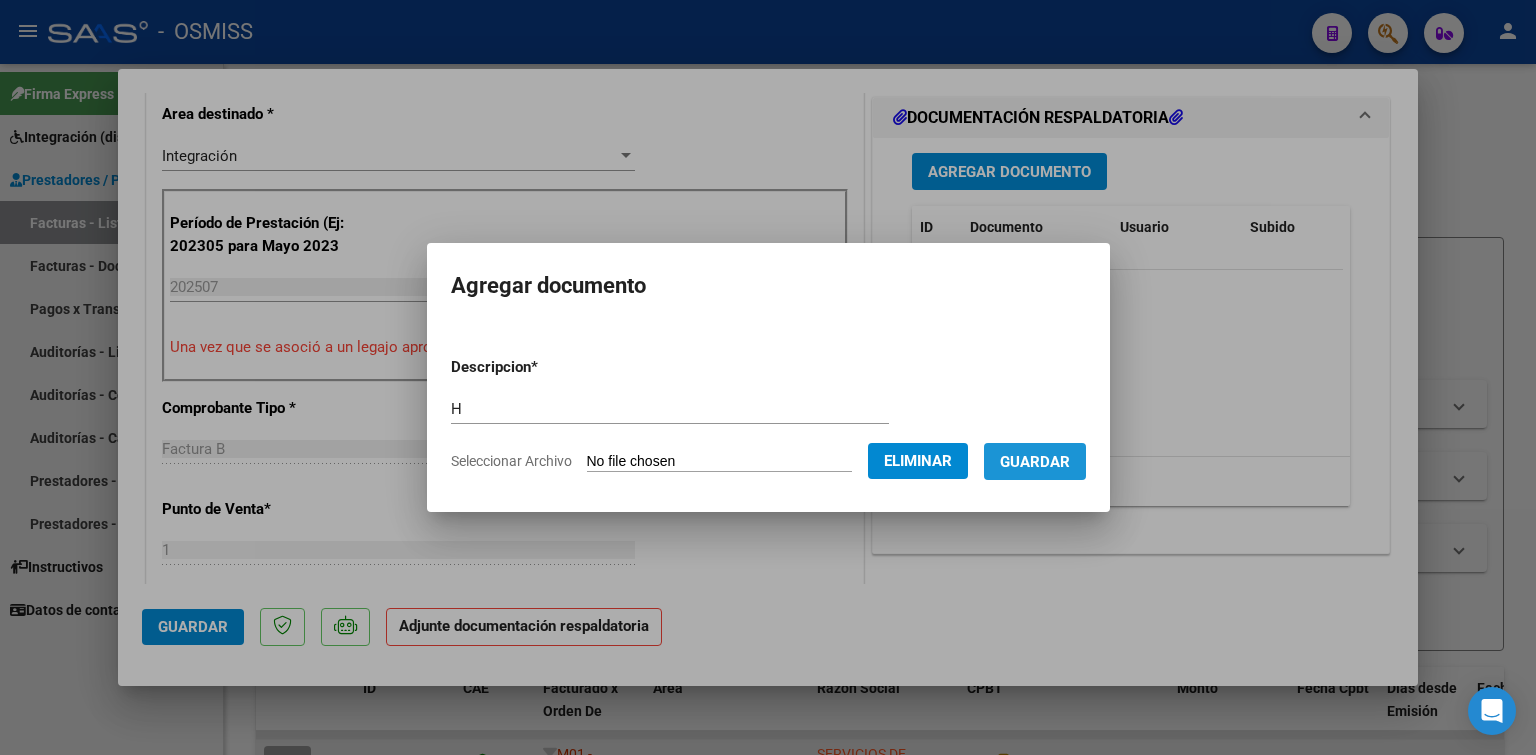 click on "Guardar" at bounding box center (1035, 462) 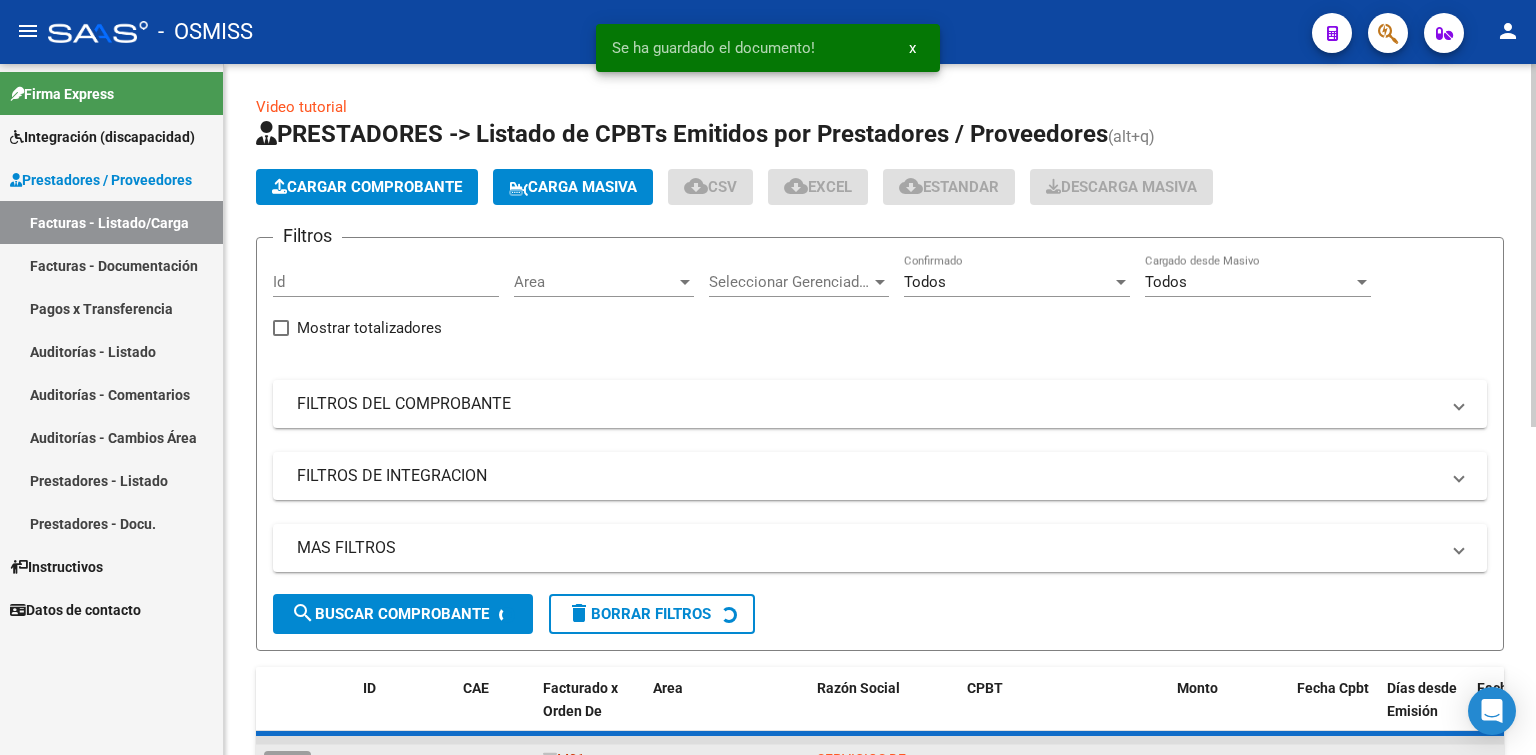 click on "Cargar Comprobante" 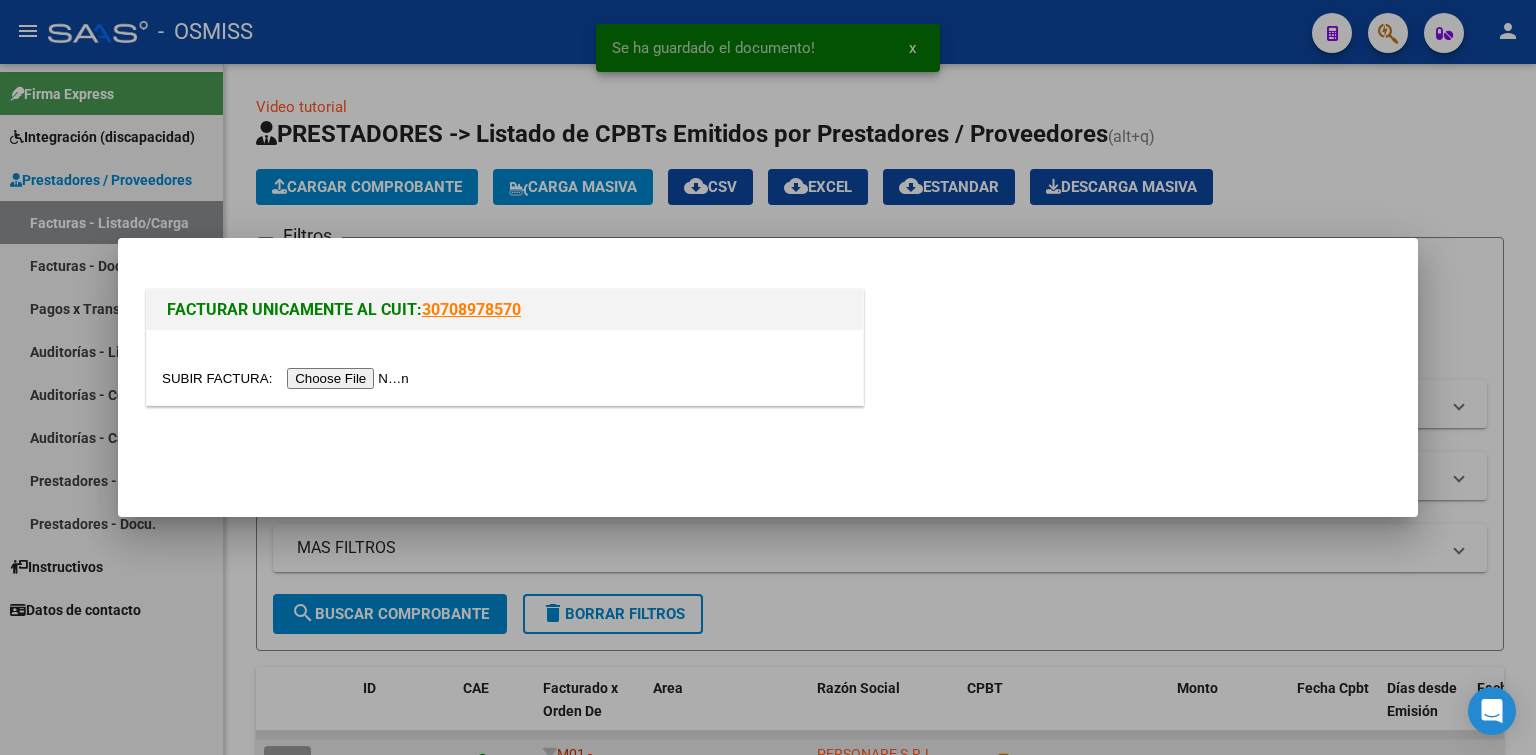 click at bounding box center [288, 378] 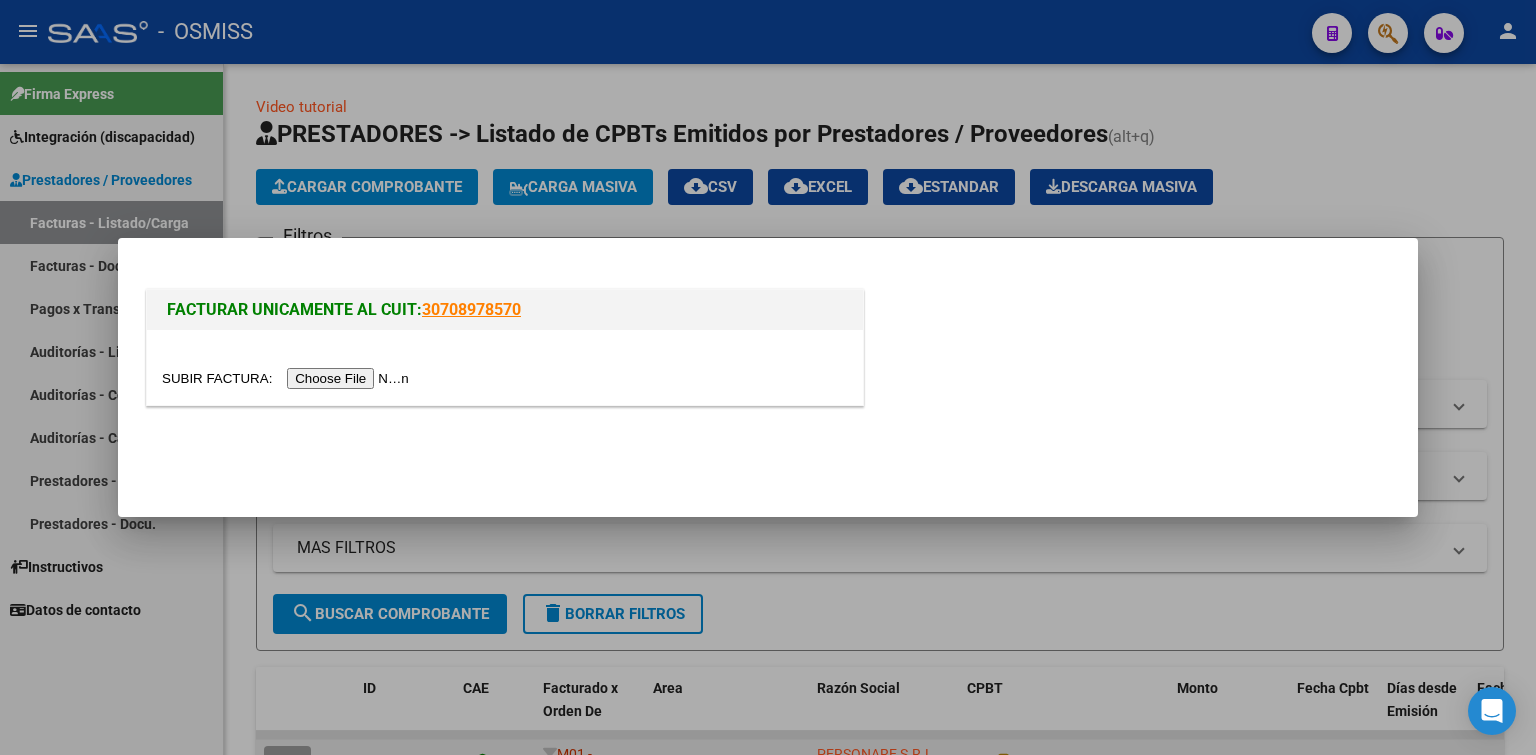 click at bounding box center [288, 378] 